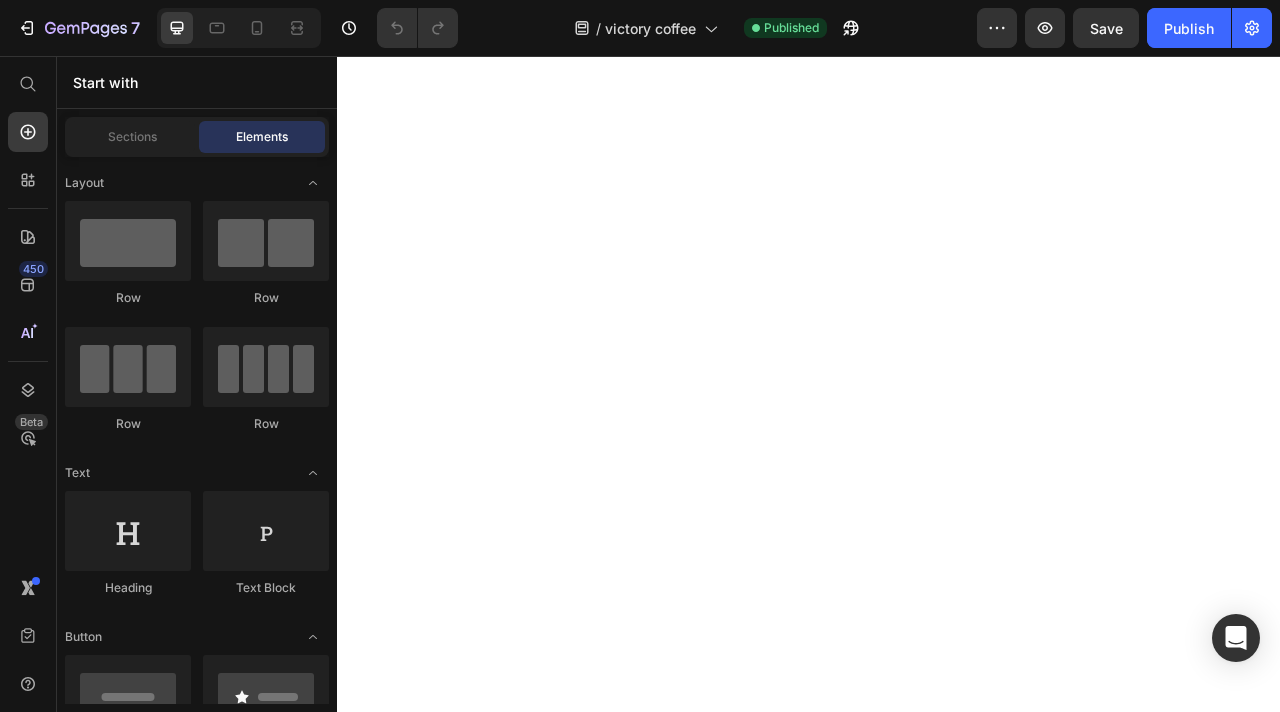 scroll, scrollTop: 0, scrollLeft: 0, axis: both 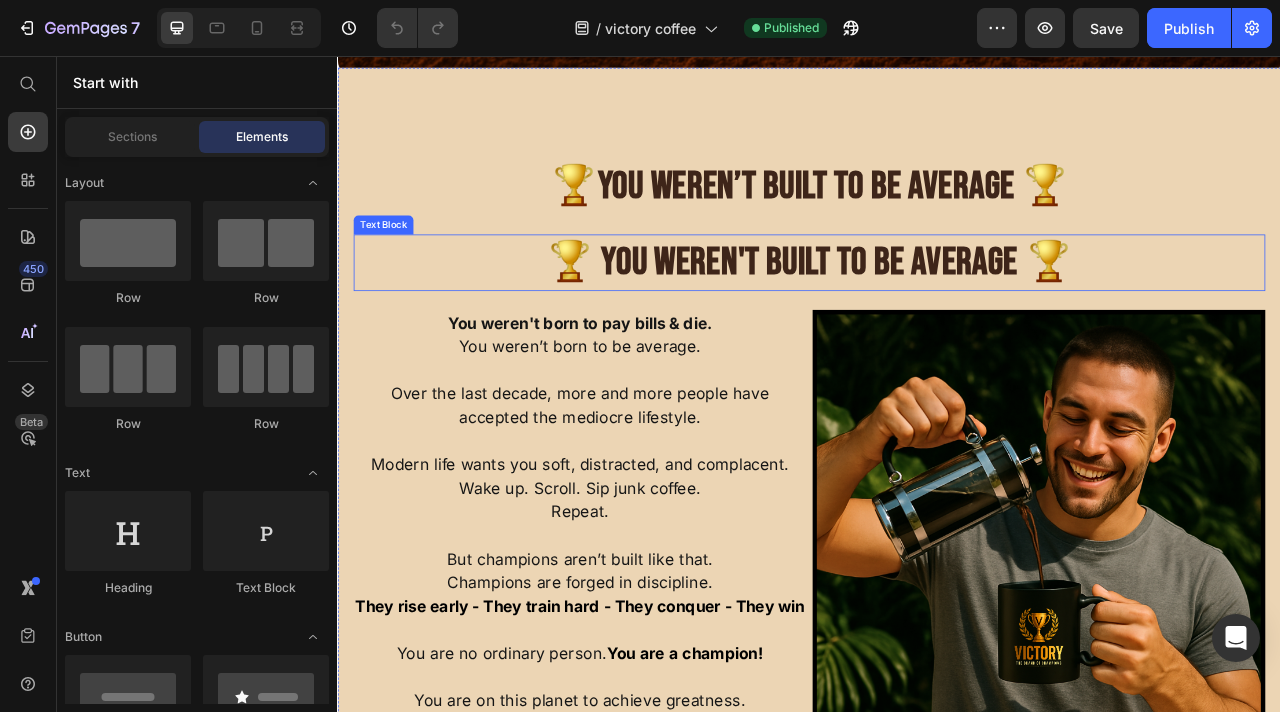 click on "🏆 YOU WEREN'T BUILT TO BE AVERAGE 🏆" at bounding box center [937, 319] 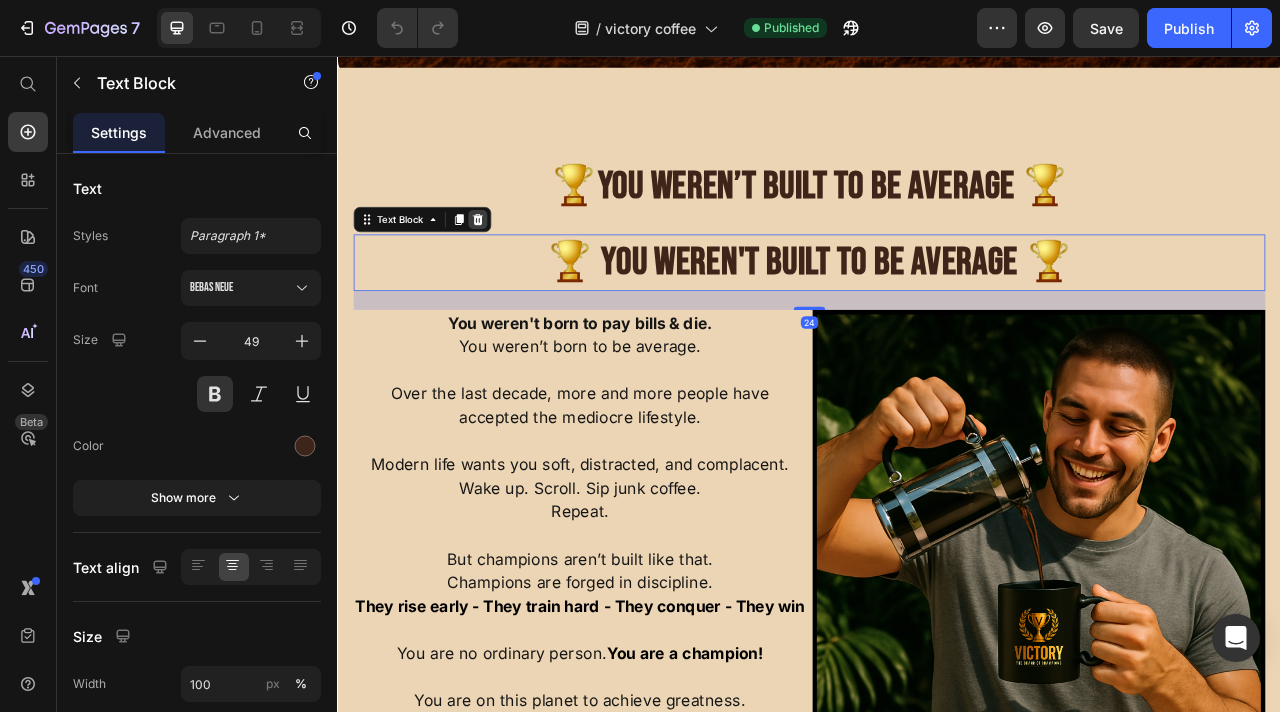 click 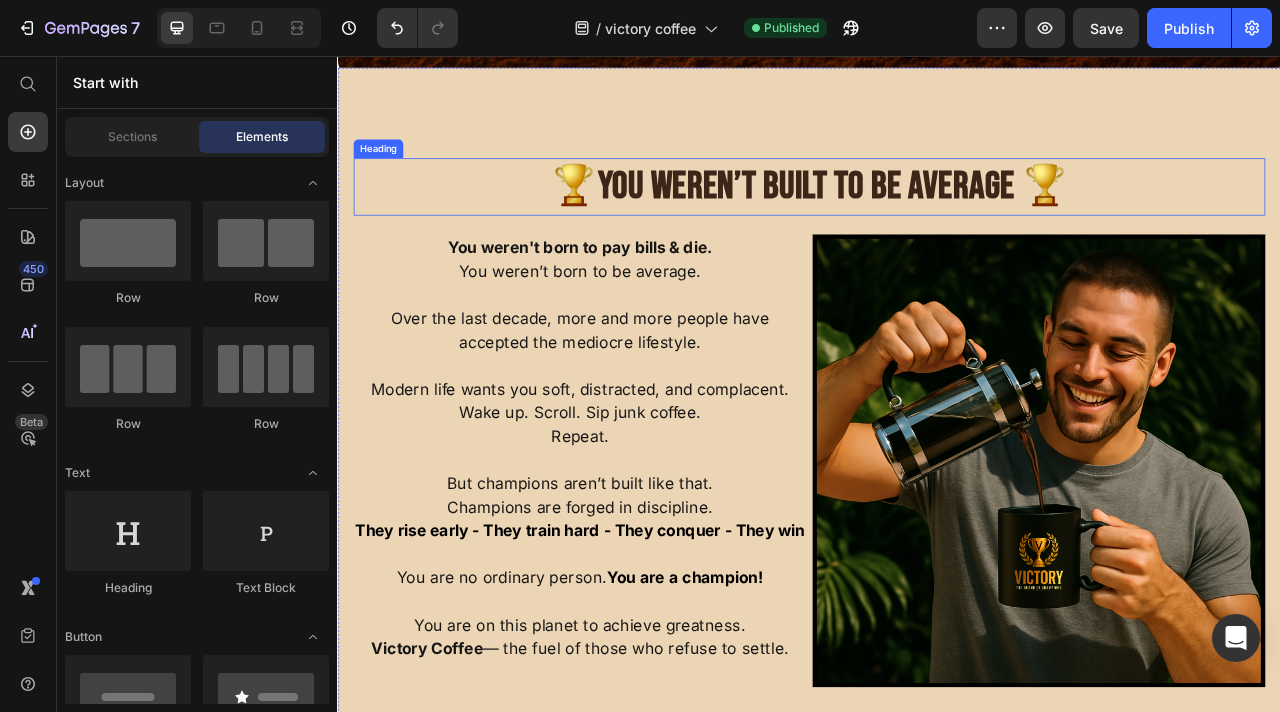 click on "🏆  You Weren’t Built to Be Average 🏆" at bounding box center [937, 222] 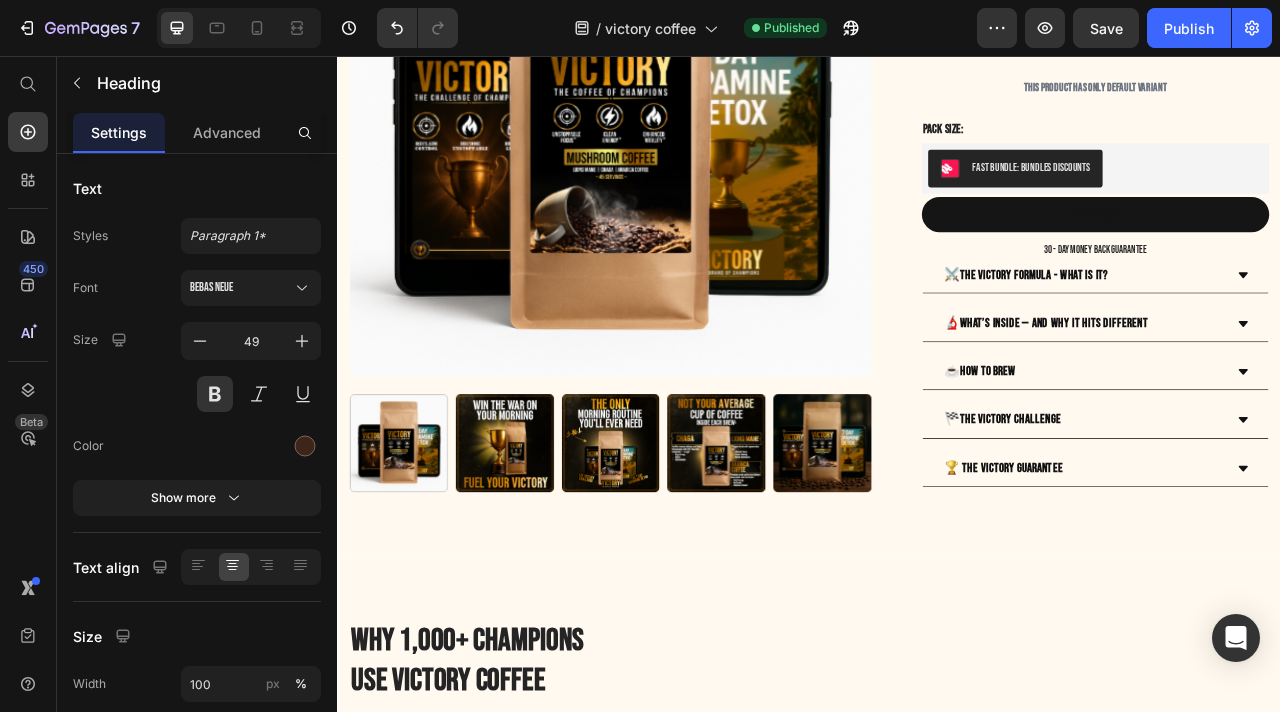 scroll, scrollTop: 3612, scrollLeft: 0, axis: vertical 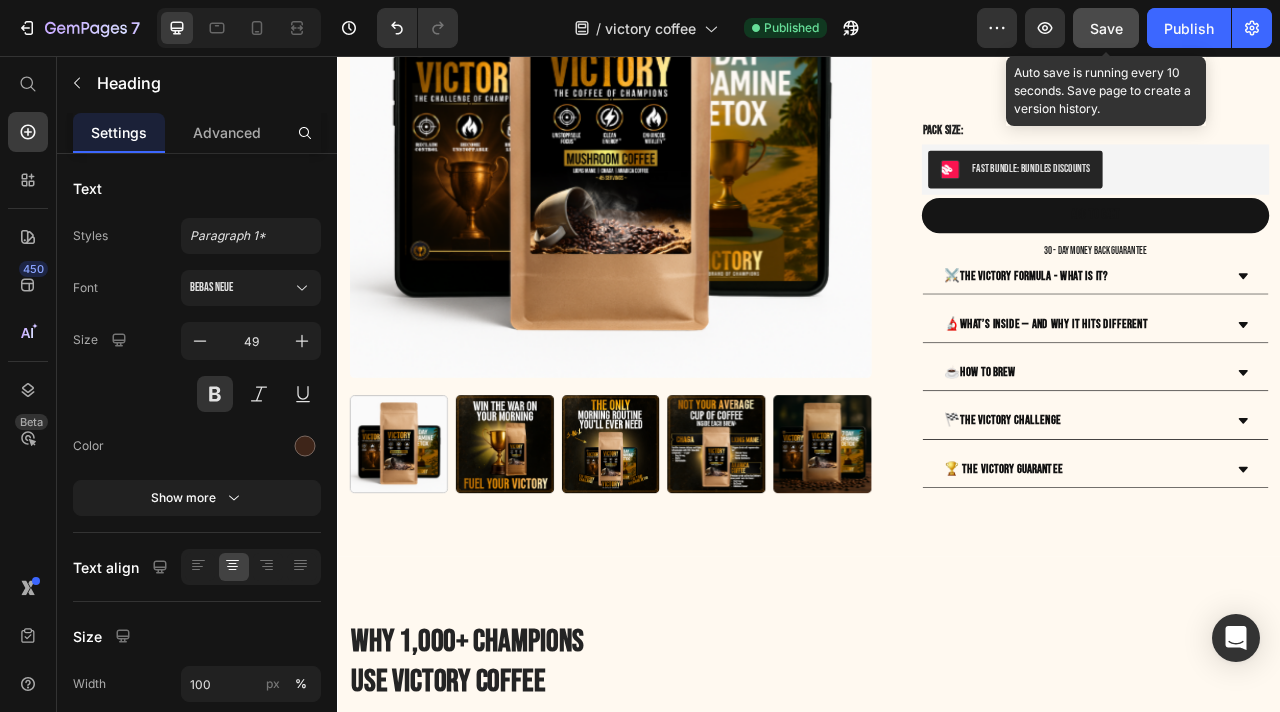 click on "Save" 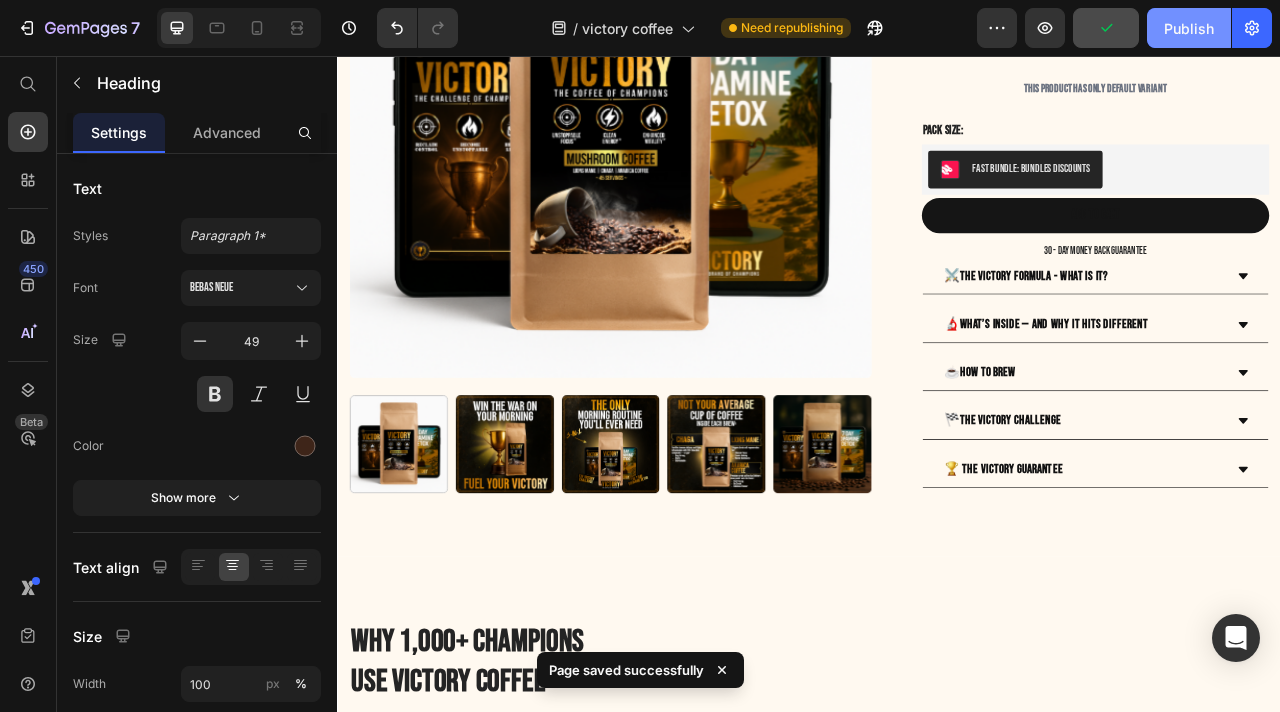 click on "Publish" at bounding box center [1189, 28] 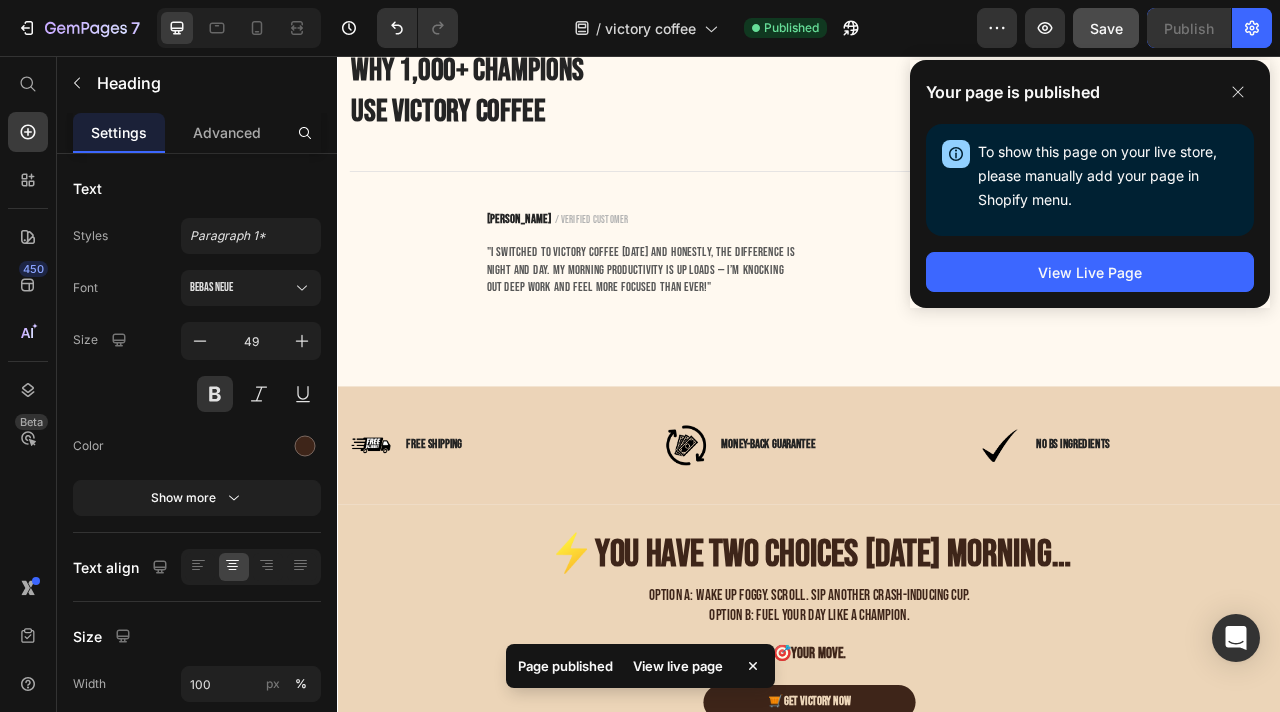 scroll, scrollTop: 4773, scrollLeft: 0, axis: vertical 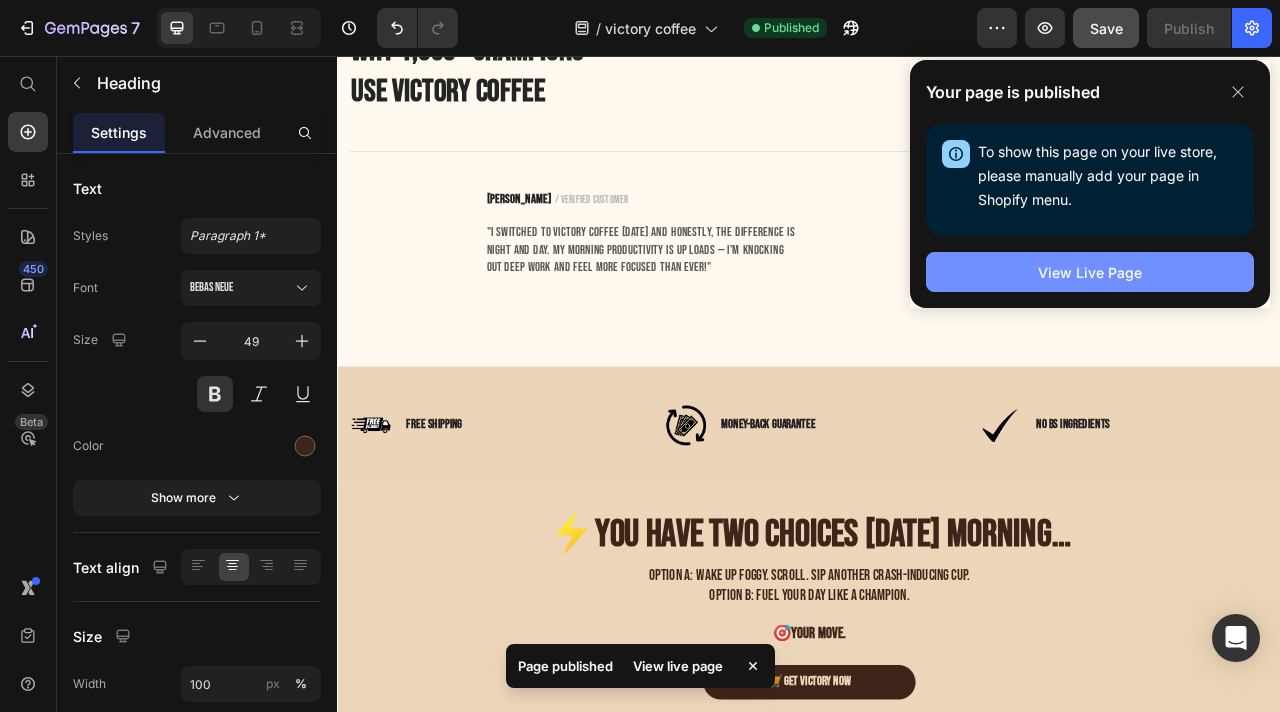 click on "View Live Page" at bounding box center [1090, 272] 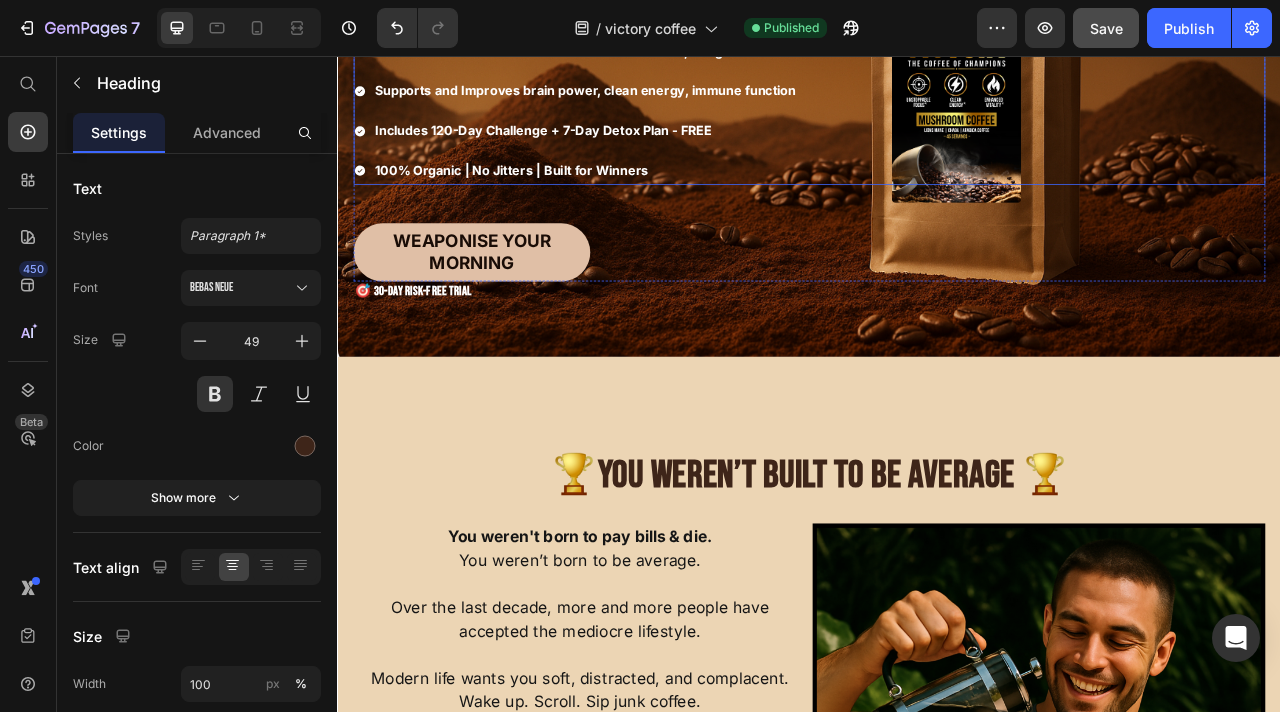 scroll, scrollTop: 361, scrollLeft: 0, axis: vertical 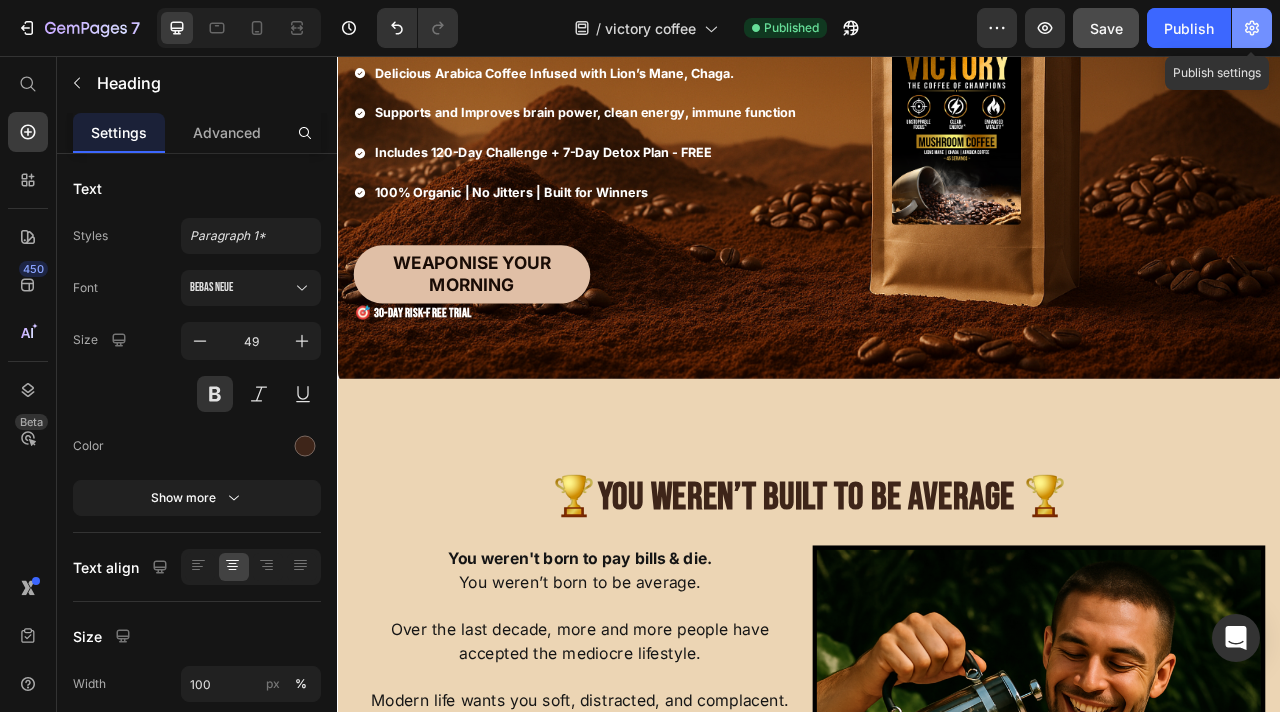 click 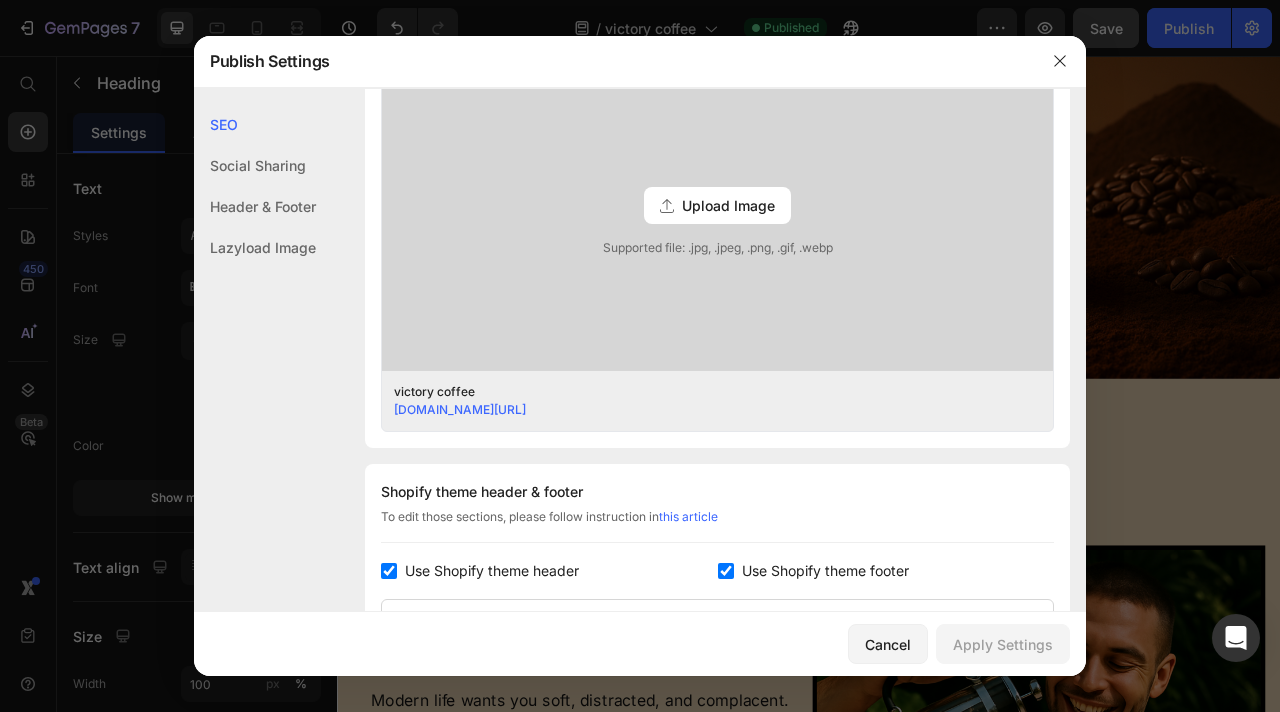 scroll, scrollTop: 728, scrollLeft: 0, axis: vertical 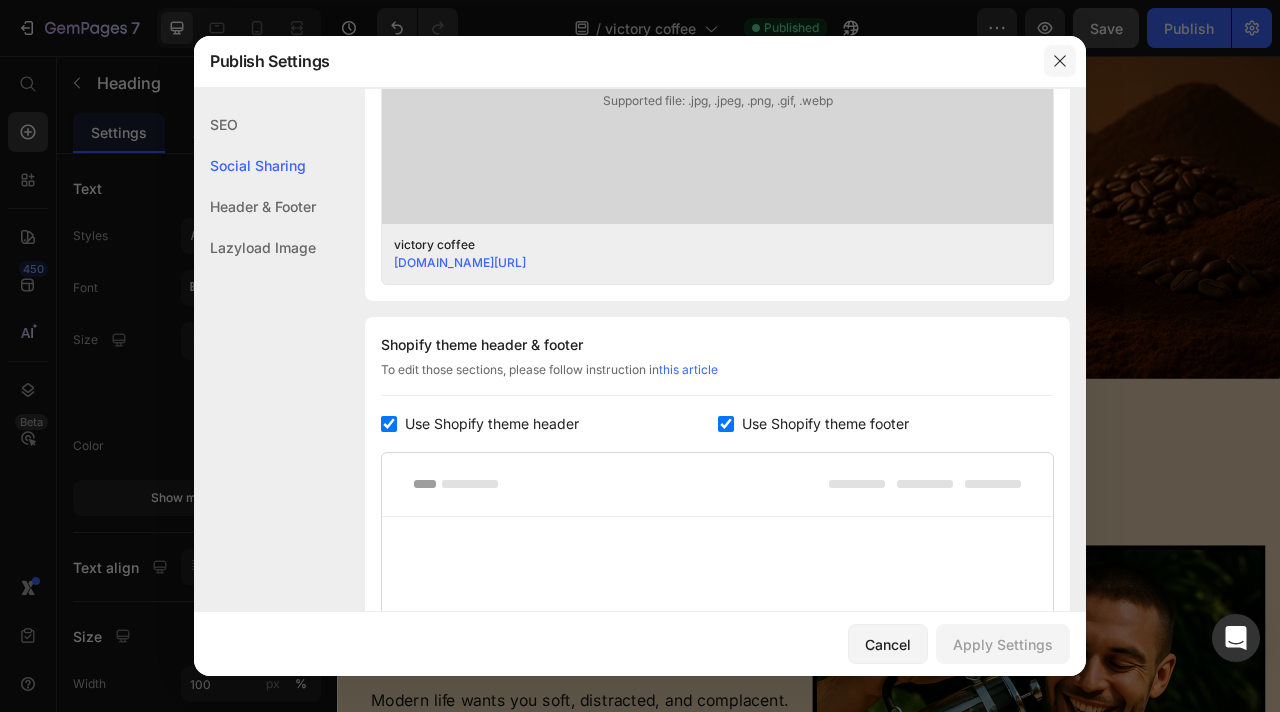 click 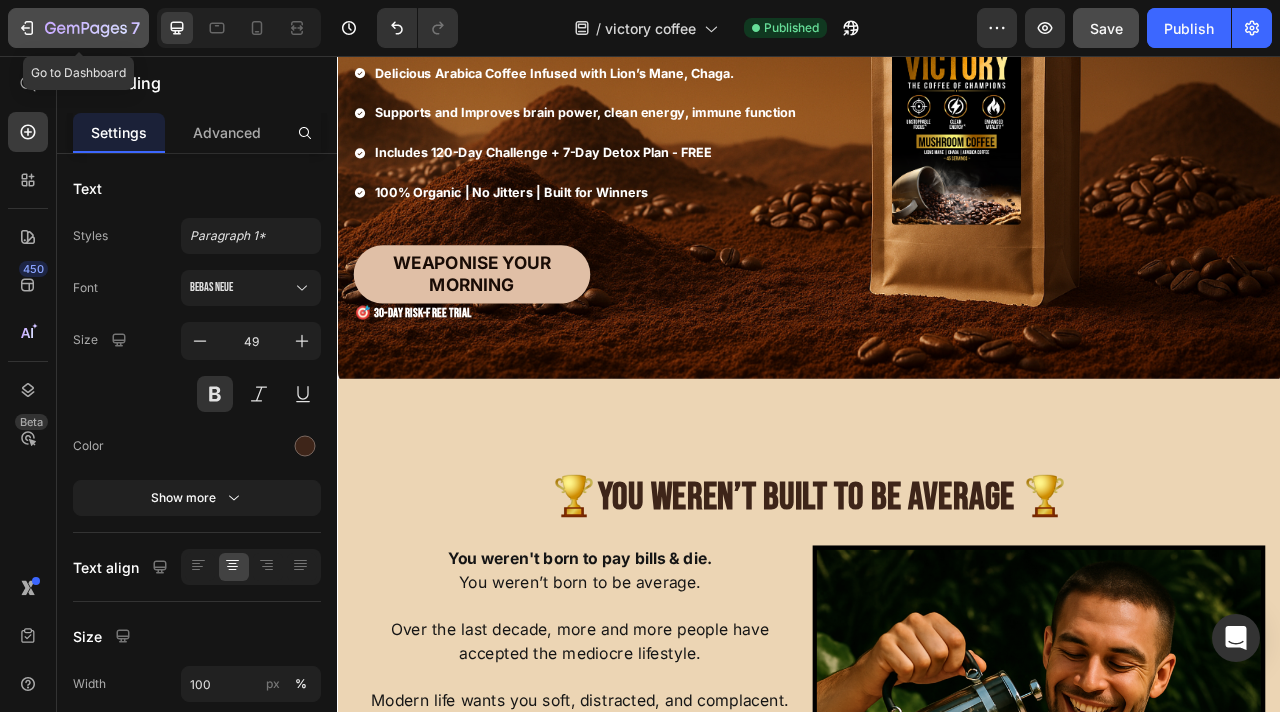click 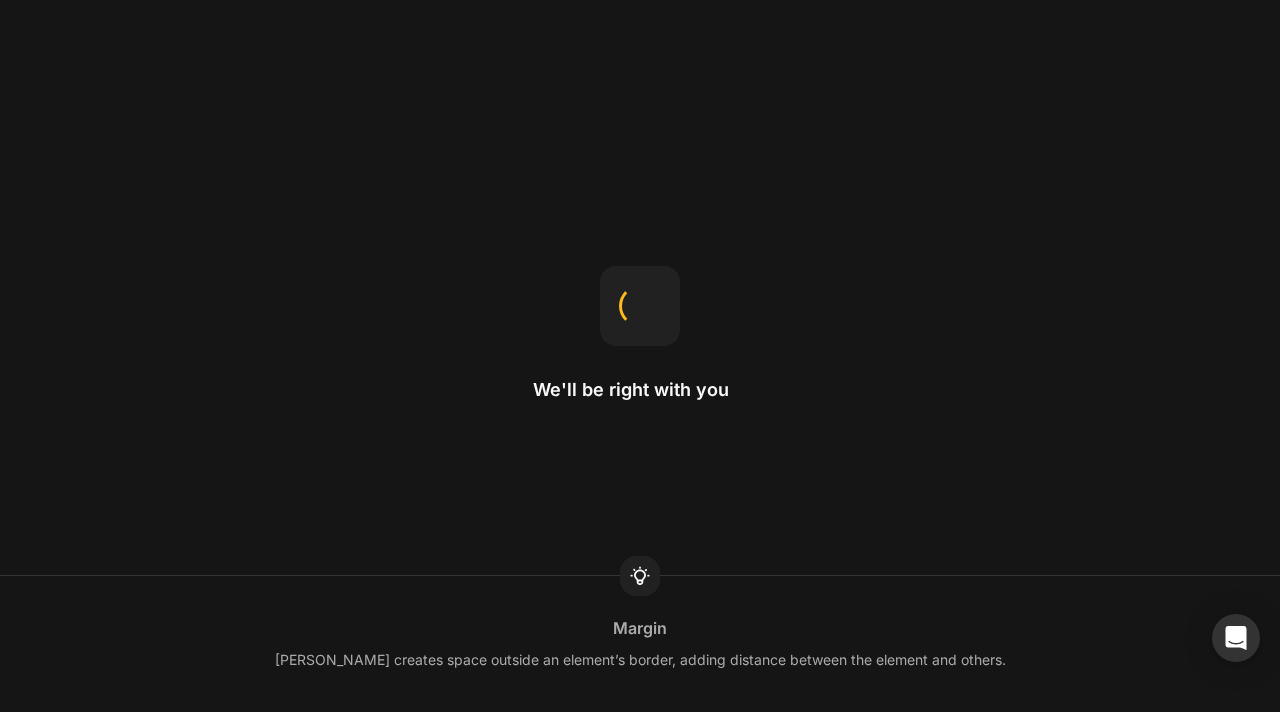scroll, scrollTop: 0, scrollLeft: 0, axis: both 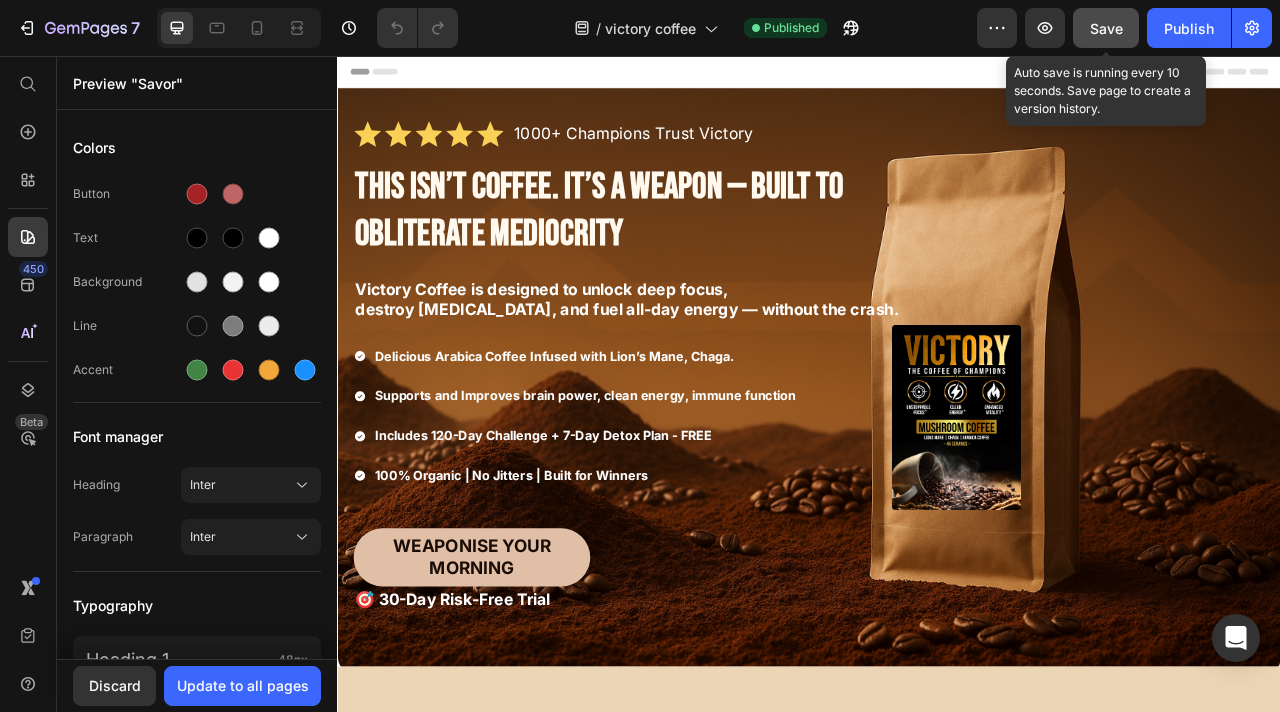 click on "Save" at bounding box center [1106, 28] 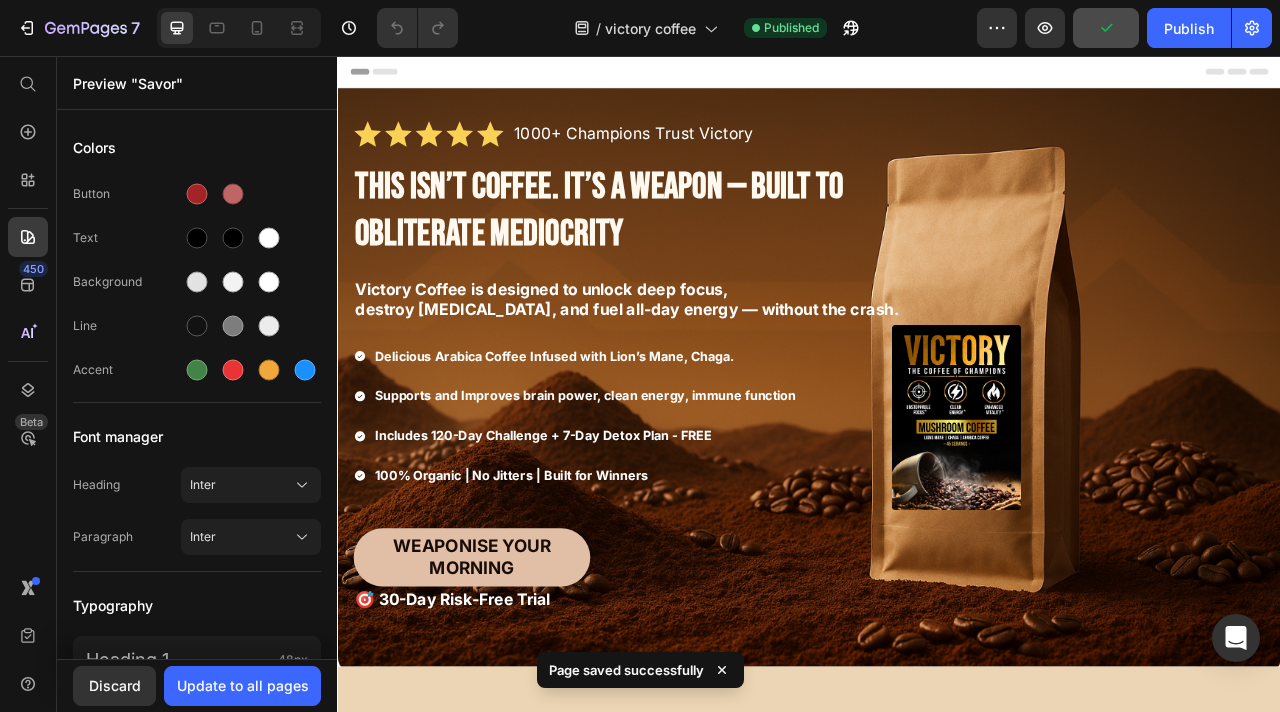 click on "Discard   Update to all pages" 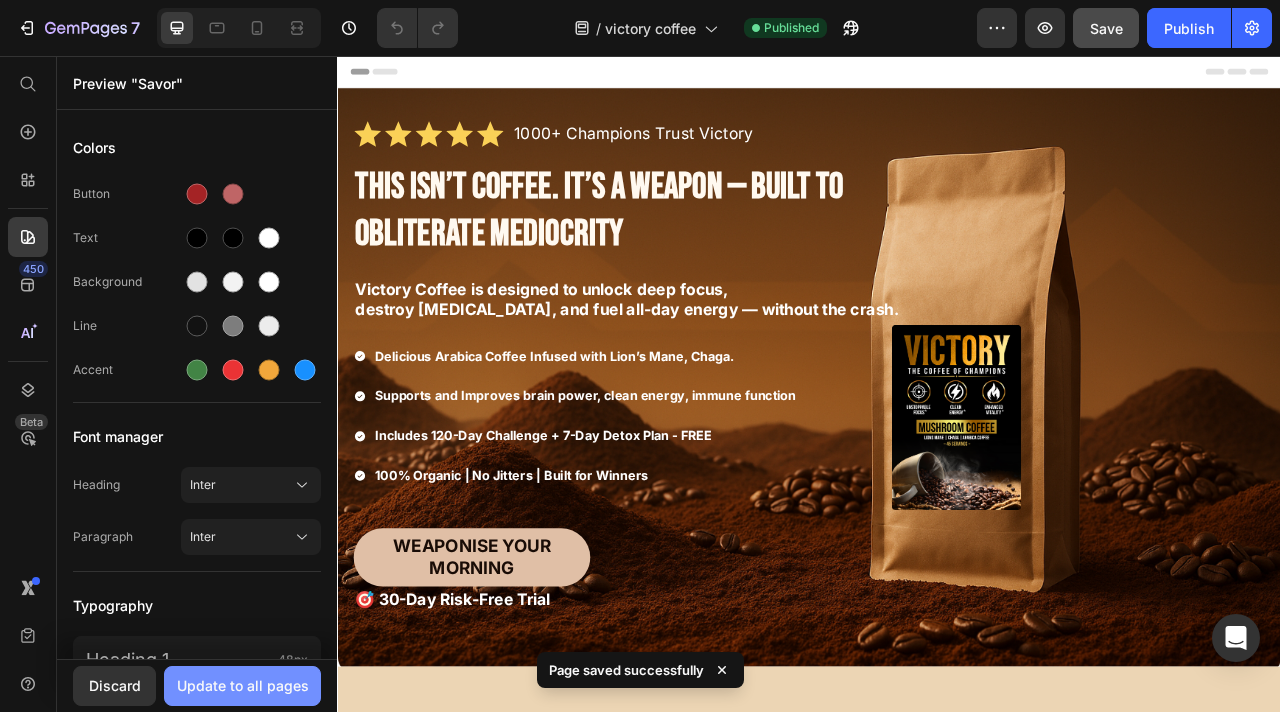 click on "Update to all pages" at bounding box center (243, 685) 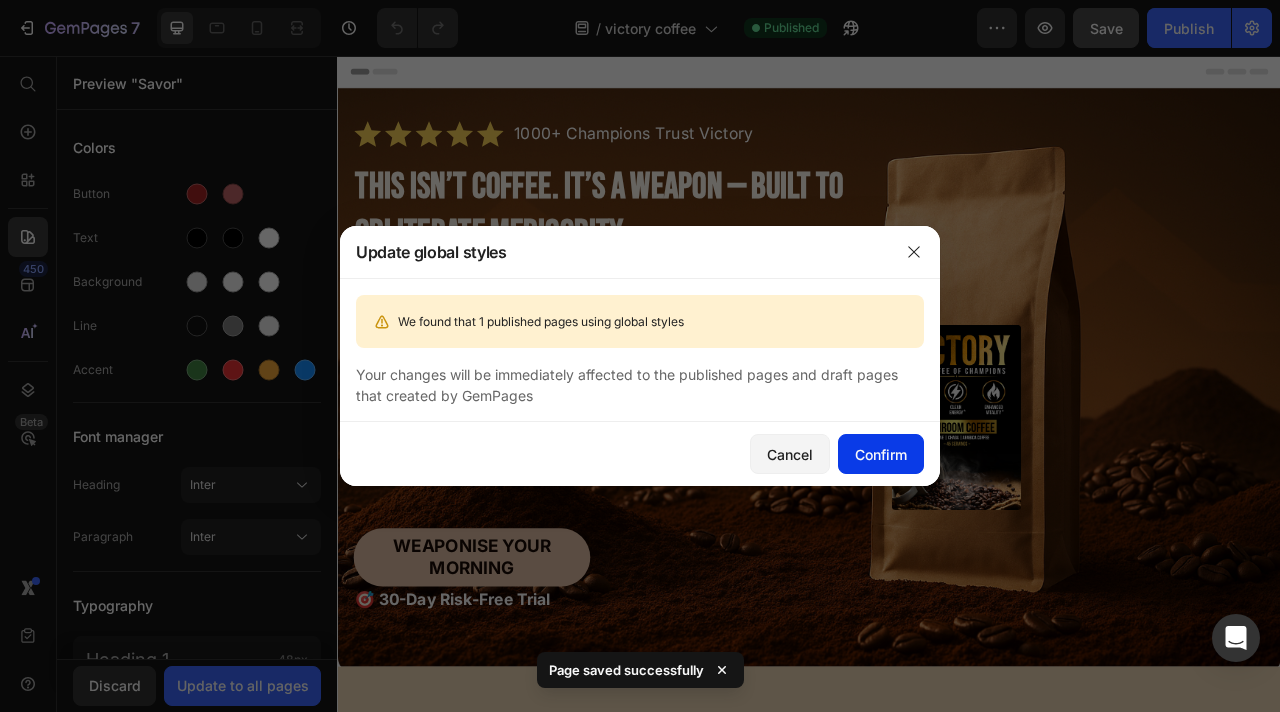 click on "Confirm" at bounding box center (881, 454) 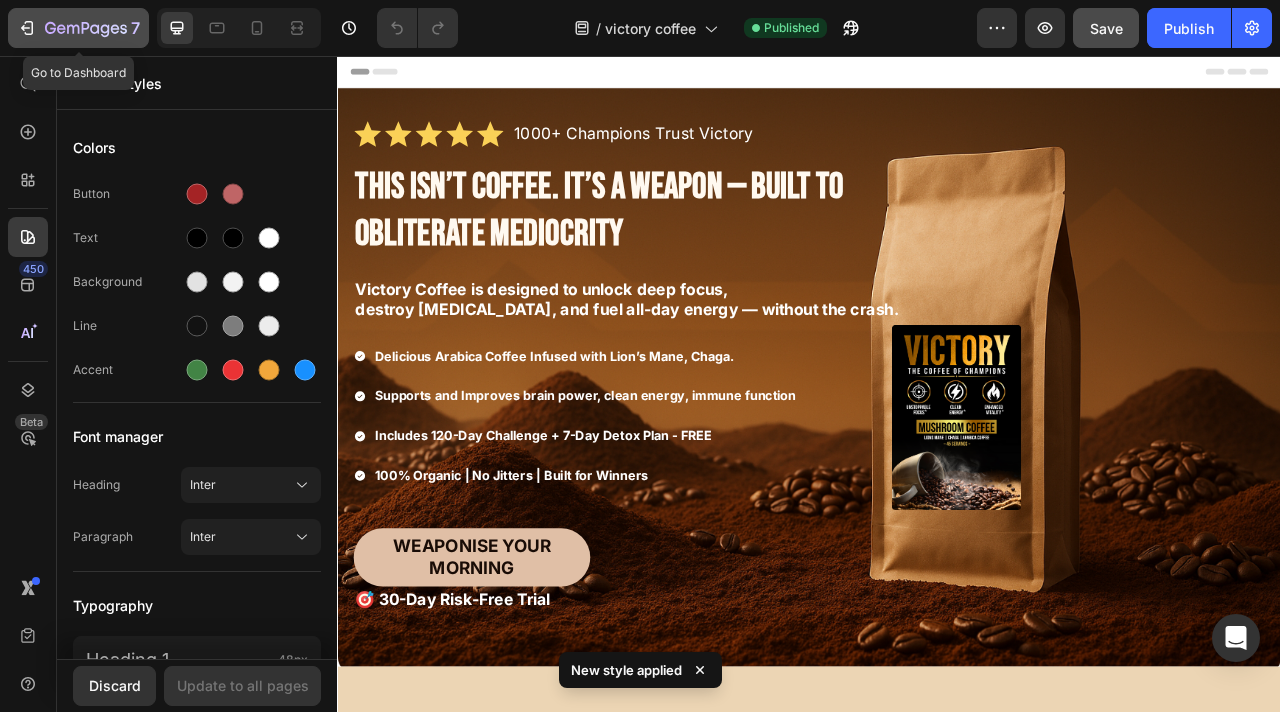 click on "7" 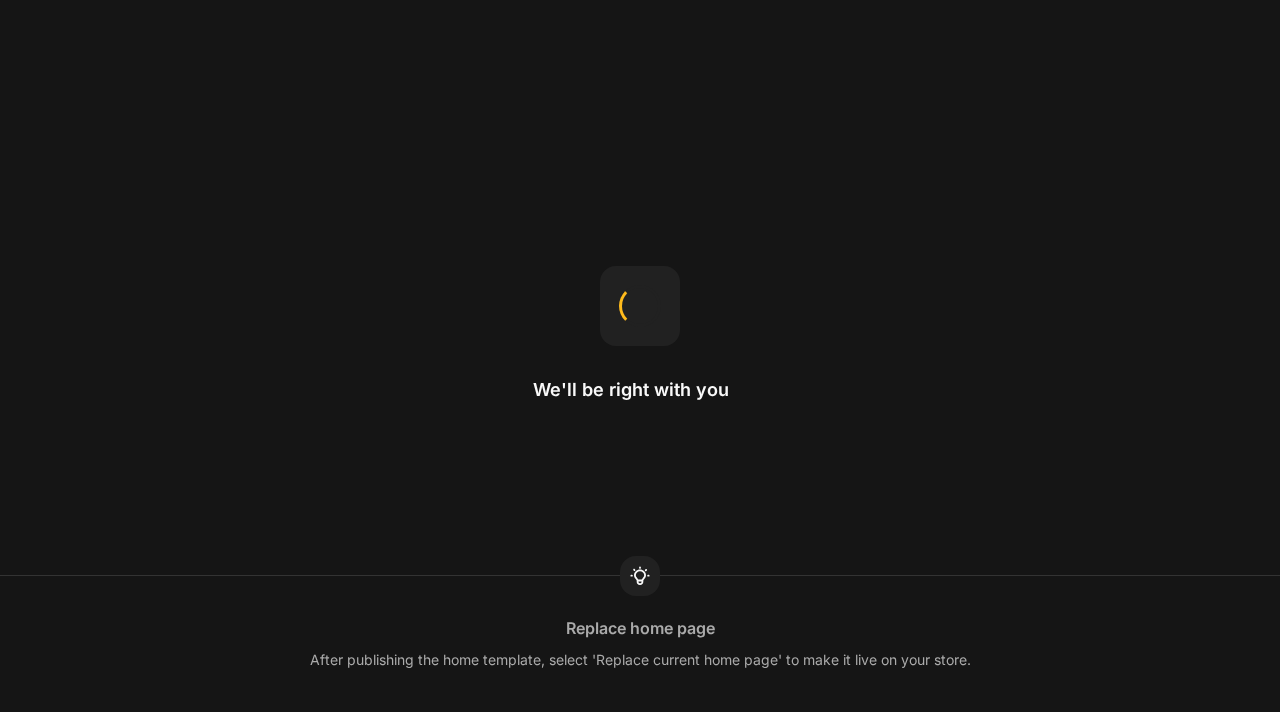 scroll, scrollTop: 0, scrollLeft: 0, axis: both 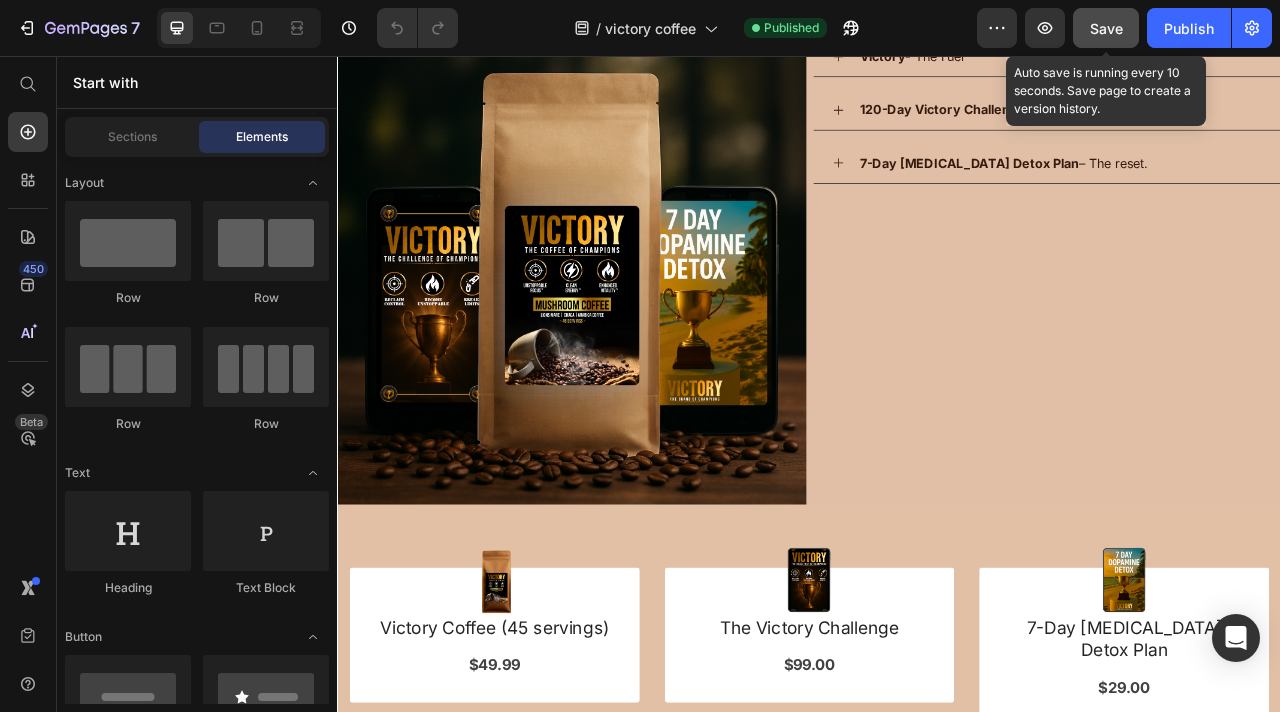 click on "Save" at bounding box center (1106, 28) 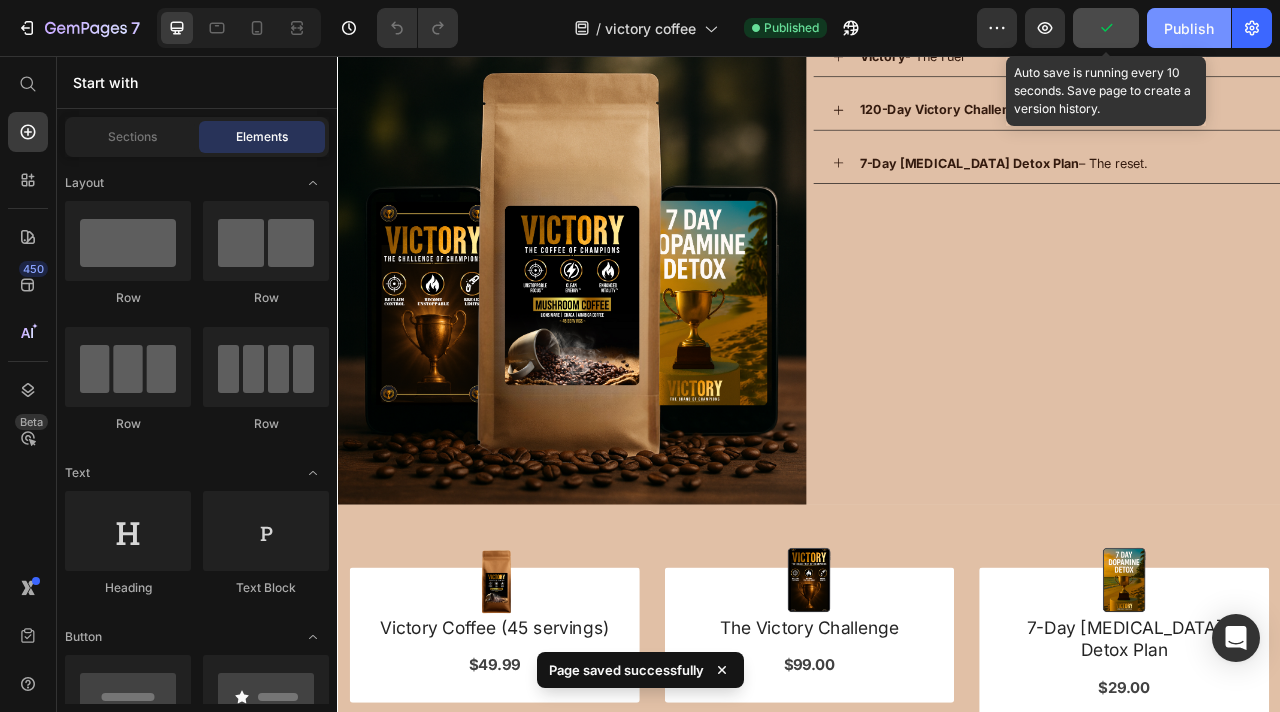 click on "Publish" at bounding box center (1189, 28) 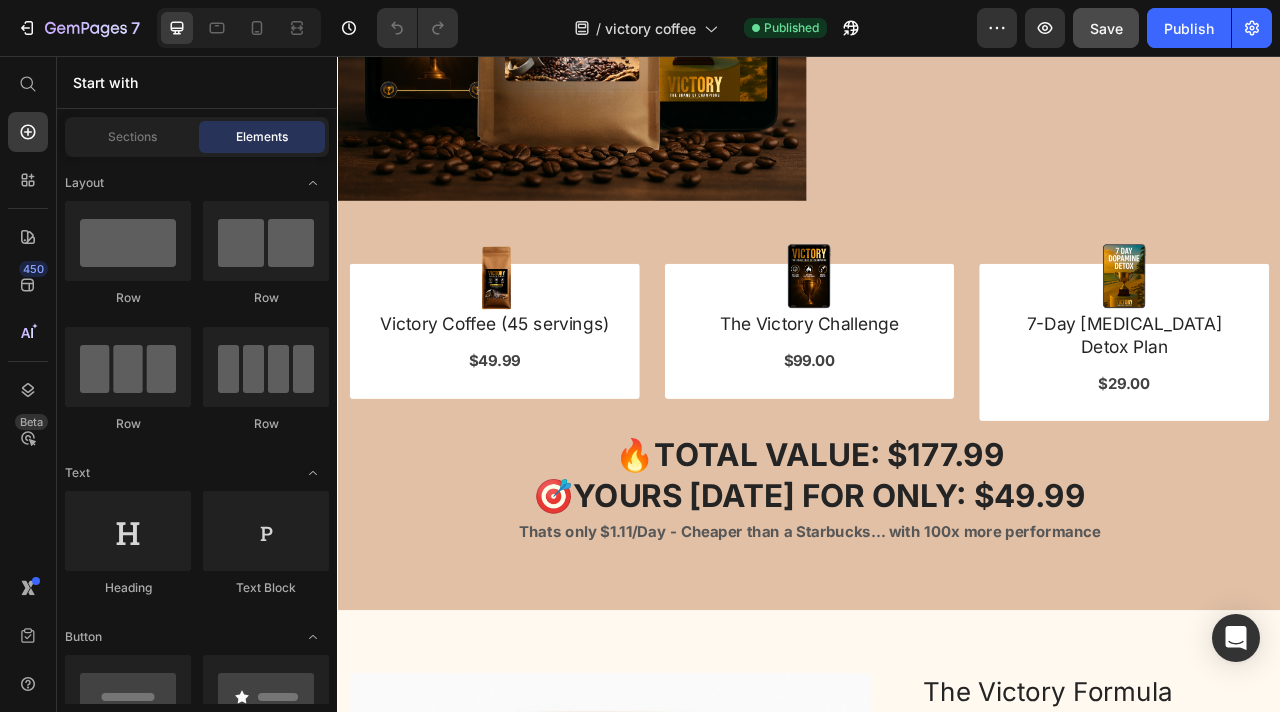 scroll, scrollTop: 3023, scrollLeft: 0, axis: vertical 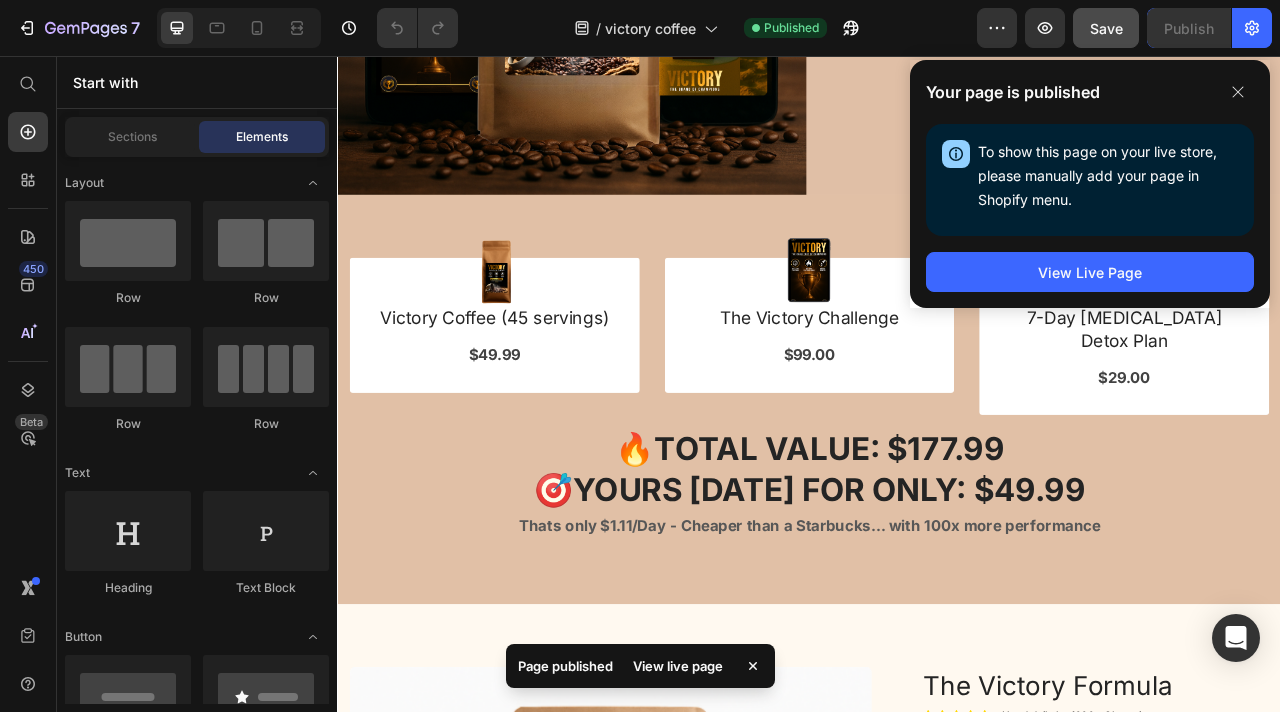 click on "View Live Page" at bounding box center [1090, 272] 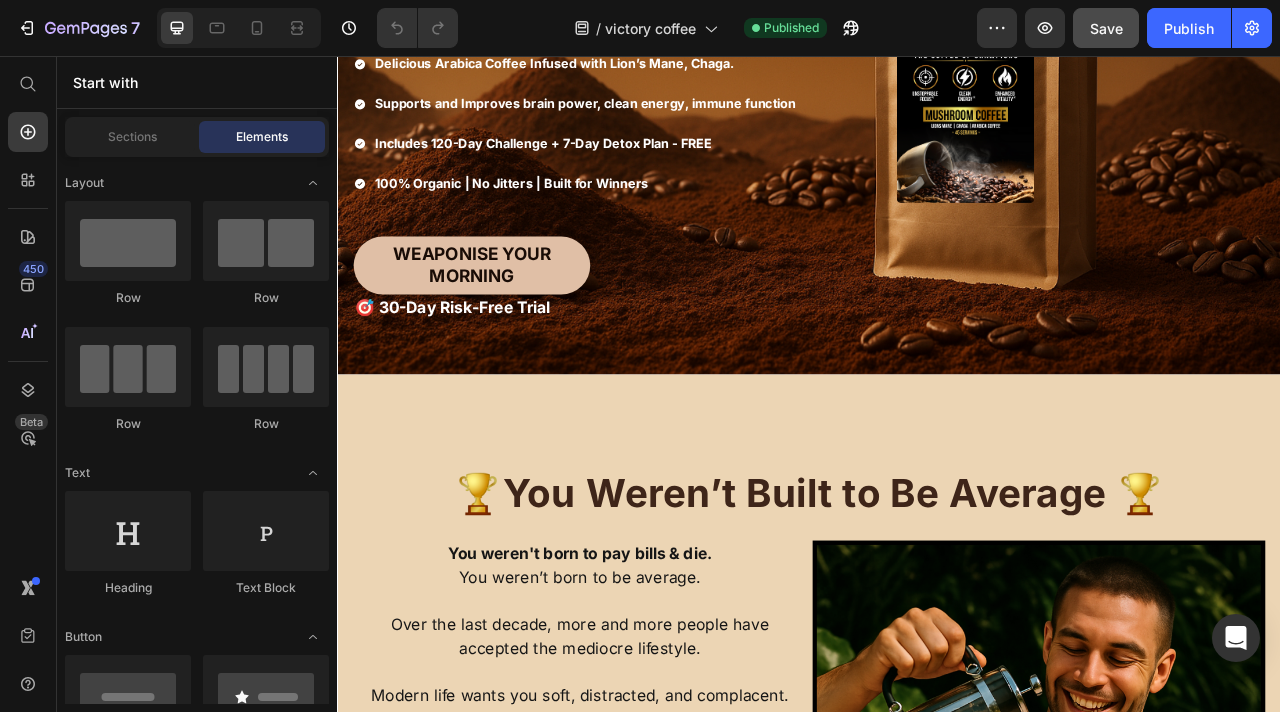 scroll, scrollTop: 424, scrollLeft: 0, axis: vertical 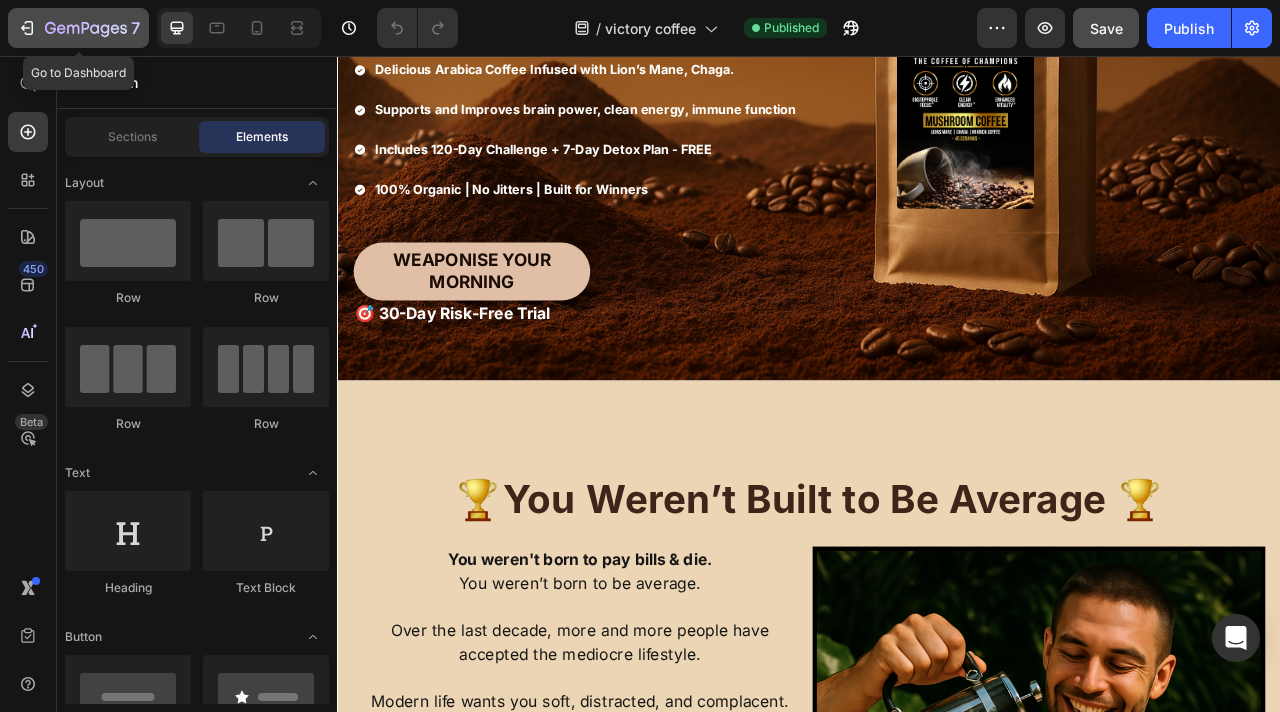 click 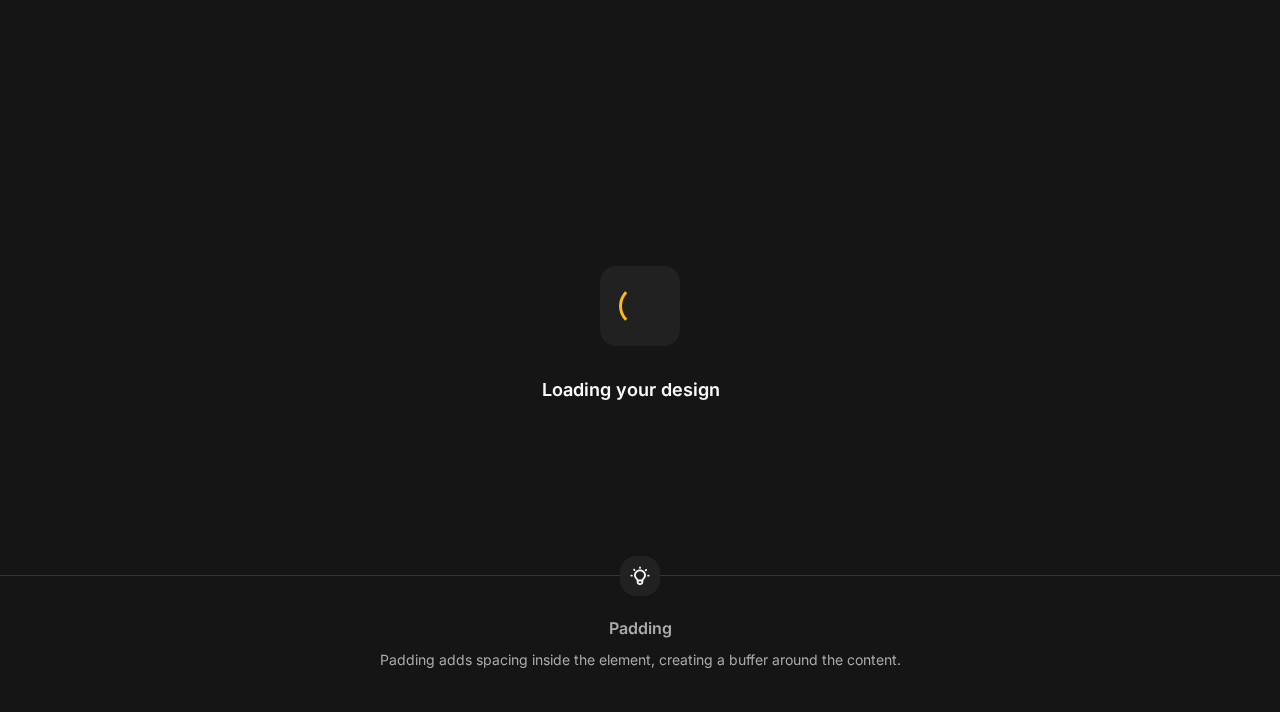 scroll, scrollTop: 0, scrollLeft: 0, axis: both 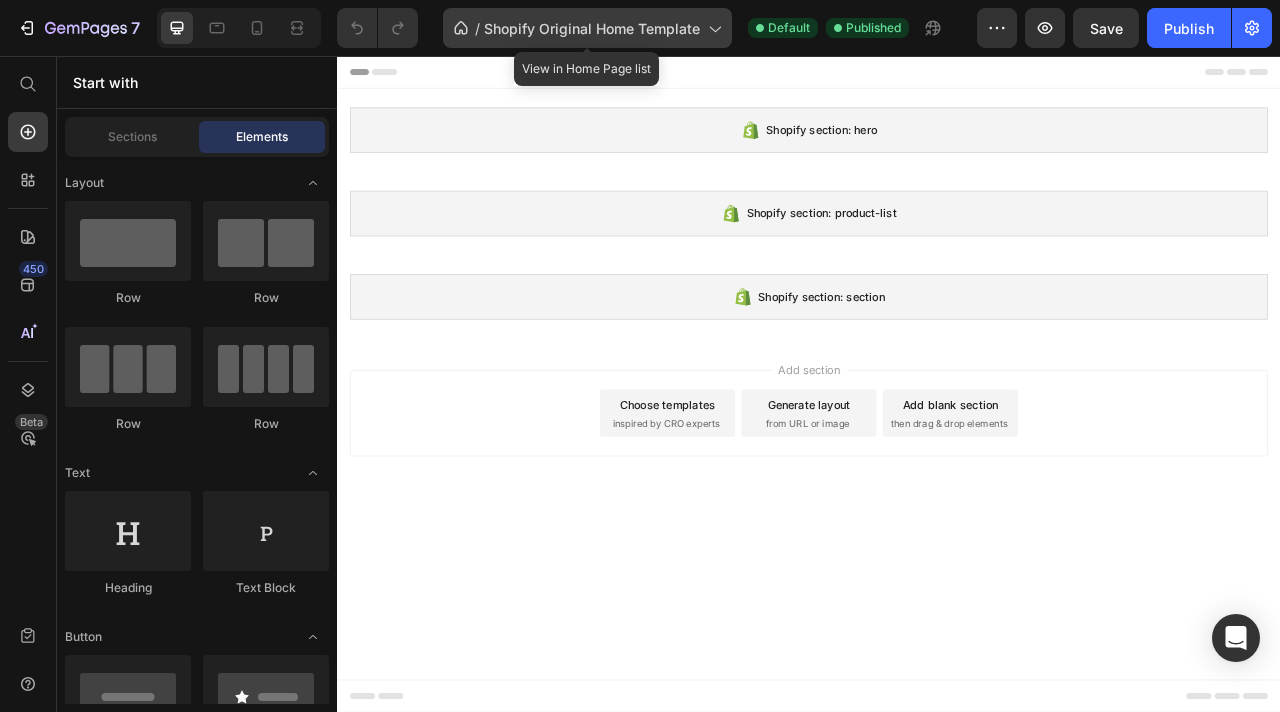 click on "/  Shopify Original Home Template" 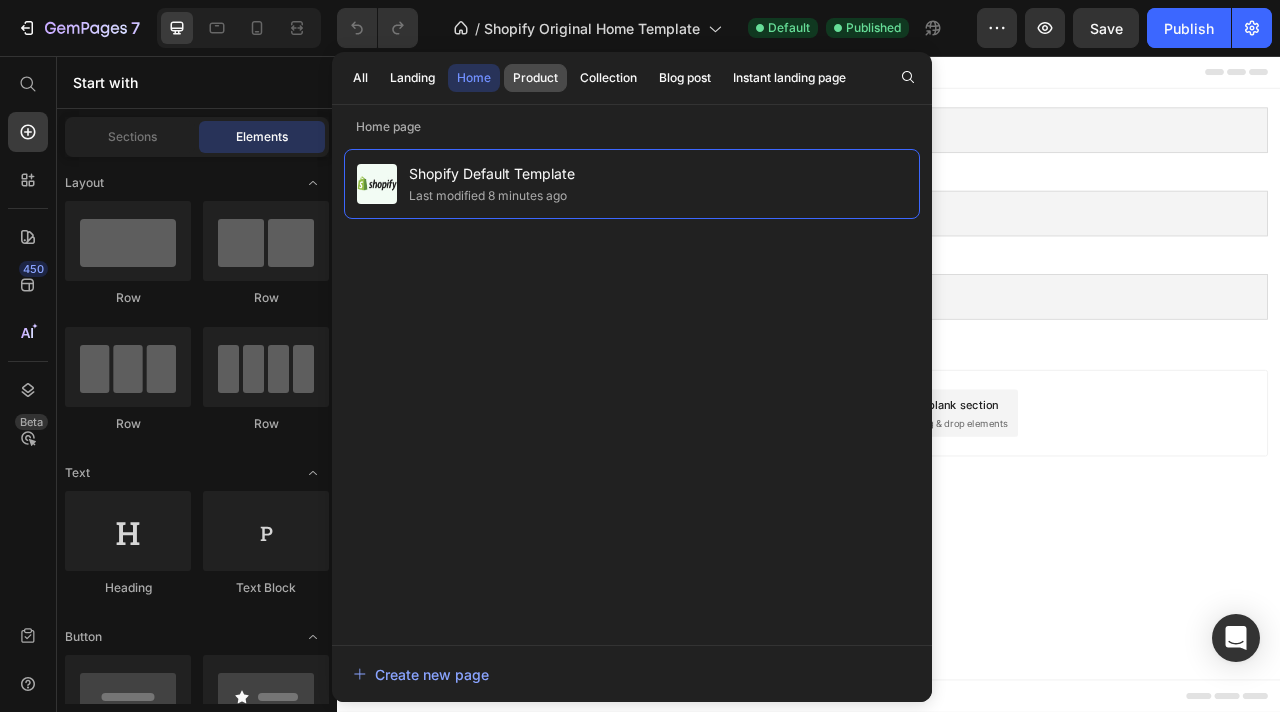 click on "Product" at bounding box center (535, 78) 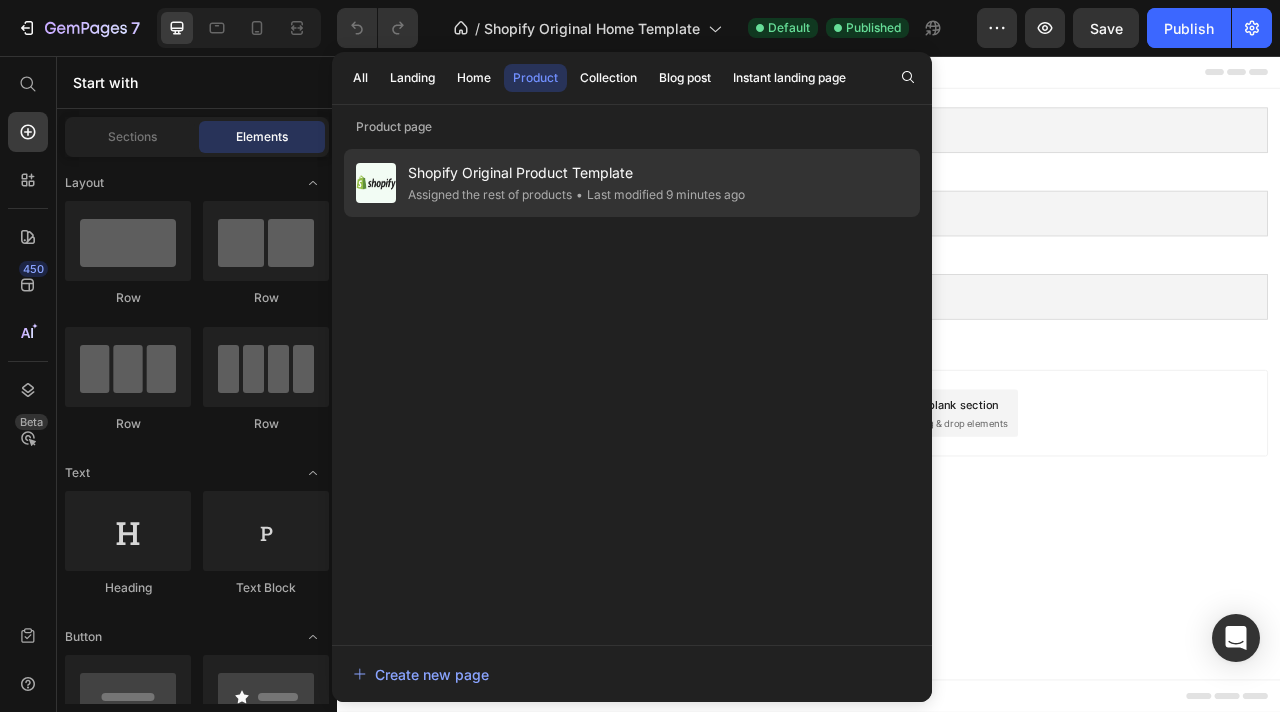 click on "Shopify Original Product Template" at bounding box center [576, 173] 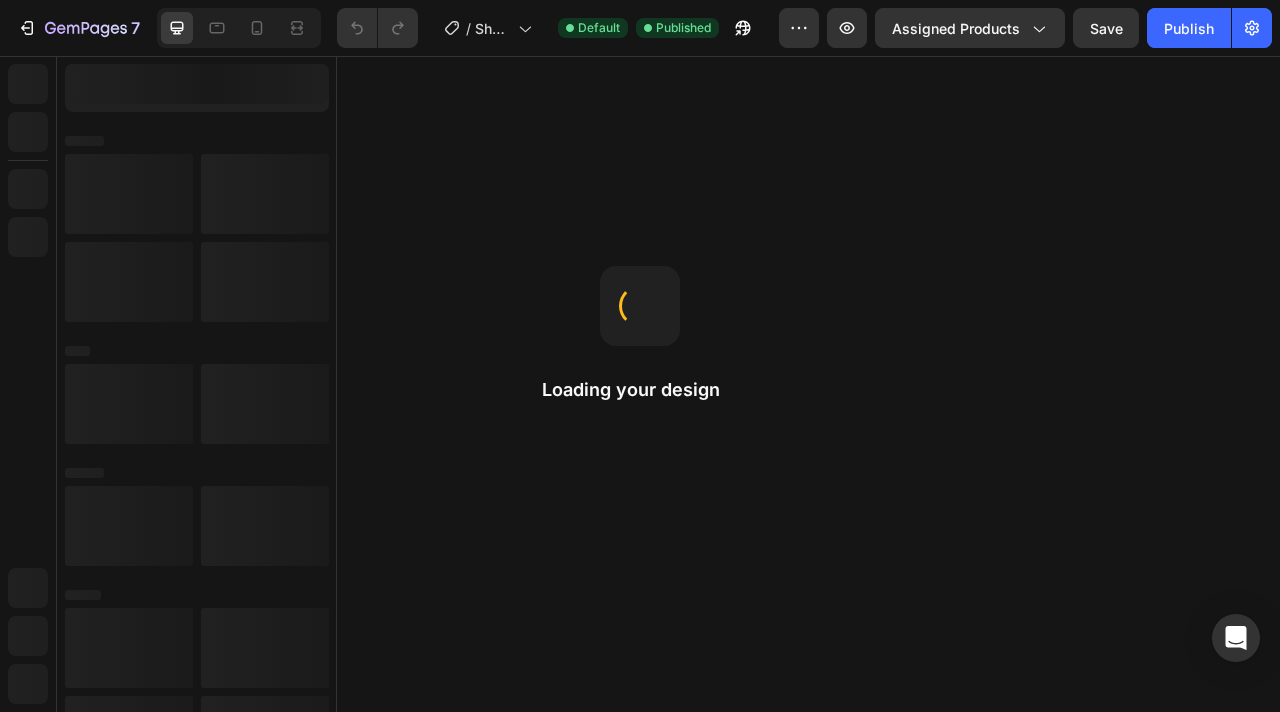 scroll, scrollTop: 0, scrollLeft: 0, axis: both 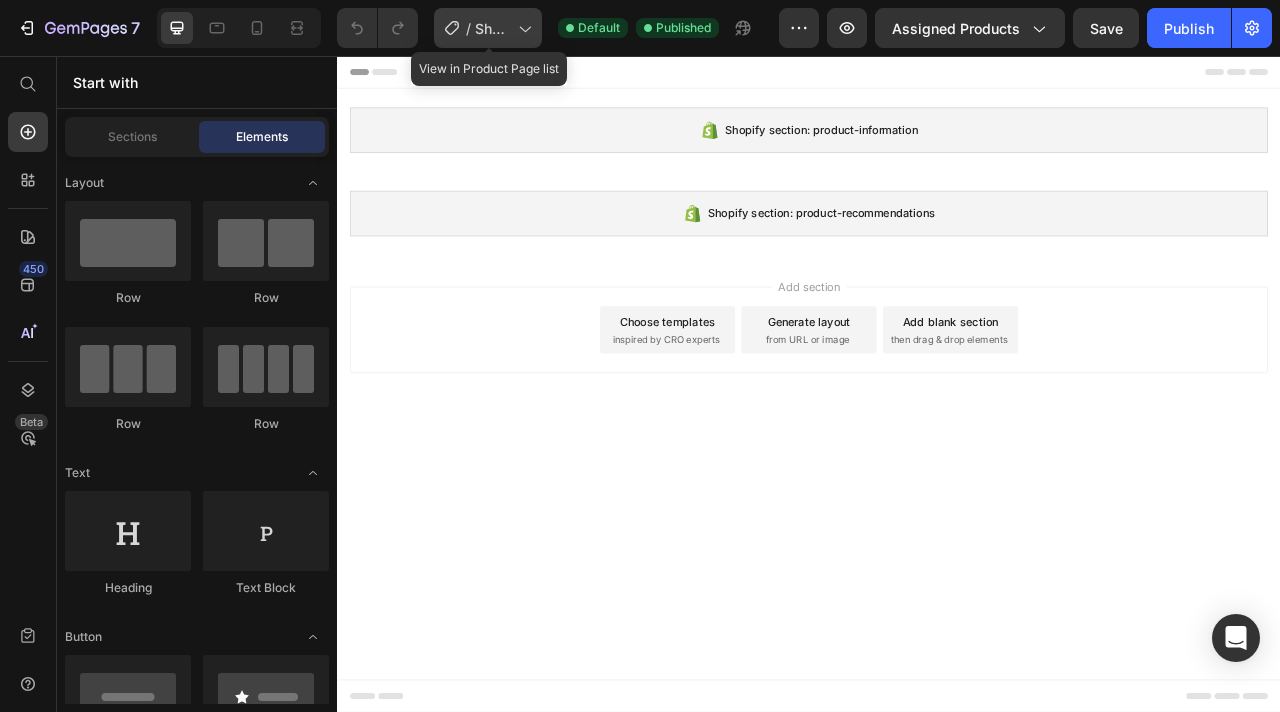 click 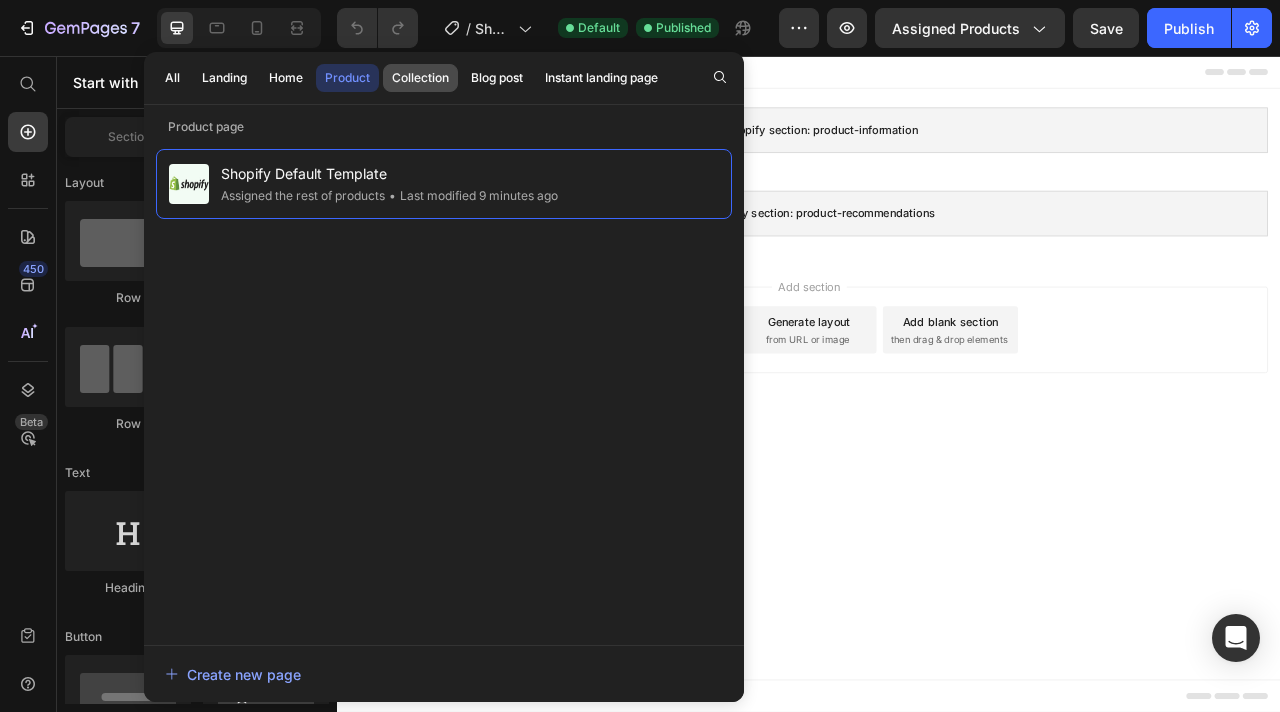 click on "Collection" at bounding box center (420, 78) 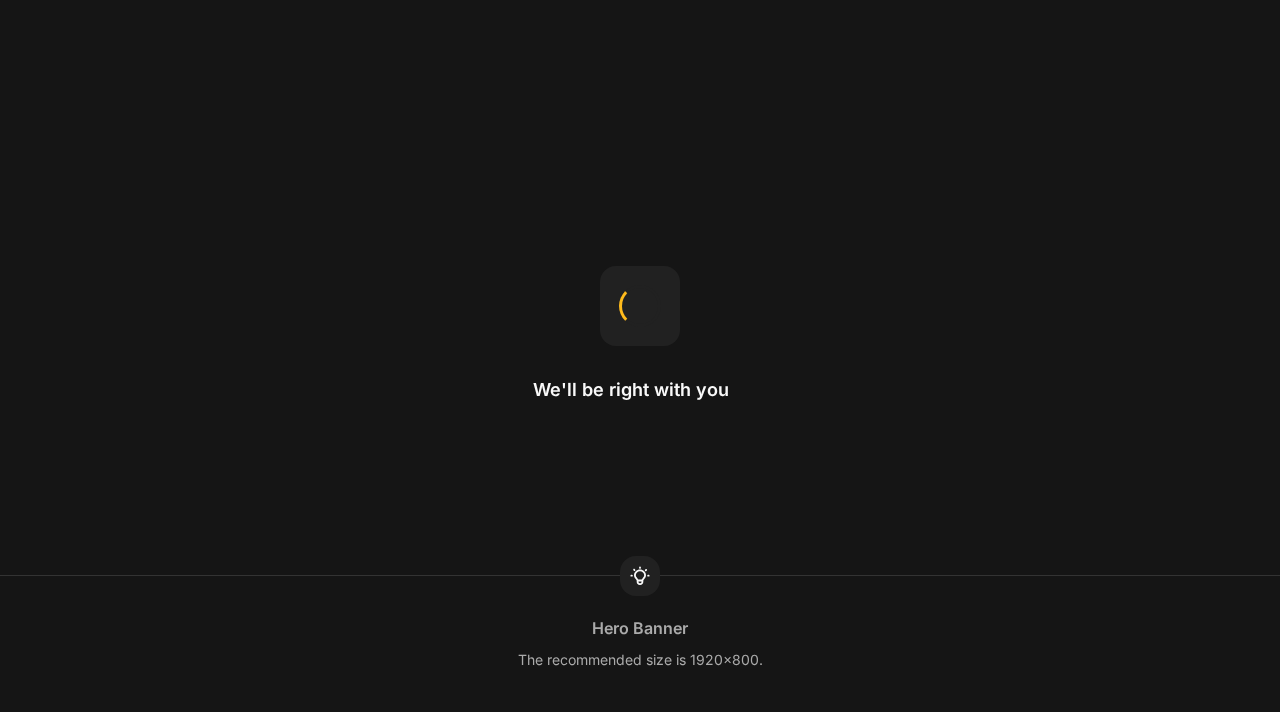 scroll, scrollTop: 0, scrollLeft: 0, axis: both 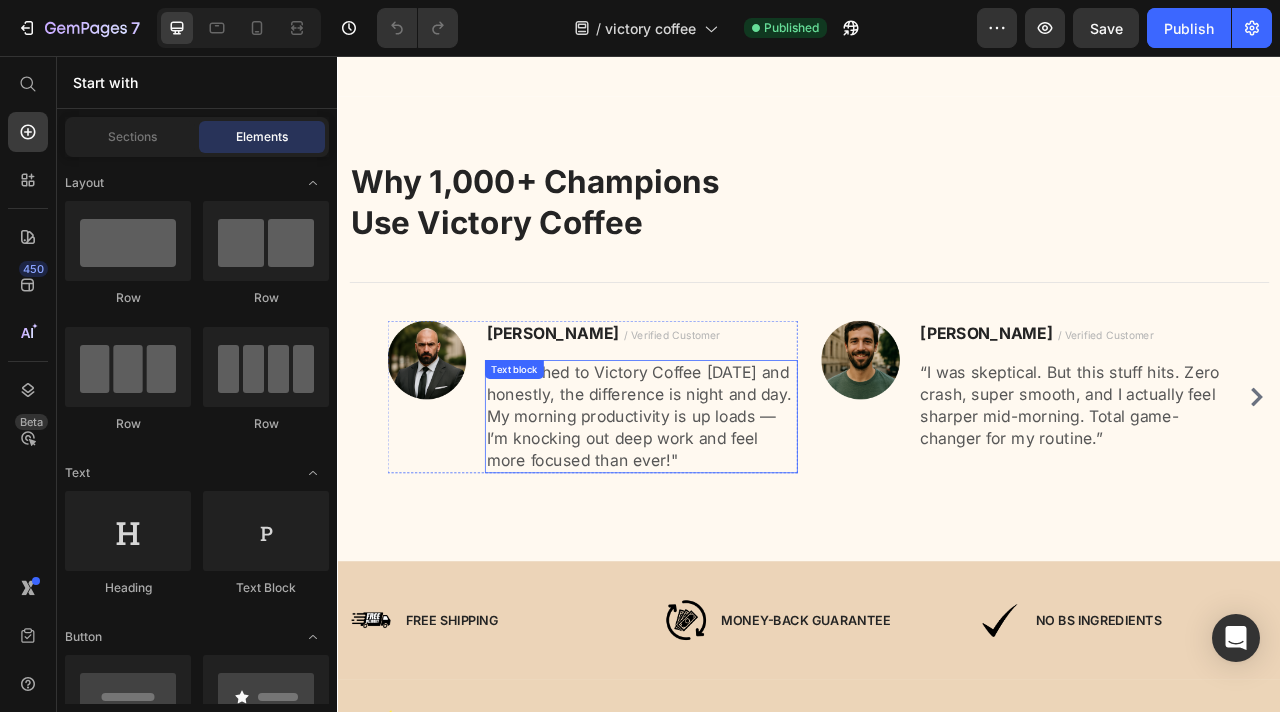 click on ""I switched to Victory Coffee [DATE] and honestly, the difference is night and day. My morning productivity is up loads — I’m knocking out deep work and feel more focused than ever!"" at bounding box center (723, 514) 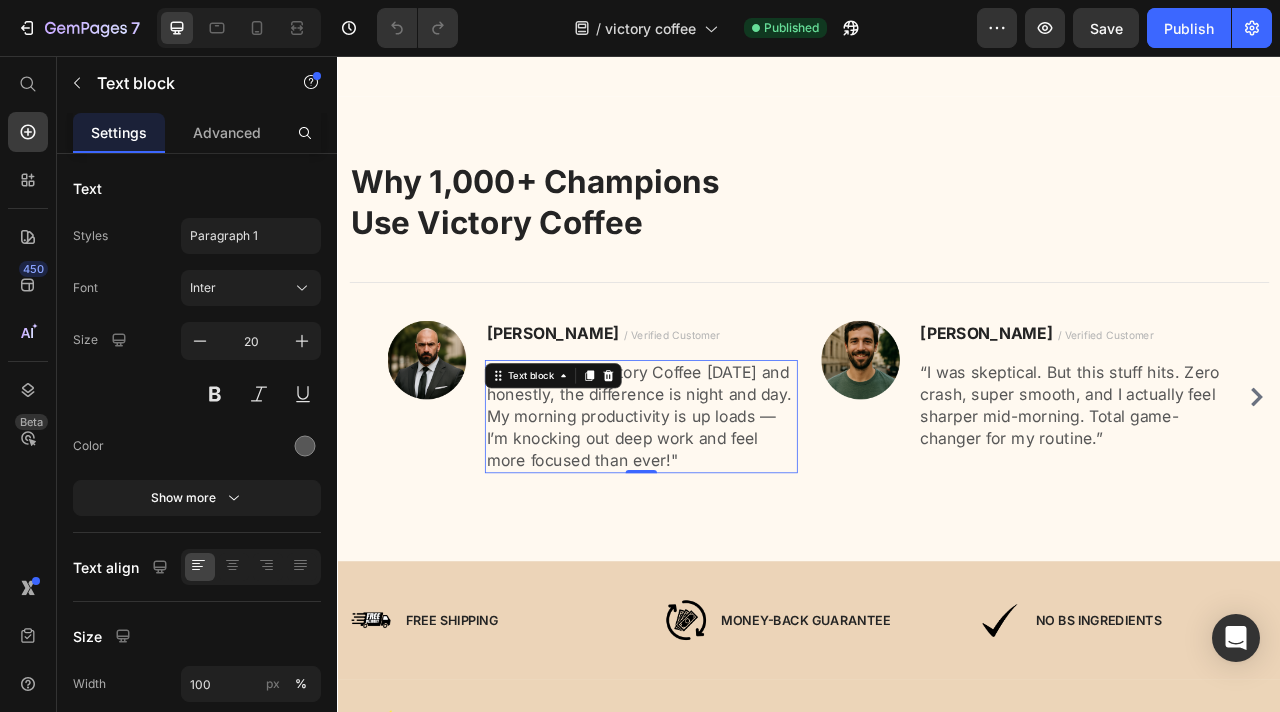 click on ""I switched to Victory Coffee [DATE] and honestly, the difference is night and day. My morning productivity is up loads — I’m knocking out deep work and feel more focused than ever!"" at bounding box center (723, 514) 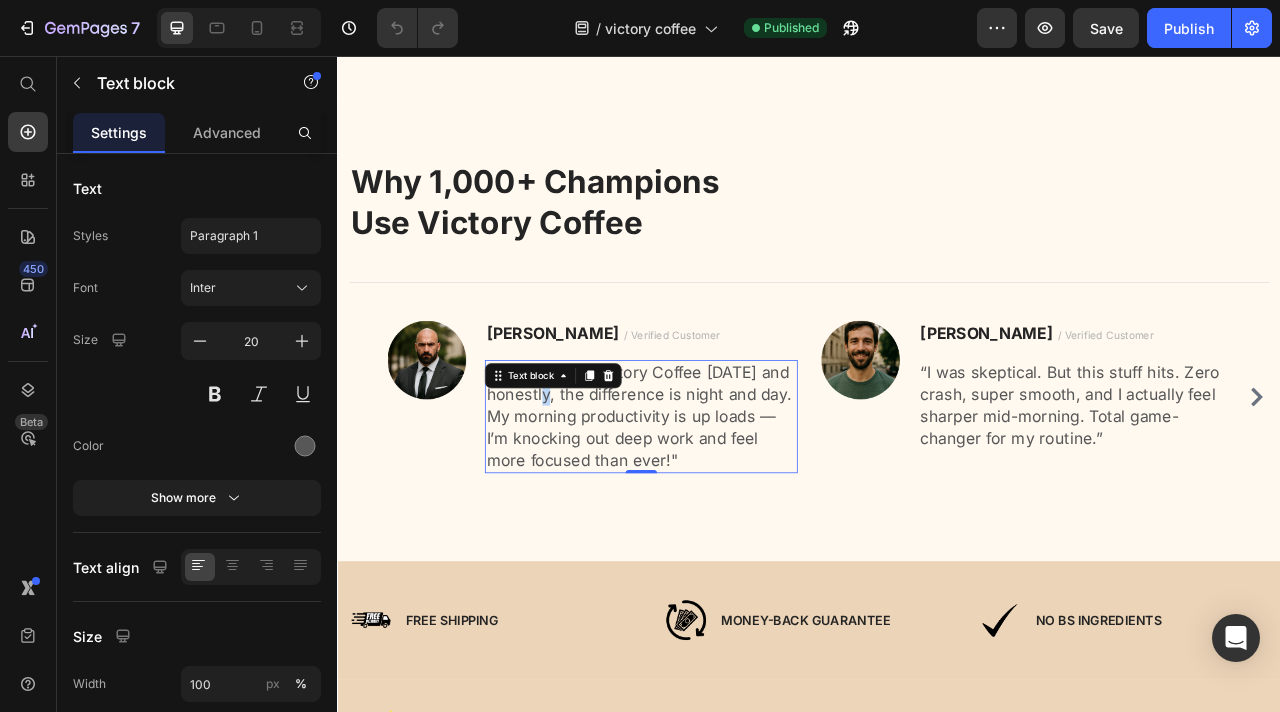 click on ""I switched to Victory Coffee [DATE] and honestly, the difference is night and day. My morning productivity is up loads — I’m knocking out deep work and feel more focused than ever!"" at bounding box center [723, 514] 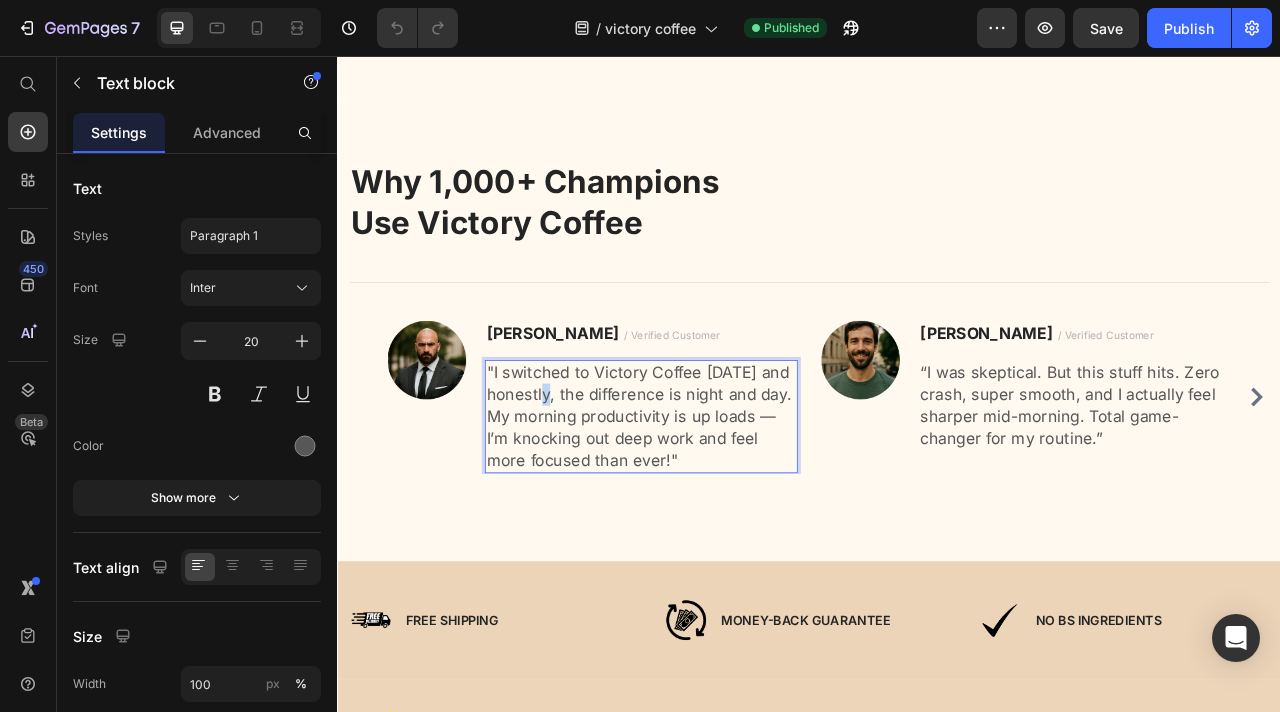click on ""I switched to Victory Coffee [DATE] and honestly, the difference is night and day. My morning productivity is up loads — I’m knocking out deep work and feel more focused than ever!"" at bounding box center [723, 514] 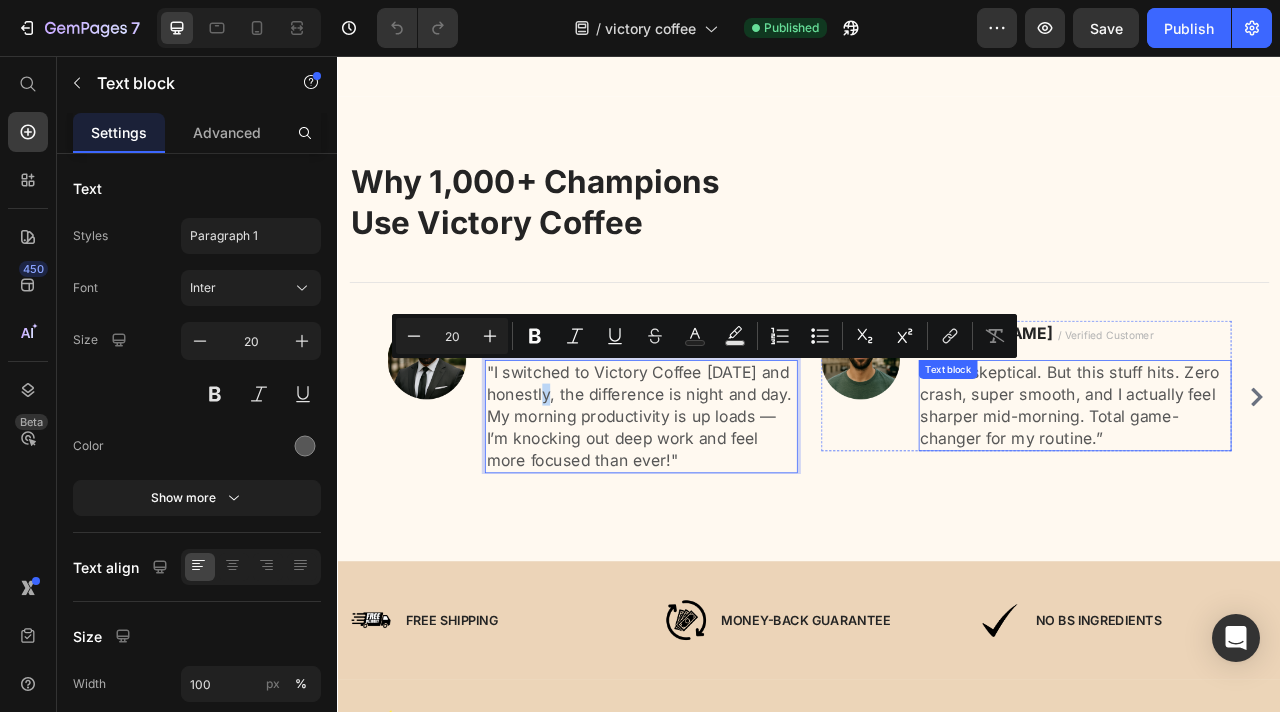 click on "“I was skeptical. But this stuff hits. Zero crash, super smooth, and I actually feel sharper mid-morning. Total game-changer for my routine.”" at bounding box center [1275, 500] 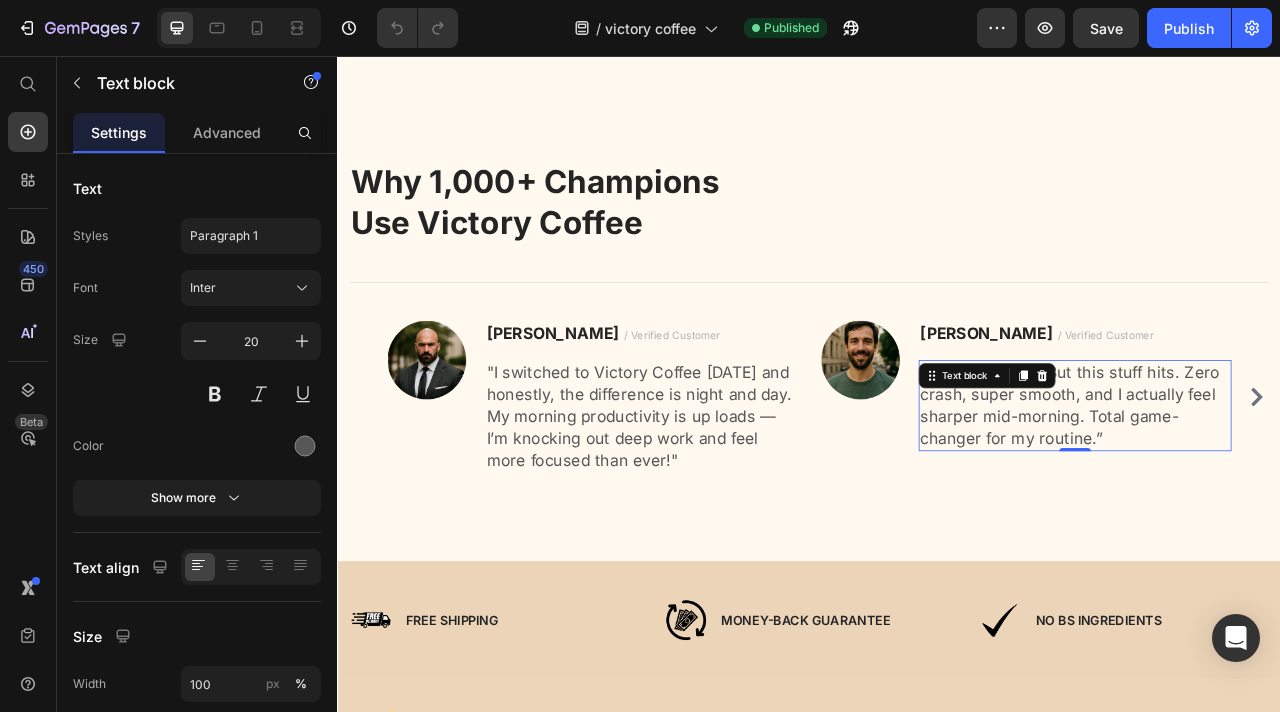 click on "“I was skeptical. But this stuff hits. Zero crash, super smooth, and I actually feel sharper mid-morning. Total game-changer for my routine.”" at bounding box center (1275, 500) 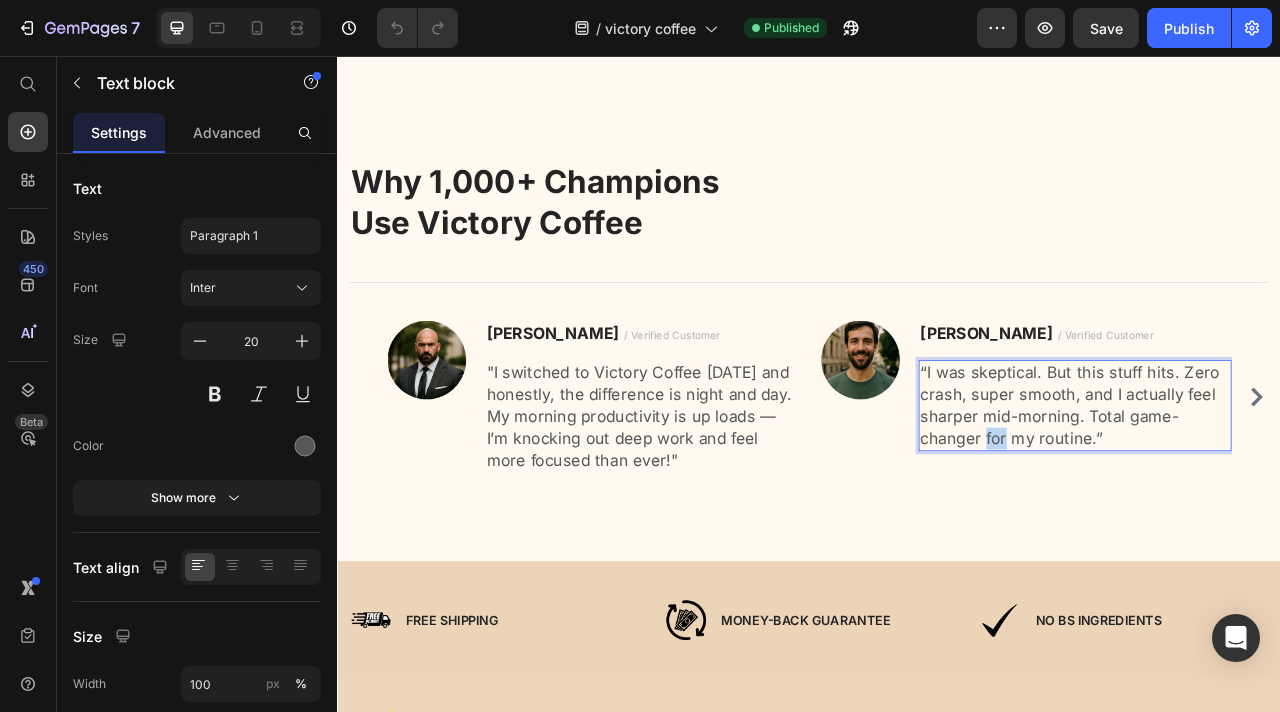 click on "“I was skeptical. But this stuff hits. Zero crash, super smooth, and I actually feel sharper mid-morning. Total game-changer for my routine.”" at bounding box center (1275, 500) 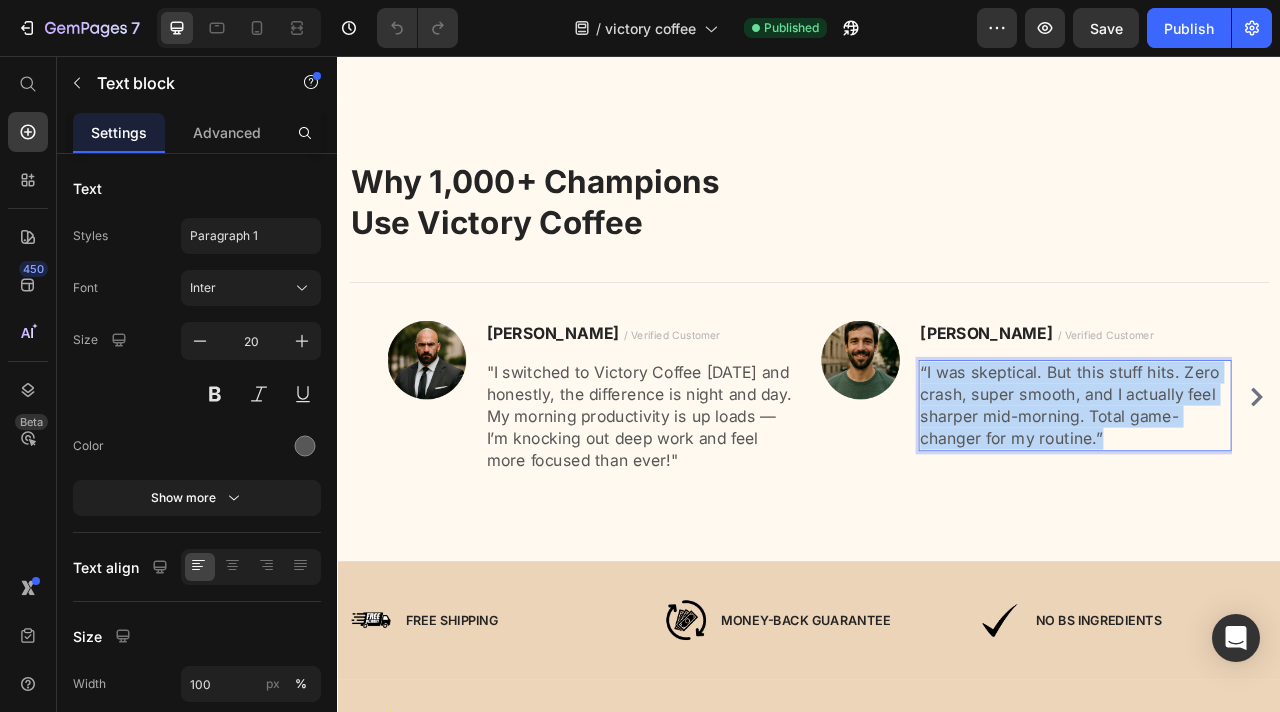 click on "“I was skeptical. But this stuff hits. Zero crash, super smooth, and I actually feel sharper mid-morning. Total game-changer for my routine.”" at bounding box center (1275, 500) 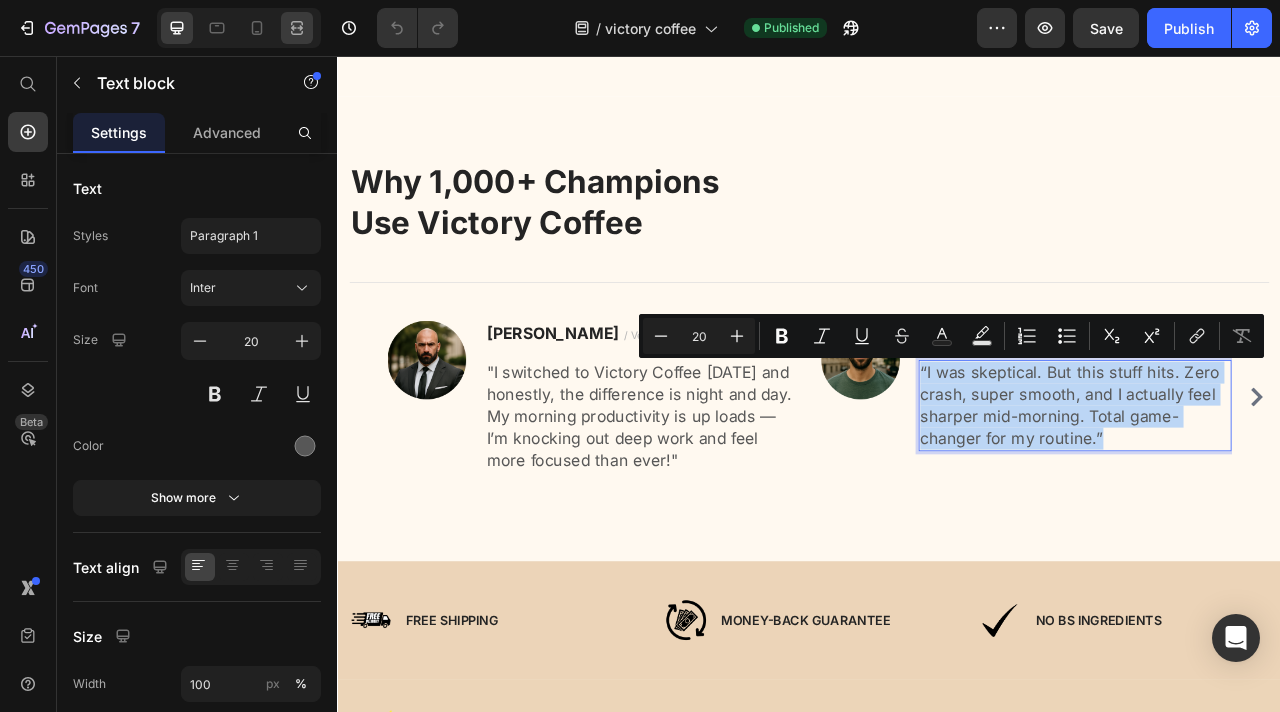 copy on "“I was skeptical. But this stuff hits. Zero crash, super smooth, and I actually feel sharper mid-morning. Total game-changer for my routine.”" 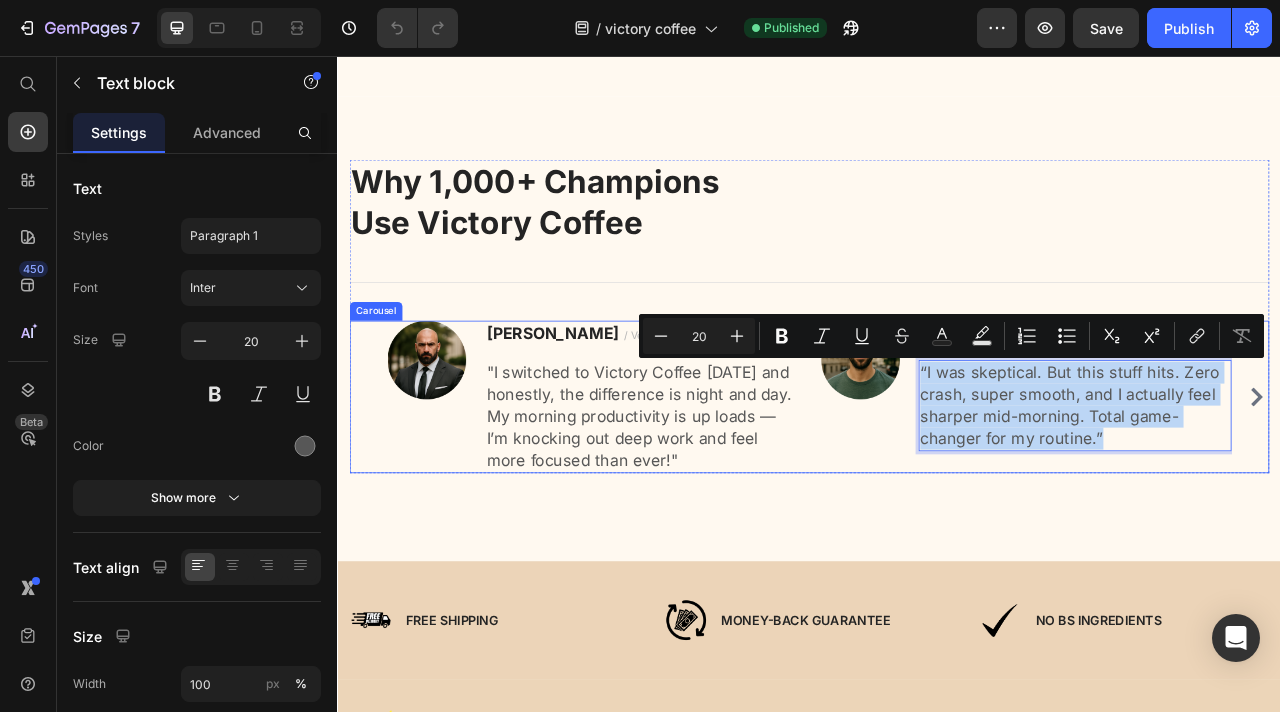 click at bounding box center [1506, 489] 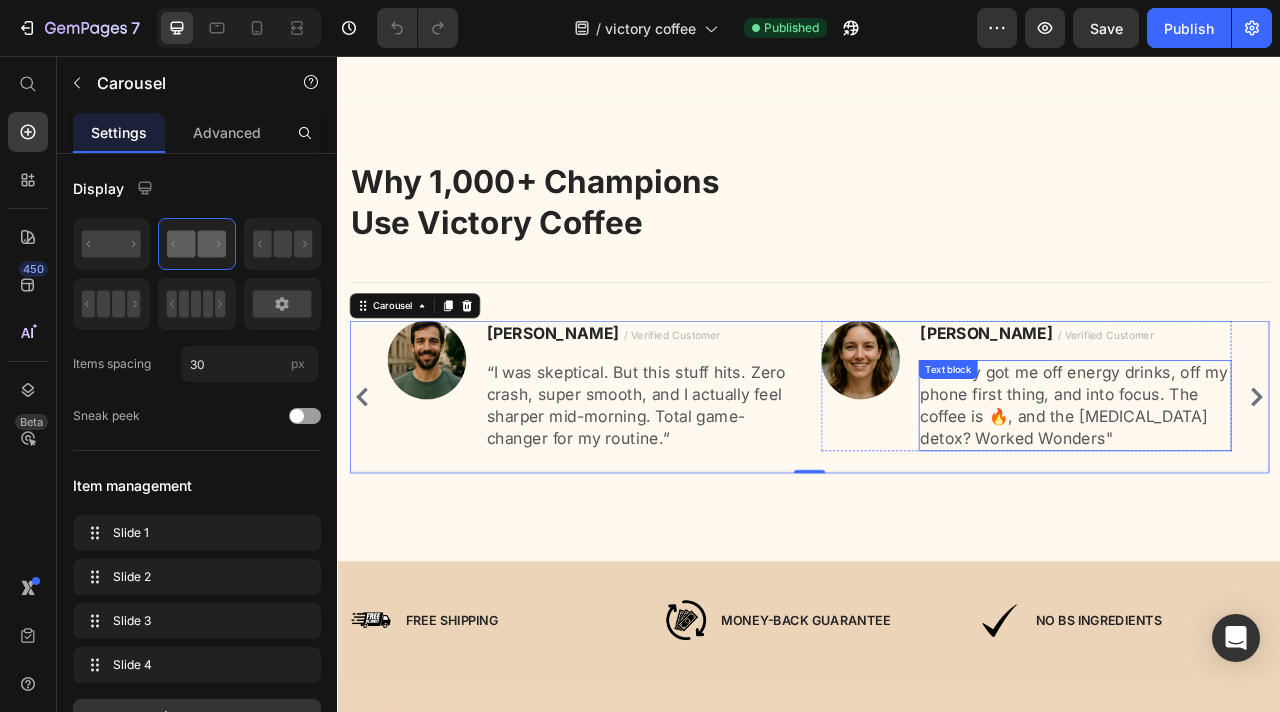 click on "“Victory got me off energy drinks, off my phone first thing, and into focus. The coffee is 🔥, and the [MEDICAL_DATA] detox? Worked Wonders"" at bounding box center [1275, 500] 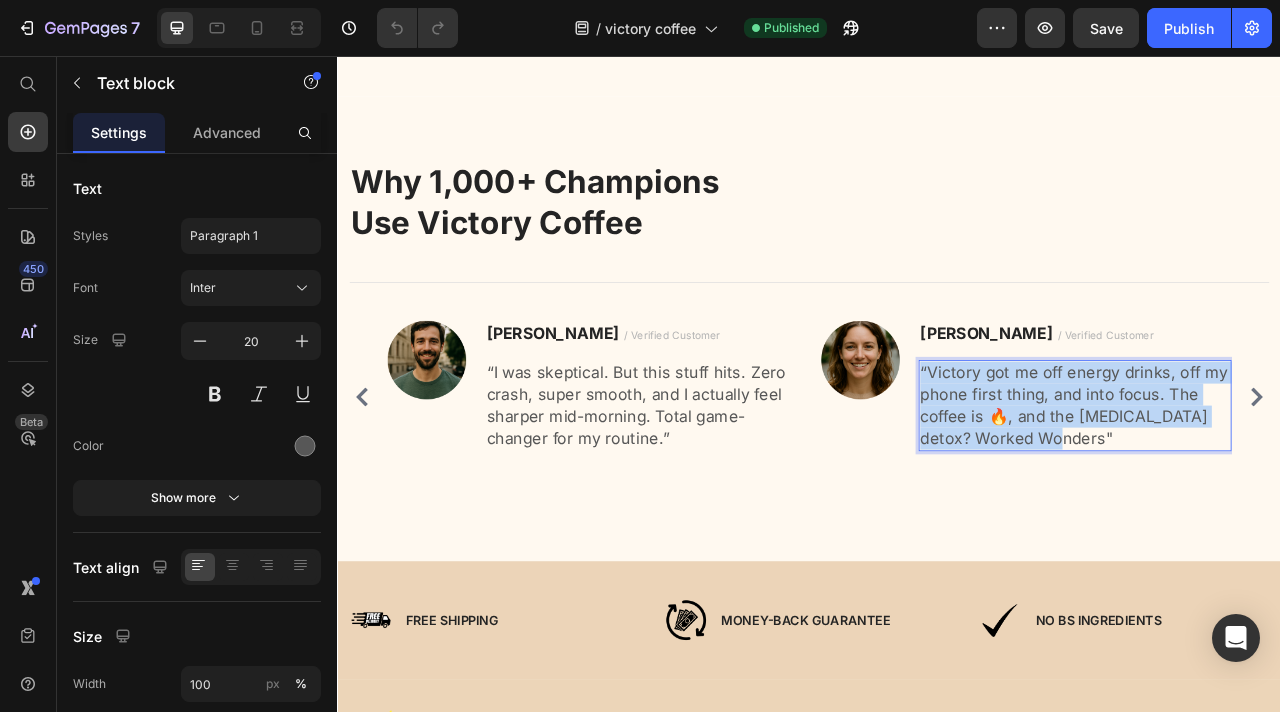 click on "“Victory got me off energy drinks, off my phone first thing, and into focus. The coffee is 🔥, and the [MEDICAL_DATA] detox? Worked Wonders"" at bounding box center (1275, 500) 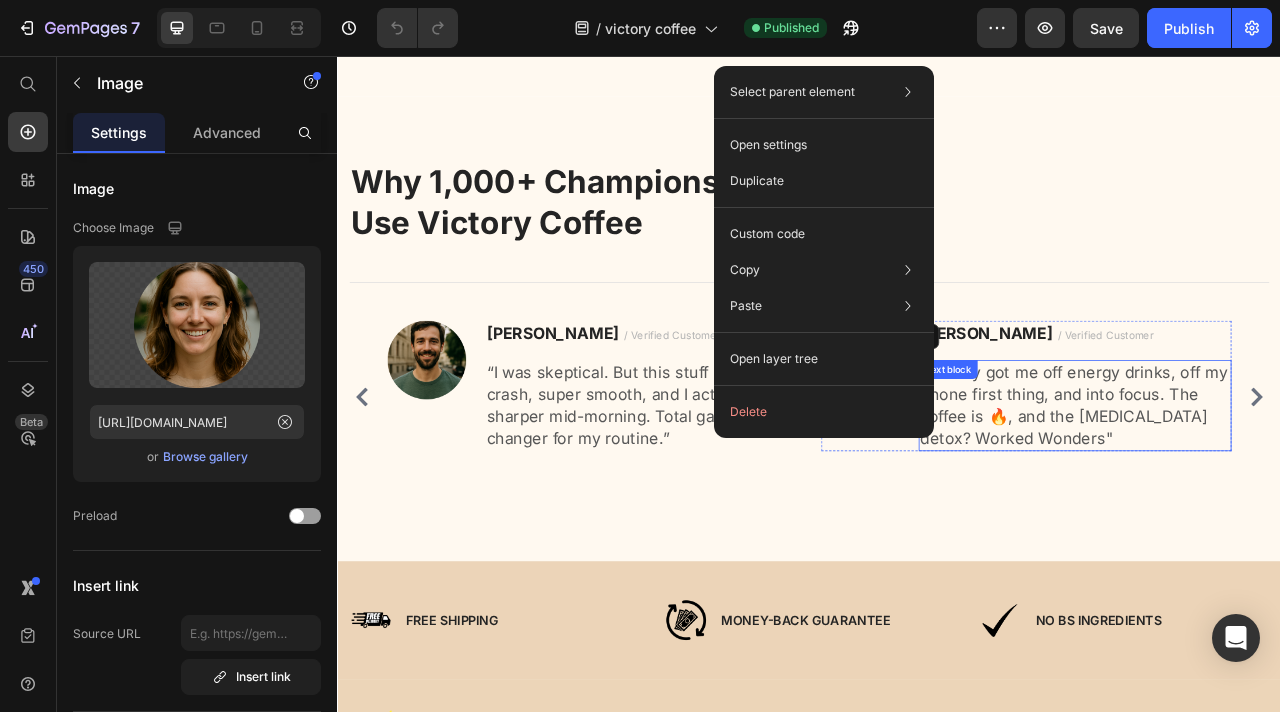 click on "“Victory got me off energy drinks, off my phone first thing, and into focus. The coffee is 🔥, and the [MEDICAL_DATA] detox? Worked Wonders"" at bounding box center [1275, 500] 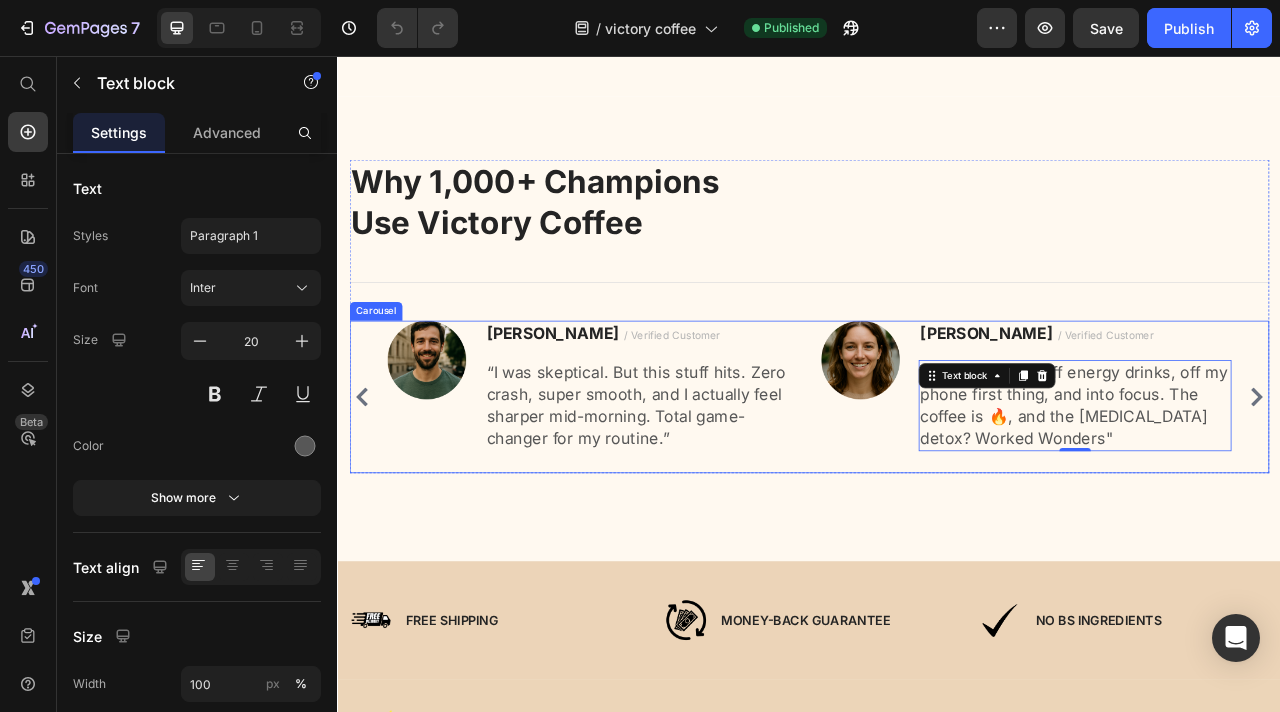 click 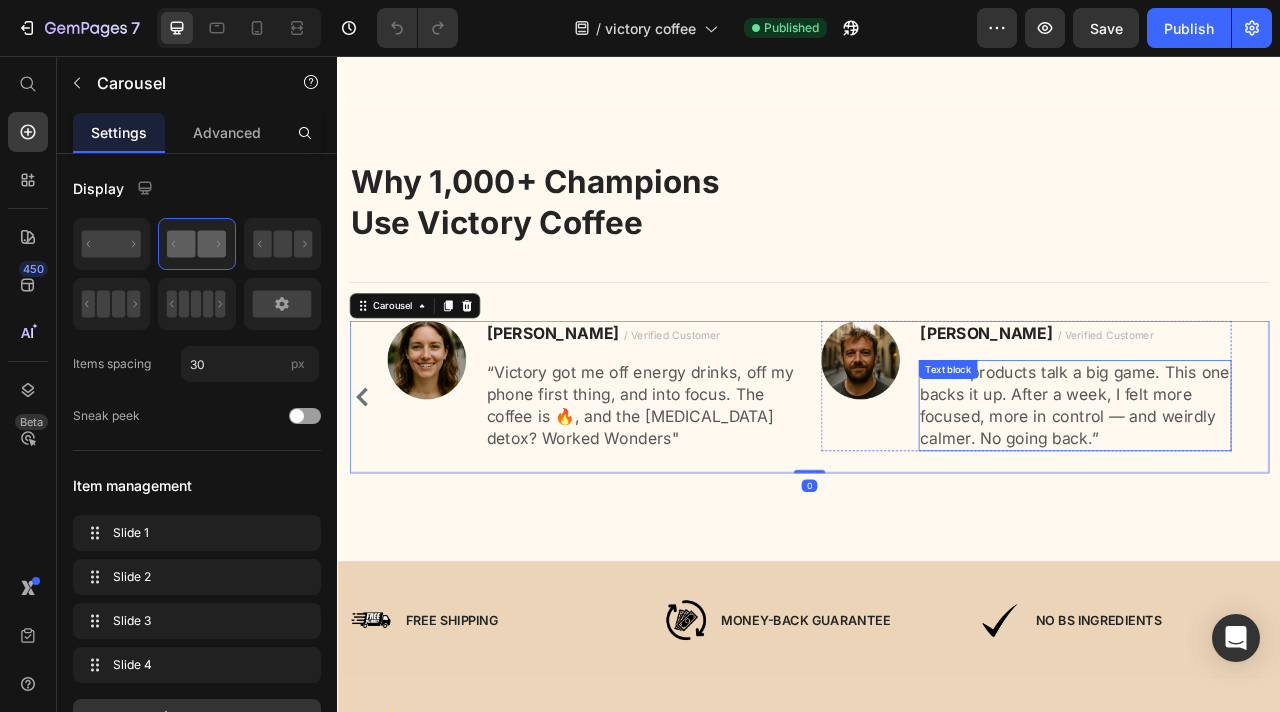 click on "“Most products talk a big game. This one backs it up. After a week, I felt more focused, more in control — and weirdly calmer. No going back.”" at bounding box center (1275, 500) 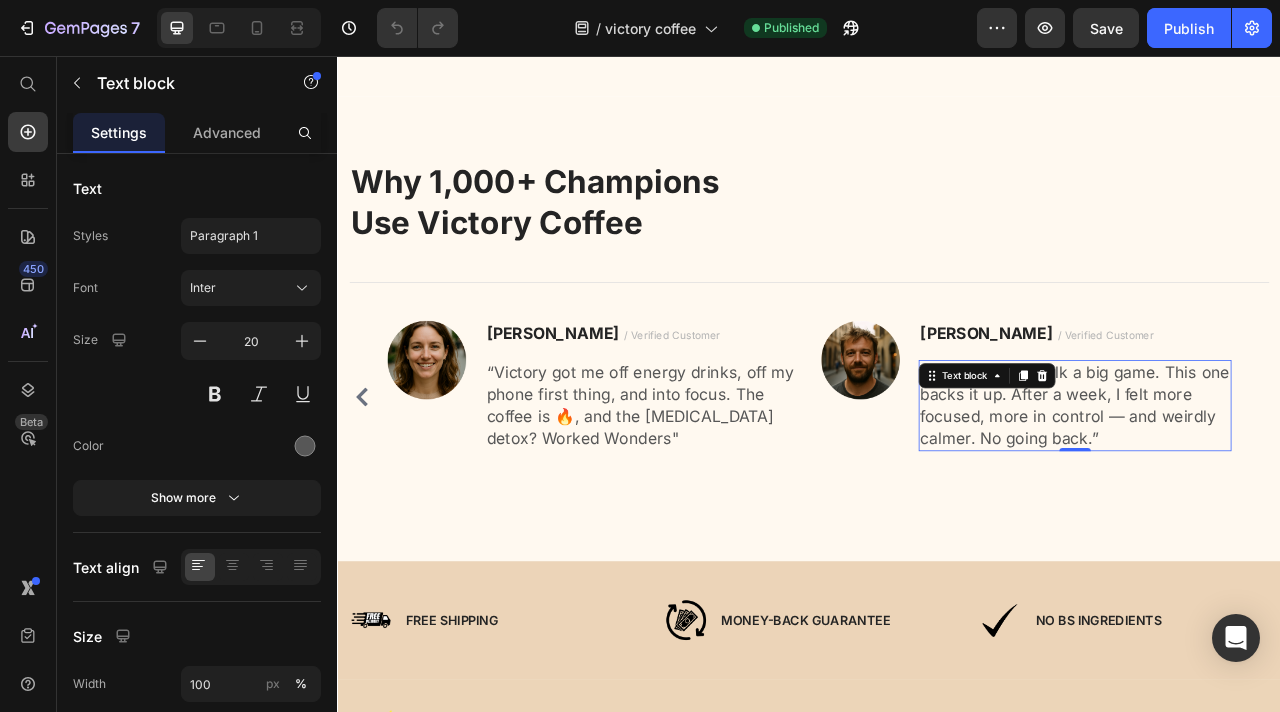 click on "“Most products talk a big game. This one backs it up. After a week, I felt more focused, more in control — and weirdly calmer. No going back.”" at bounding box center (1275, 500) 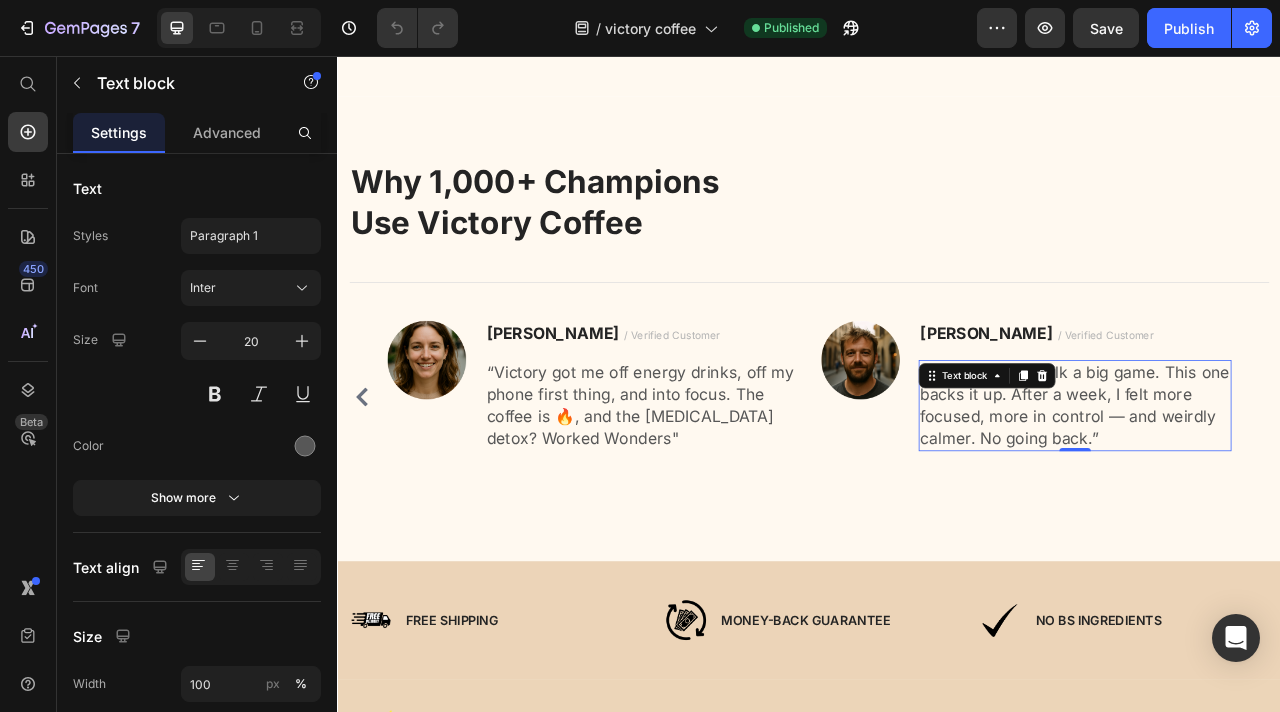 click on "“Most products talk a big game. This one backs it up. After a week, I felt more focused, more in control — and weirdly calmer. No going back.”" at bounding box center (1275, 500) 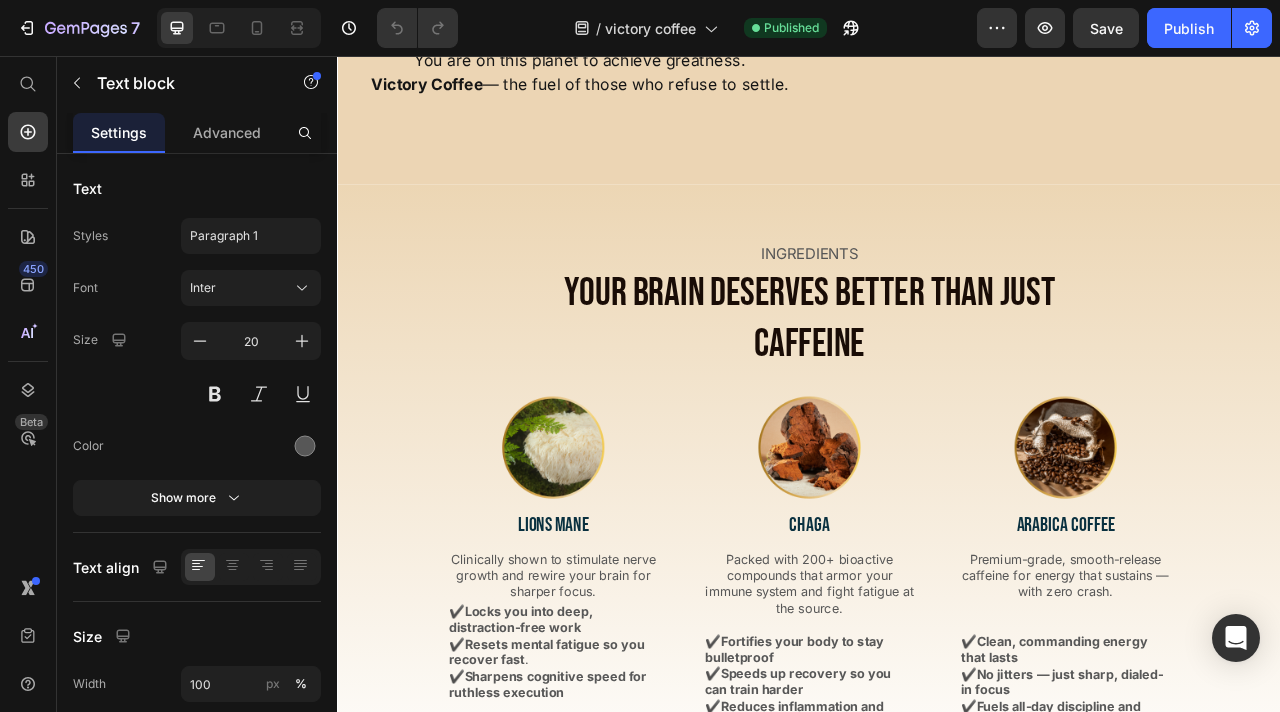 scroll, scrollTop: 1435, scrollLeft: 0, axis: vertical 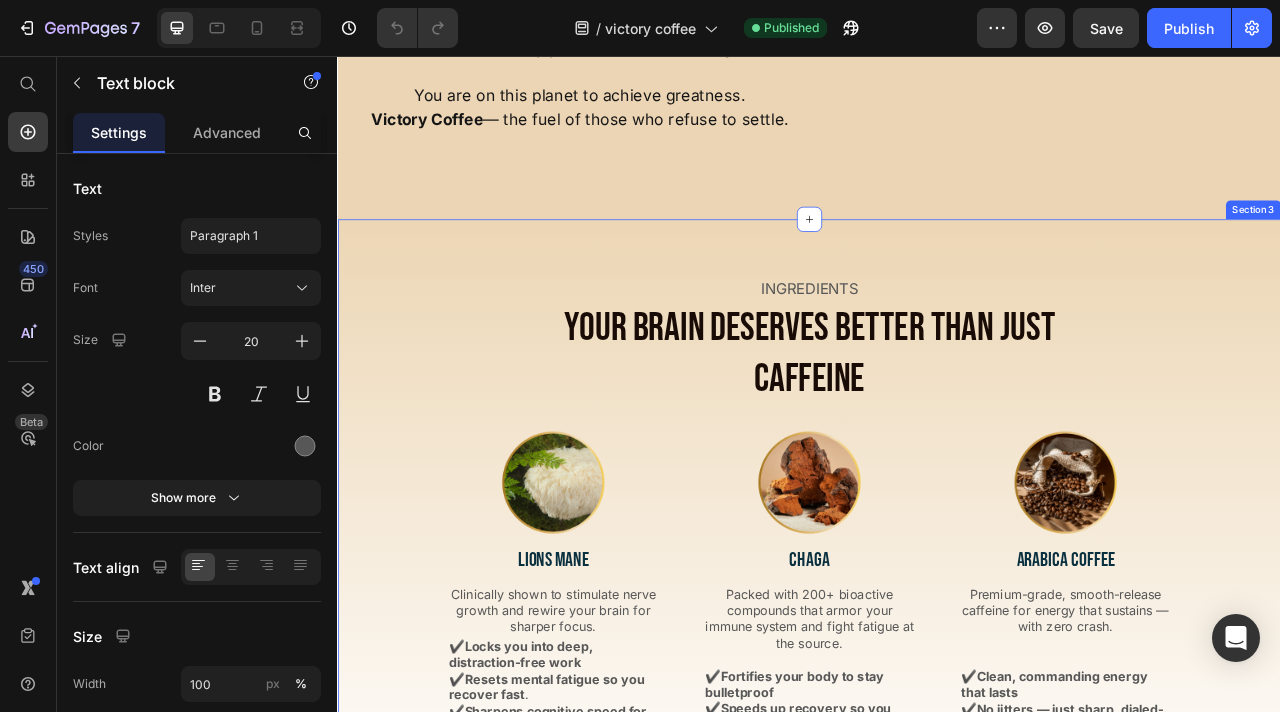 click on "INGREDIENTS Text Block Your Brain Deserves Better Than Just Caffeine Heading Row Image LIONS MANE Text Block Clinically shown to stimulate nerve growth and rewire your brain for sharper focus. Text Block ✔️  Locks you into deep, distraction-free work ✔️  Resets mental fatigue so you recover fast . ✔️ Sharpens cognitive speed for ruthless execution Text Block Row Image CHAGA Text Block Packed with 200+ bioactive compounds that armor your immune system and fight fatigue at the source. Text Block ✔️  Fortifies your body to stay bulletproof ✔️  Speeds up recovery so you can train harder ✔️  Reduces inflammation and stress load Text Block Row Image ARABICA COFFEE Text Block Premium-grade, smooth-release caffeine for energy that sustains — with zero crash. Text Block ✔️  Clean, commanding energy that lasts ✔️  No jitters — just sharp, dialed-in focus ✔️  Fuels all-day discipline and output Text Block Row Row Section 3" at bounding box center (937, 649) 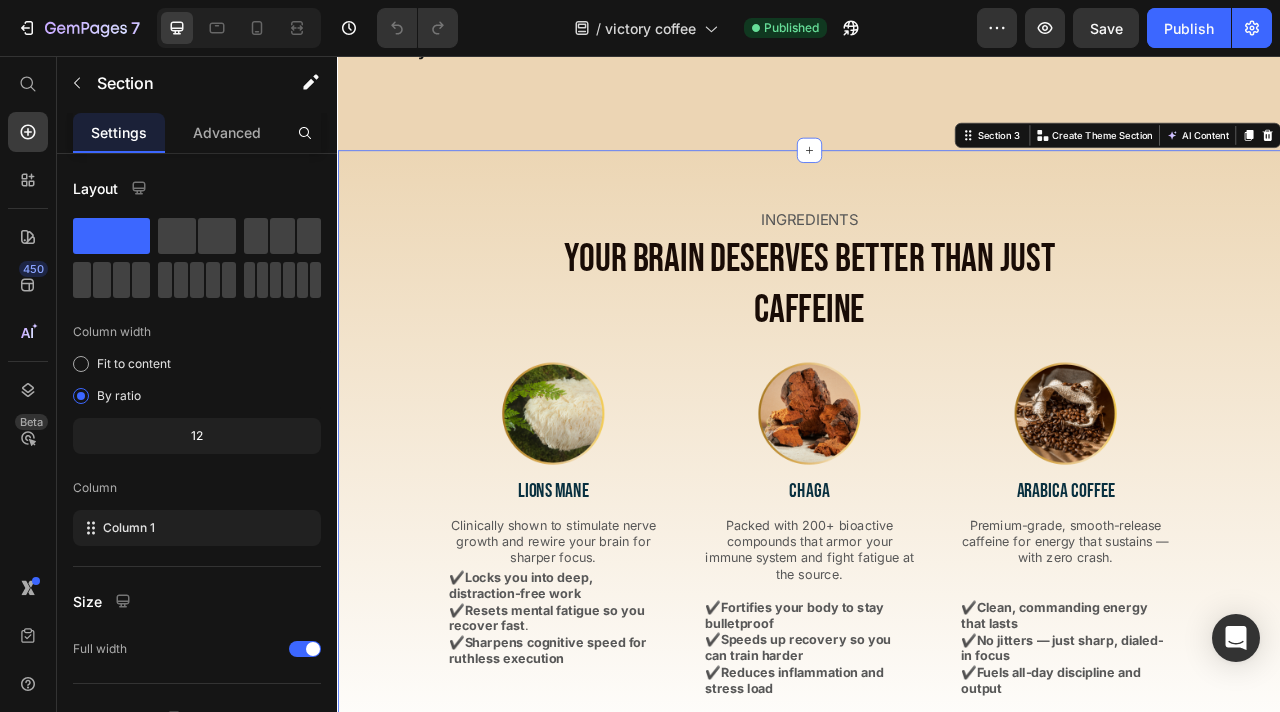 scroll, scrollTop: 1522, scrollLeft: 0, axis: vertical 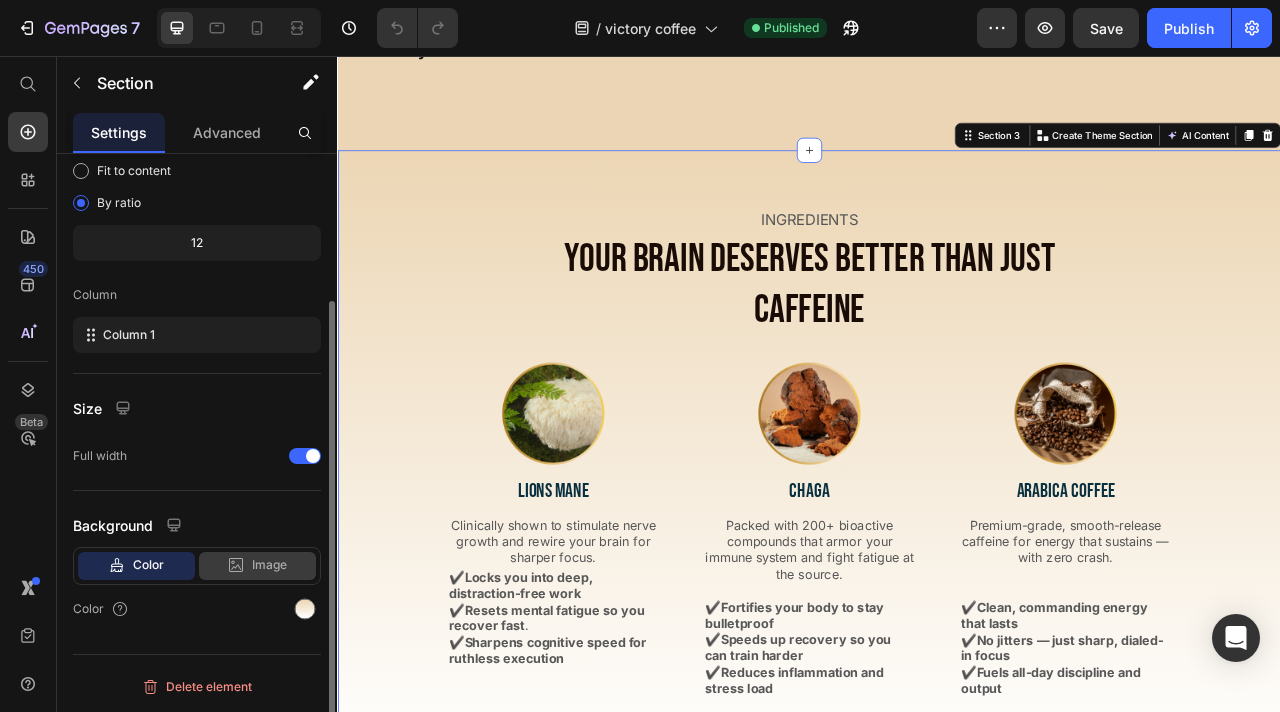 click on "Image" at bounding box center [269, 565] 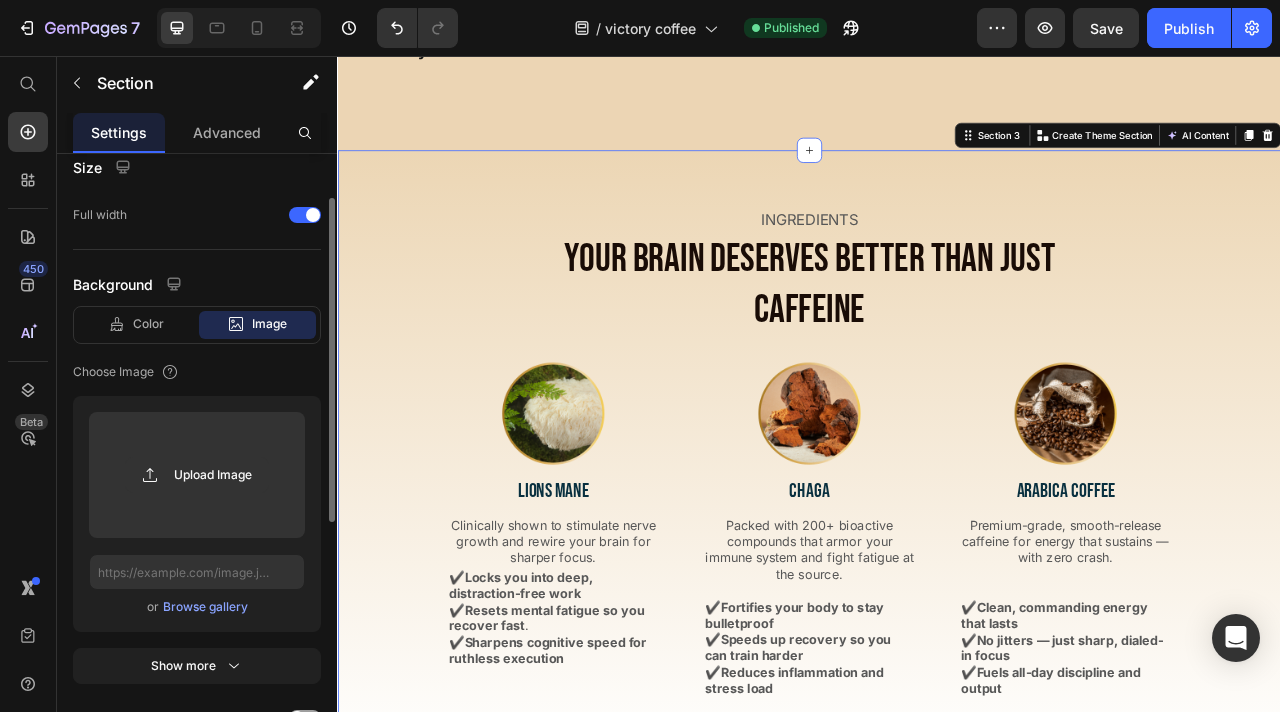 scroll, scrollTop: 451, scrollLeft: 0, axis: vertical 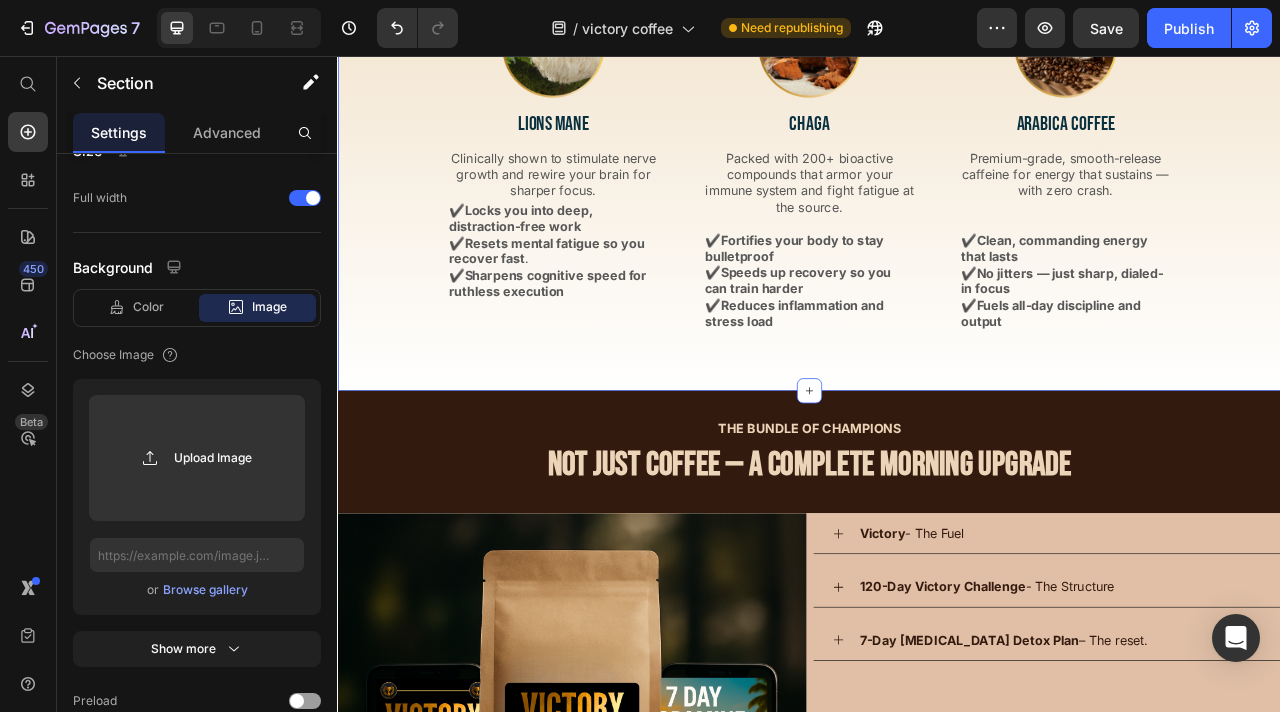 type on "C:\fakepath\Brown Modern Coffee Presentation (9).png" 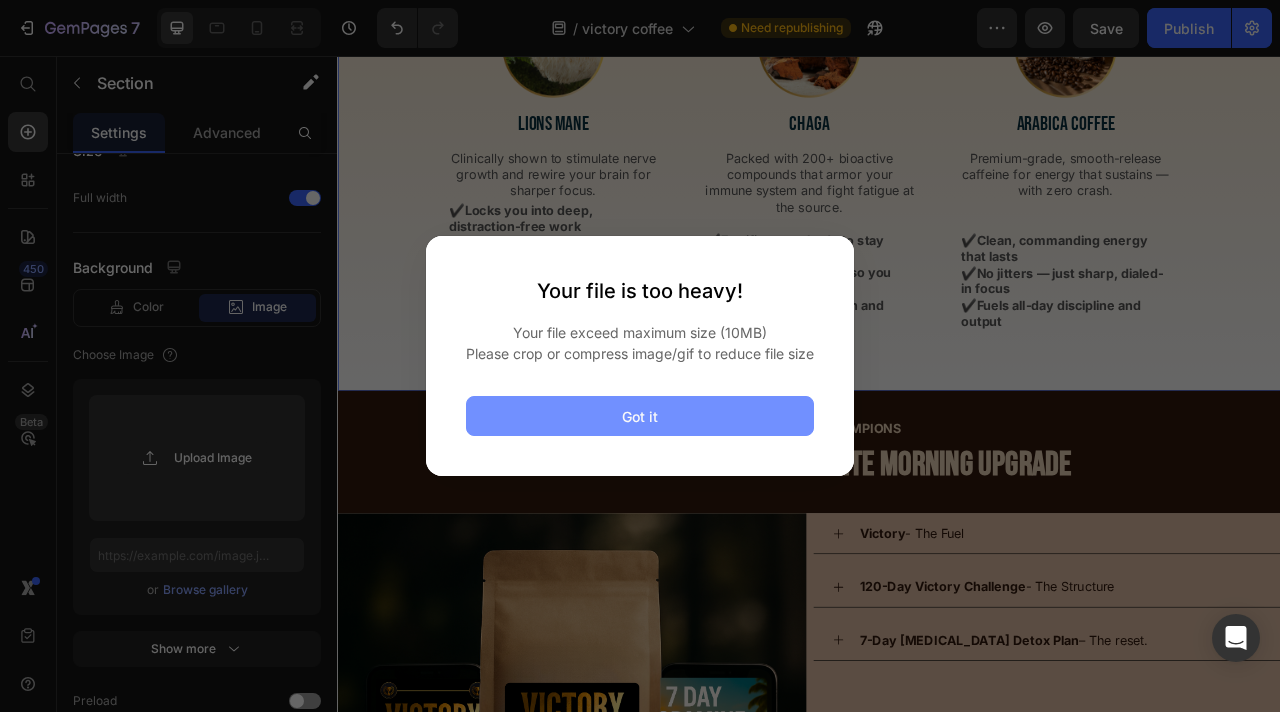 click on "Got it" at bounding box center (640, 416) 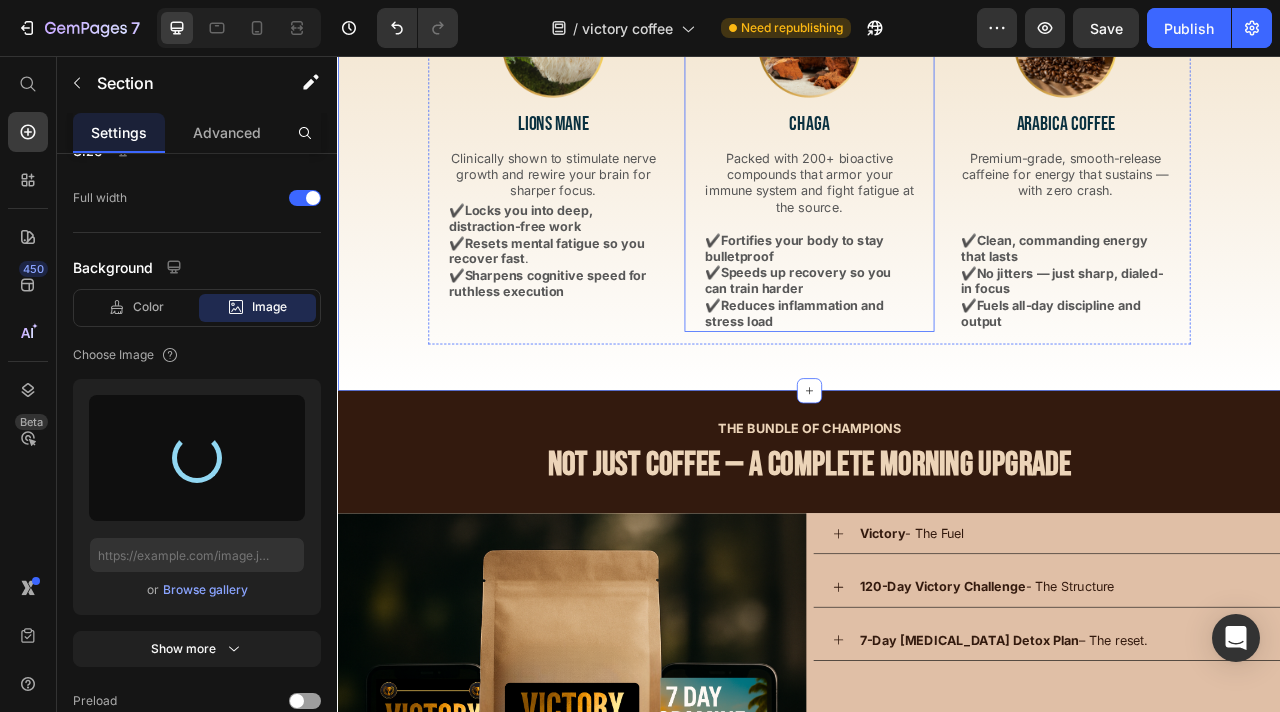 scroll, scrollTop: 1580, scrollLeft: 0, axis: vertical 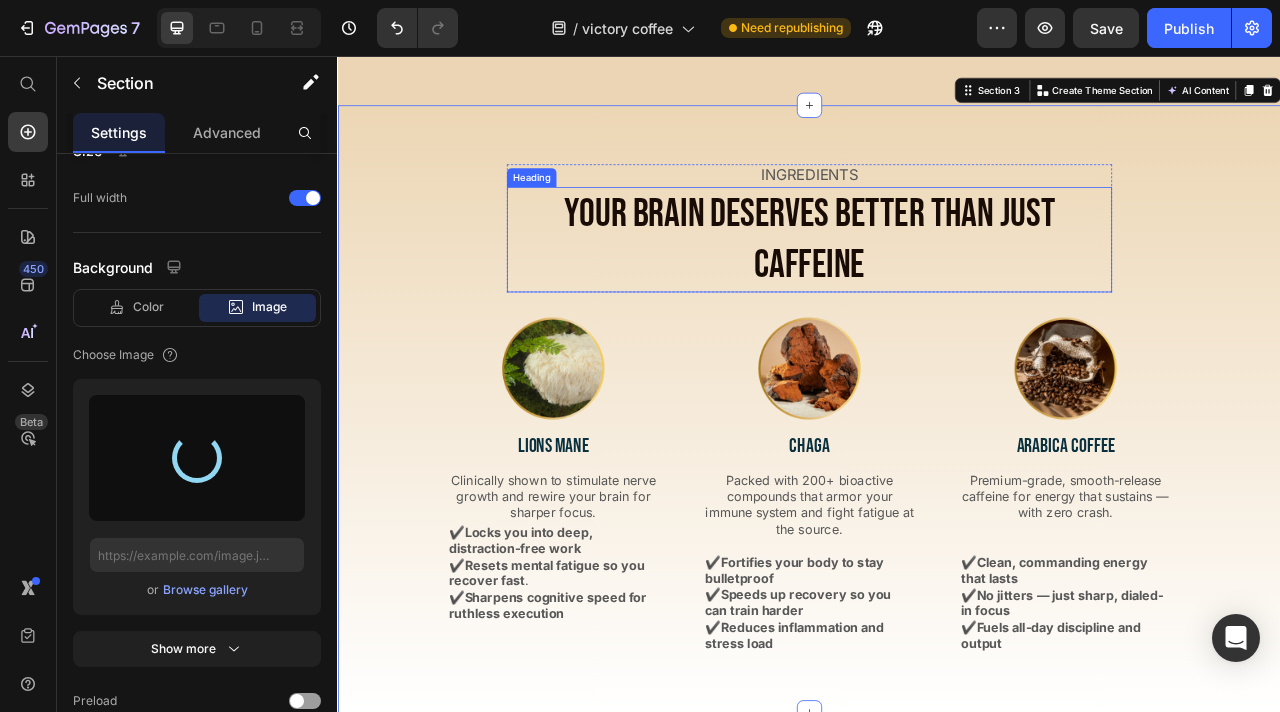 type on "https://cdn.shopify.com/s/files/1/0777/6400/2139/files/gempages_553560748064768917-5405de46-77b3-46af-bda6-840bc76a3452.png" 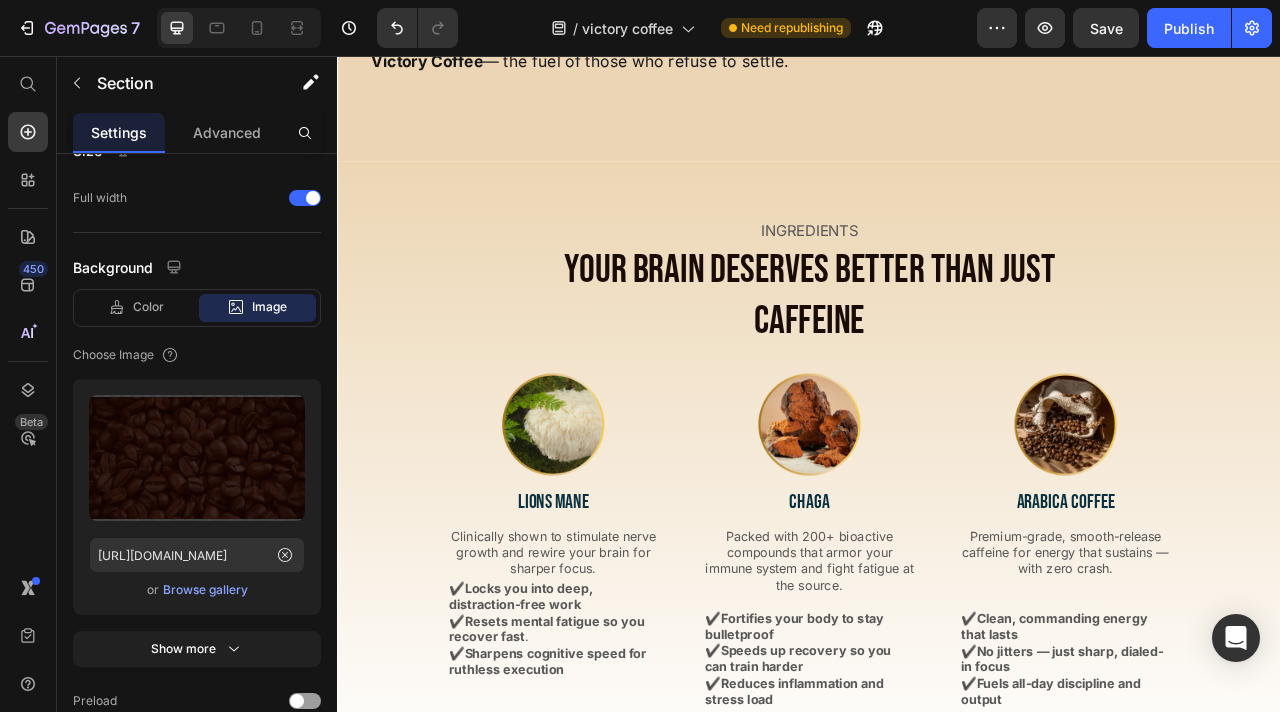 scroll, scrollTop: 1507, scrollLeft: 0, axis: vertical 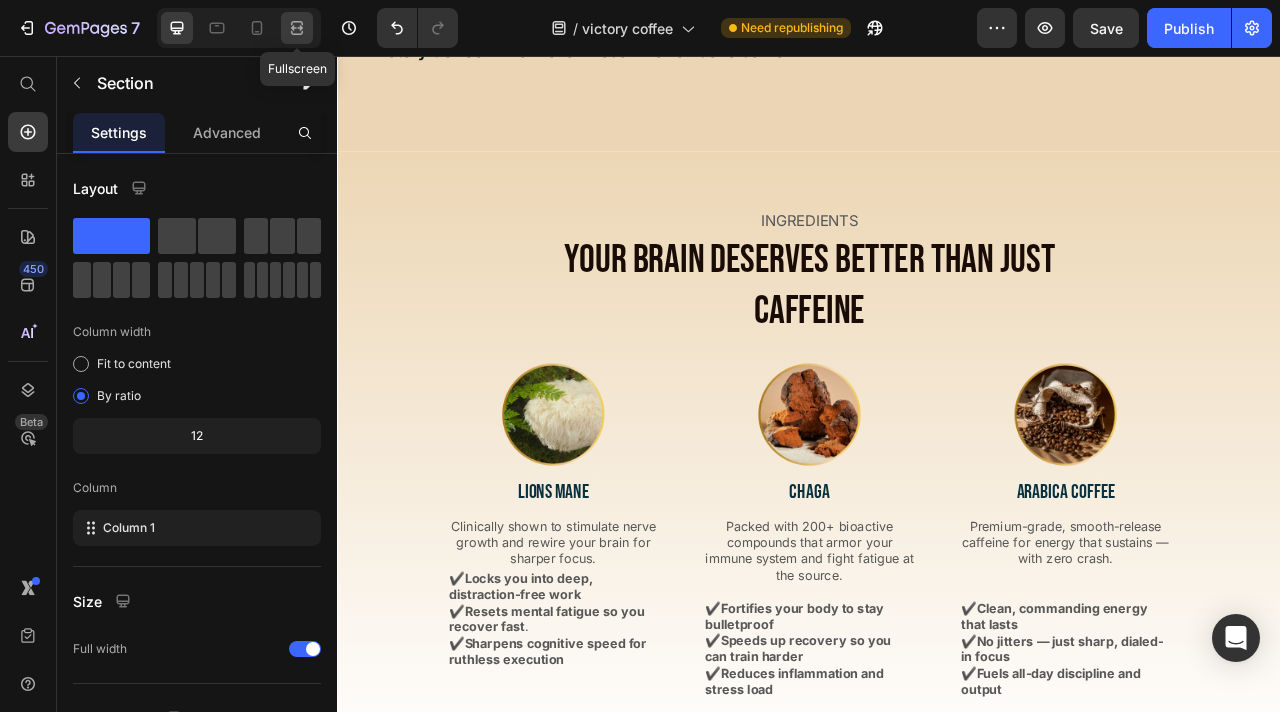 click 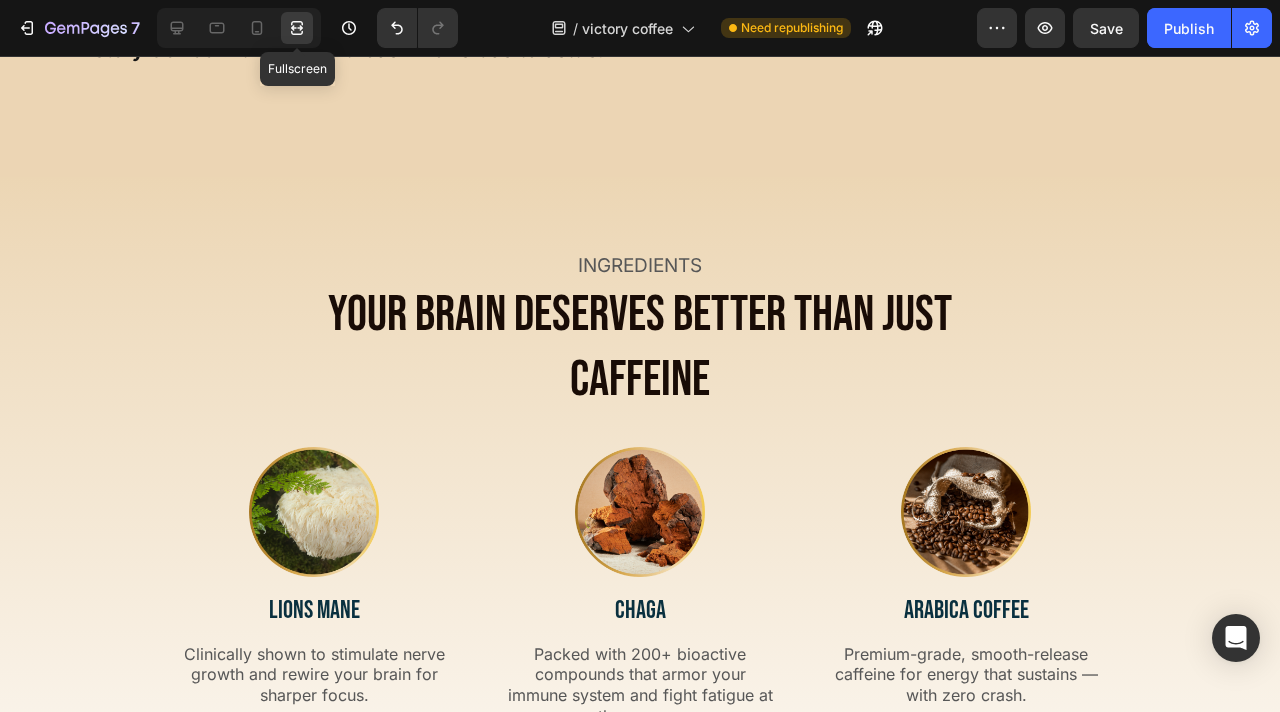 scroll, scrollTop: 1491, scrollLeft: 0, axis: vertical 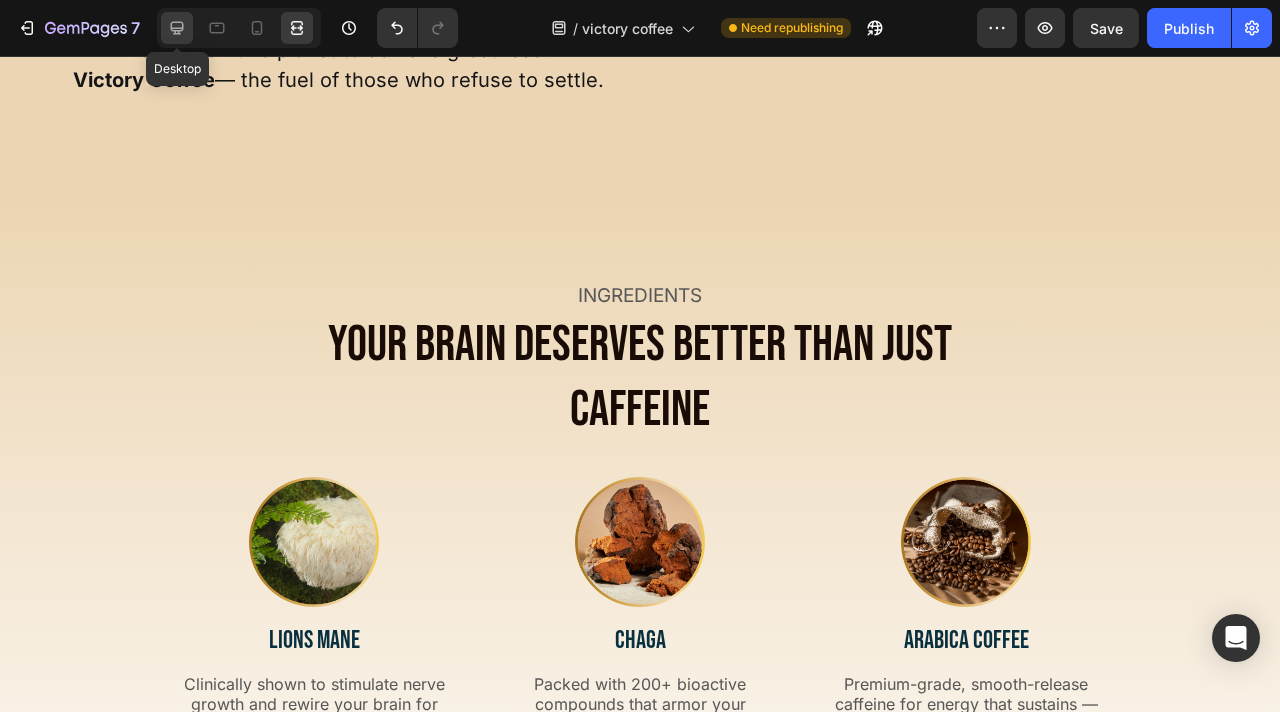 click 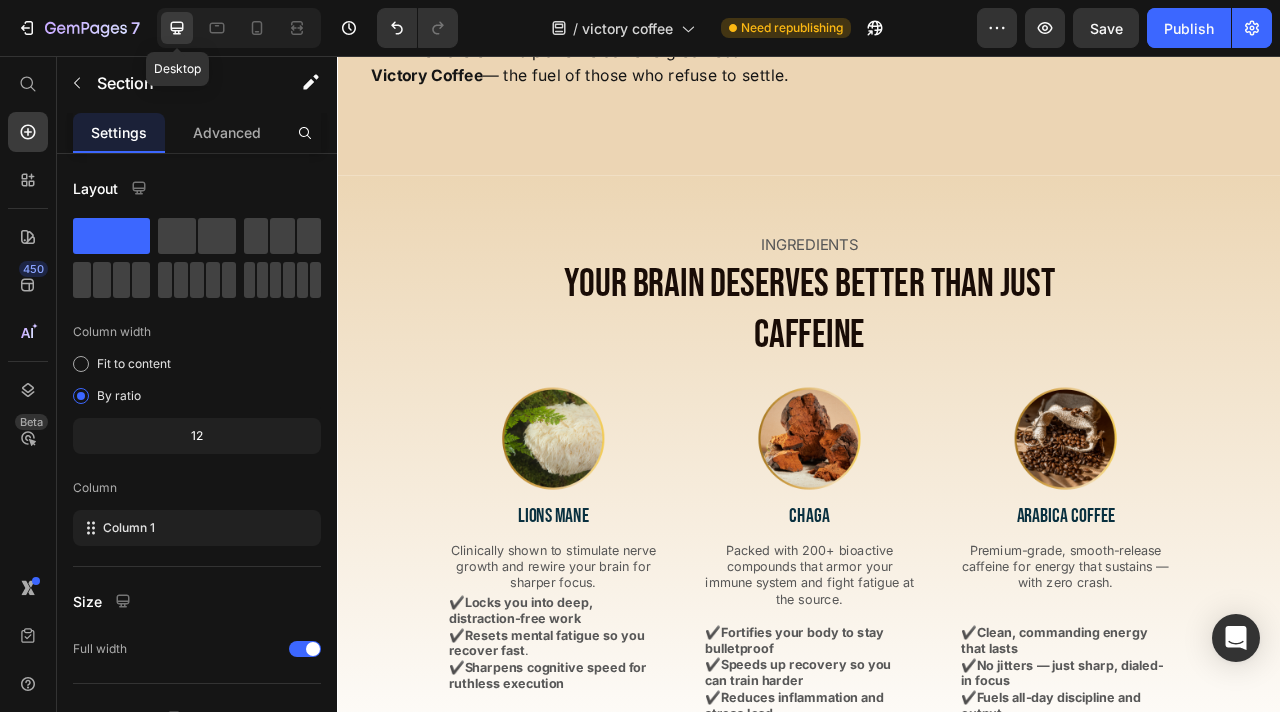 scroll, scrollTop: 1521, scrollLeft: 0, axis: vertical 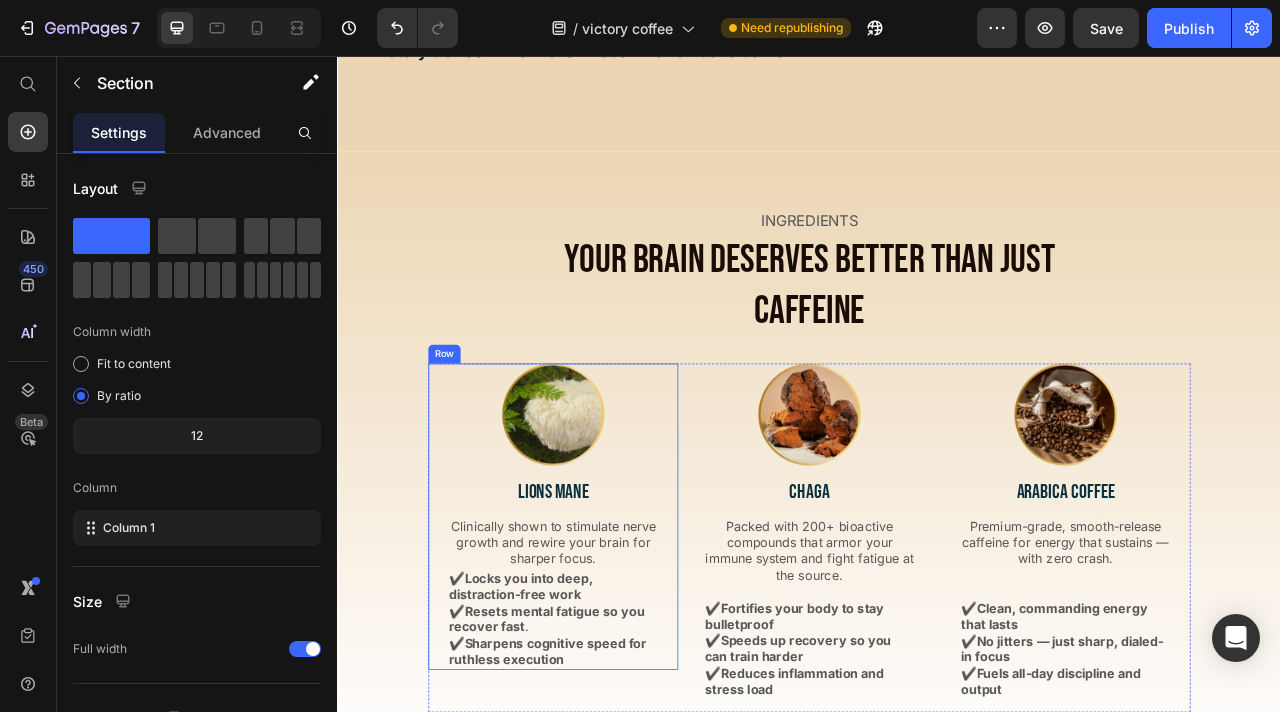 click on "Image LIONS MANE Text Block Clinically shown to stimulate nerve growth and rewire your brain for sharper focus. Text Block ✔️  Locks you into deep, distraction-free work ✔️  Resets mental fatigue so you recover fast . ✔️ Sharpens cognitive speed for ruthless execution Text Block Row" at bounding box center (611, 642) 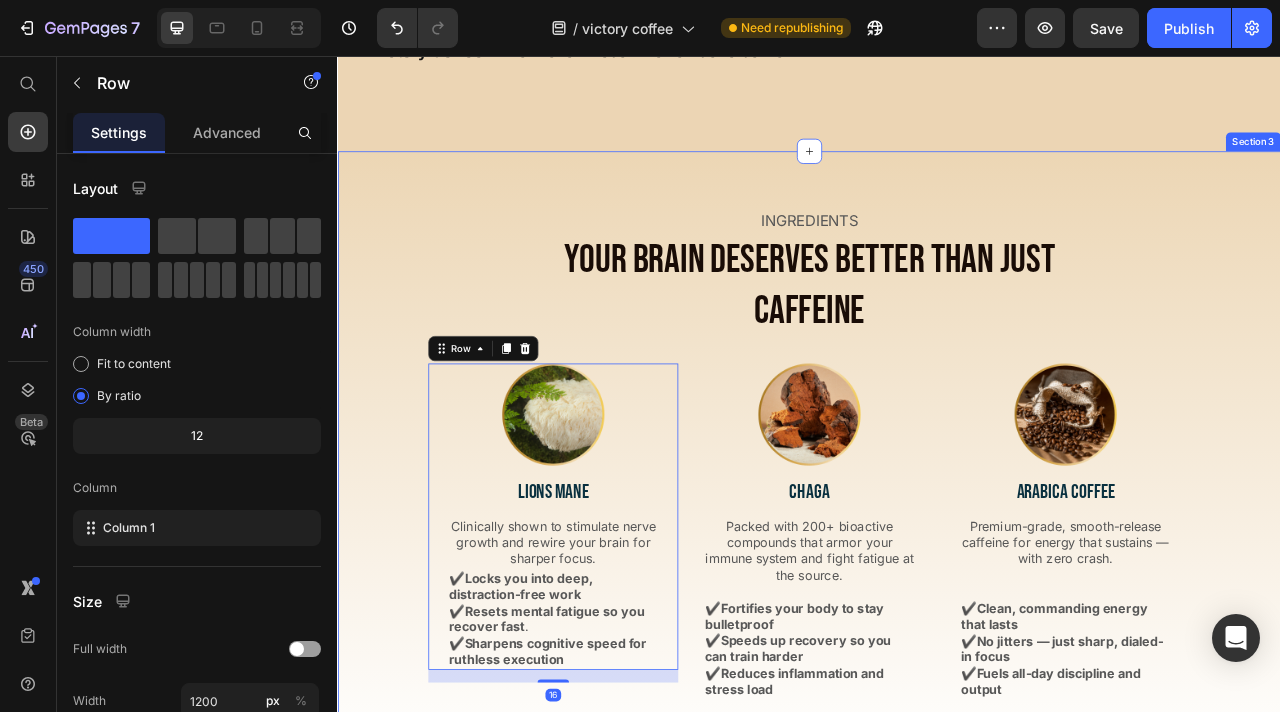 click on "INGREDIENTS Text Block Your Brain Deserves Better Than Just Caffeine Heading Row Image LIONS MANE Text Block Clinically shown to stimulate nerve growth and rewire your brain for sharper focus. Text Block ✔️  Locks you into deep, distraction-free work ✔️  Resets mental fatigue so you recover fast . ✔️ Sharpens cognitive speed for ruthless execution Text Block Row   16 Image CHAGA Text Block Packed with 200+ bioactive compounds that armor your immune system and fight fatigue at the source. Text Block ✔️  Fortifies your body to stay bulletproof ✔️  Speeds up recovery so you can train harder ✔️  Reduces inflammation and stress load Text Block Row Image ARABICA COFFEE Text Block Premium-grade, smooth-release caffeine for energy that sustains — with zero crash. Text Block ✔️  Clean, commanding energy that lasts ✔️  No jitters — just sharp, dialed-in focus ✔️  Fuels all-day discipline and output Text Block Row Row" at bounding box center [937, 579] 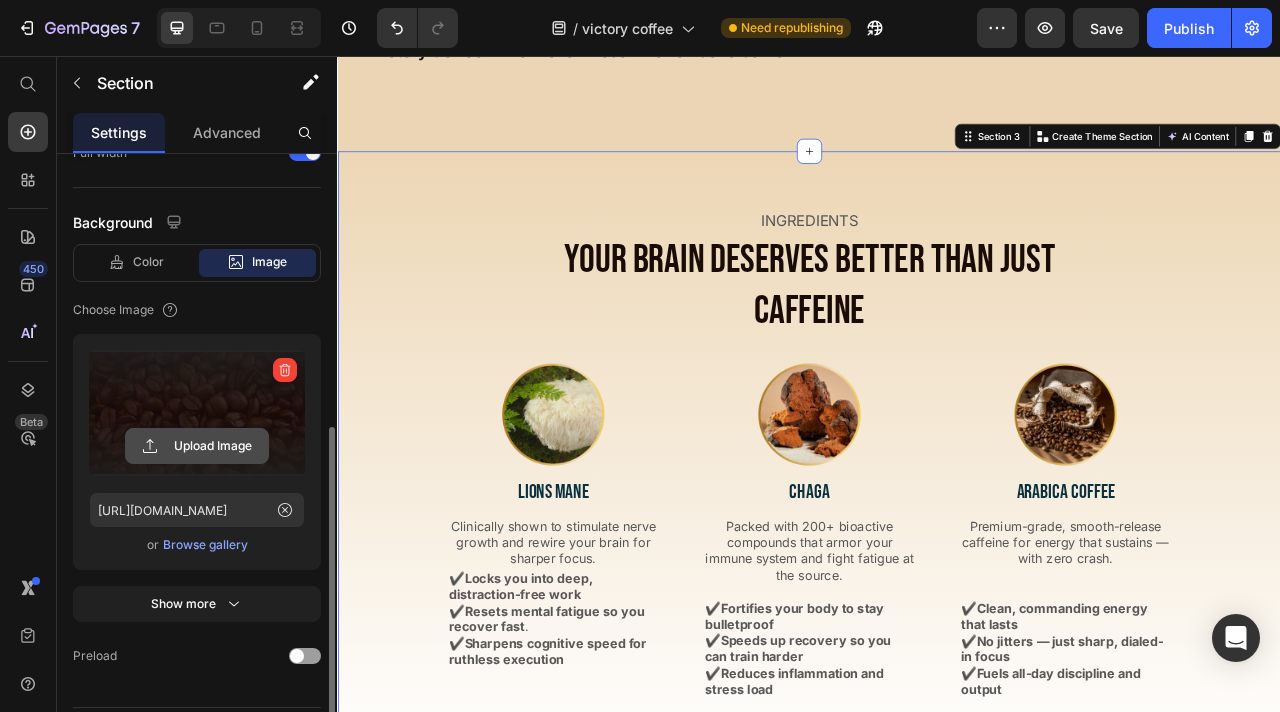 scroll, scrollTop: 549, scrollLeft: 0, axis: vertical 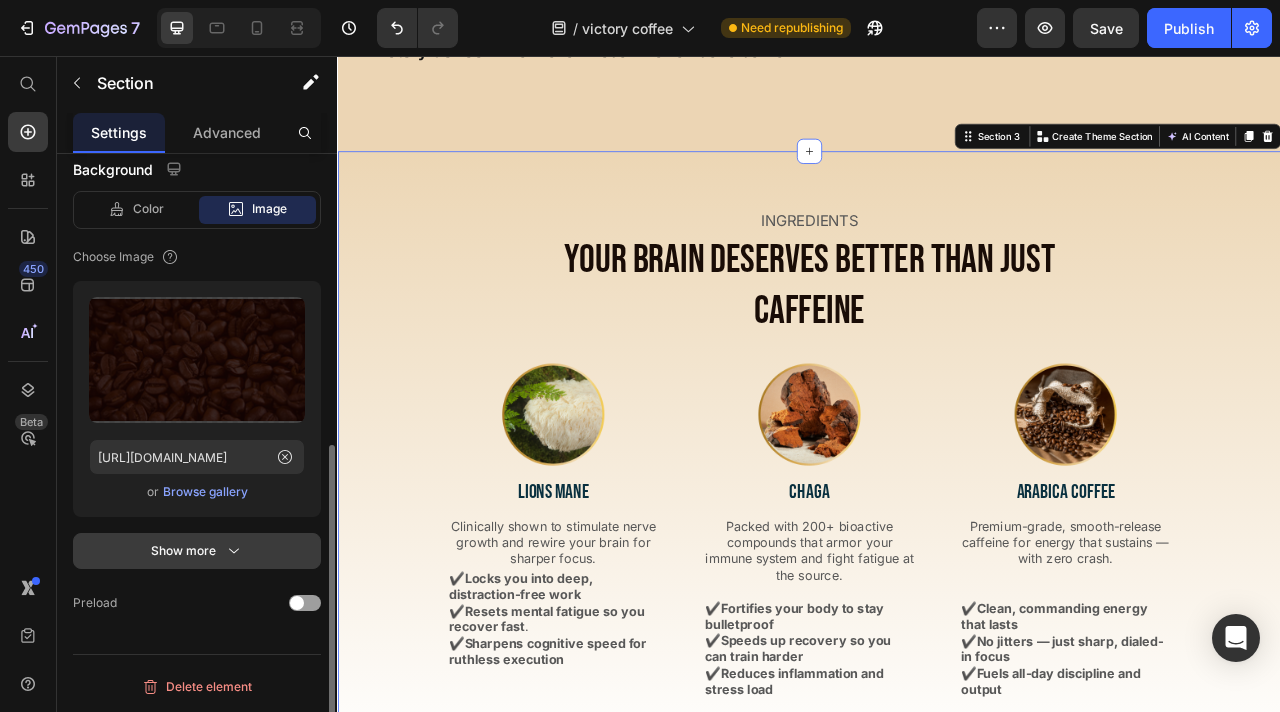 click on "Show more" at bounding box center (197, 551) 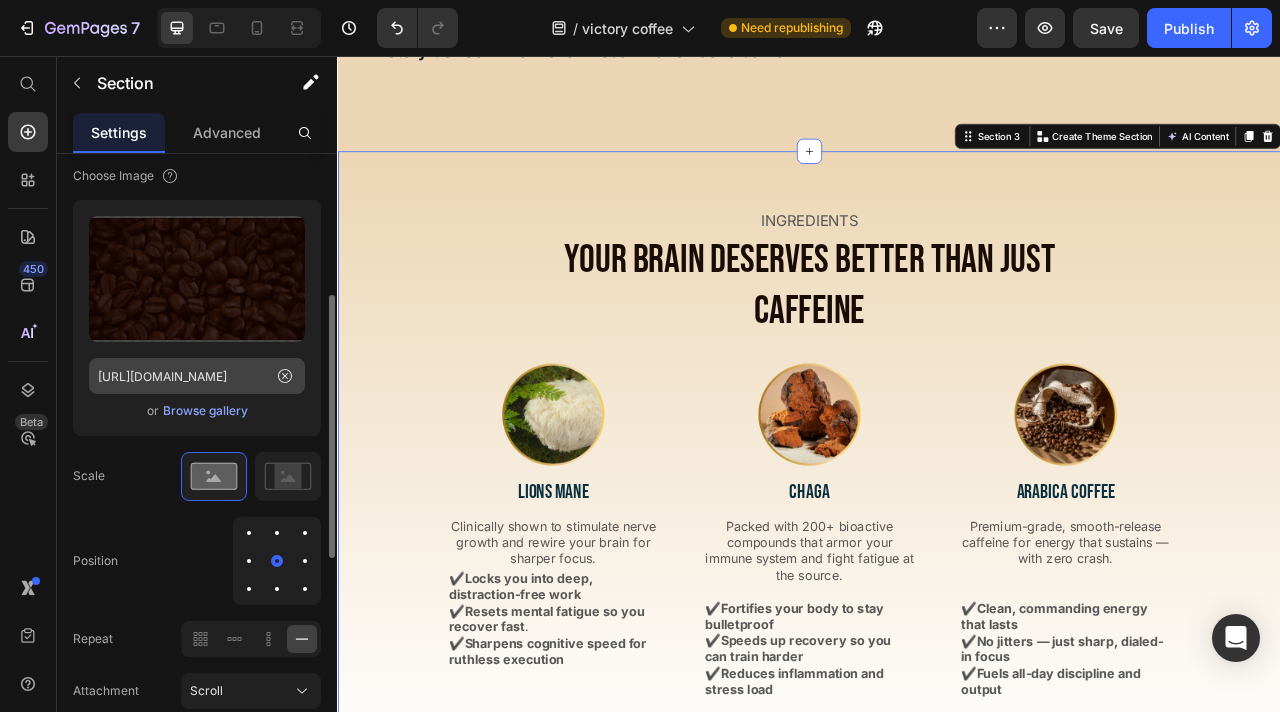 scroll, scrollTop: 522, scrollLeft: 0, axis: vertical 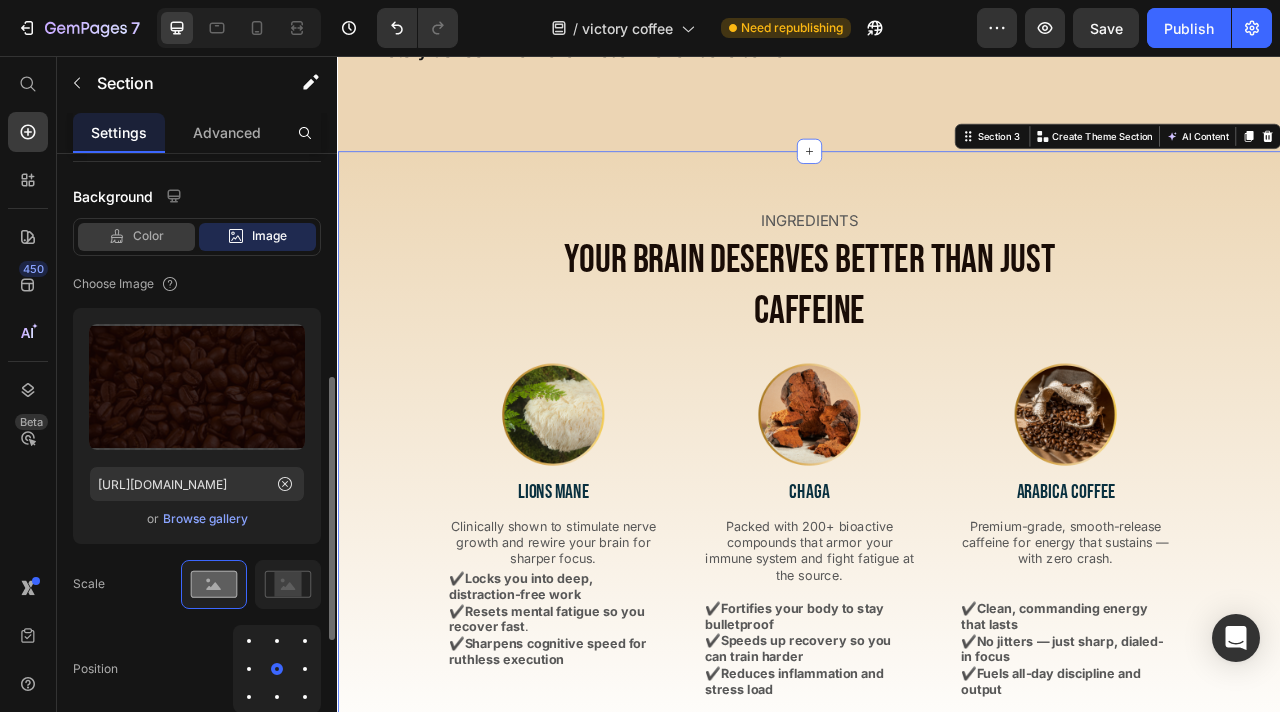 click on "Color" at bounding box center (148, 236) 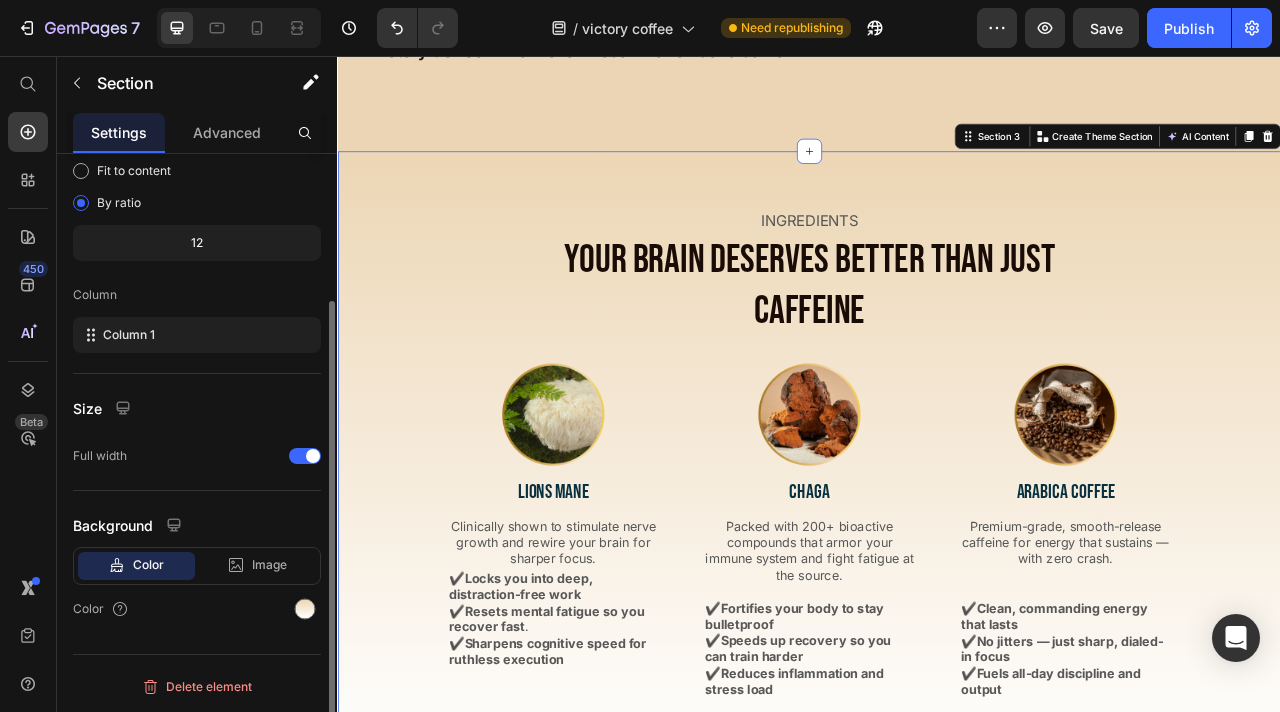 scroll, scrollTop: 193, scrollLeft: 0, axis: vertical 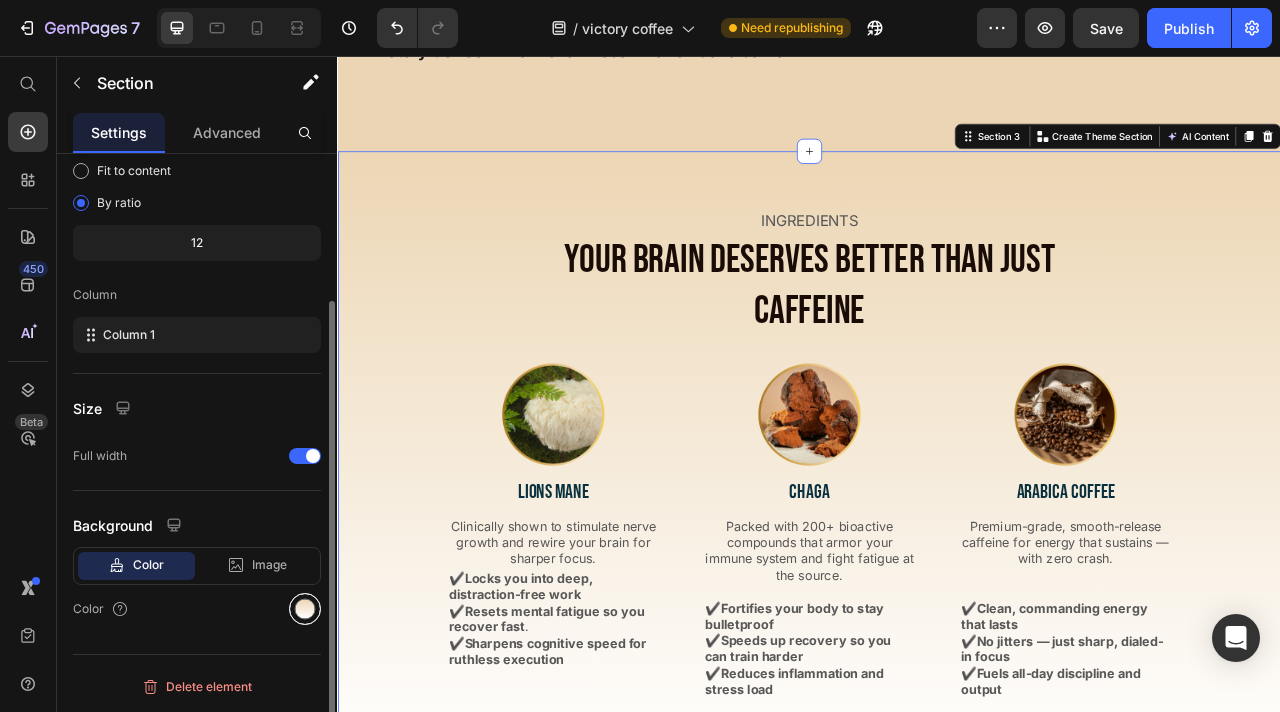 click at bounding box center (305, 609) 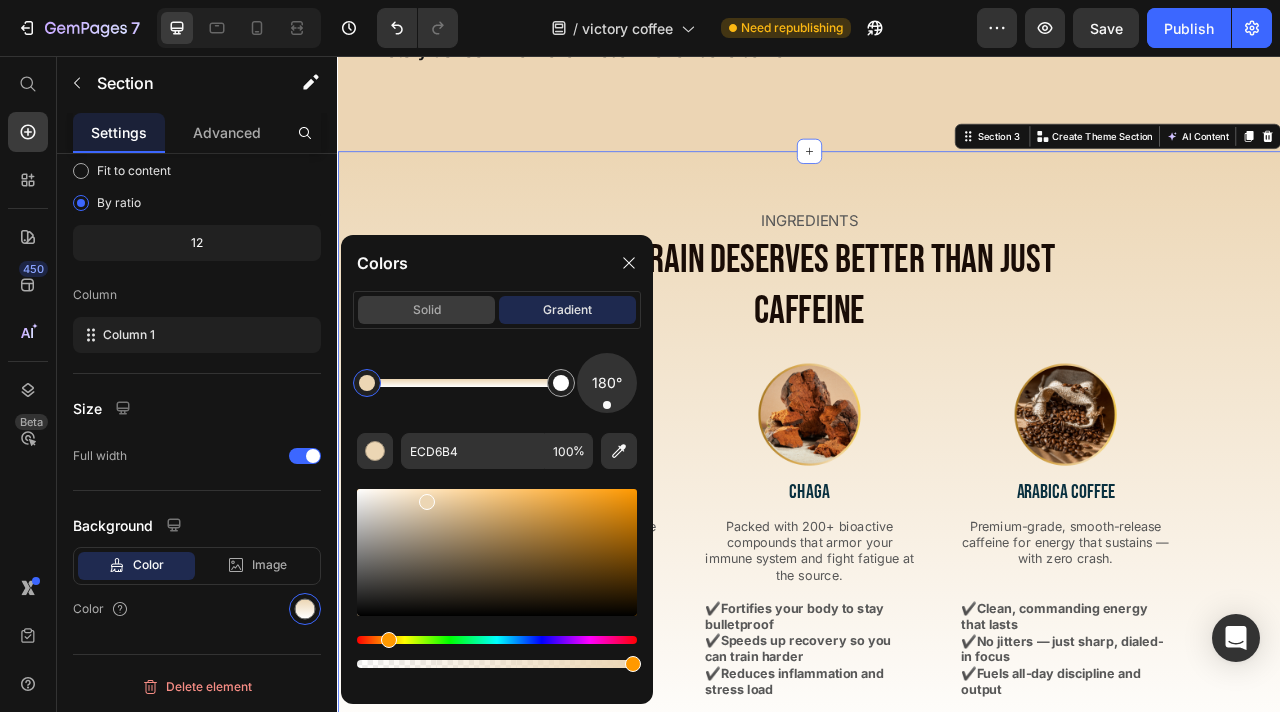 click on "solid" 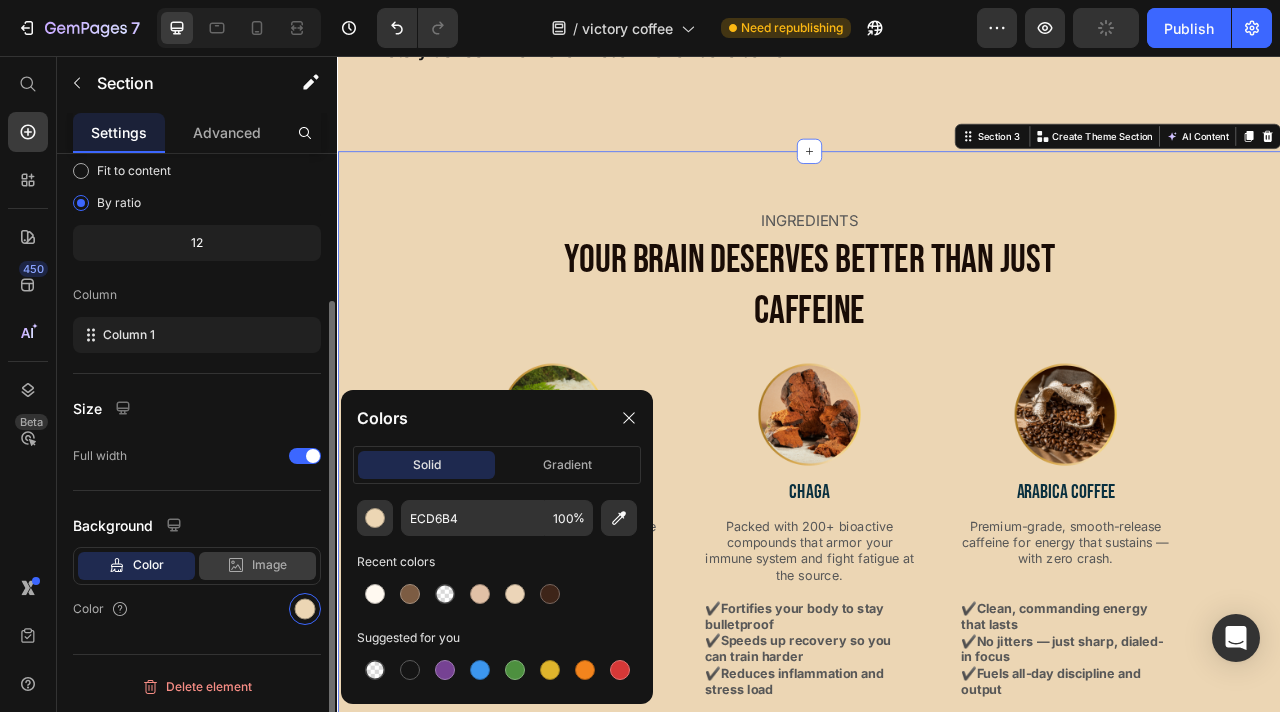 click on "Image" 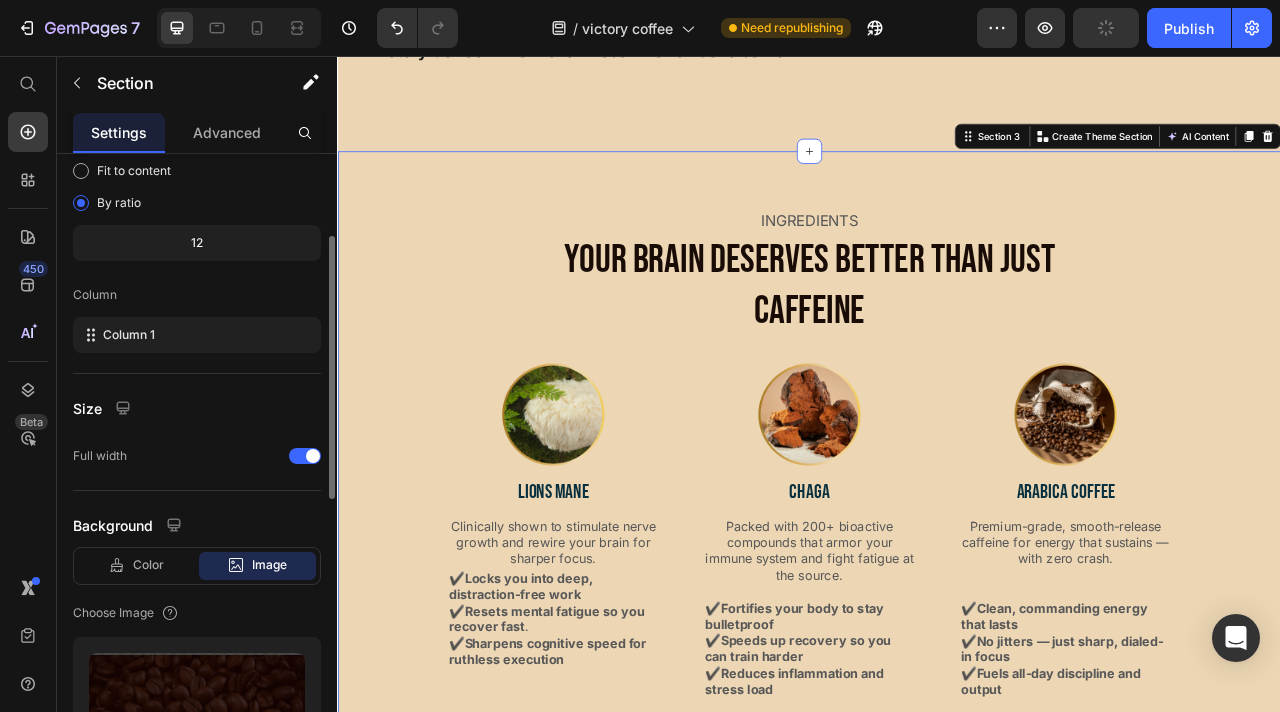 scroll, scrollTop: 398, scrollLeft: 0, axis: vertical 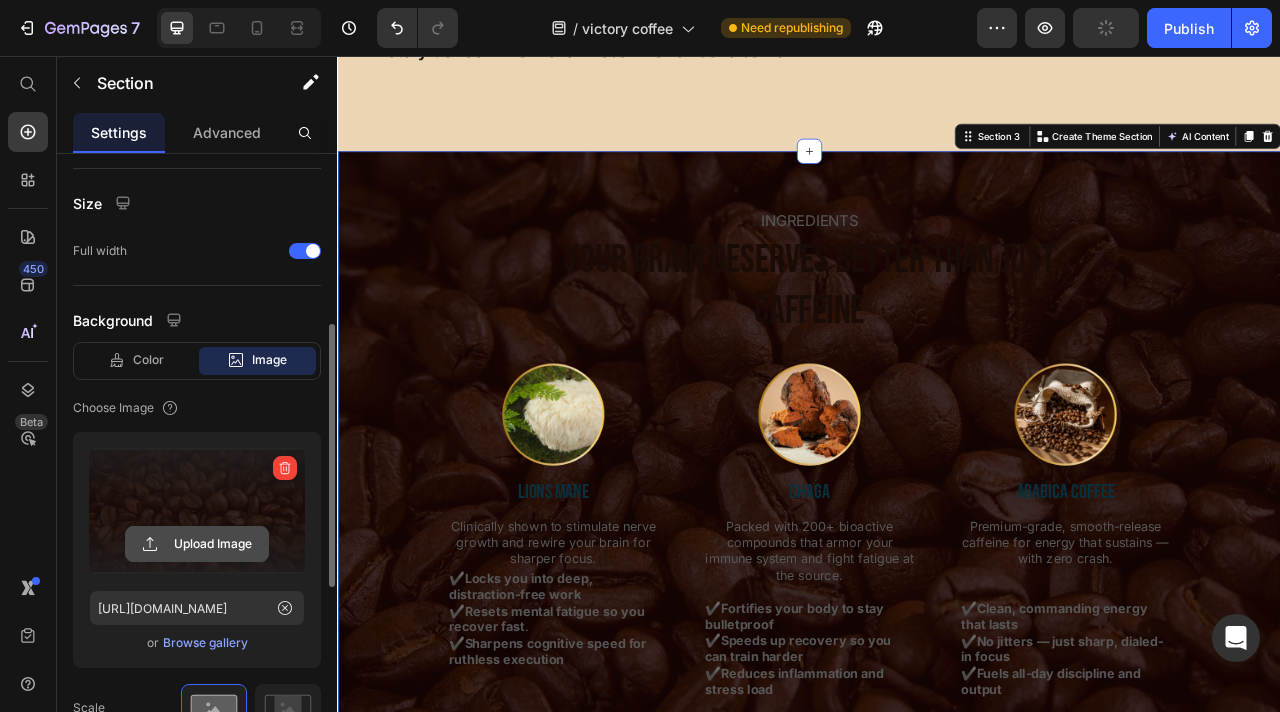 click 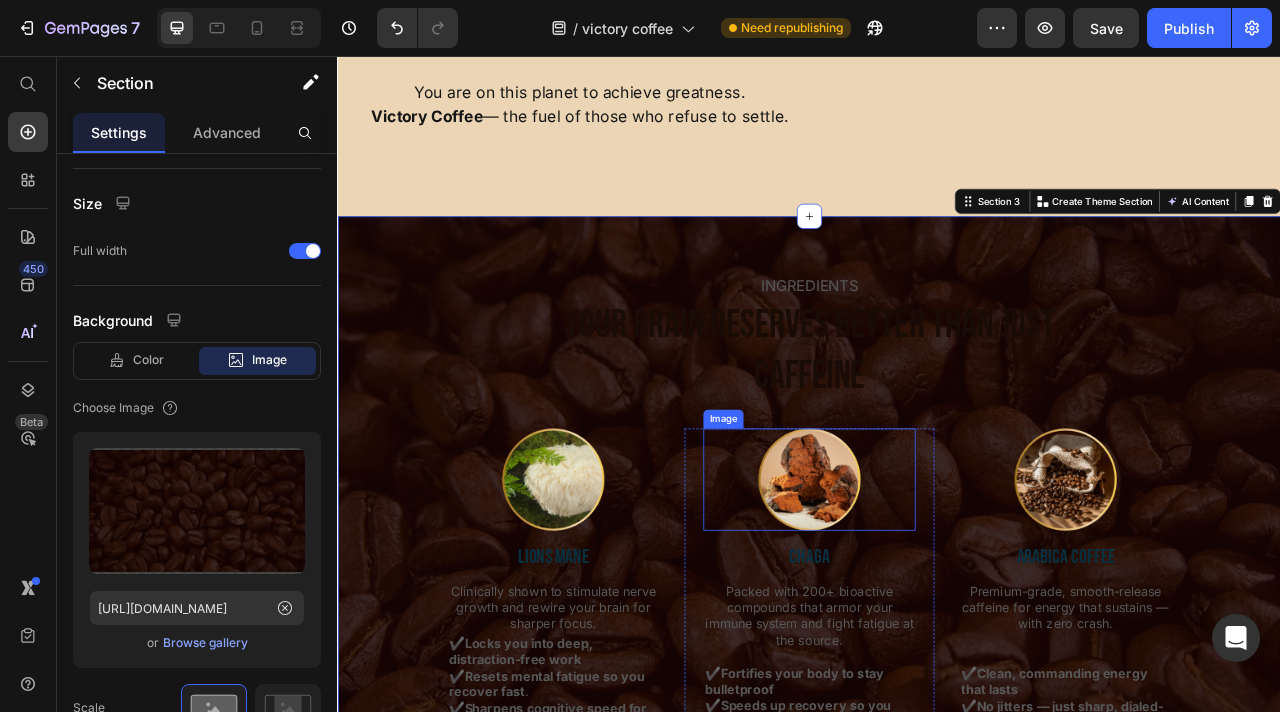 scroll, scrollTop: 1425, scrollLeft: 0, axis: vertical 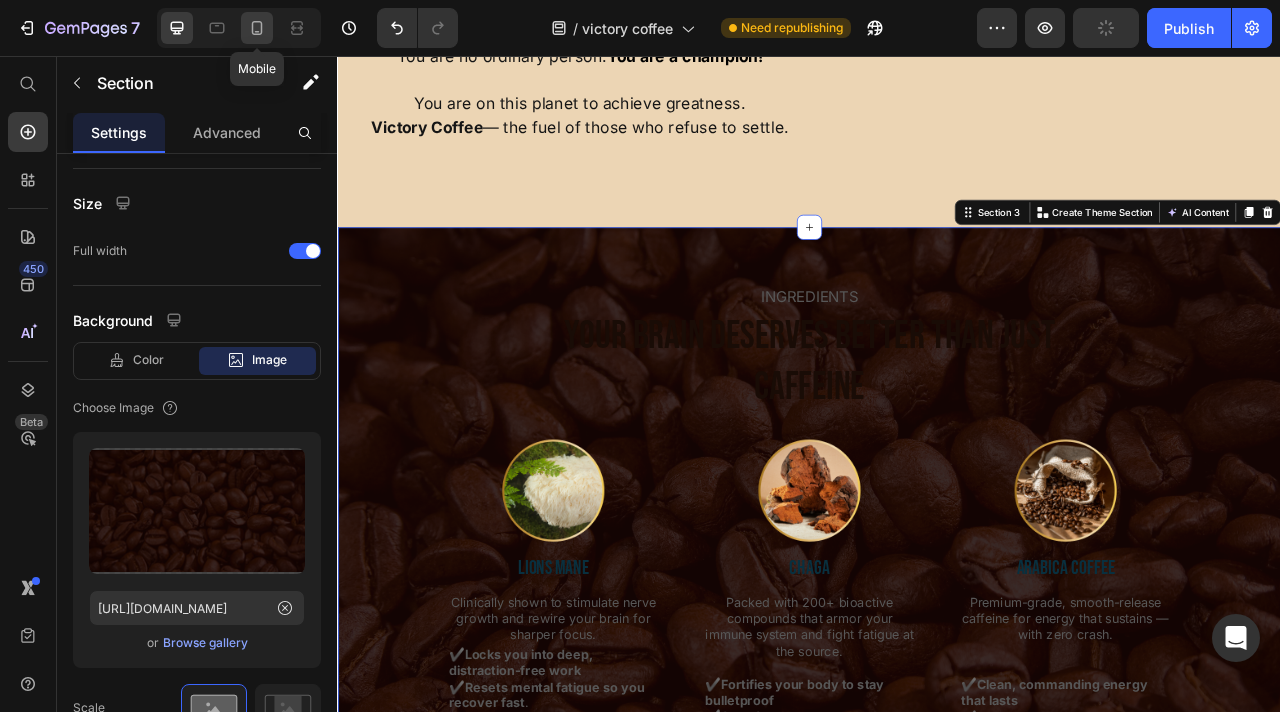 click 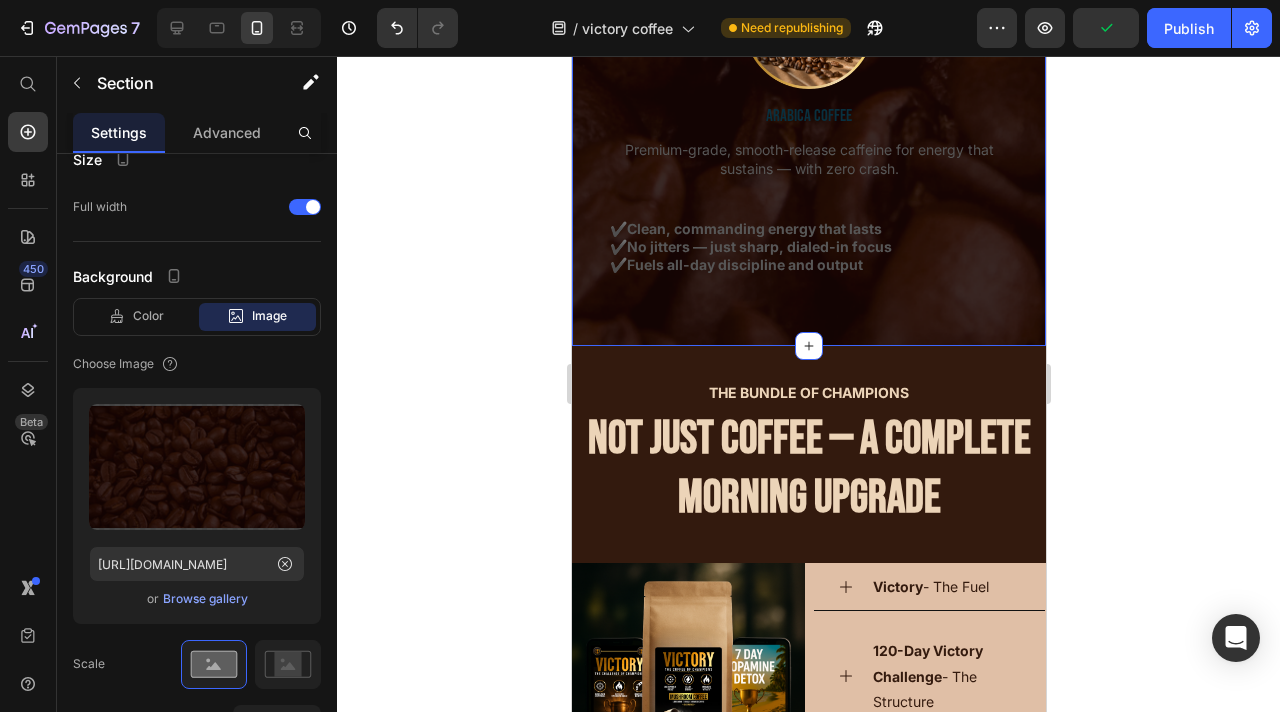 scroll, scrollTop: 2446, scrollLeft: 0, axis: vertical 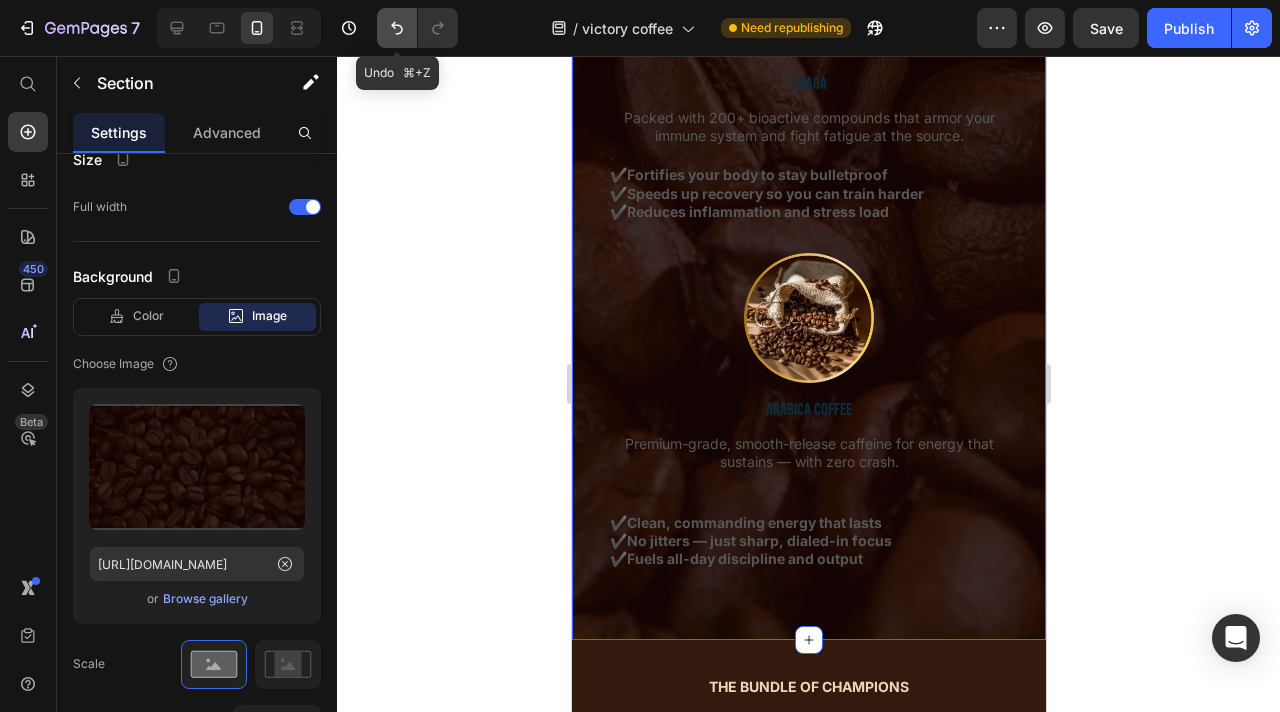 click 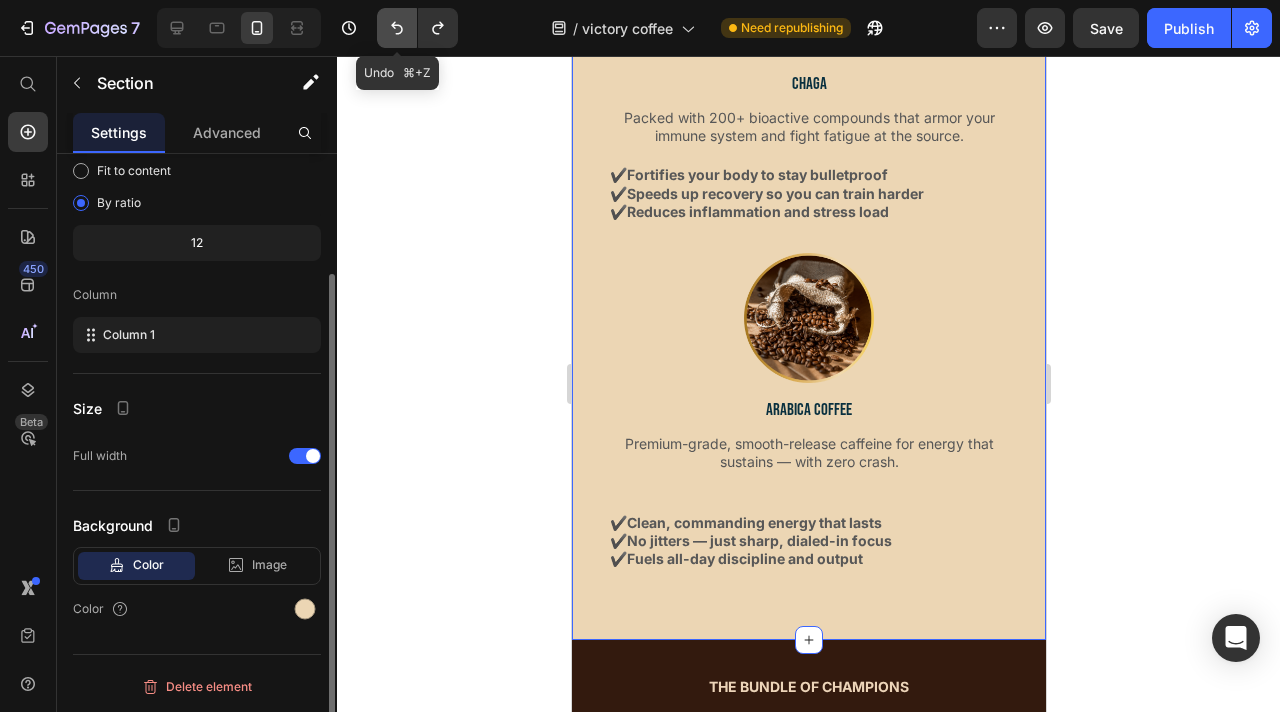 scroll, scrollTop: 149, scrollLeft: 0, axis: vertical 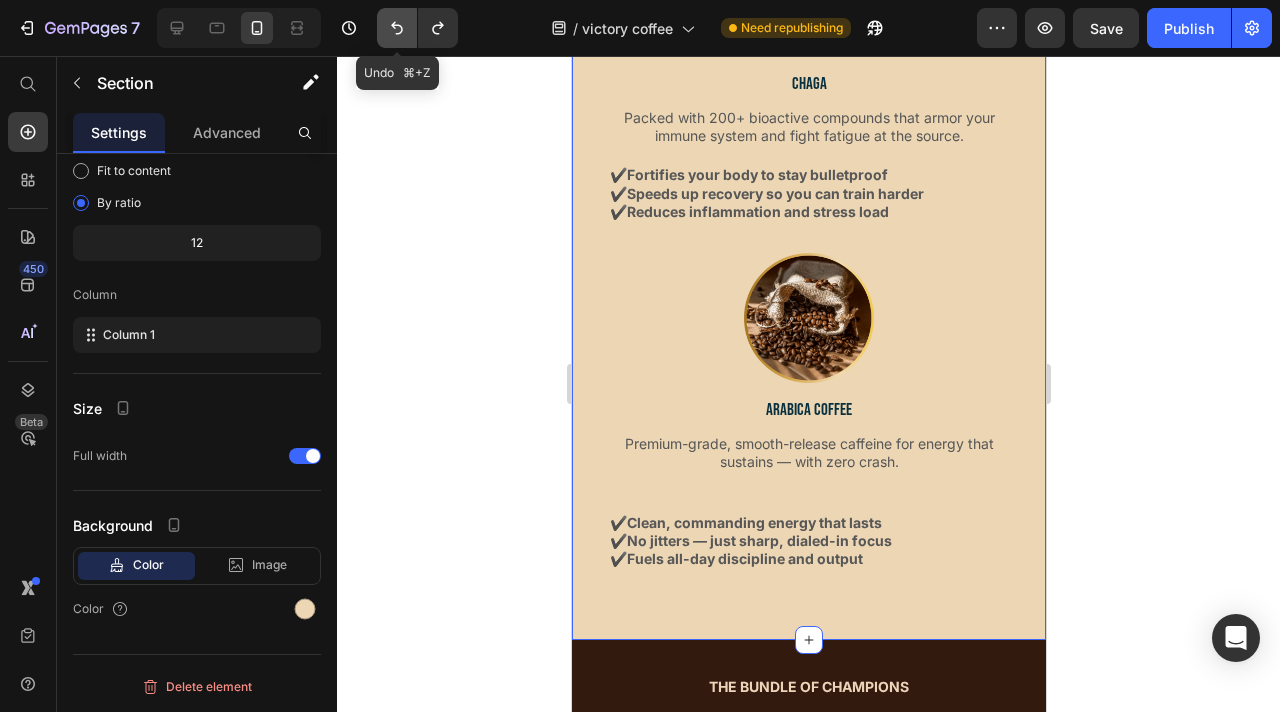 click 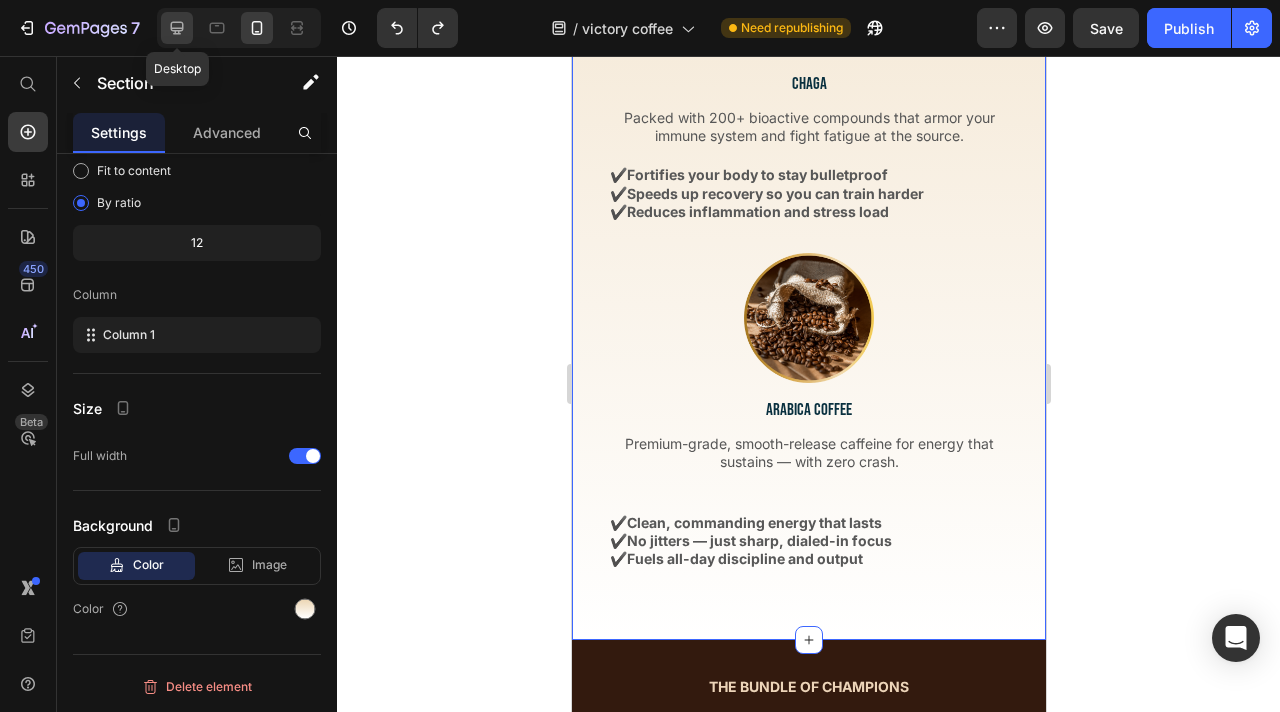 click 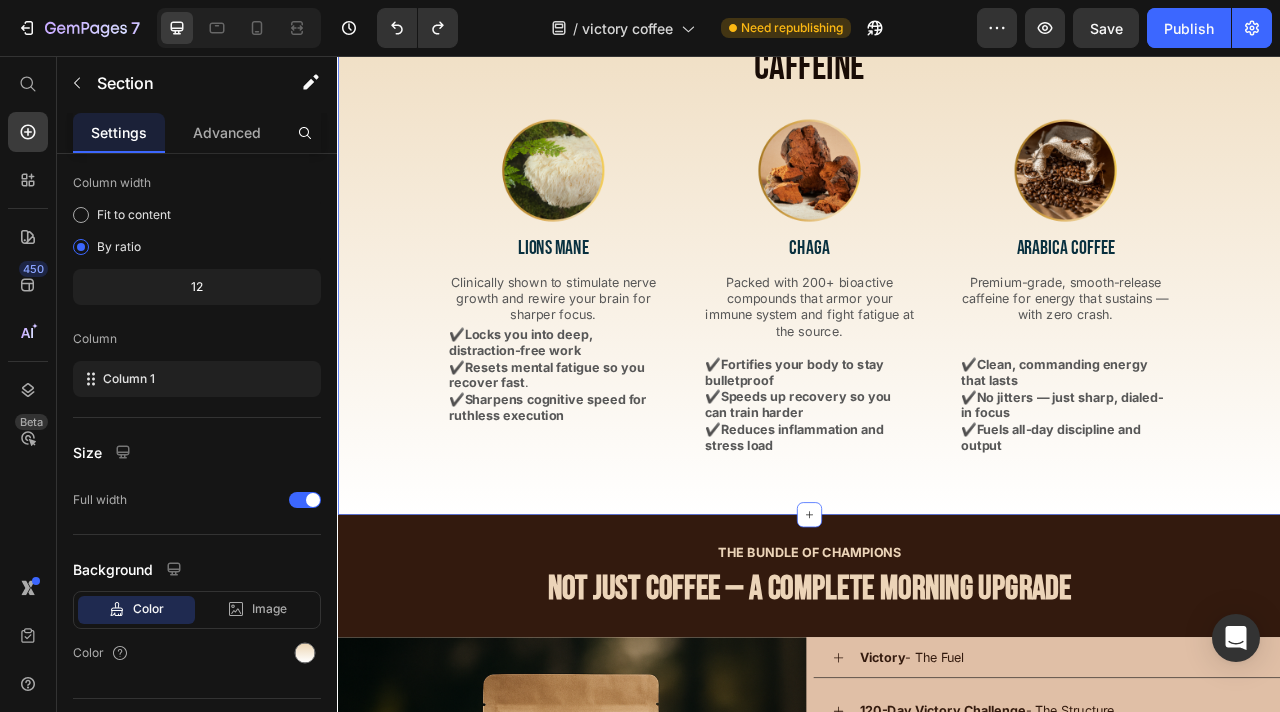 scroll, scrollTop: 1926, scrollLeft: 0, axis: vertical 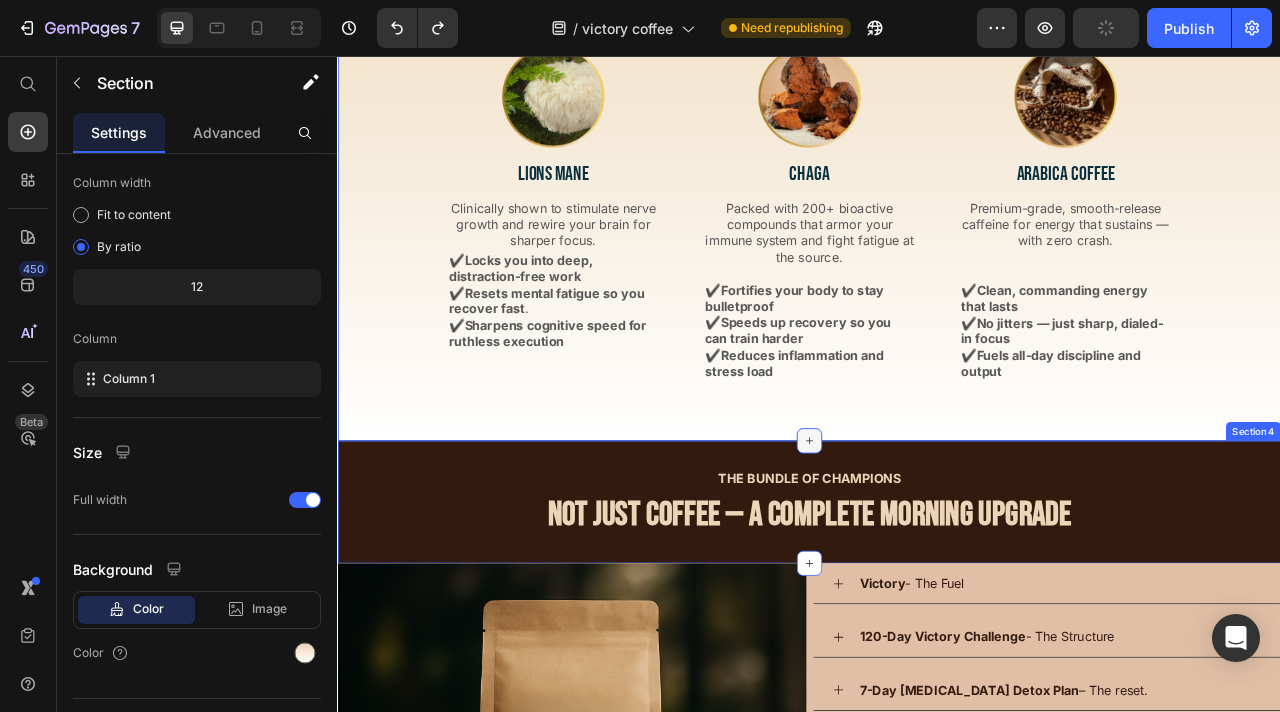 click at bounding box center (937, 545) 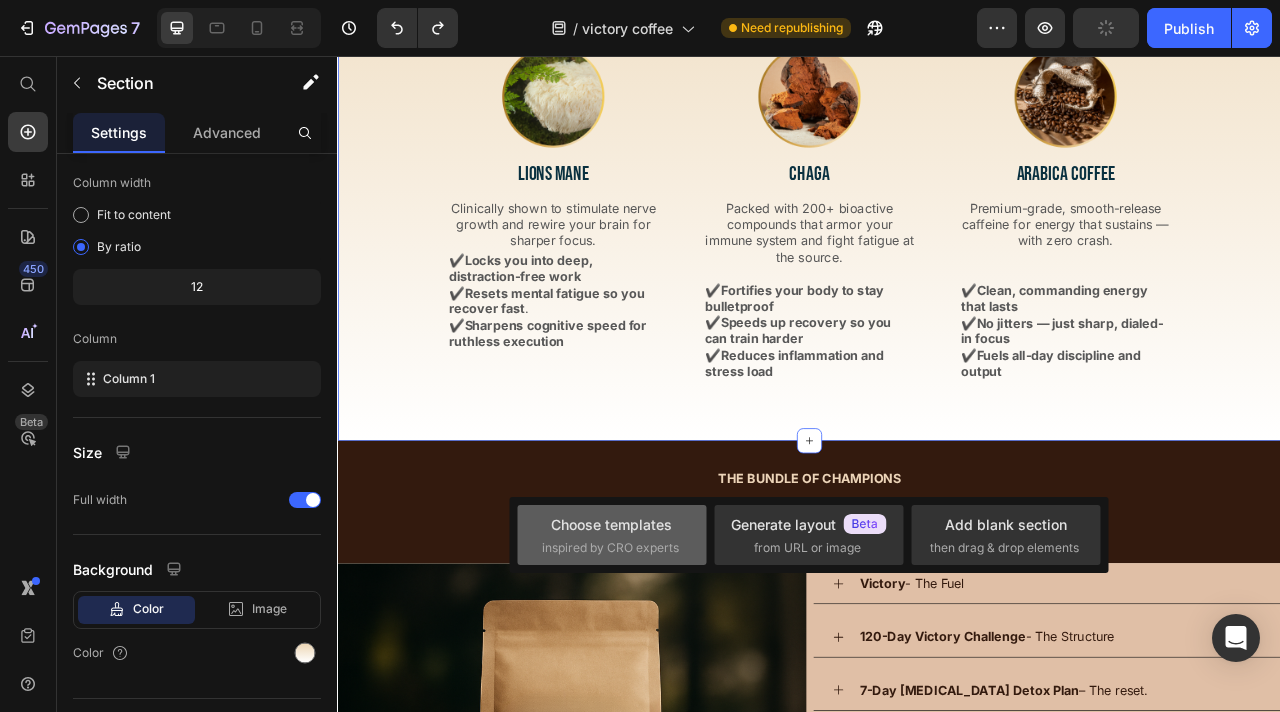 click on "Choose templates  inspired by CRO experts" at bounding box center [612, 535] 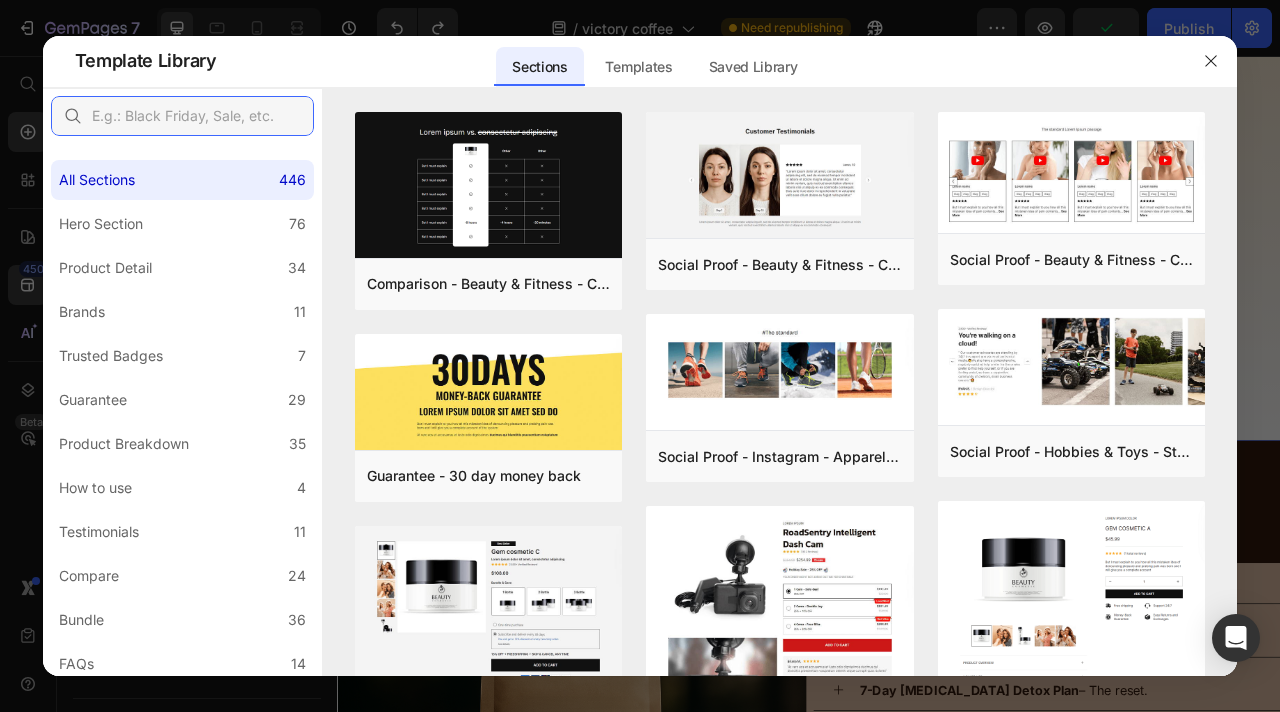 click at bounding box center [182, 116] 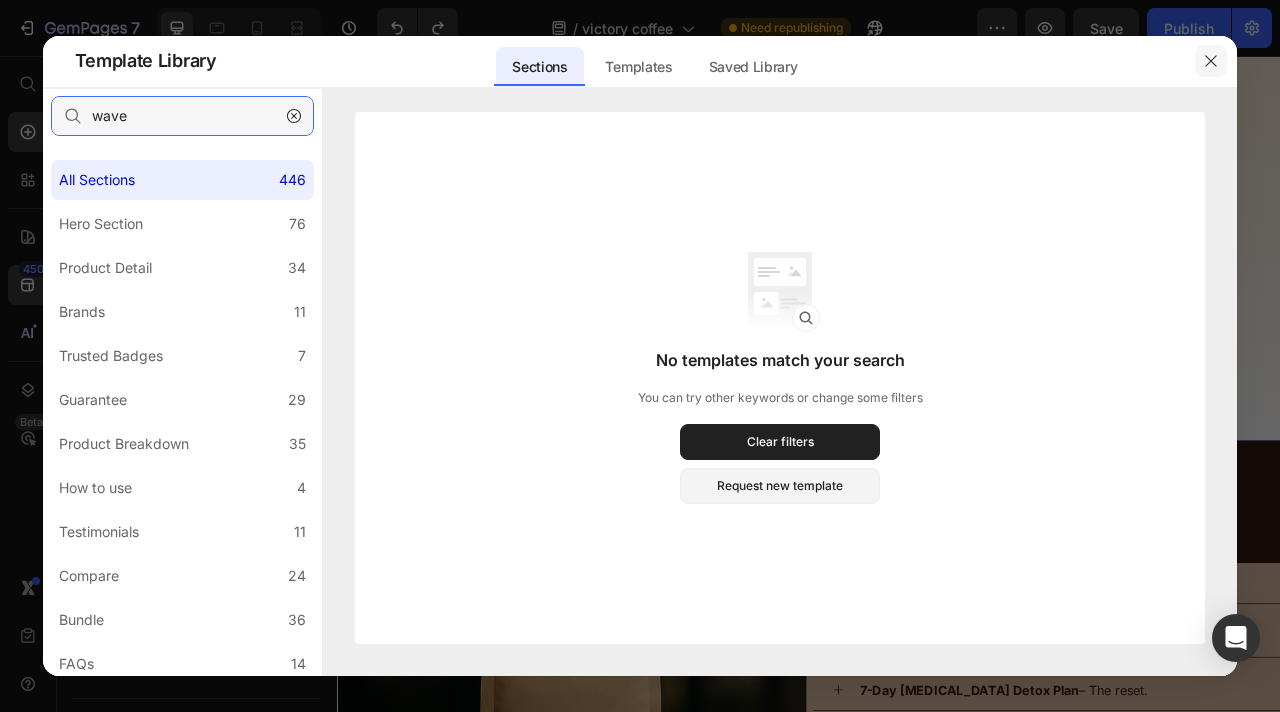 type on "wave" 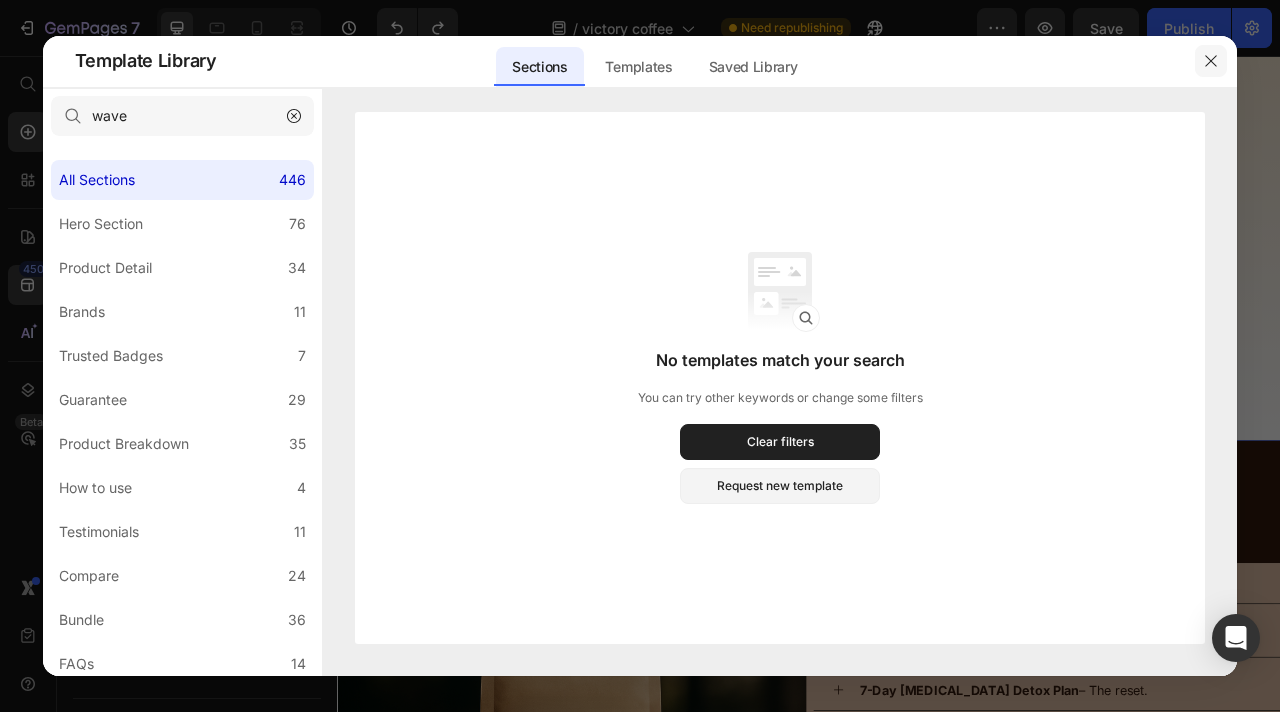 click 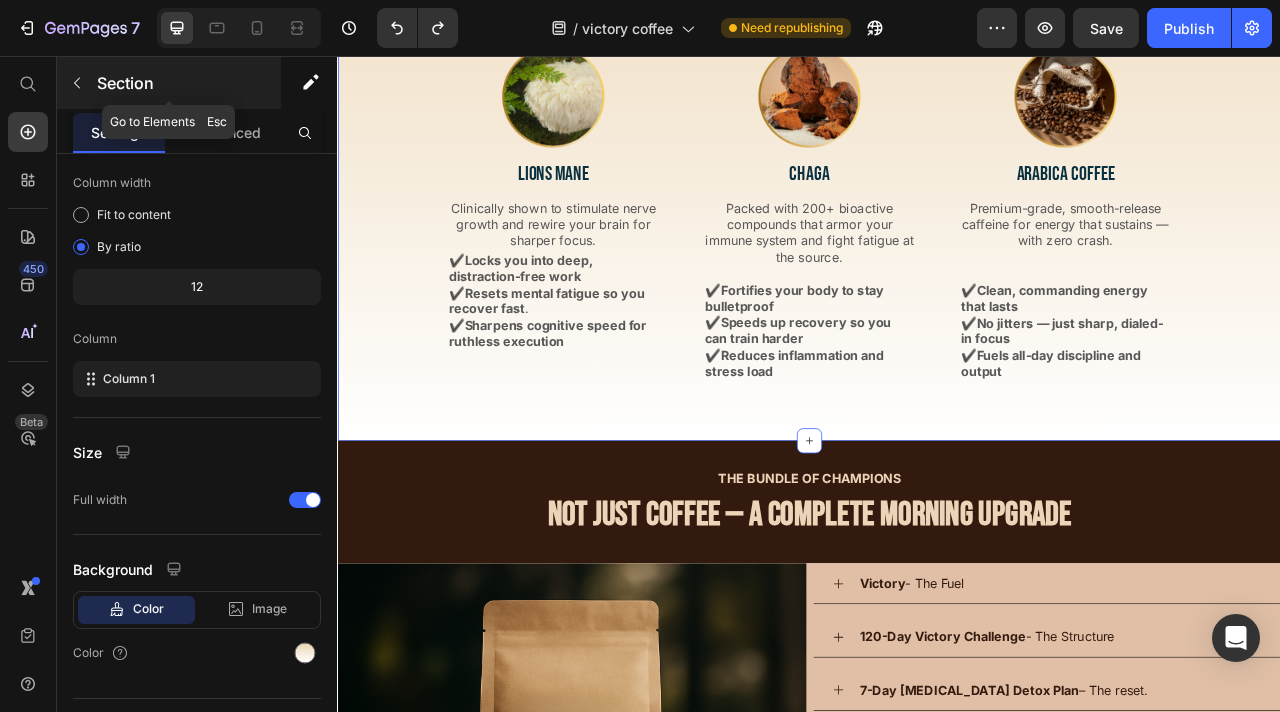 click 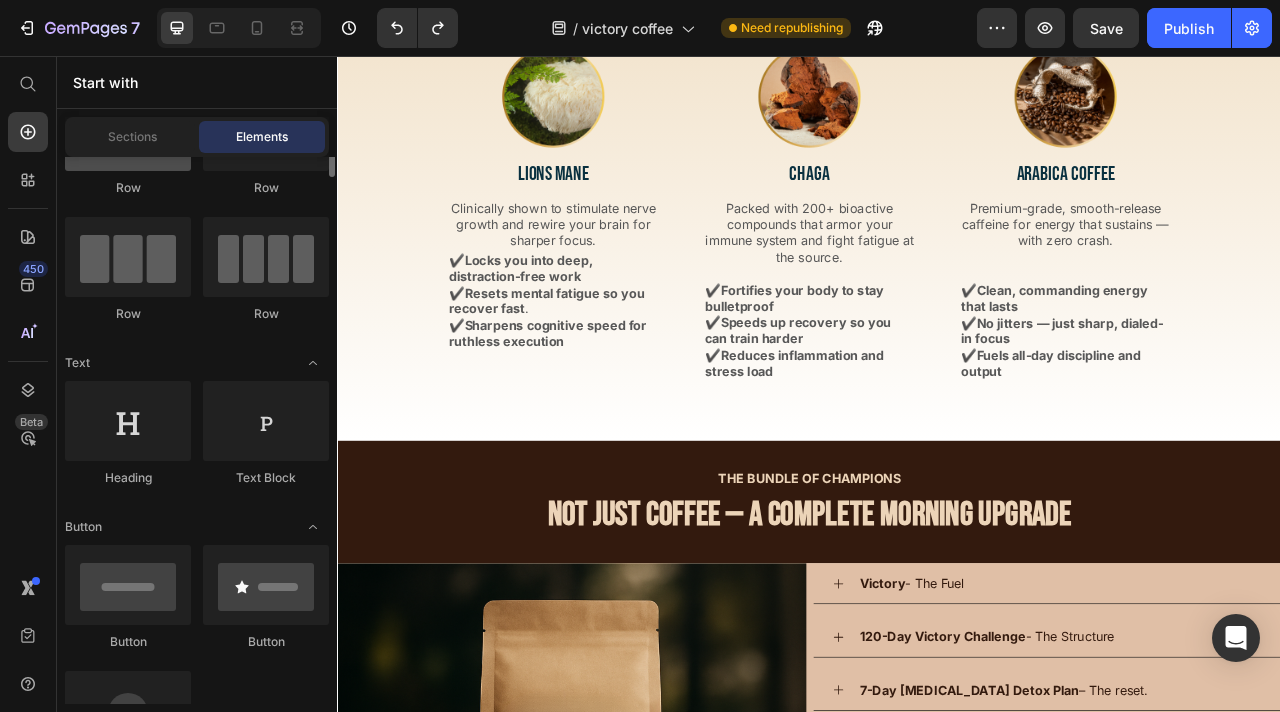 scroll, scrollTop: 0, scrollLeft: 0, axis: both 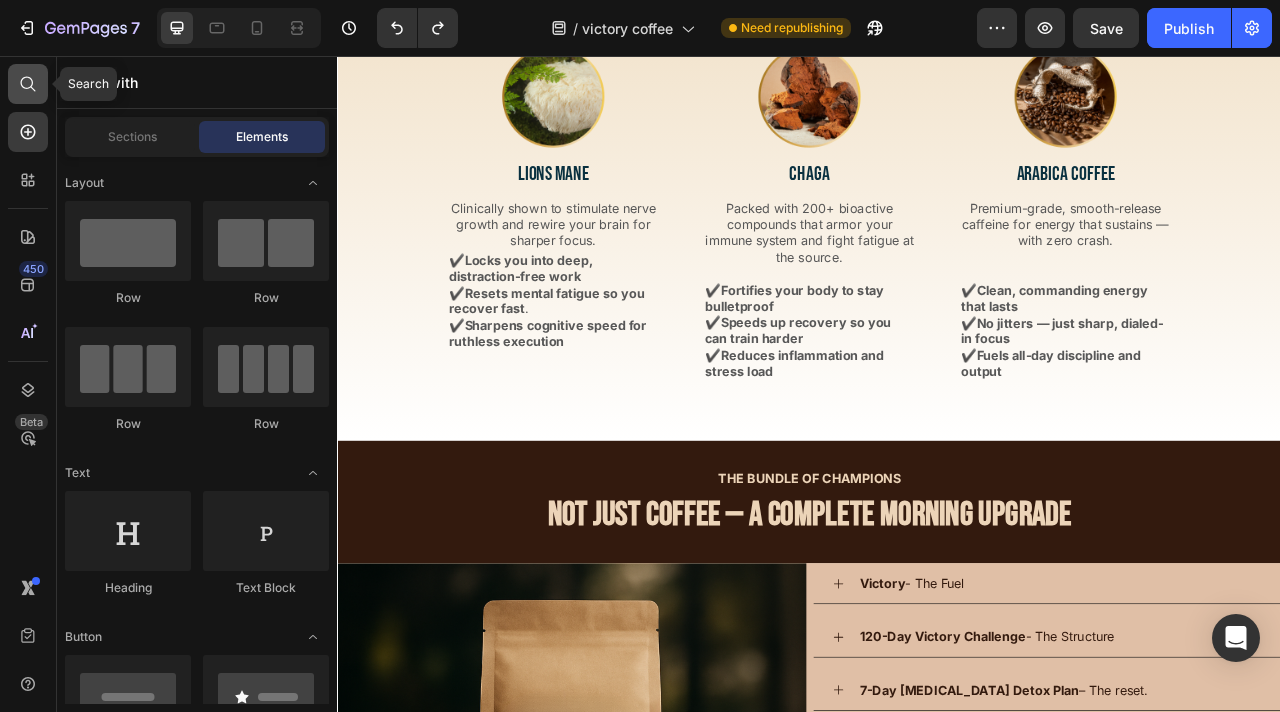 click 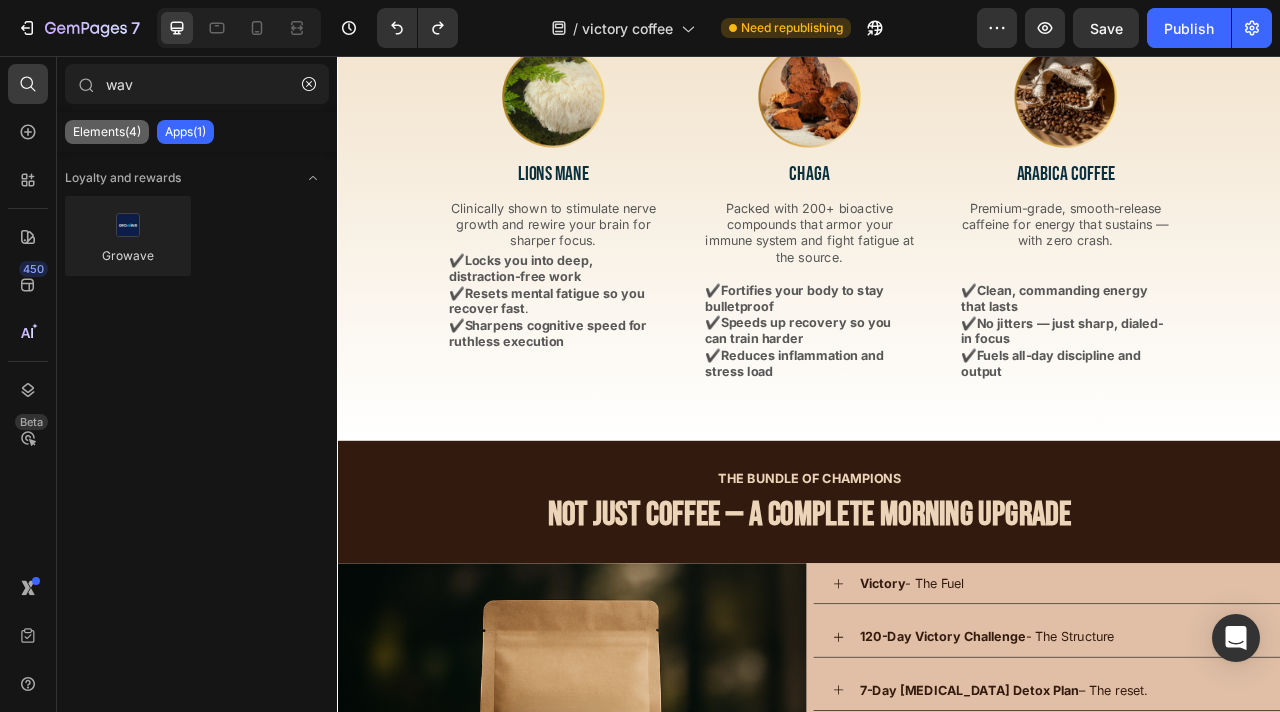 click on "Elements(4)" 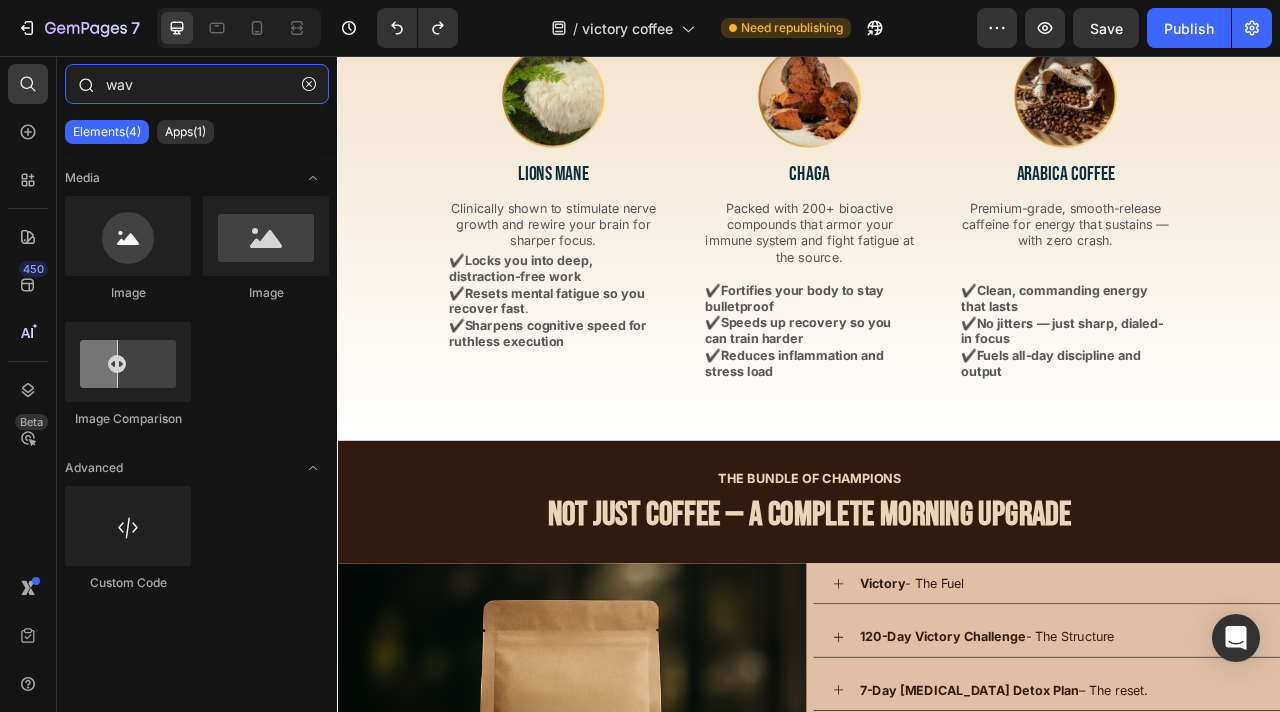 click on "wav" at bounding box center [197, 84] 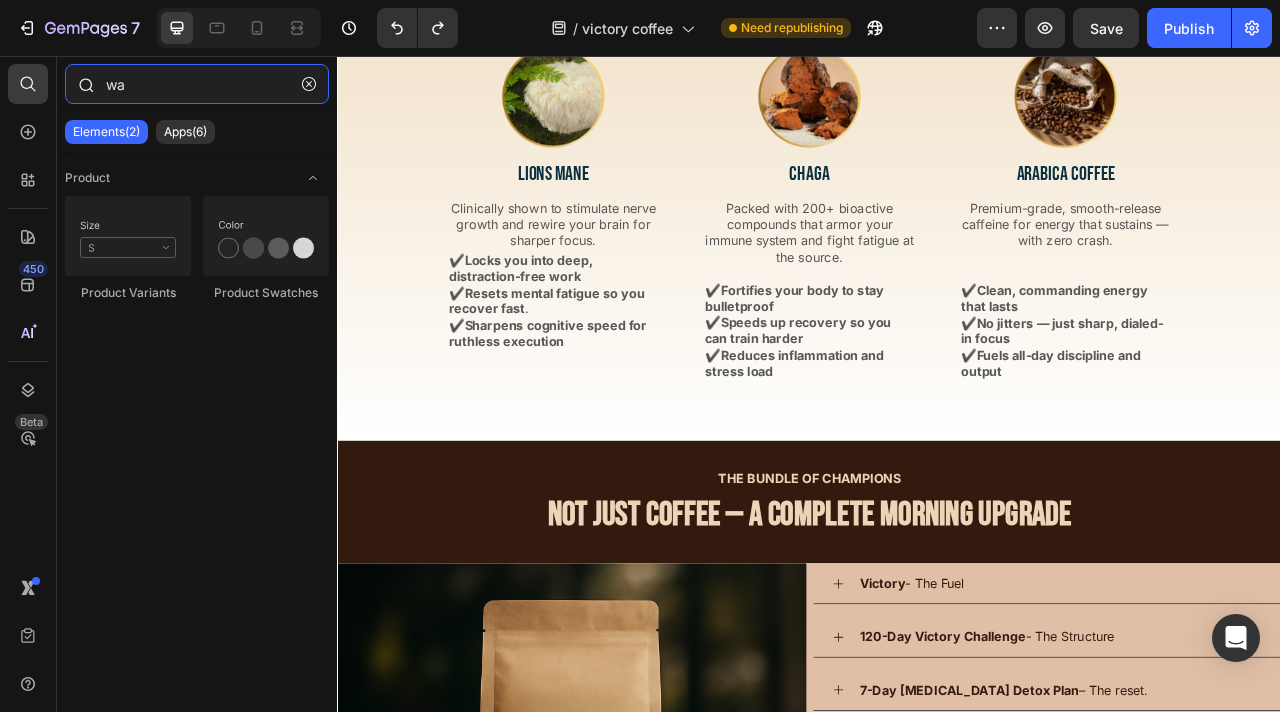 type on "w" 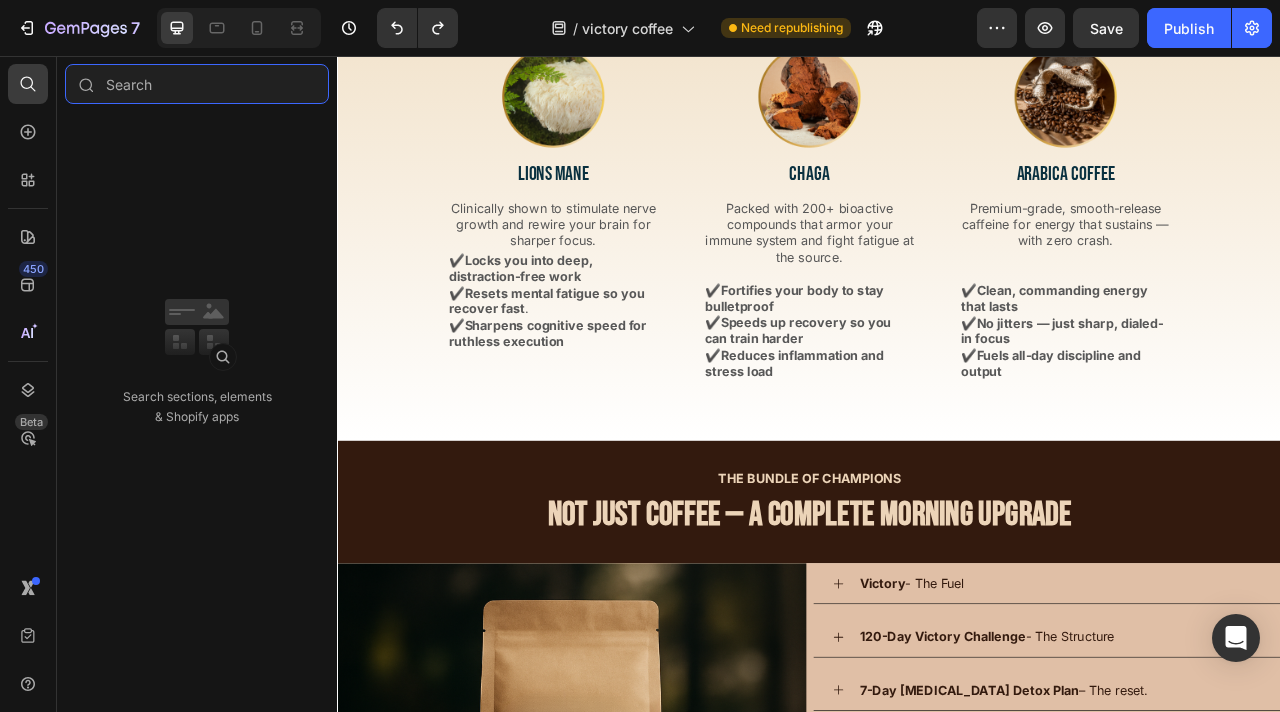 type 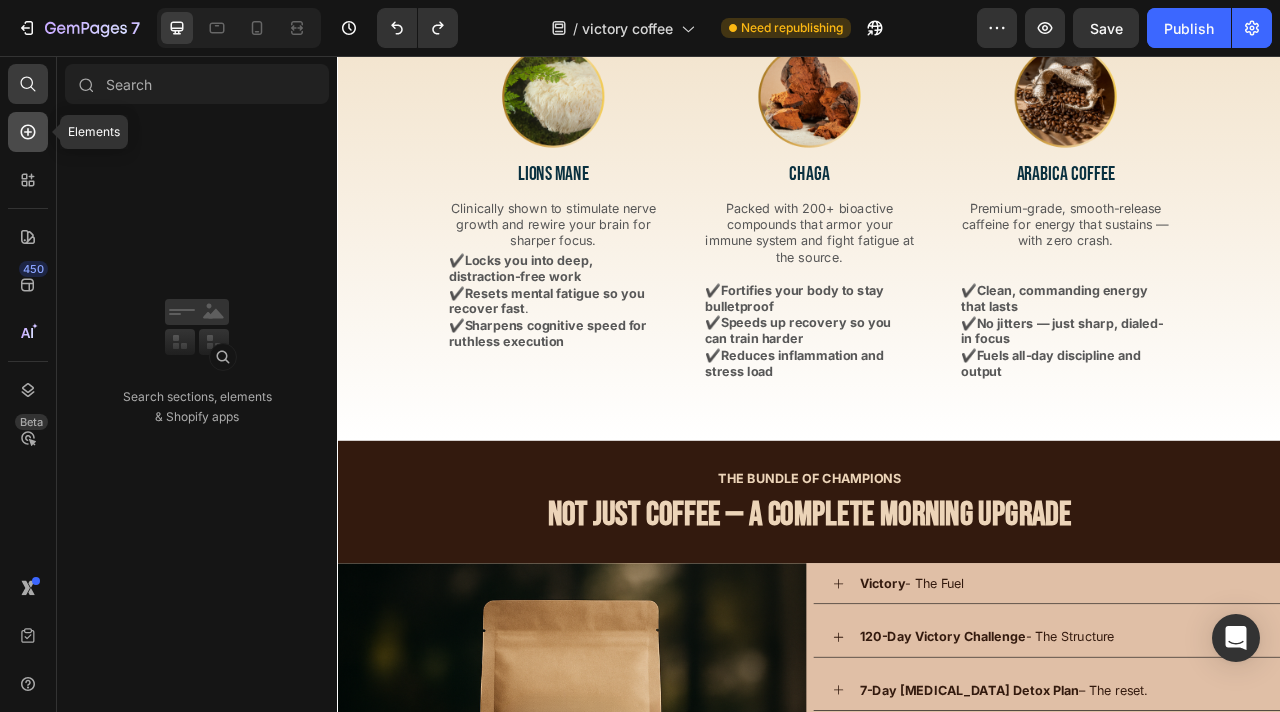 click 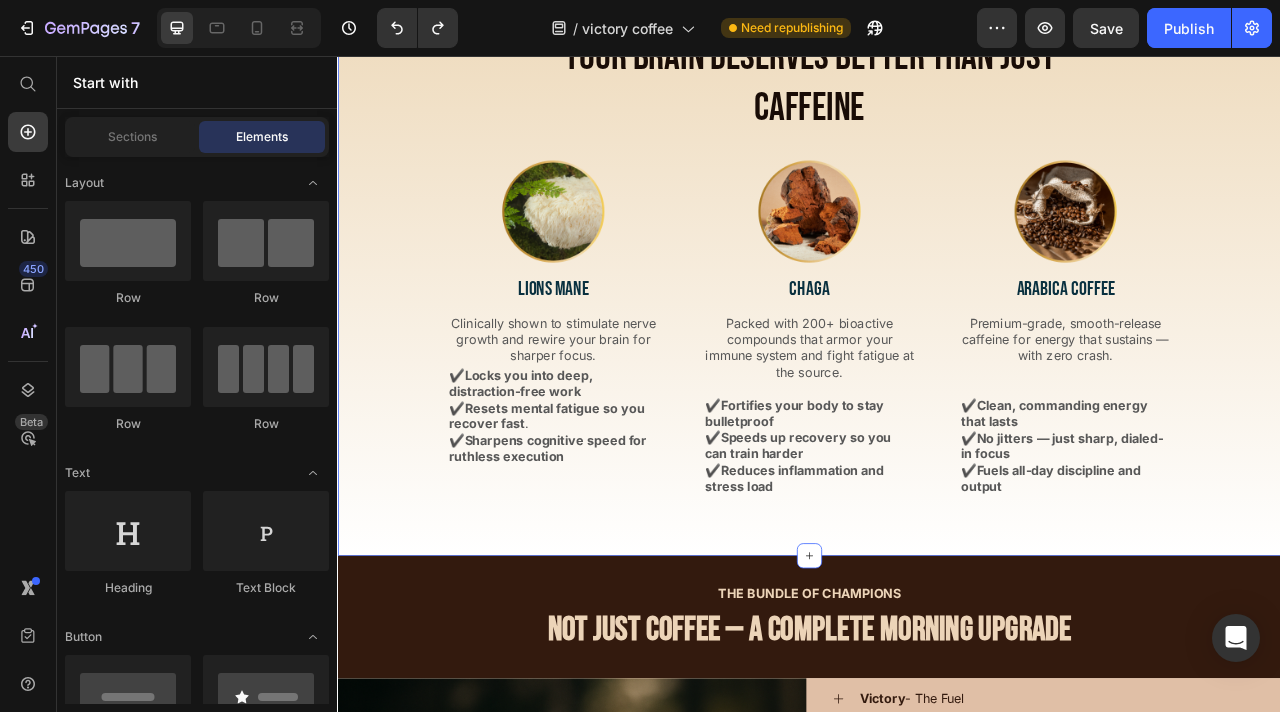 scroll, scrollTop: 1485, scrollLeft: 0, axis: vertical 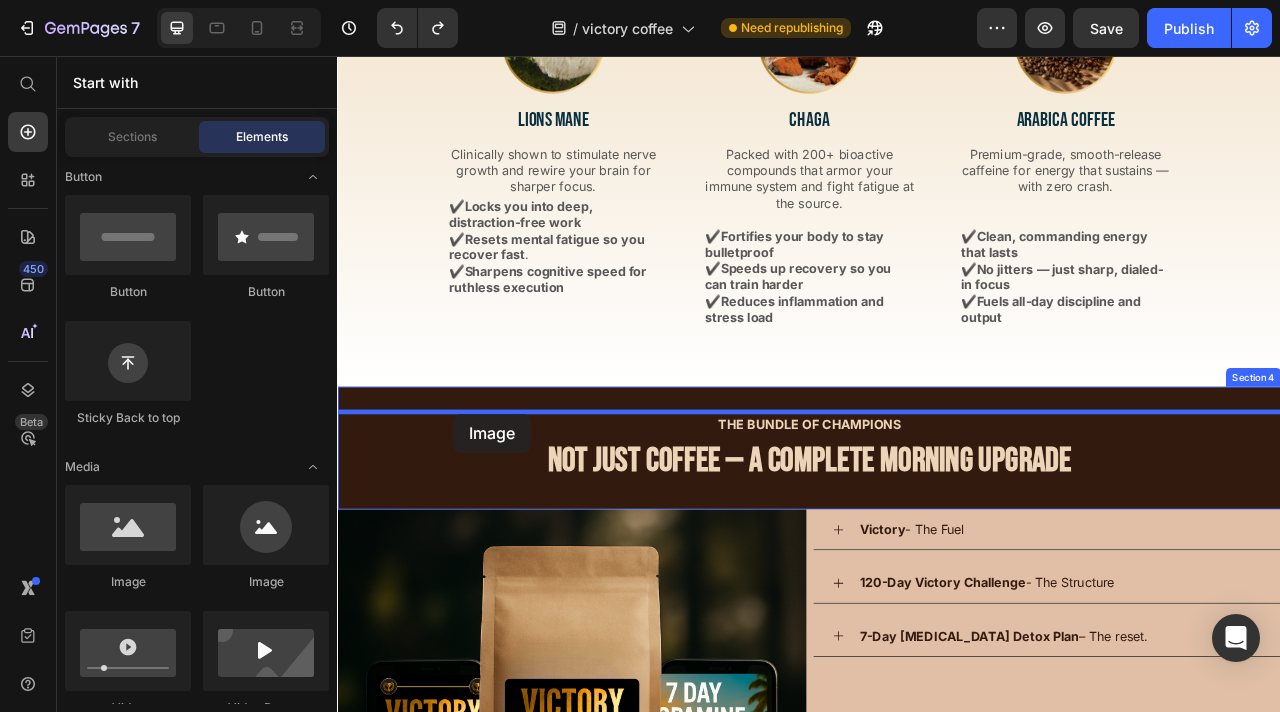 drag, startPoint x: 491, startPoint y: 585, endPoint x: 484, endPoint y: 511, distance: 74.330345 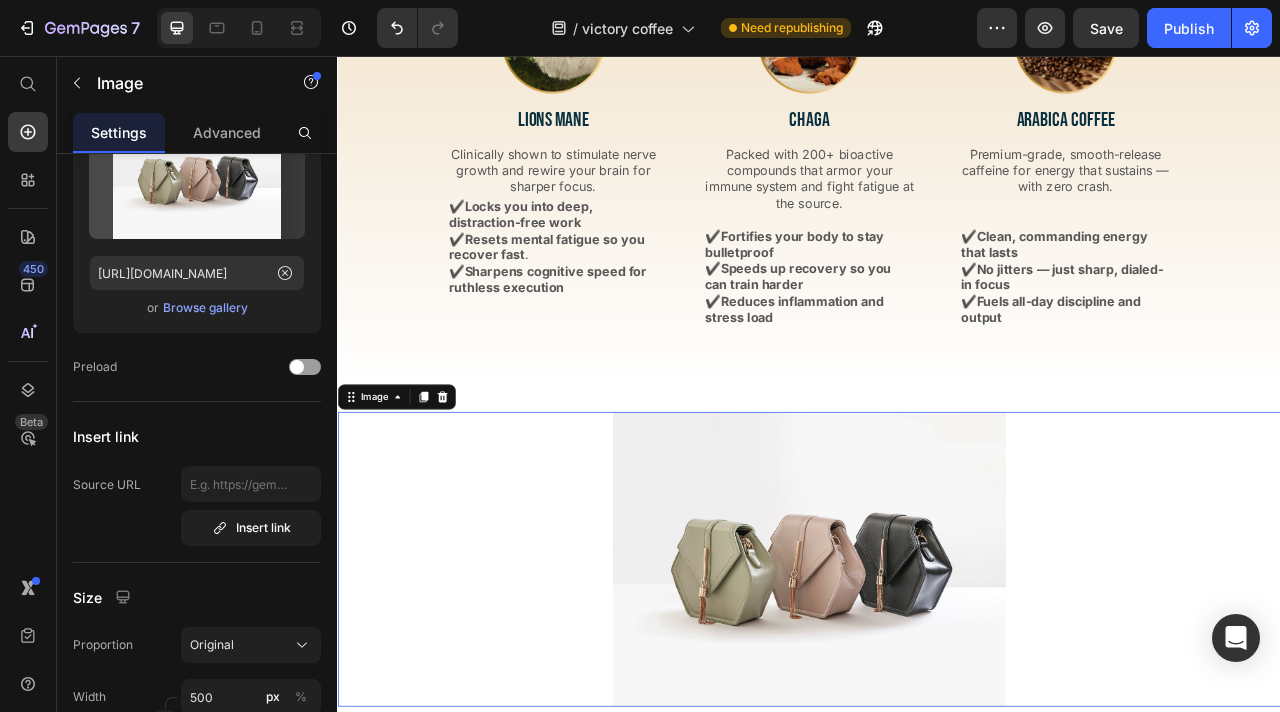 scroll, scrollTop: 0, scrollLeft: 0, axis: both 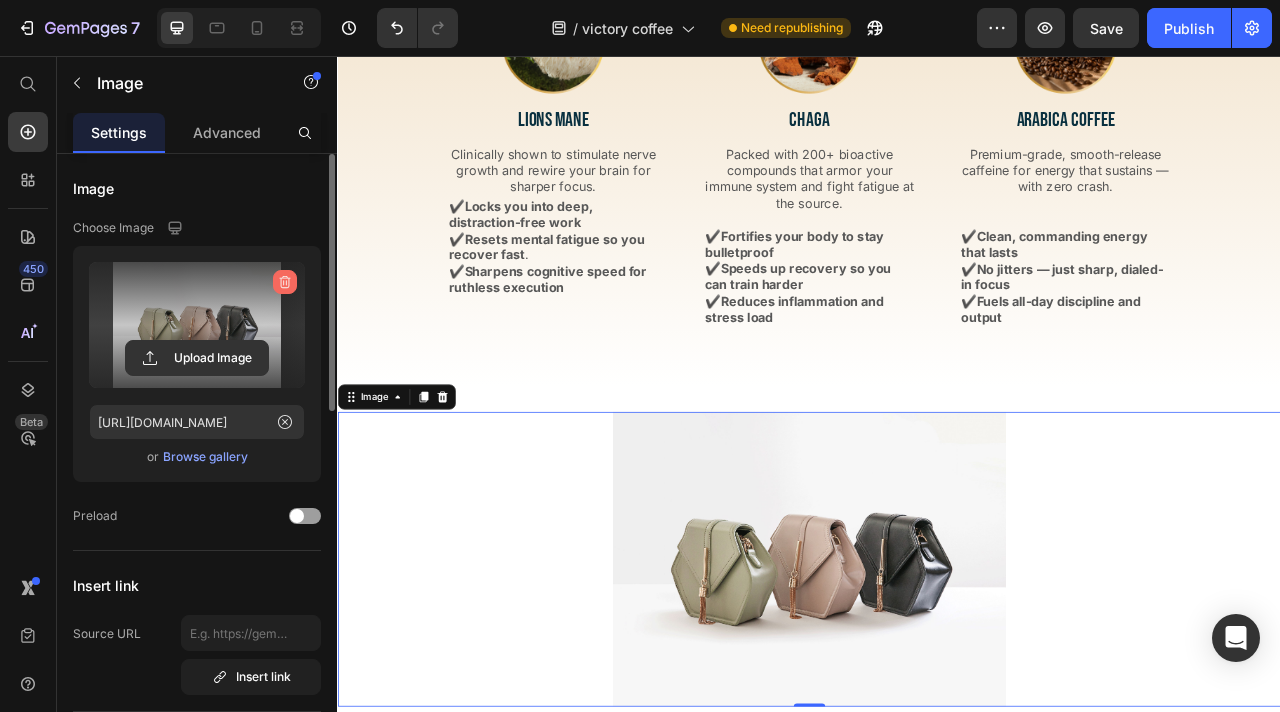 click 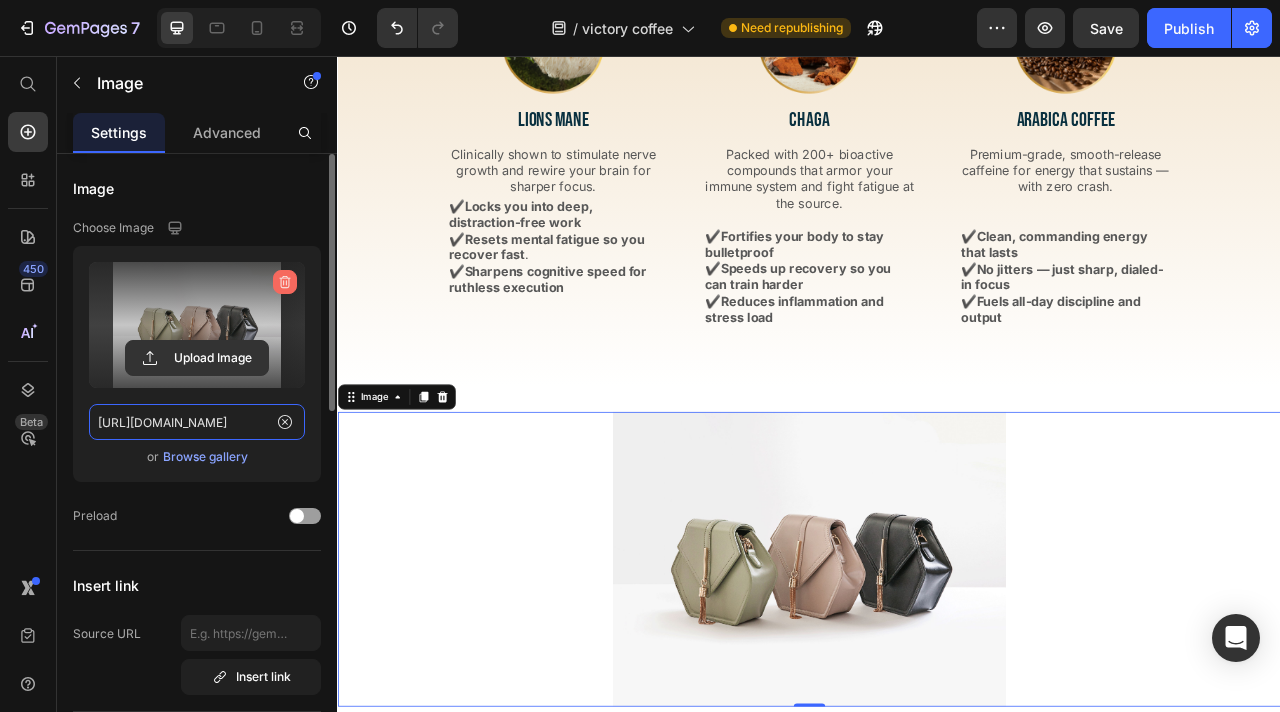 type 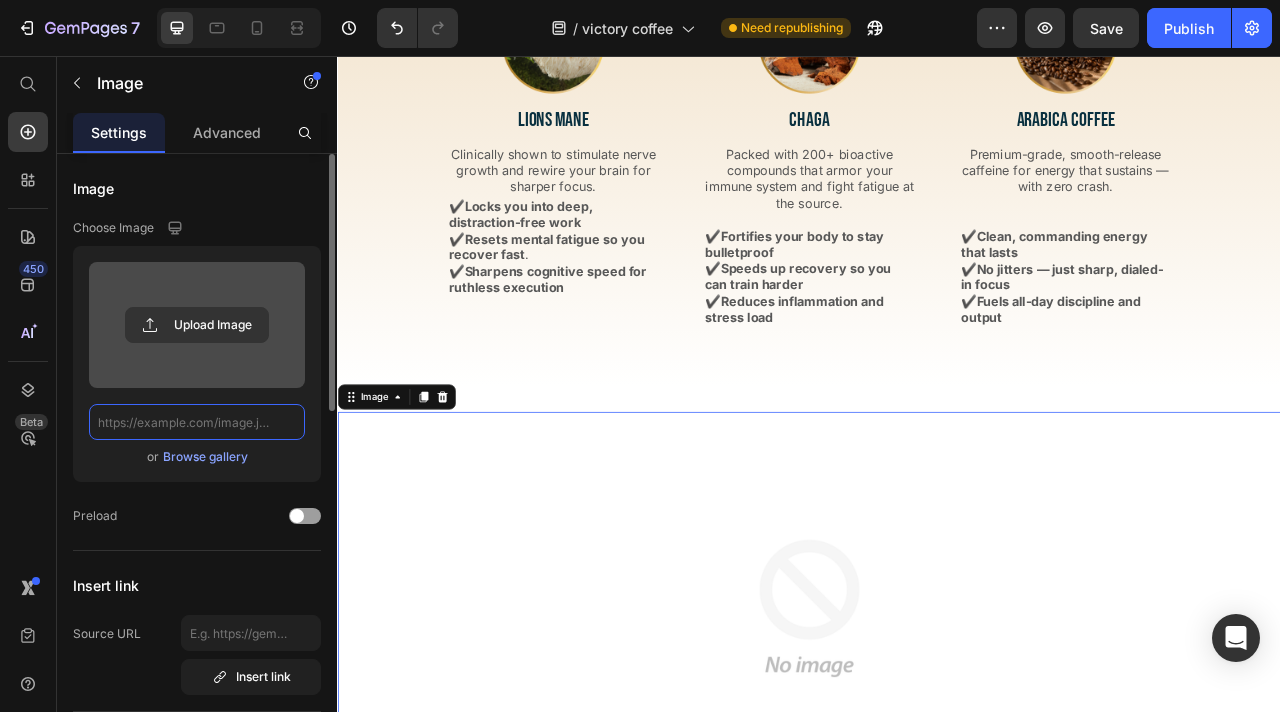 scroll, scrollTop: 0, scrollLeft: 0, axis: both 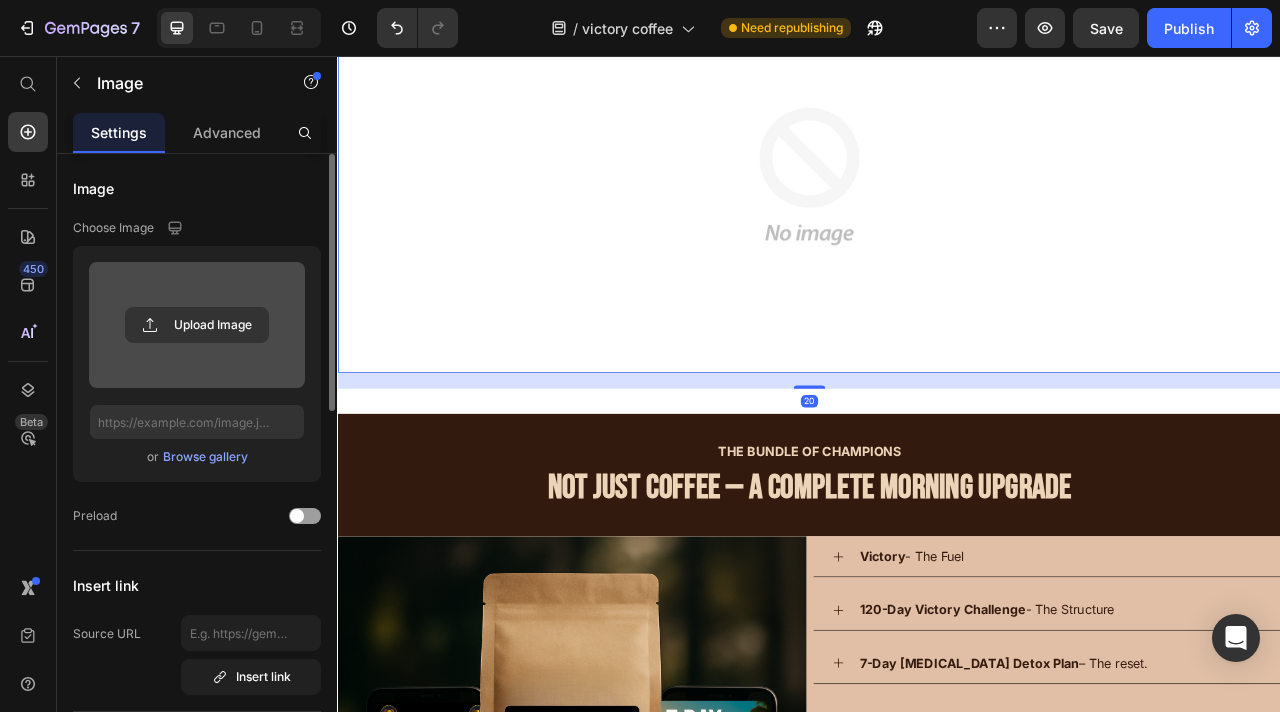 drag, startPoint x: 923, startPoint y: 457, endPoint x: 924, endPoint y: 496, distance: 39.012817 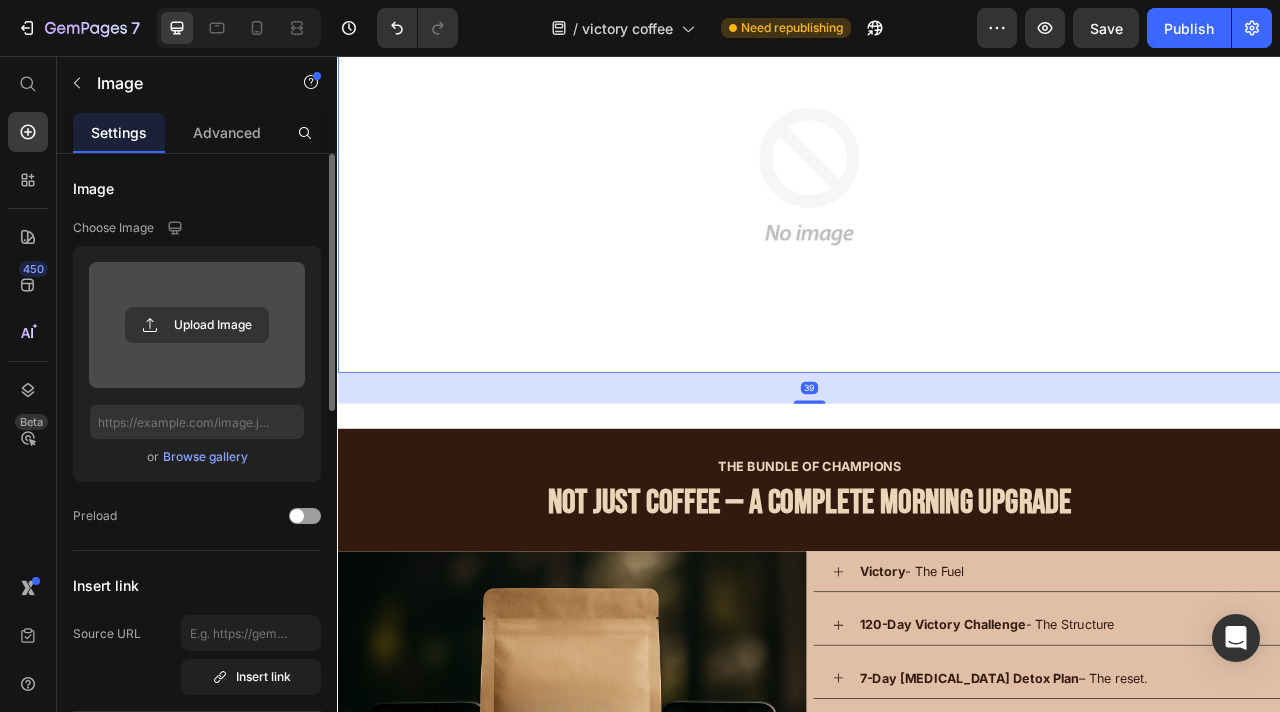 drag, startPoint x: 924, startPoint y: 496, endPoint x: 924, endPoint y: 369, distance: 127 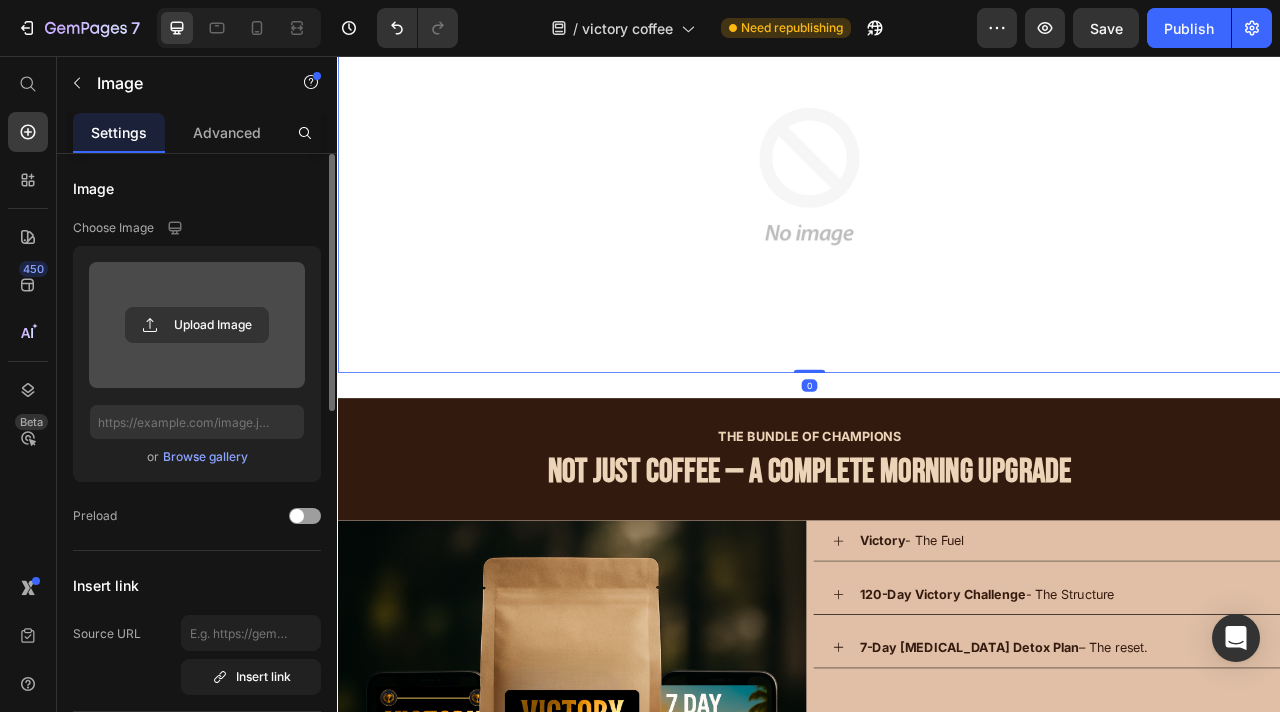 click on "Image   0 Section 4" at bounding box center [937, 209] 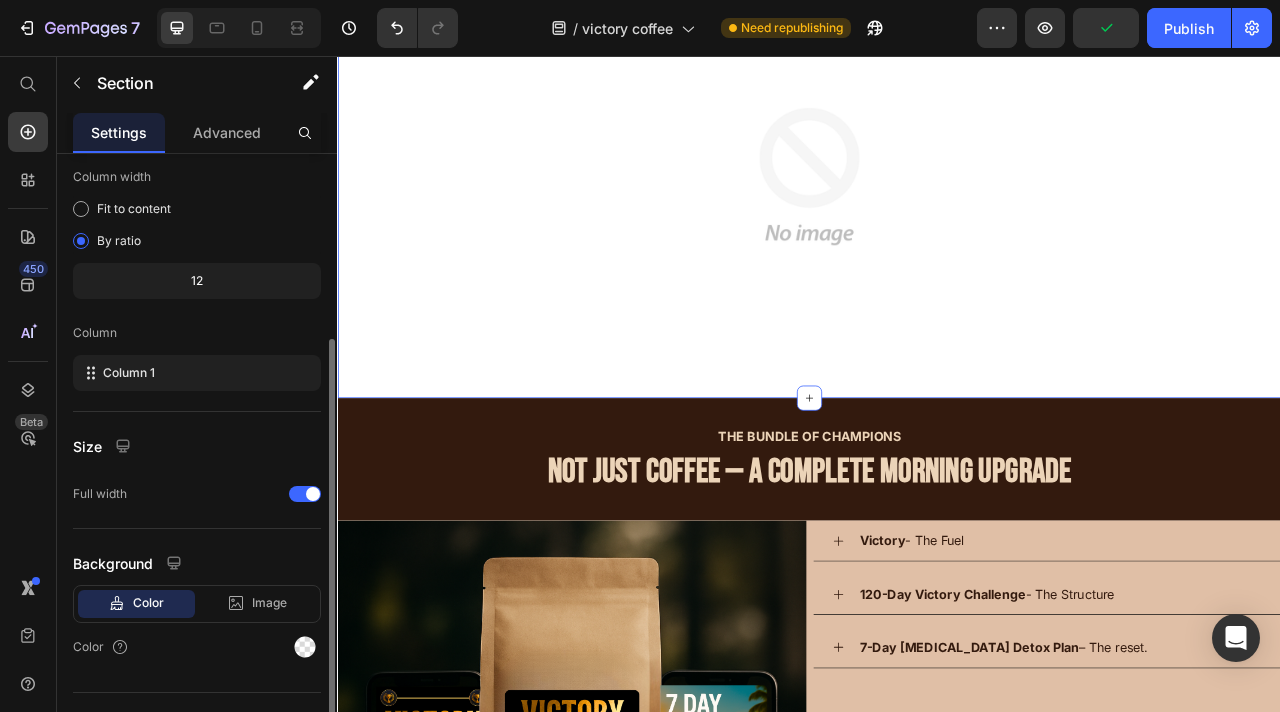 scroll, scrollTop: 193, scrollLeft: 0, axis: vertical 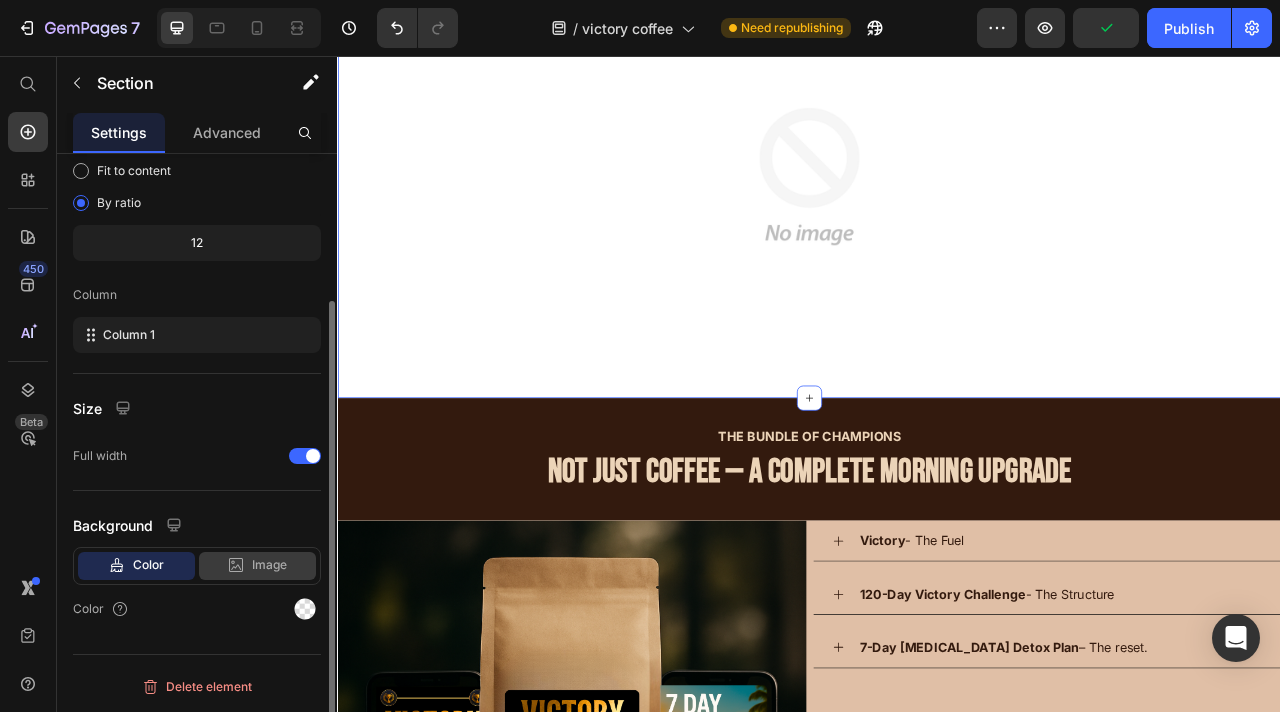 click on "Image" at bounding box center [269, 565] 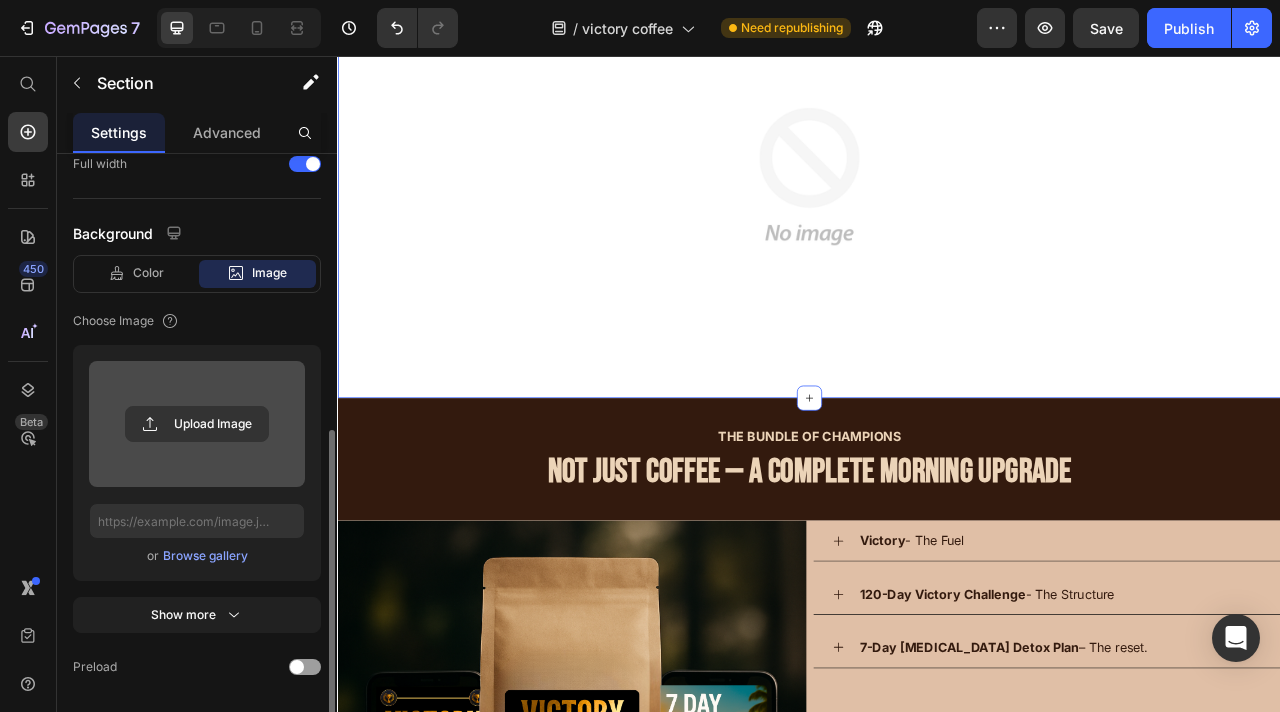 scroll, scrollTop: 498, scrollLeft: 0, axis: vertical 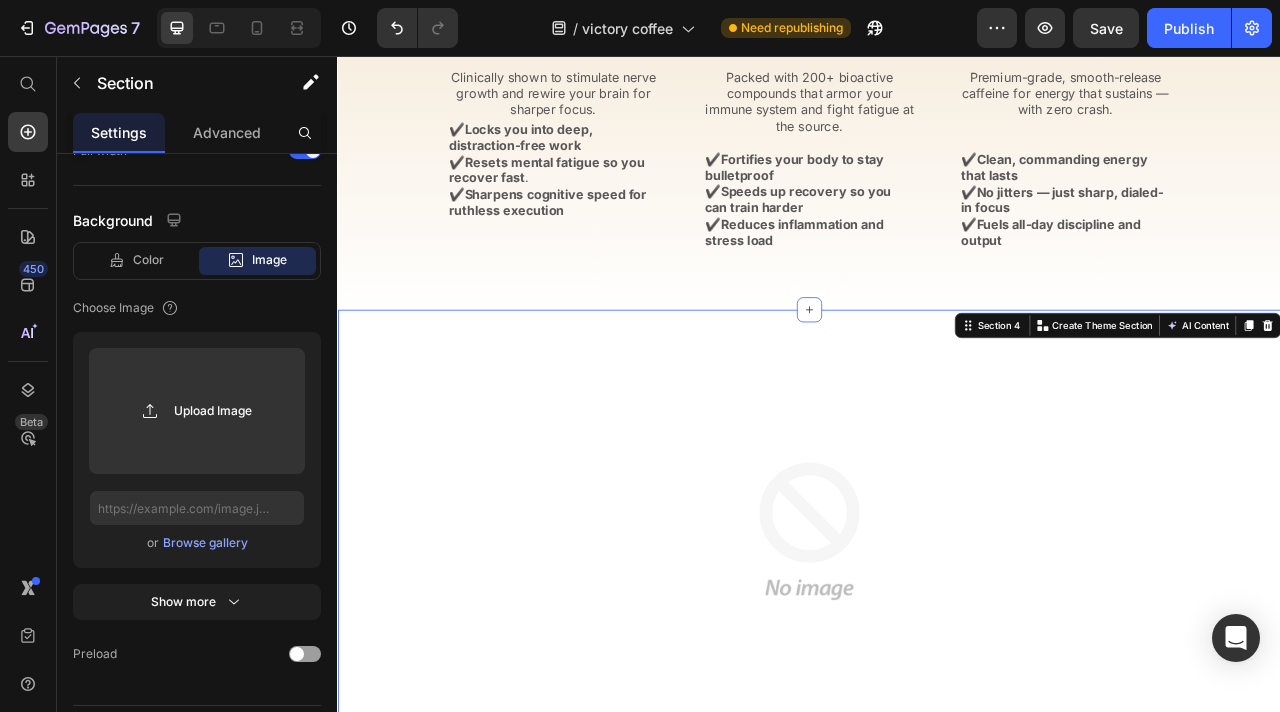 click on "Image Section 4   You can create reusable sections Create Theme Section AI Content Write with GemAI What would you like to describe here? Tone and Voice Persuasive Product 7 Day Dopamine Detox Show more Generate" at bounding box center (937, 660) 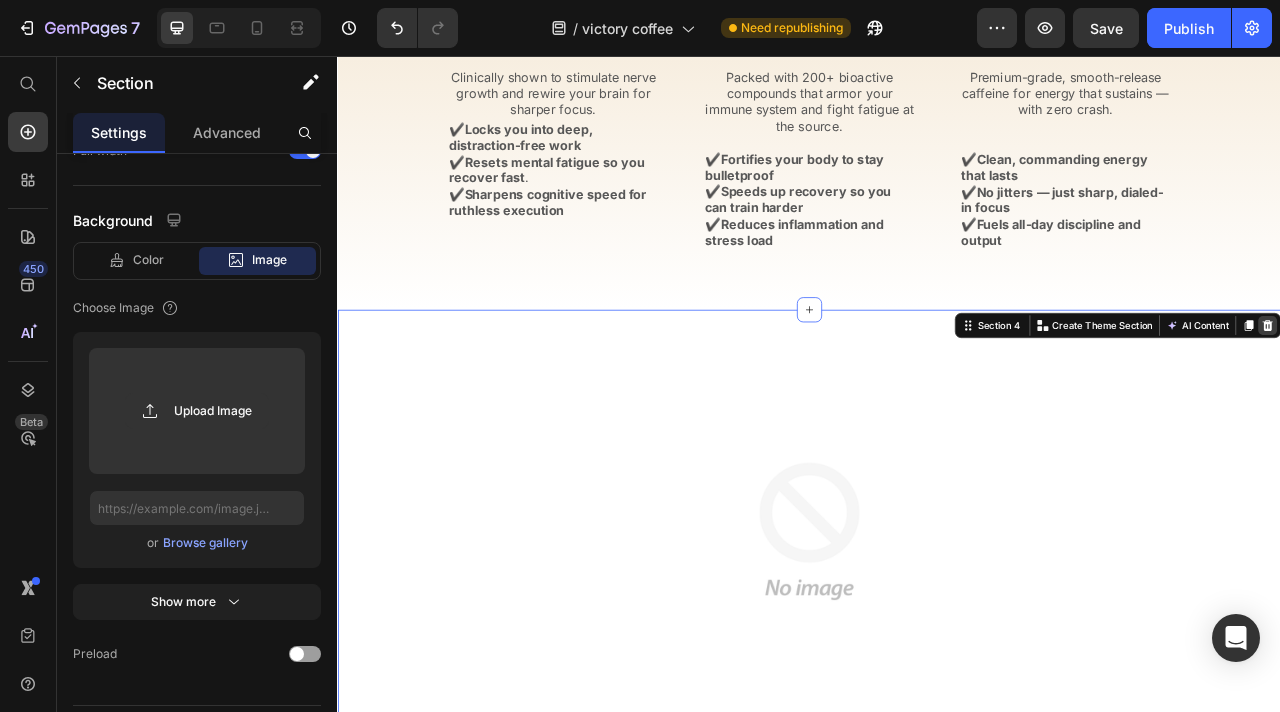 click at bounding box center [1520, 398] 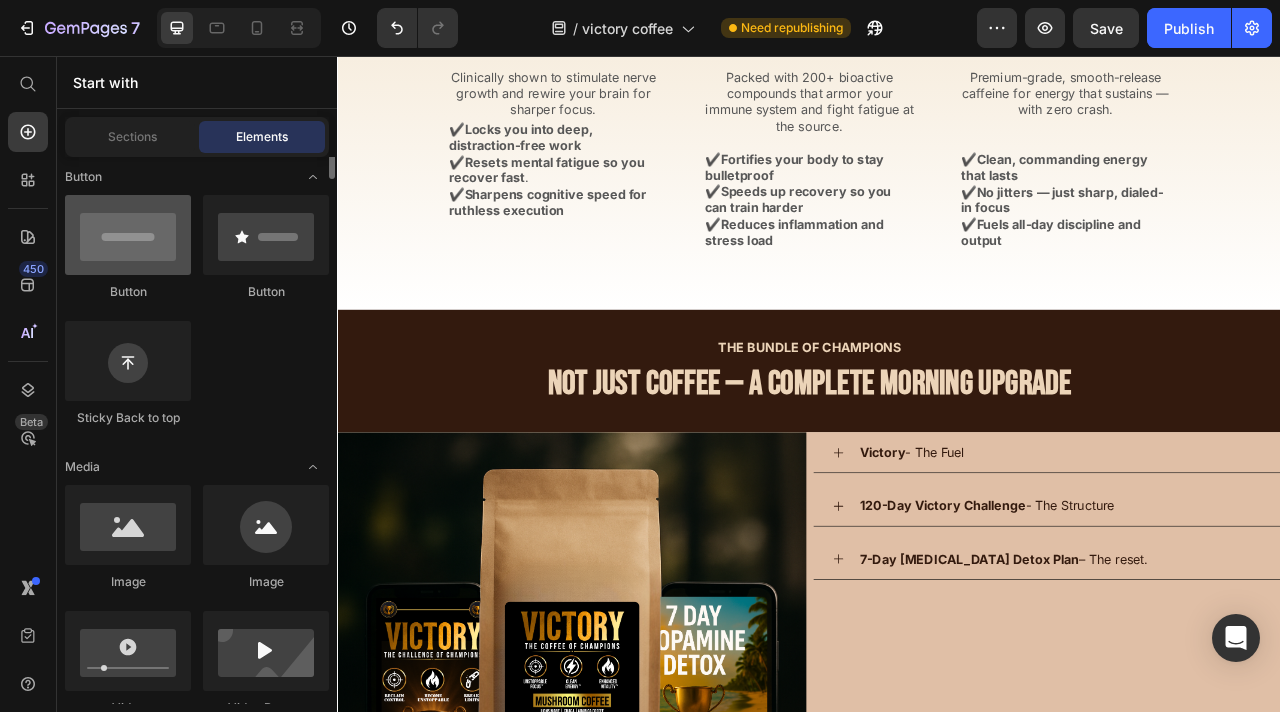 scroll, scrollTop: 0, scrollLeft: 0, axis: both 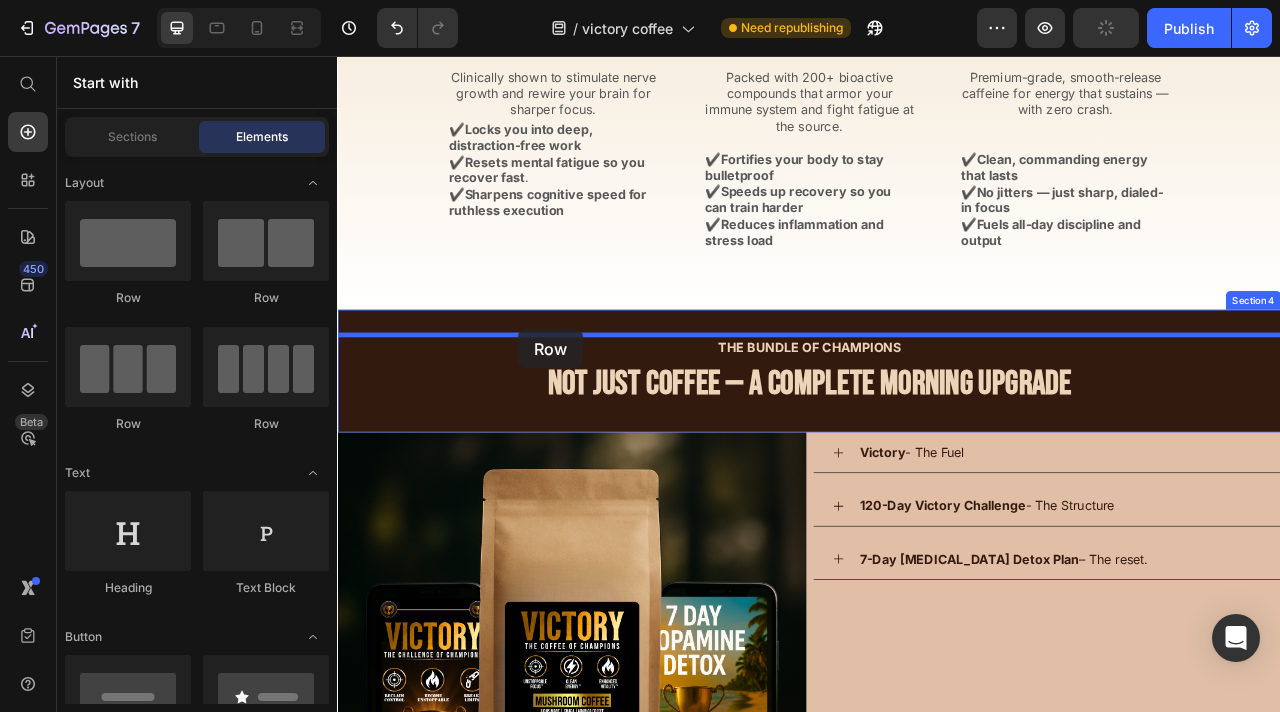 drag, startPoint x: 504, startPoint y: 289, endPoint x: 567, endPoint y: 404, distance: 131.1259 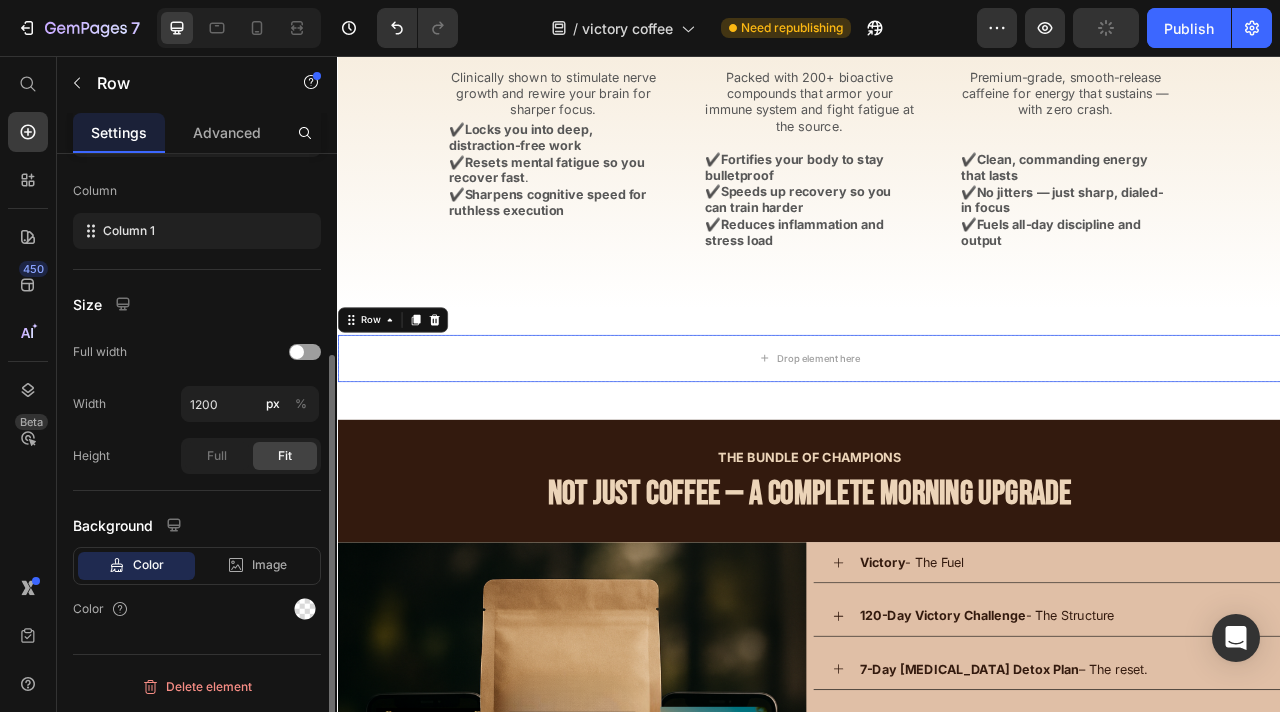 scroll, scrollTop: 0, scrollLeft: 0, axis: both 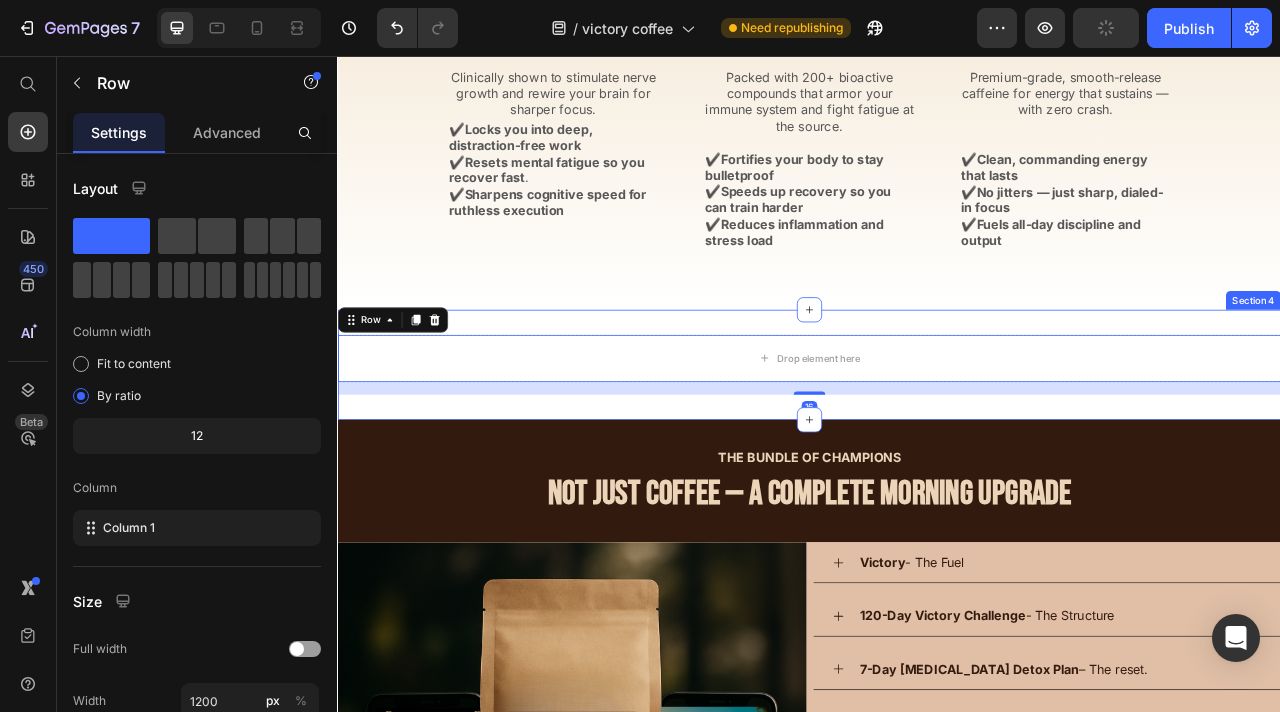 click on "Drop element here Row   16 Section 4" at bounding box center [937, 448] 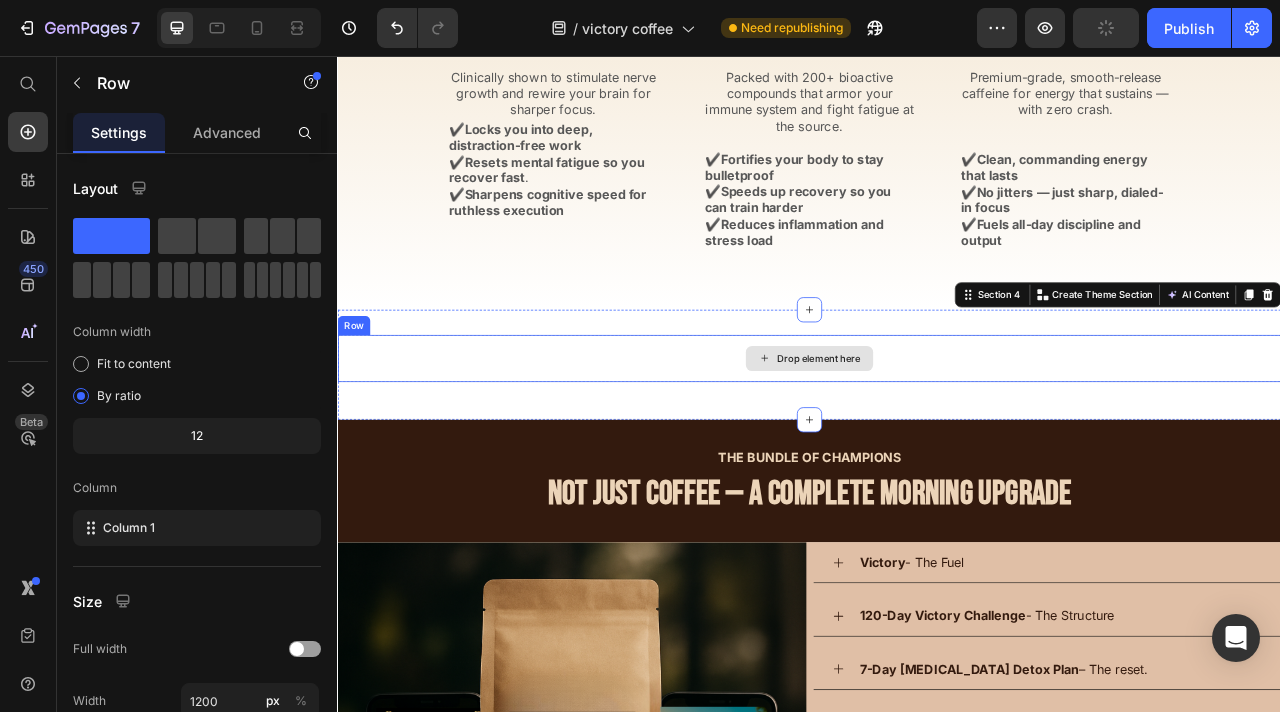click on "Drop element here" at bounding box center [937, 440] 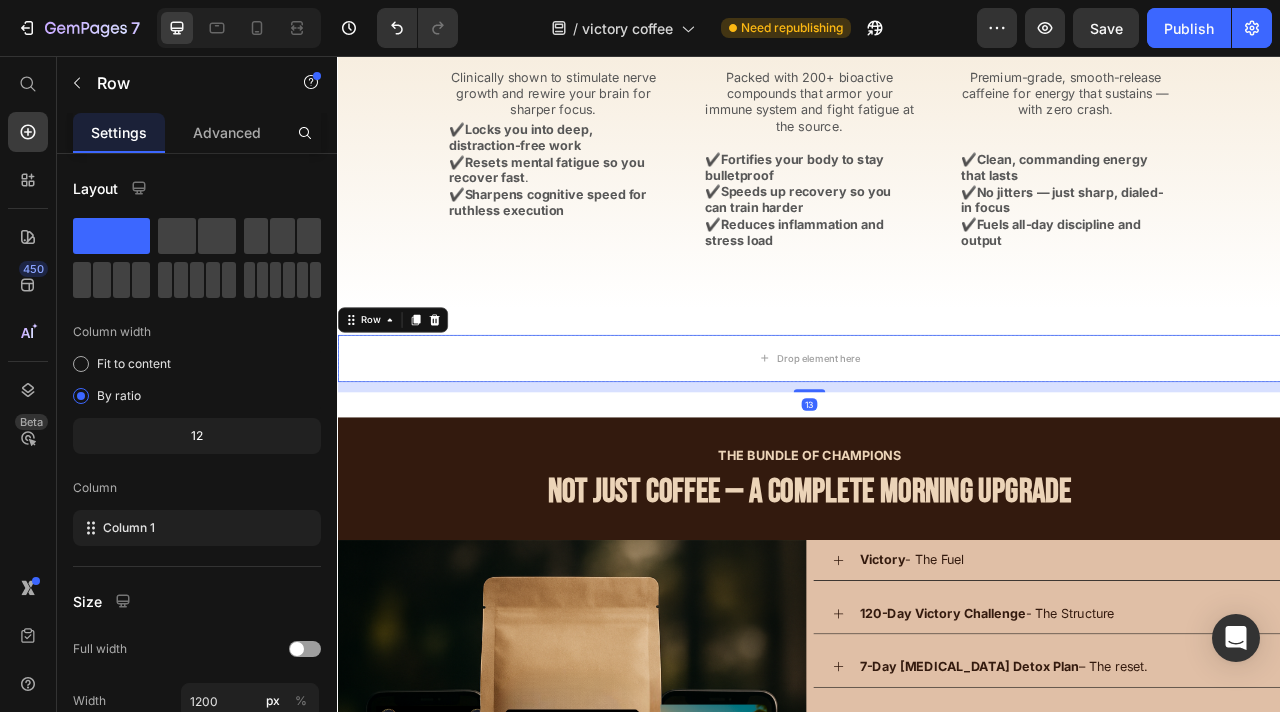 drag, startPoint x: 928, startPoint y: 517, endPoint x: 928, endPoint y: 436, distance: 81 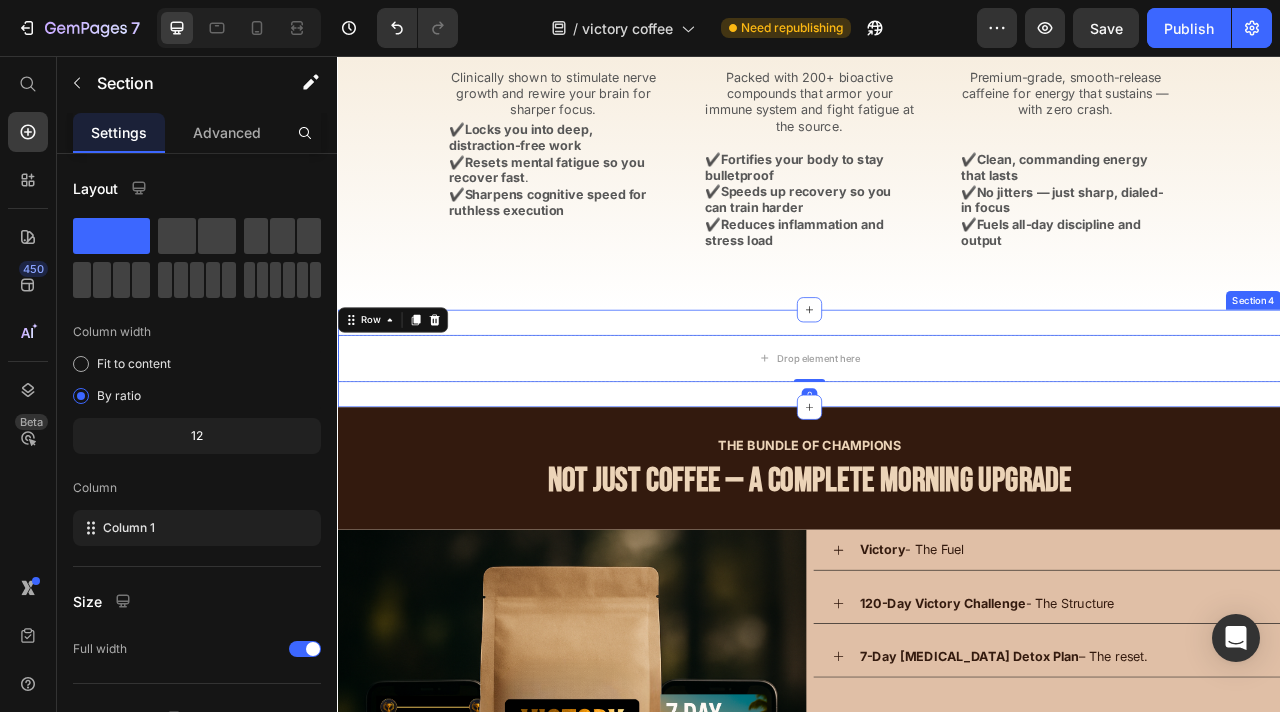 click on "Drop element here Row   0 Section 4" at bounding box center (937, 440) 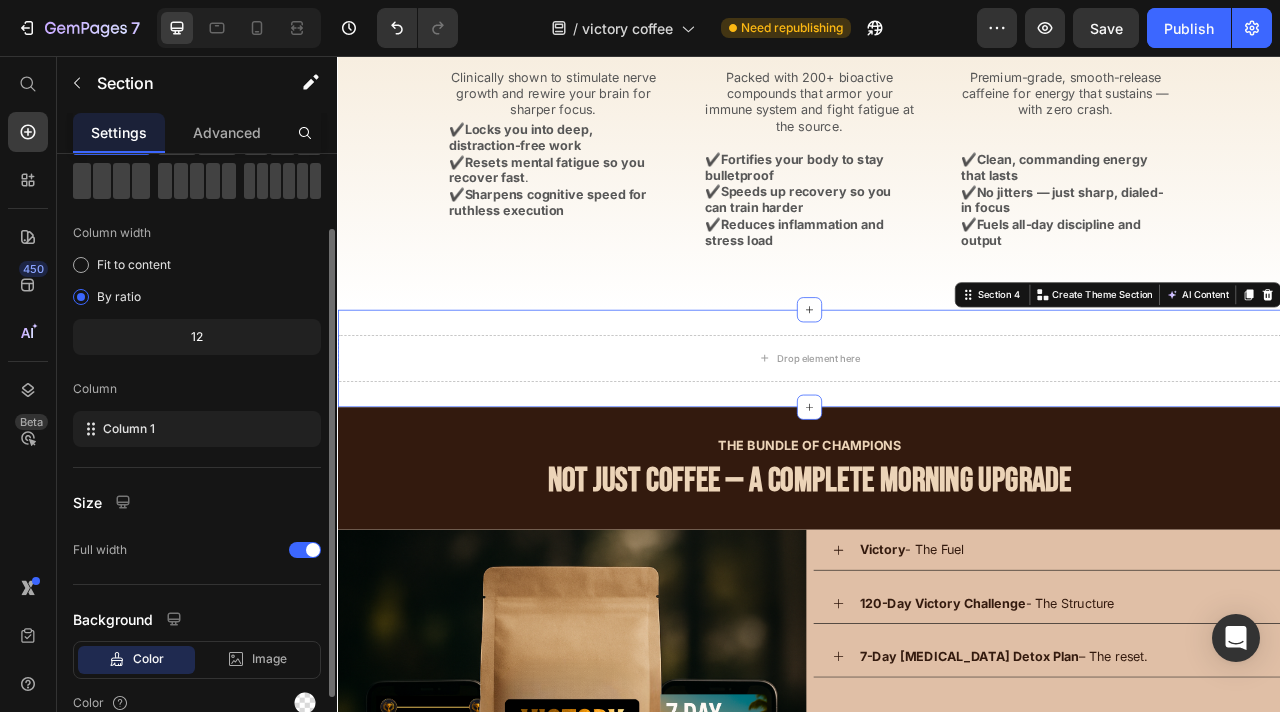 scroll, scrollTop: 193, scrollLeft: 0, axis: vertical 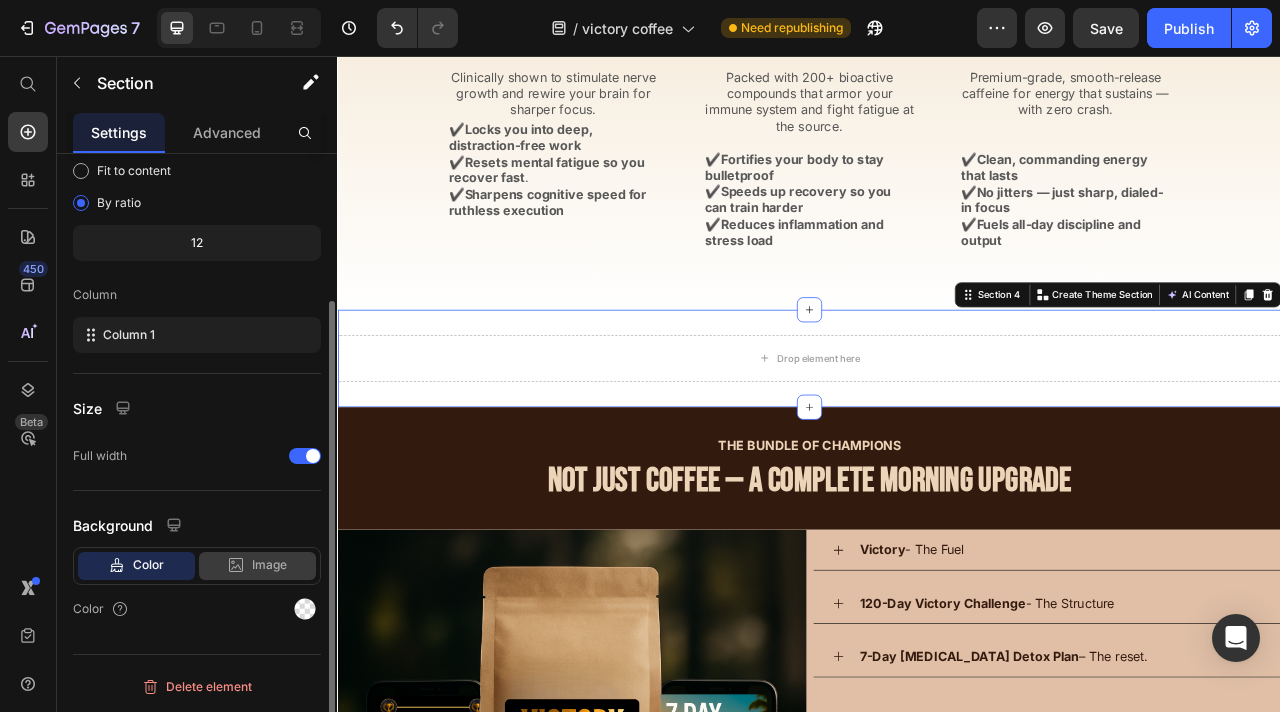 click on "Image" 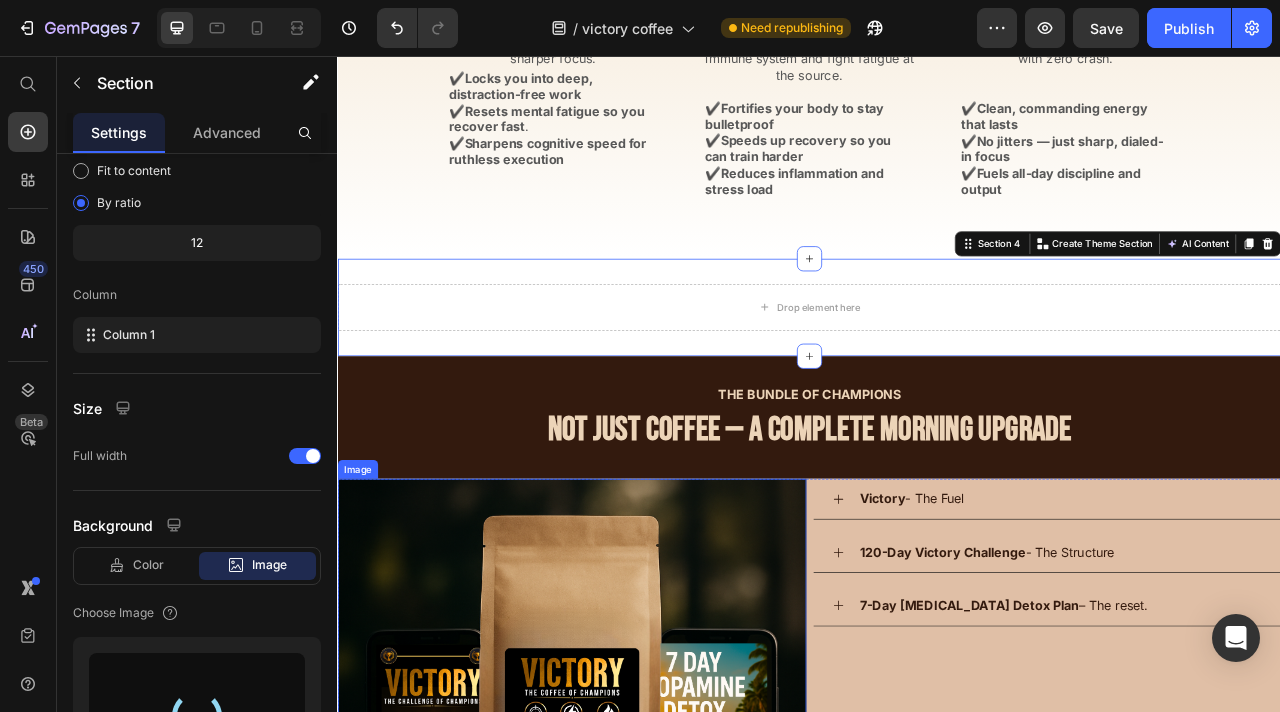 scroll, scrollTop: 2159, scrollLeft: 0, axis: vertical 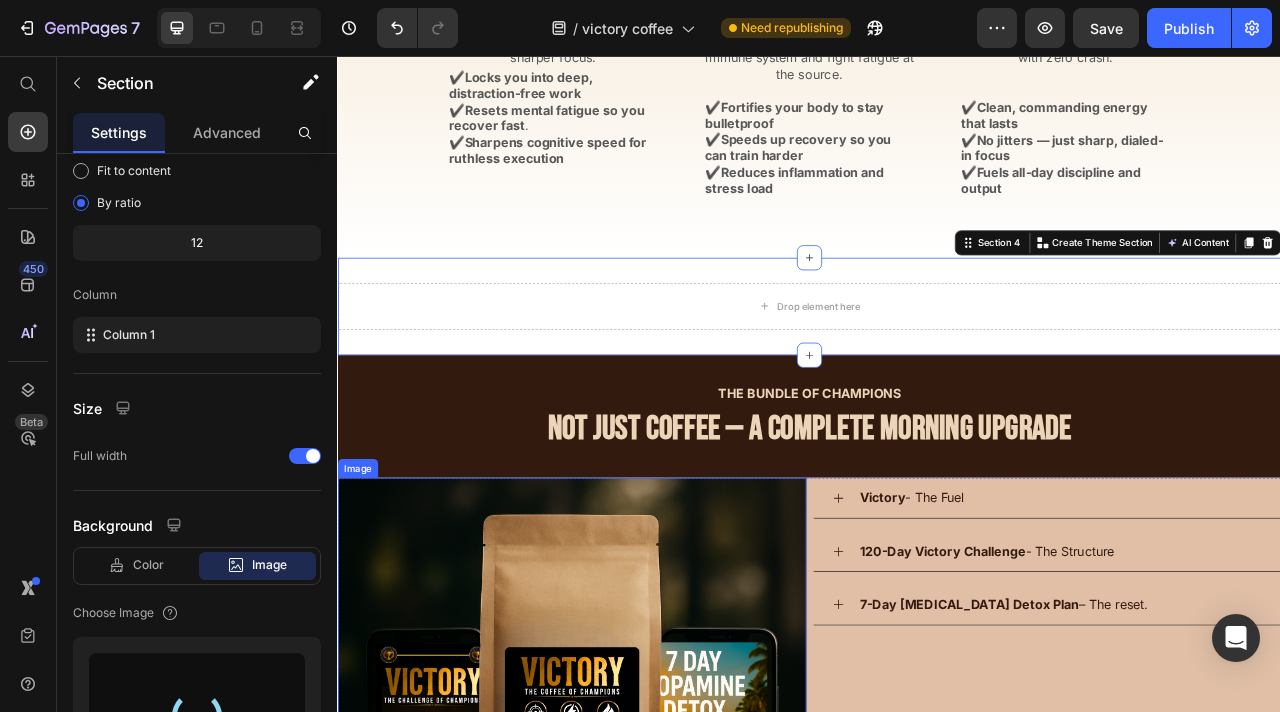 type on "https://cdn.shopify.com/s/files/1/0777/6400/2139/files/gempages_553560748064768917-69ae2282-3985-47b5-a8d8-b4665e5596cb.png" 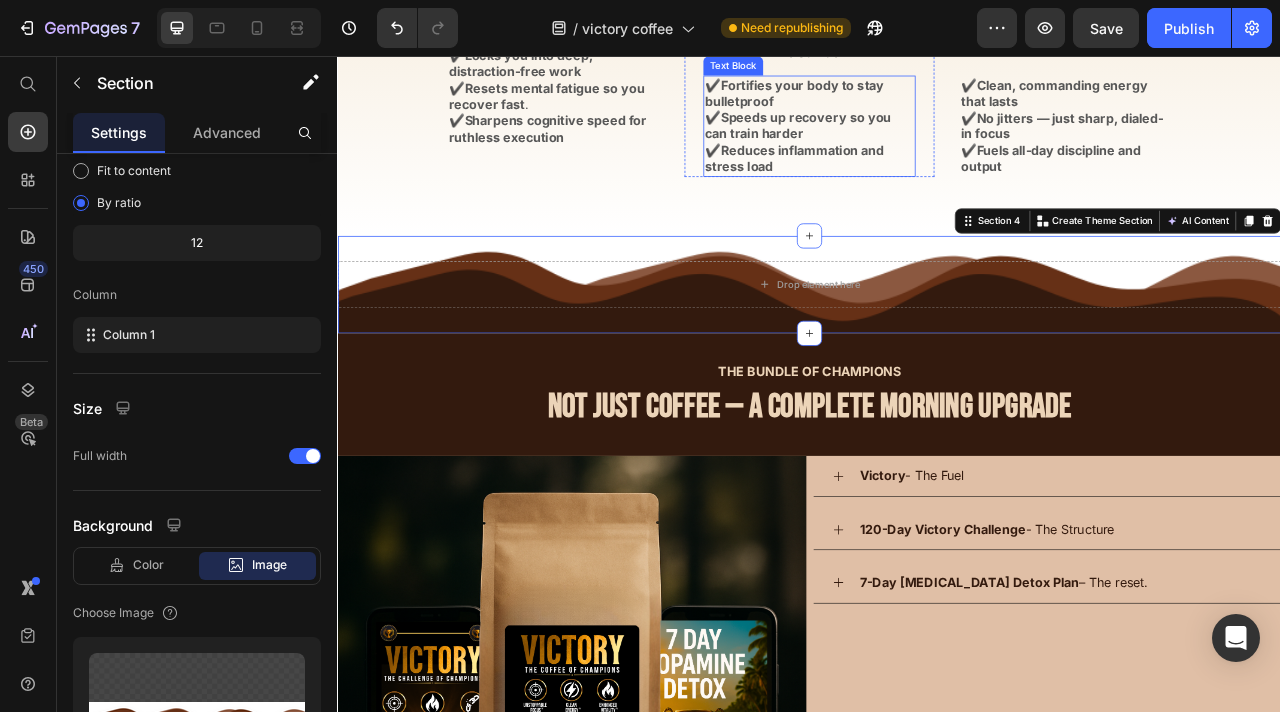 scroll, scrollTop: 2222, scrollLeft: 0, axis: vertical 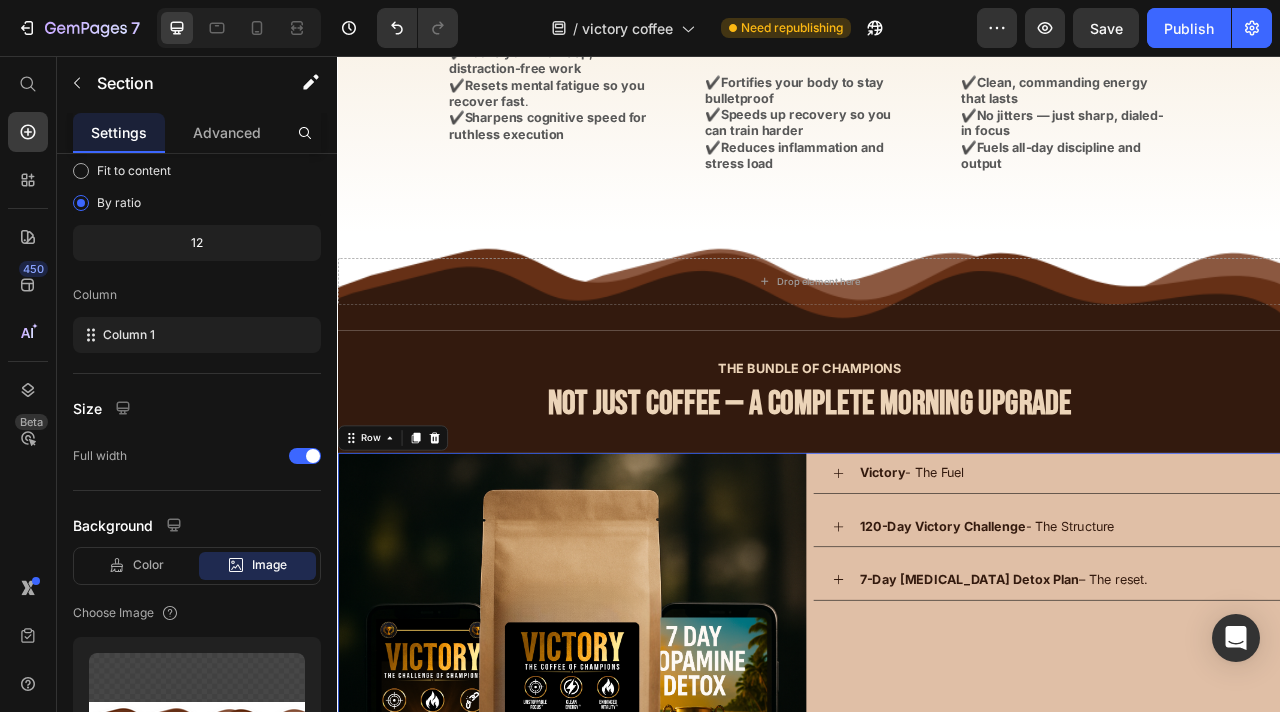 click on "Victory  - The Fuel
120-Day Victory Challenge  - The Structure
7-Day Dopamine Detox Plan  – The reset.   Accordion" at bounding box center [1239, 859] 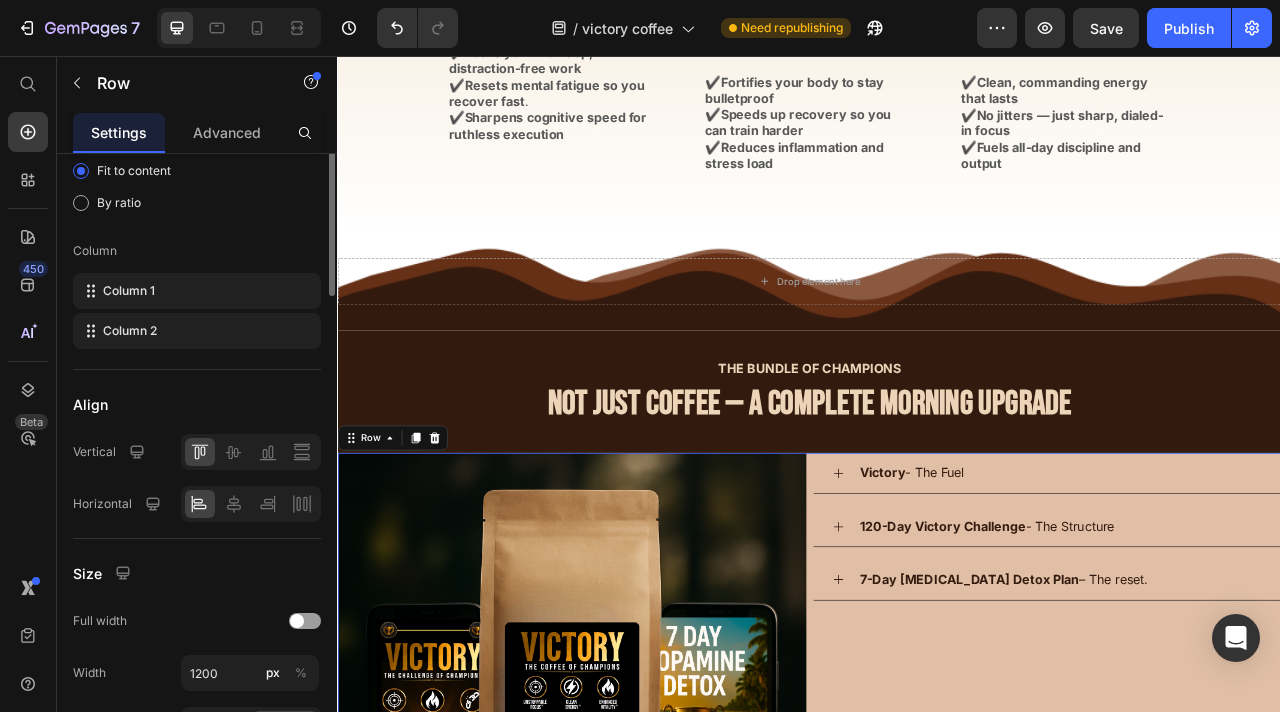 scroll, scrollTop: 0, scrollLeft: 0, axis: both 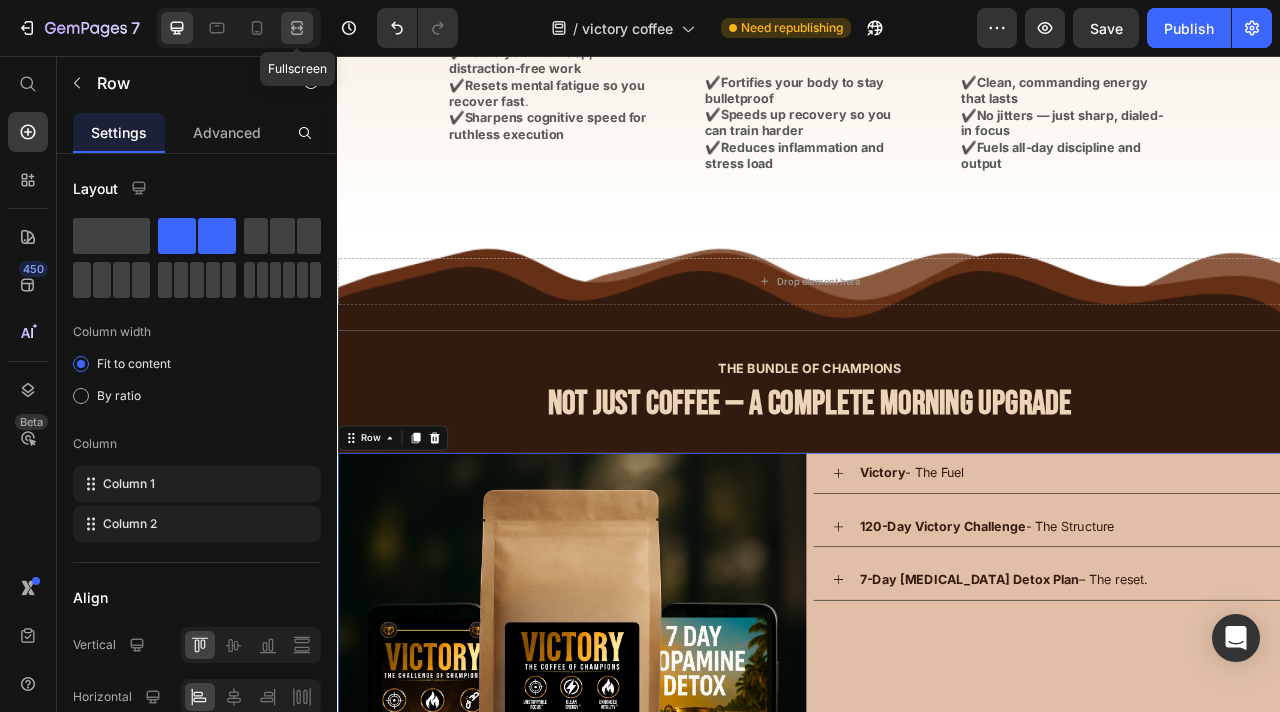 click 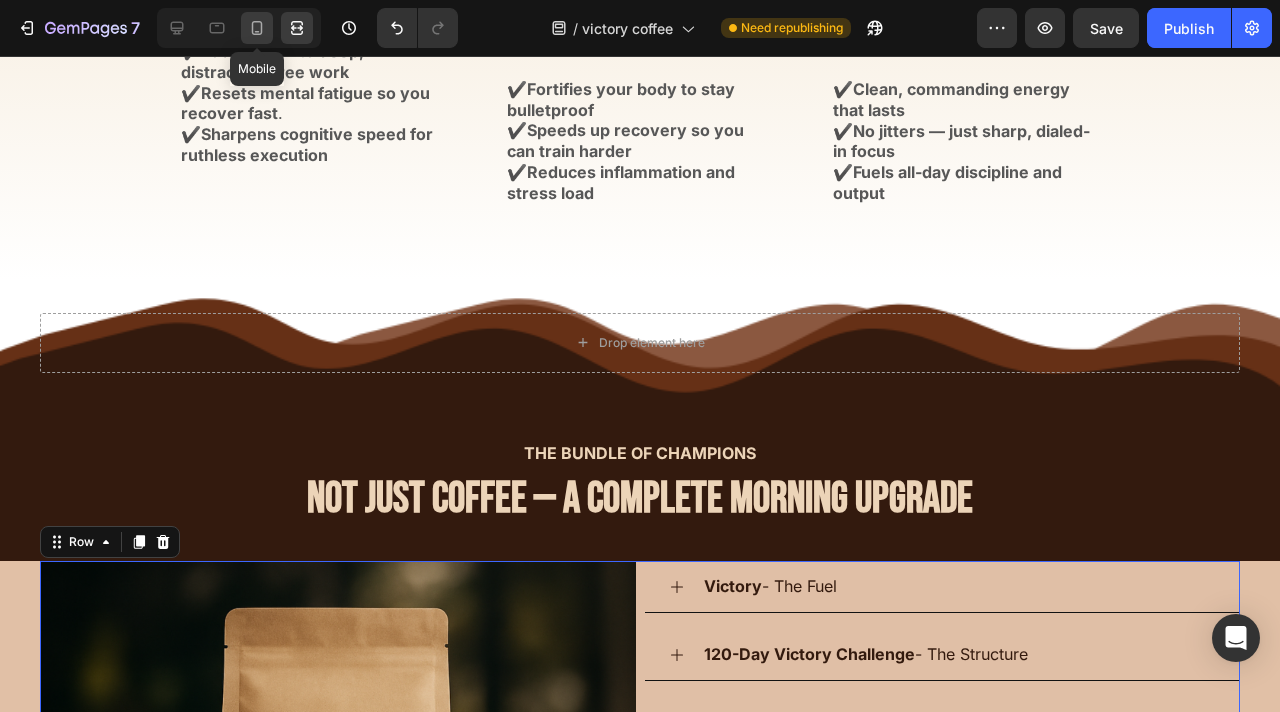click 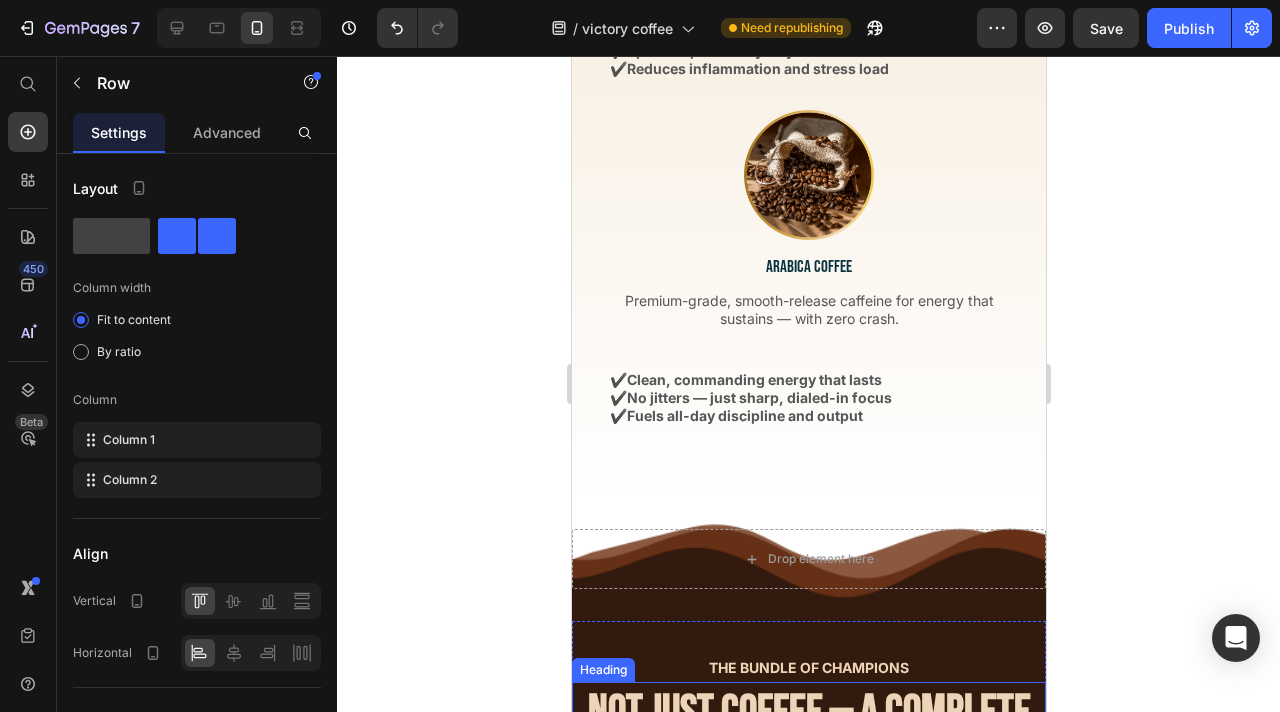 scroll, scrollTop: 2515, scrollLeft: 0, axis: vertical 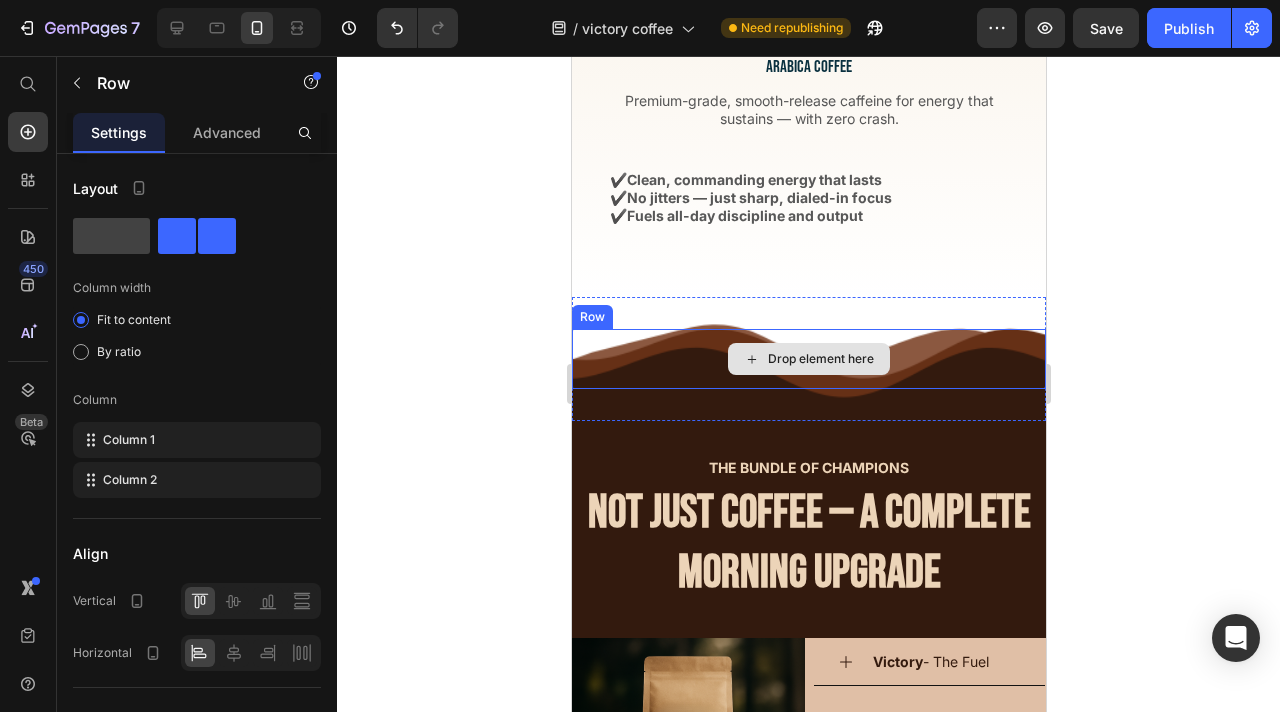 click on "Drop element here" at bounding box center (808, 359) 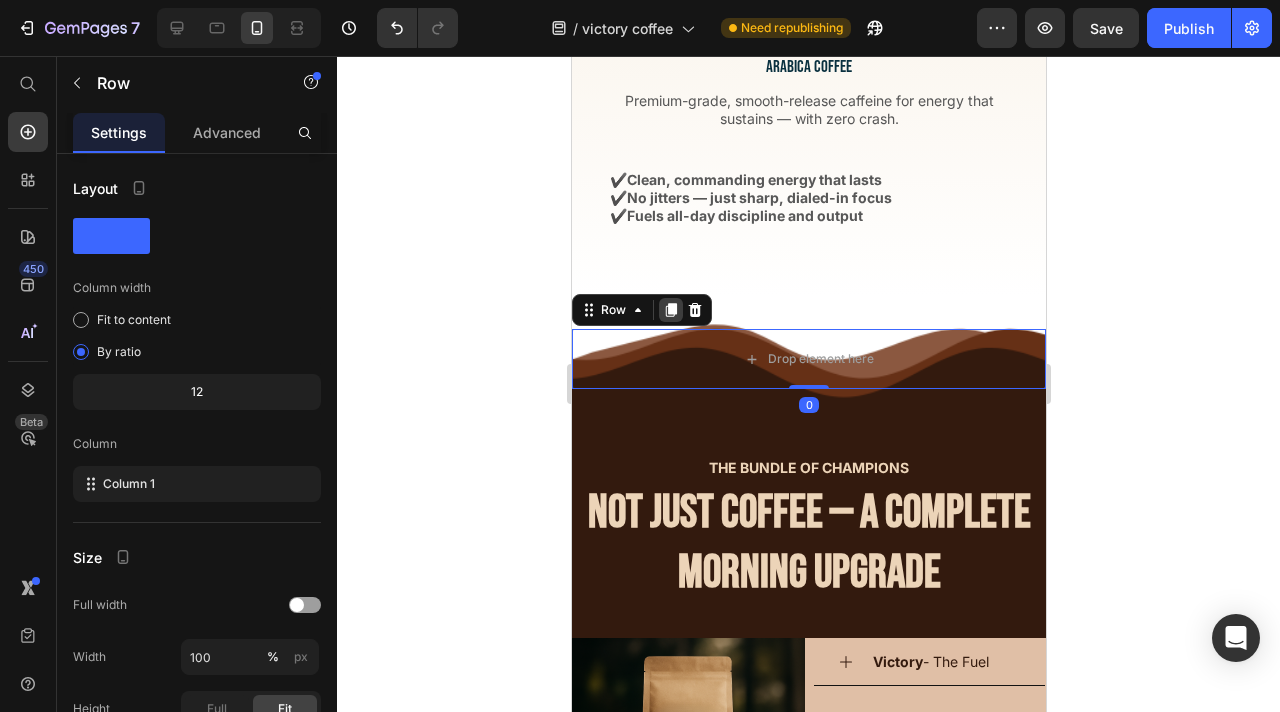 click at bounding box center (670, 310) 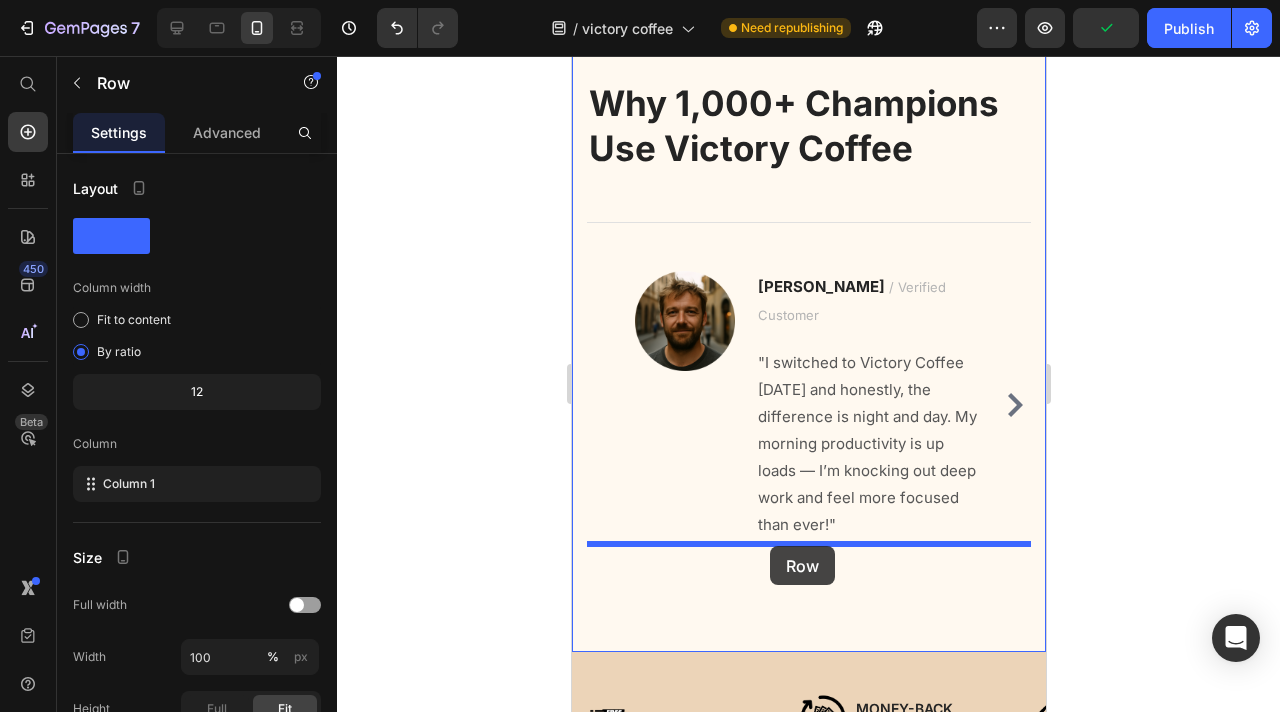 scroll, scrollTop: 5899, scrollLeft: 0, axis: vertical 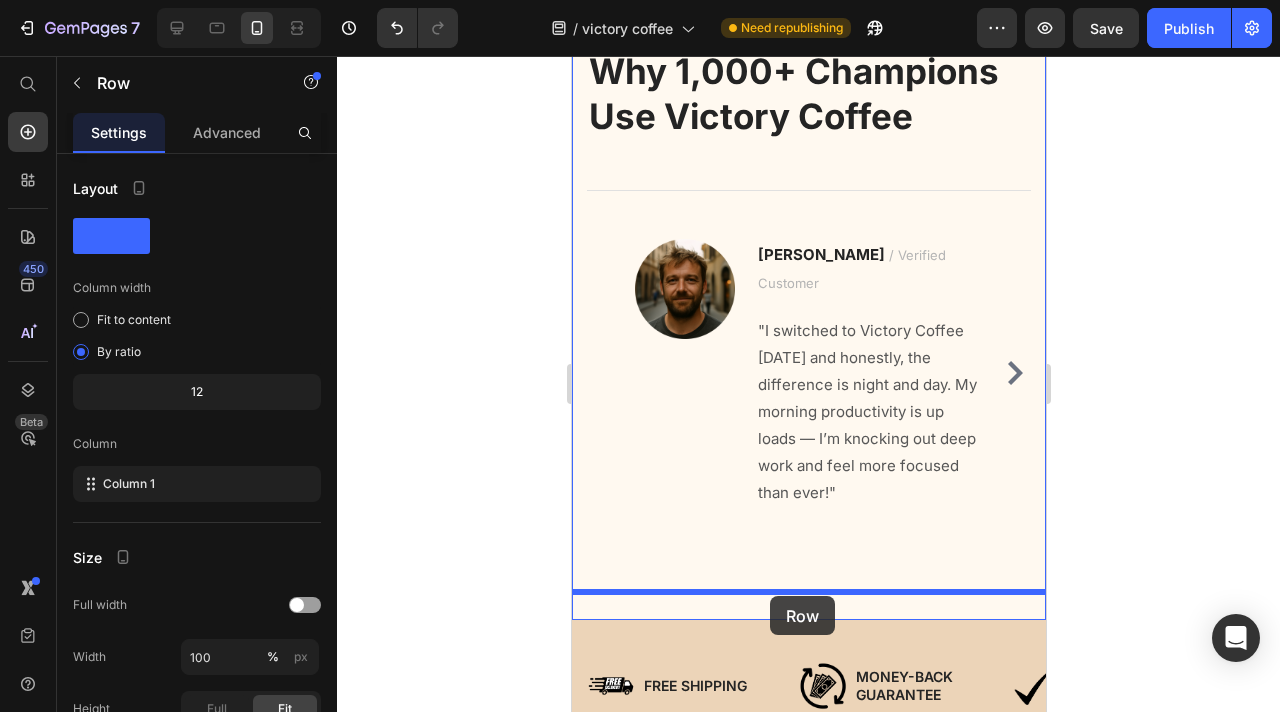 drag, startPoint x: 705, startPoint y: 417, endPoint x: 769, endPoint y: 596, distance: 190.09735 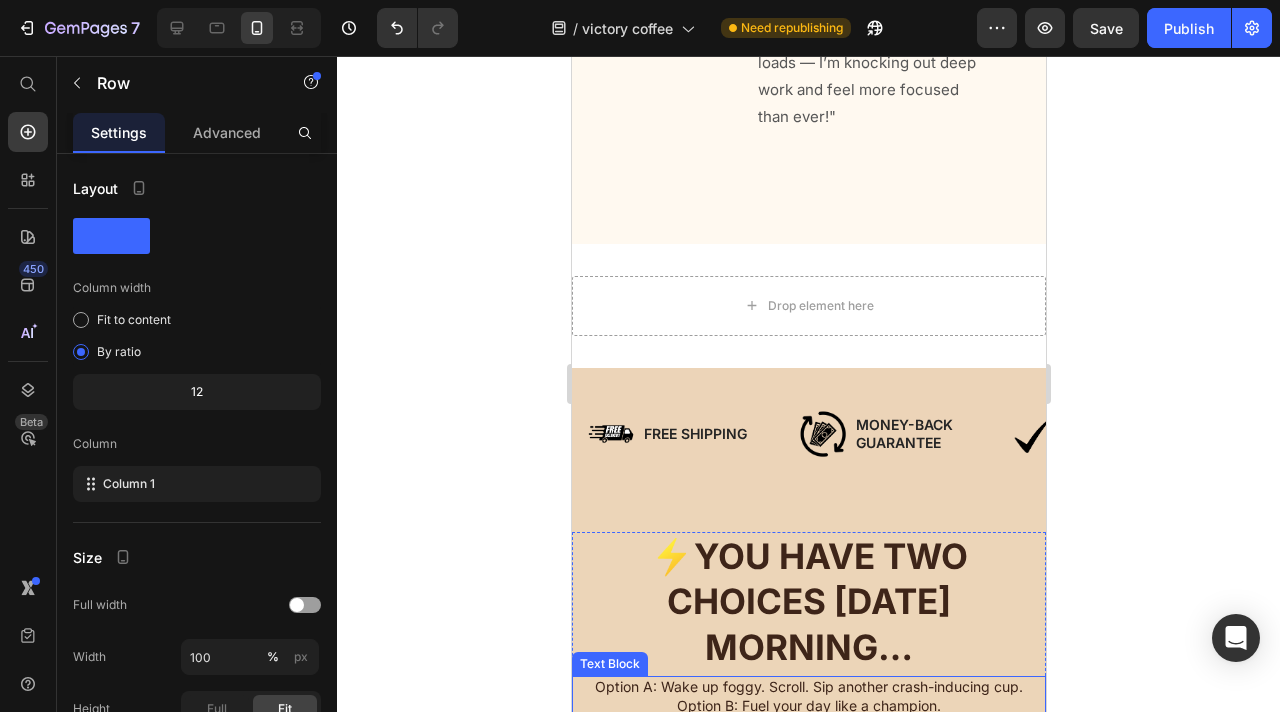 scroll, scrollTop: 6103, scrollLeft: 0, axis: vertical 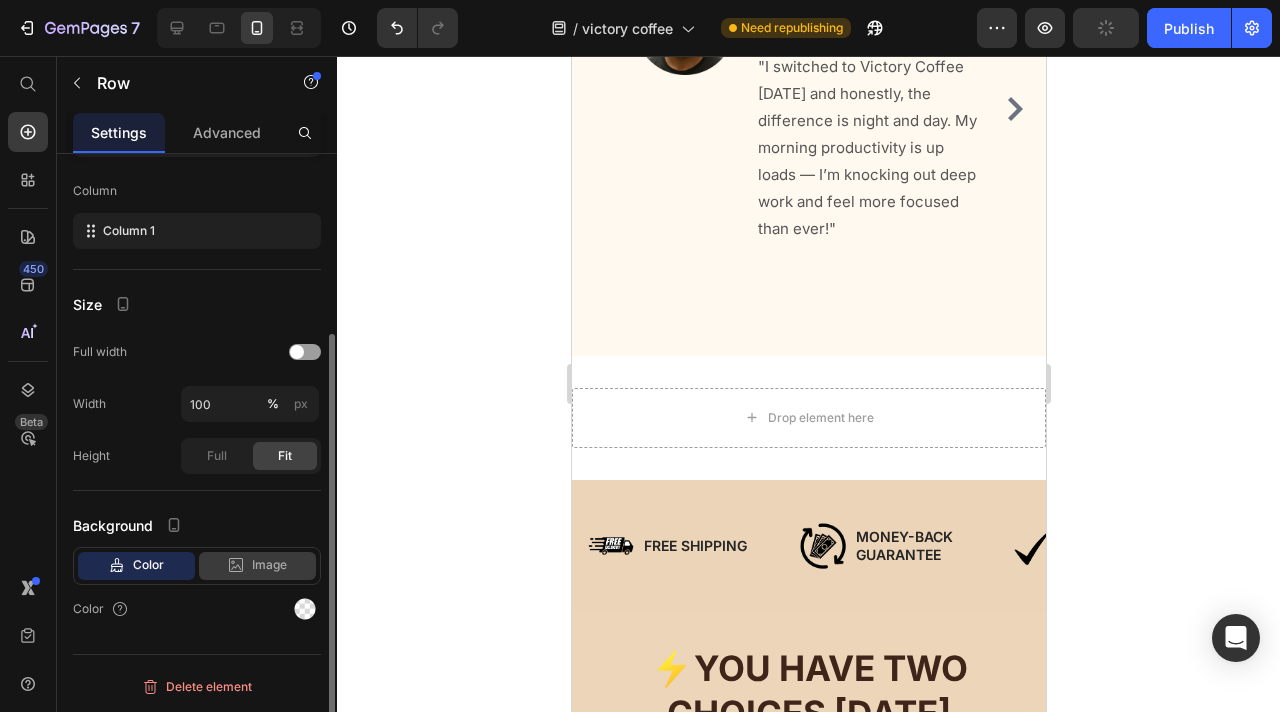 click on "Image" 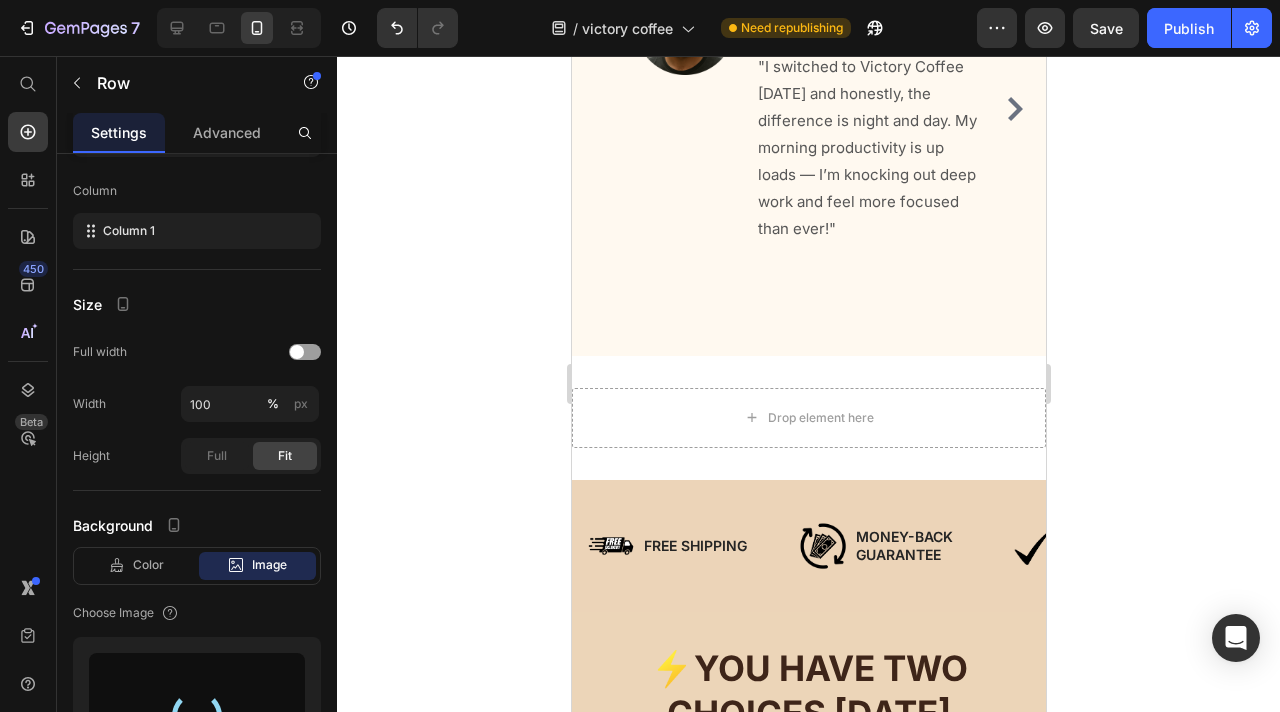 type on "https://cdn.shopify.com/s/files/1/0777/6400/2139/files/gempages_553560748064768917-292c2e80-05ab-41ee-b529-70270d22fe13.png" 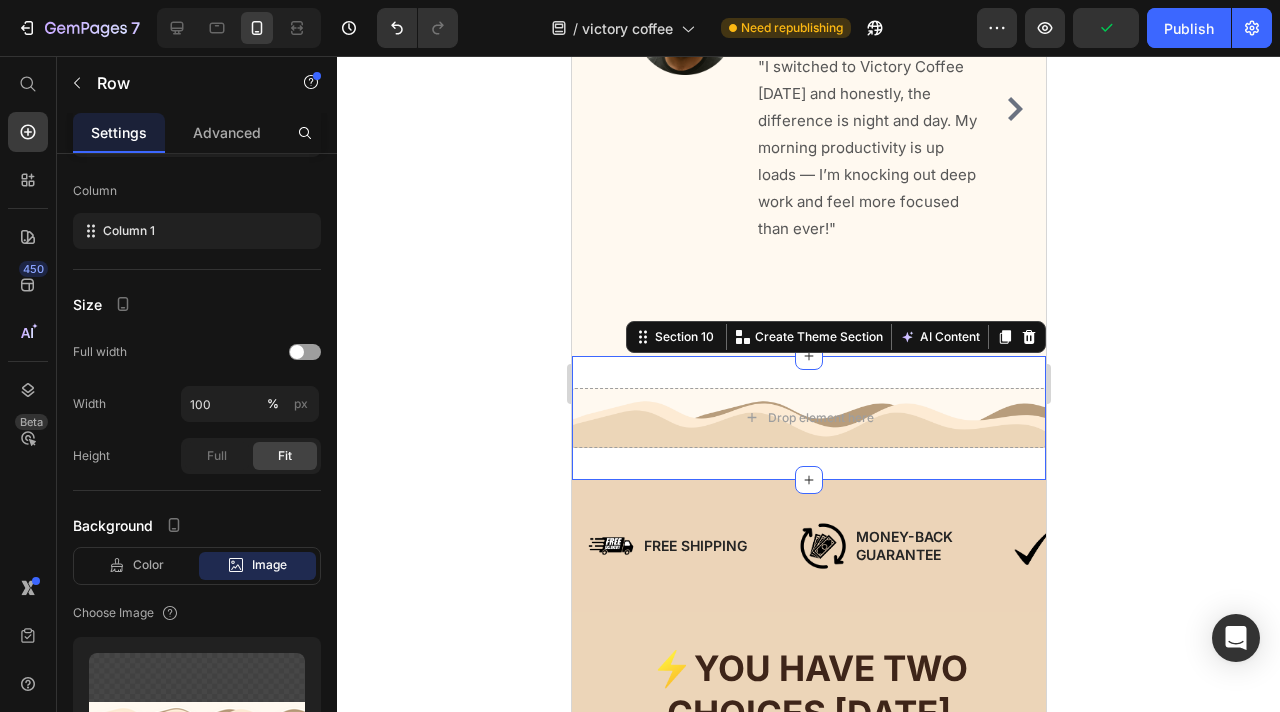 click on "Drop element here Row Section 10   You can create reusable sections Create Theme Section AI Content Write with GemAI What would you like to describe here? Tone and Voice Persuasive Product Show more Generate" at bounding box center (808, 418) 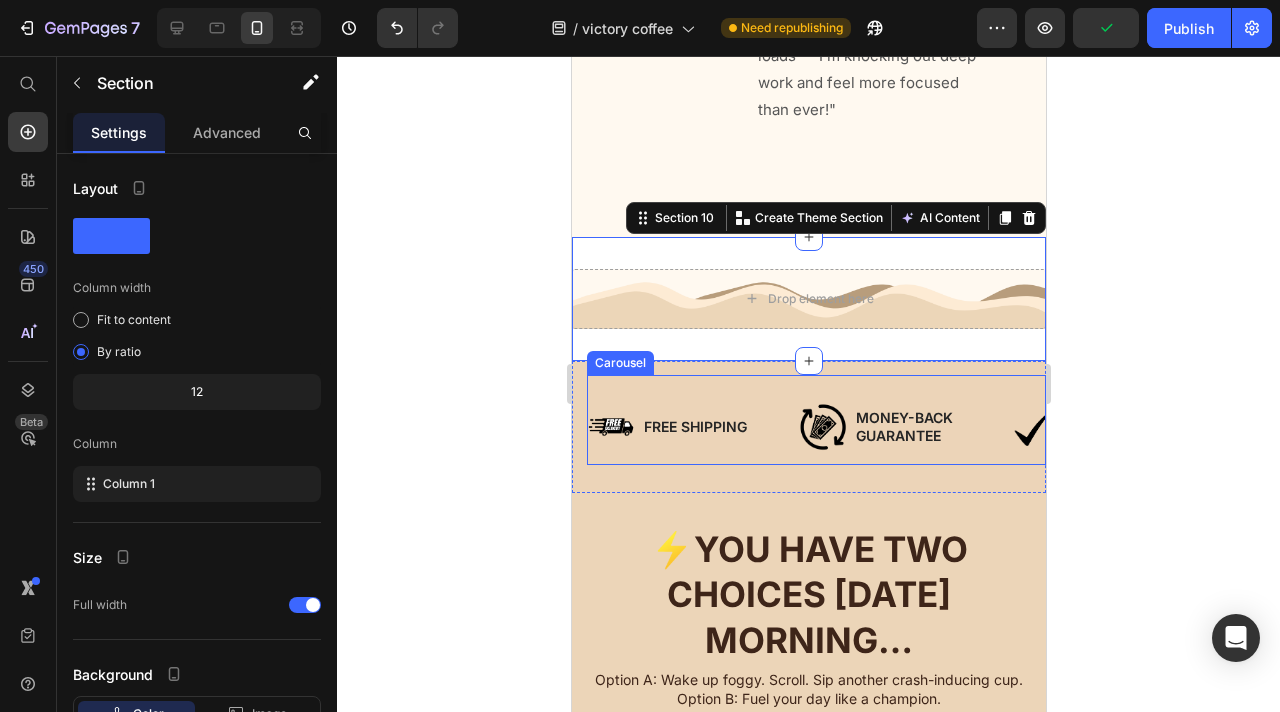 scroll, scrollTop: 6244, scrollLeft: 0, axis: vertical 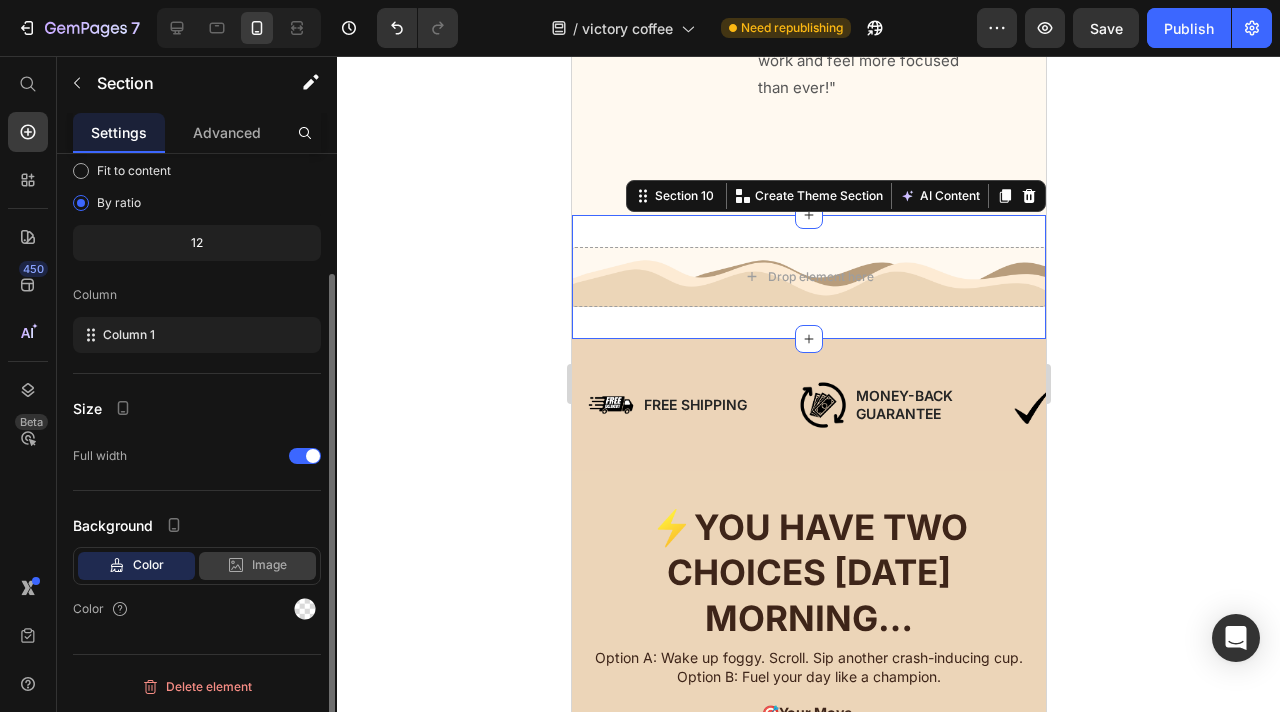 click on "Image" 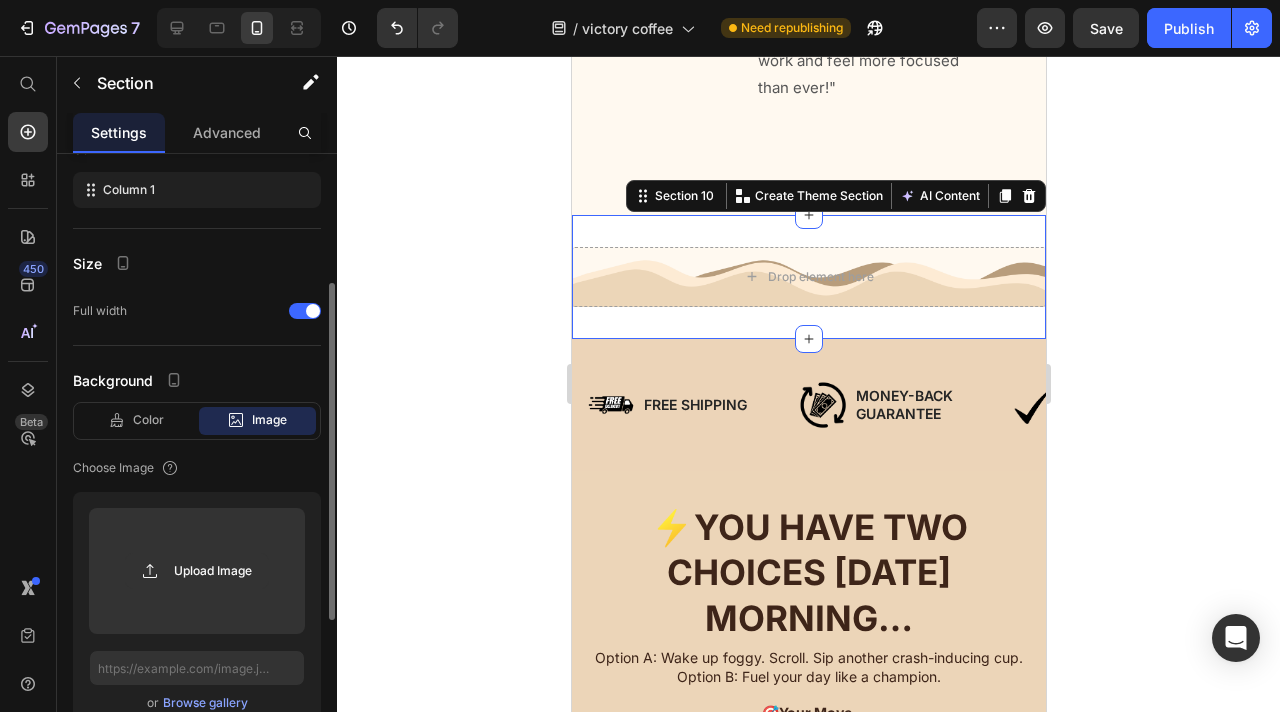 scroll, scrollTop: 295, scrollLeft: 0, axis: vertical 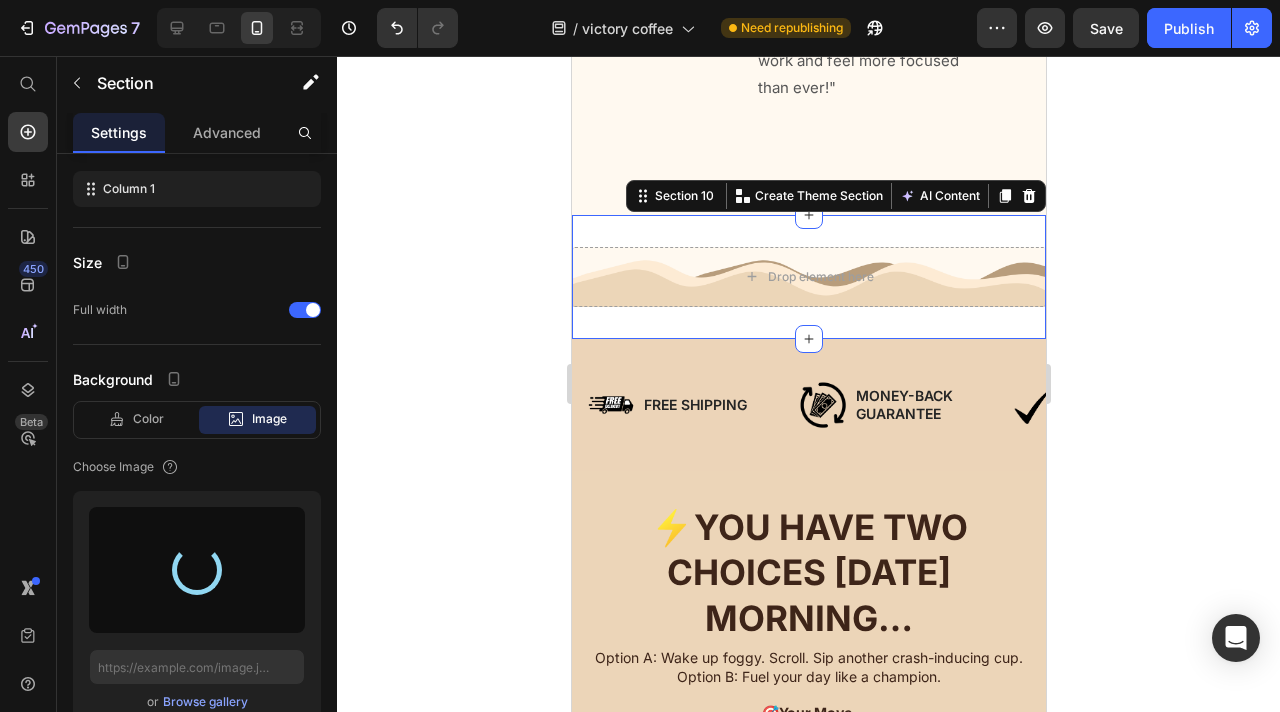type on "https://cdn.shopify.com/s/files/1/0777/6400/2139/files/gempages_553560748064768917-292c2e80-05ab-41ee-b529-70270d22fe13.png" 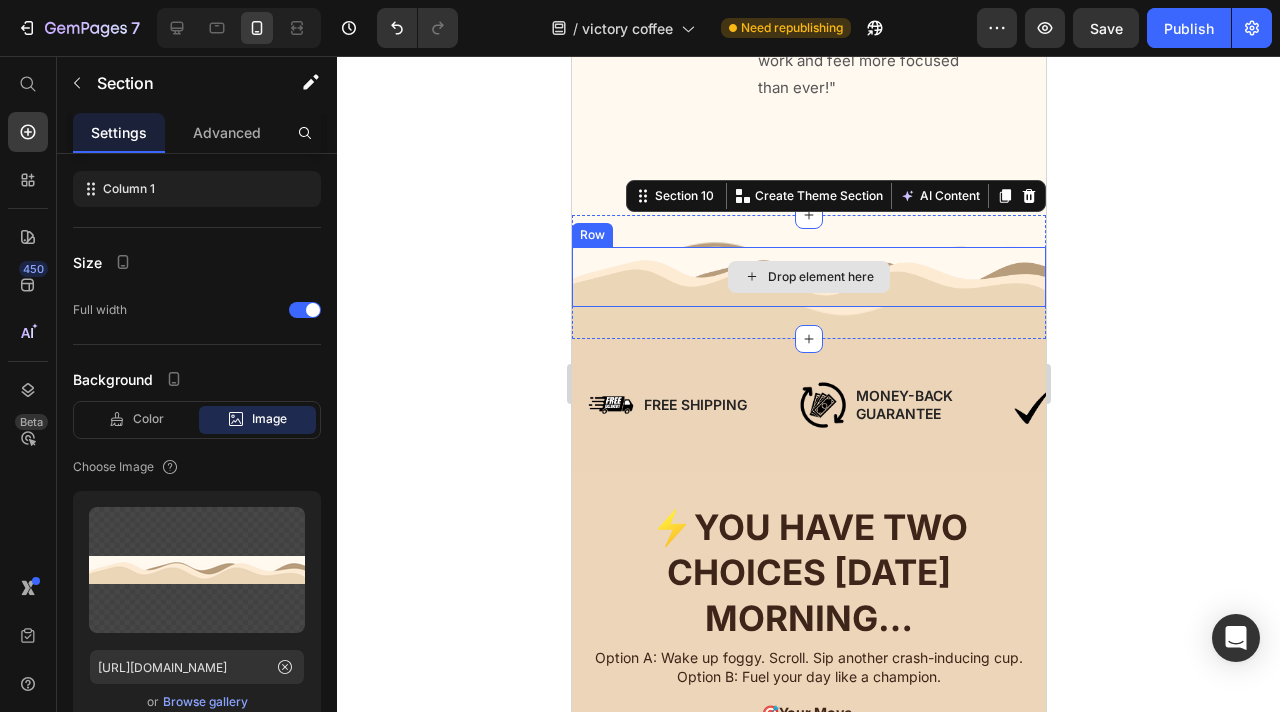 click on "Drop element here" at bounding box center (808, 277) 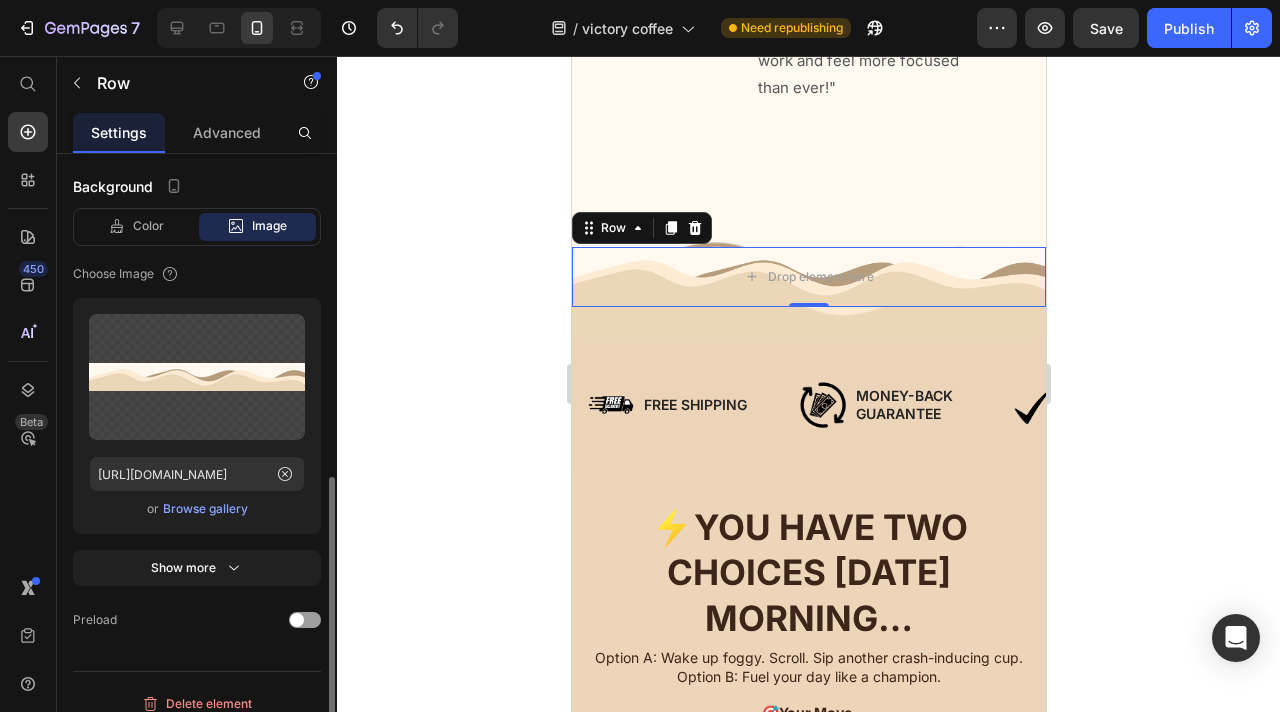 scroll, scrollTop: 609, scrollLeft: 0, axis: vertical 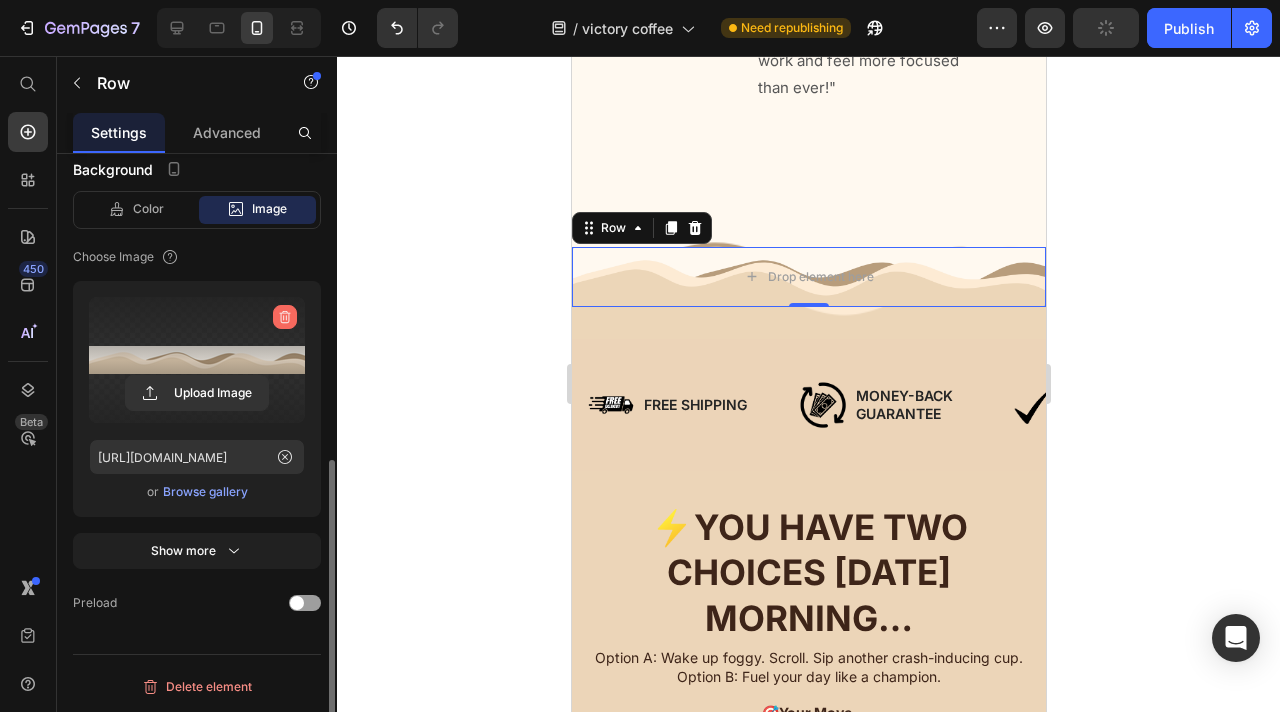 click 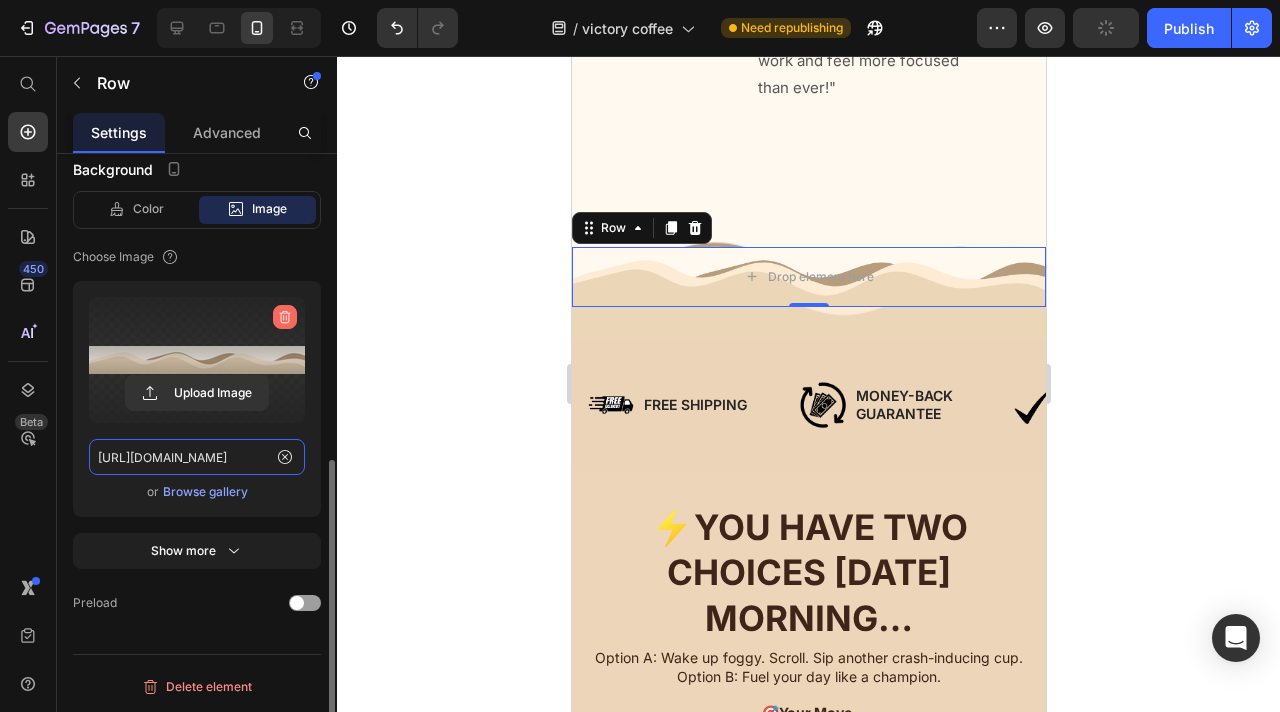 type 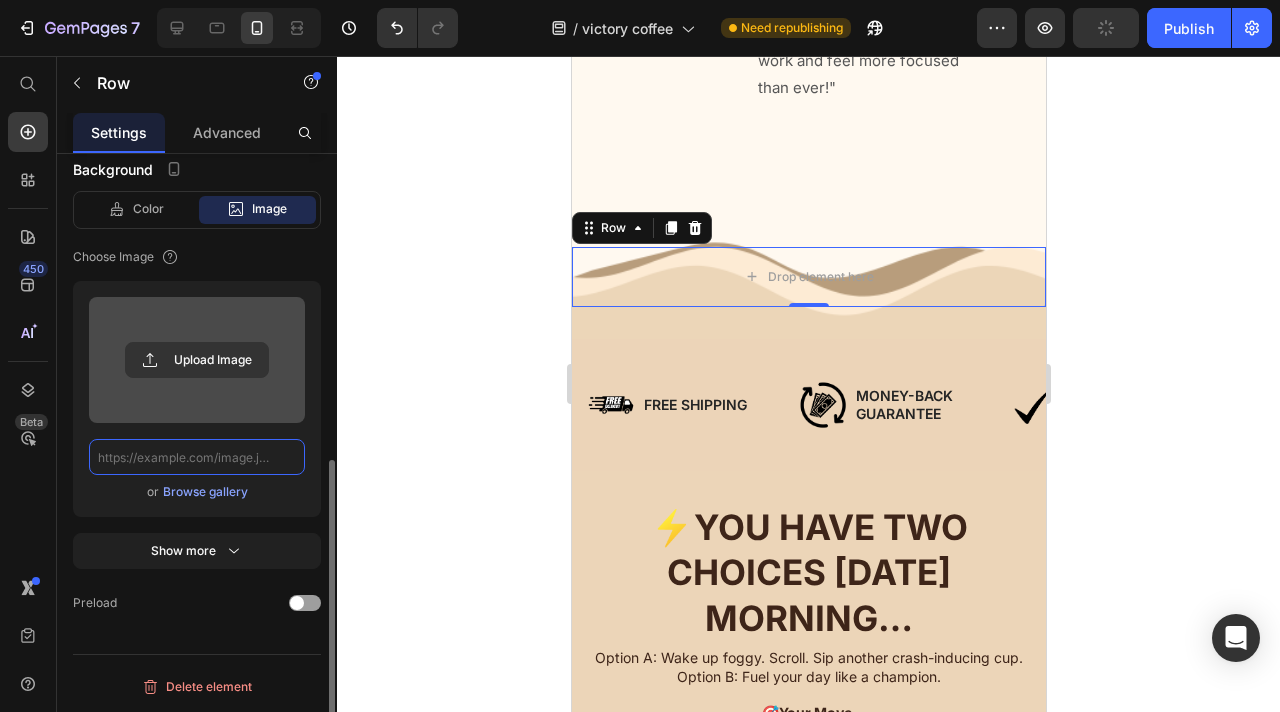 scroll, scrollTop: 0, scrollLeft: 0, axis: both 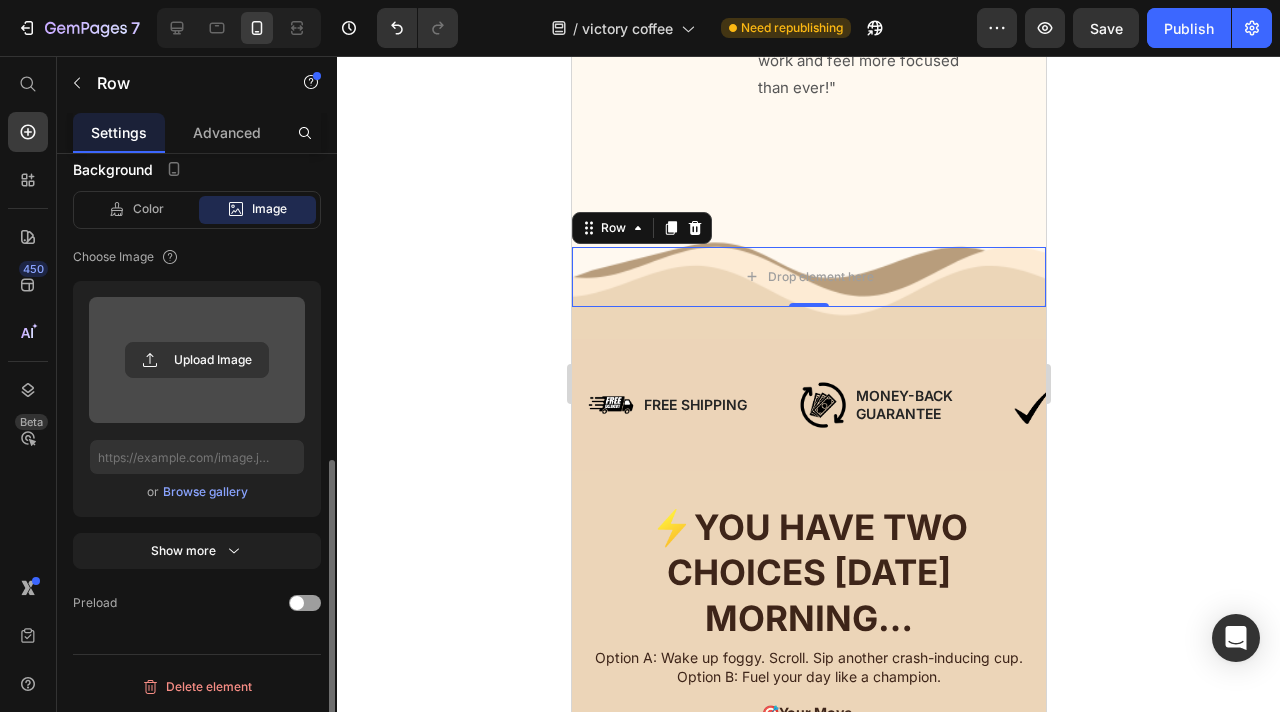 click 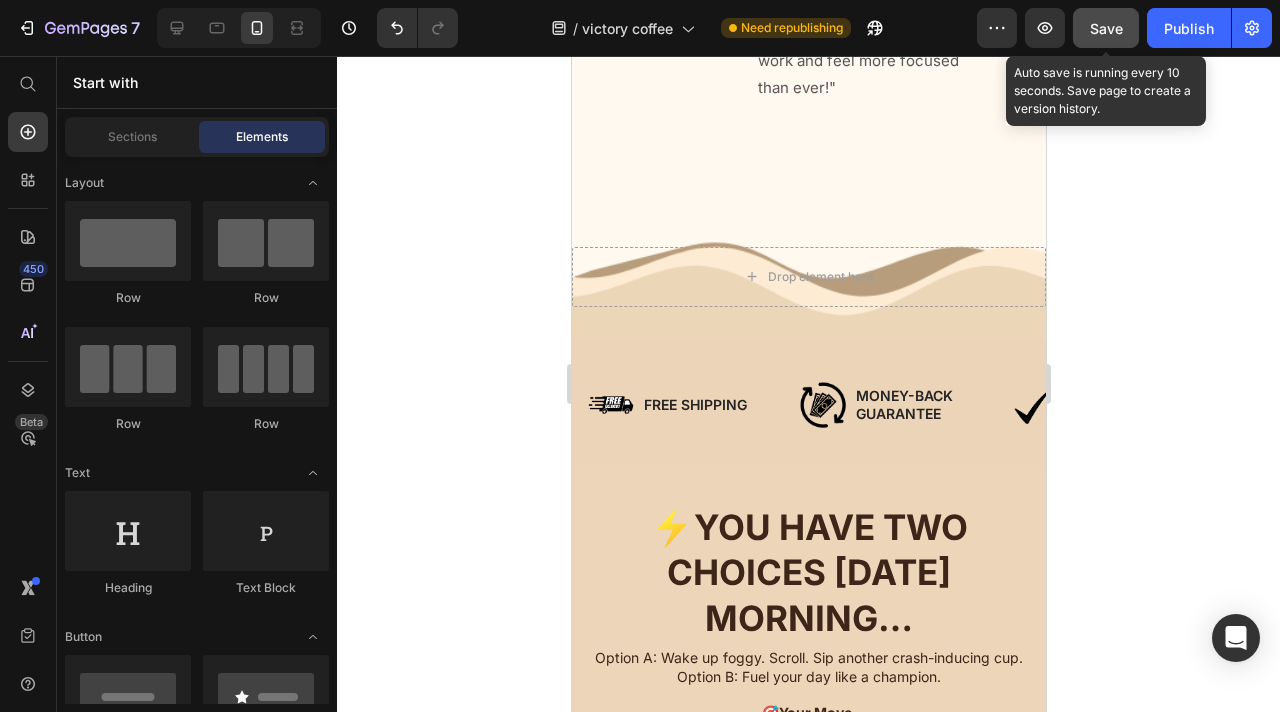 click on "Save" 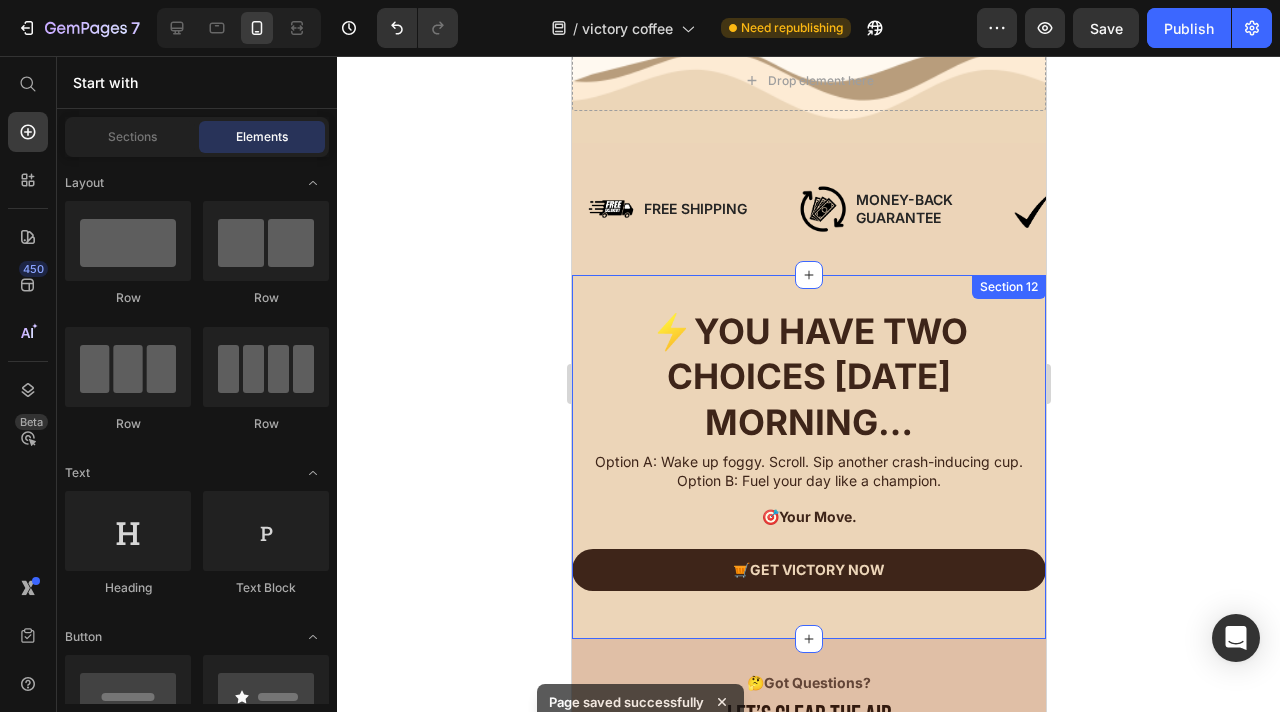 scroll, scrollTop: 6482, scrollLeft: 0, axis: vertical 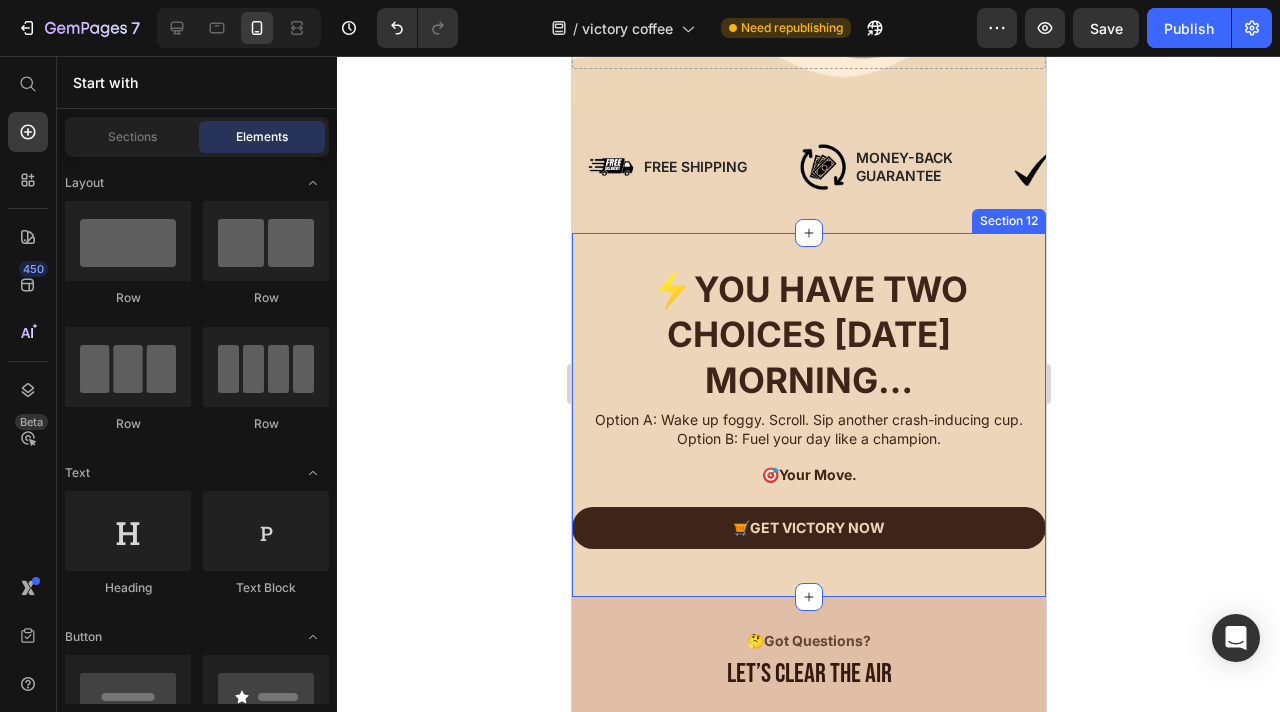 click on "⚡  You Have Two Choices Tomorrow Morning… Heading Option A: Wake up foggy. Scroll. Sip another crash-inducing cup. Option B: Fuel your day like a champion.   🎯  Your Move. Text Block 🛒  Get Victory Now Button Row Section 12" at bounding box center [808, 415] 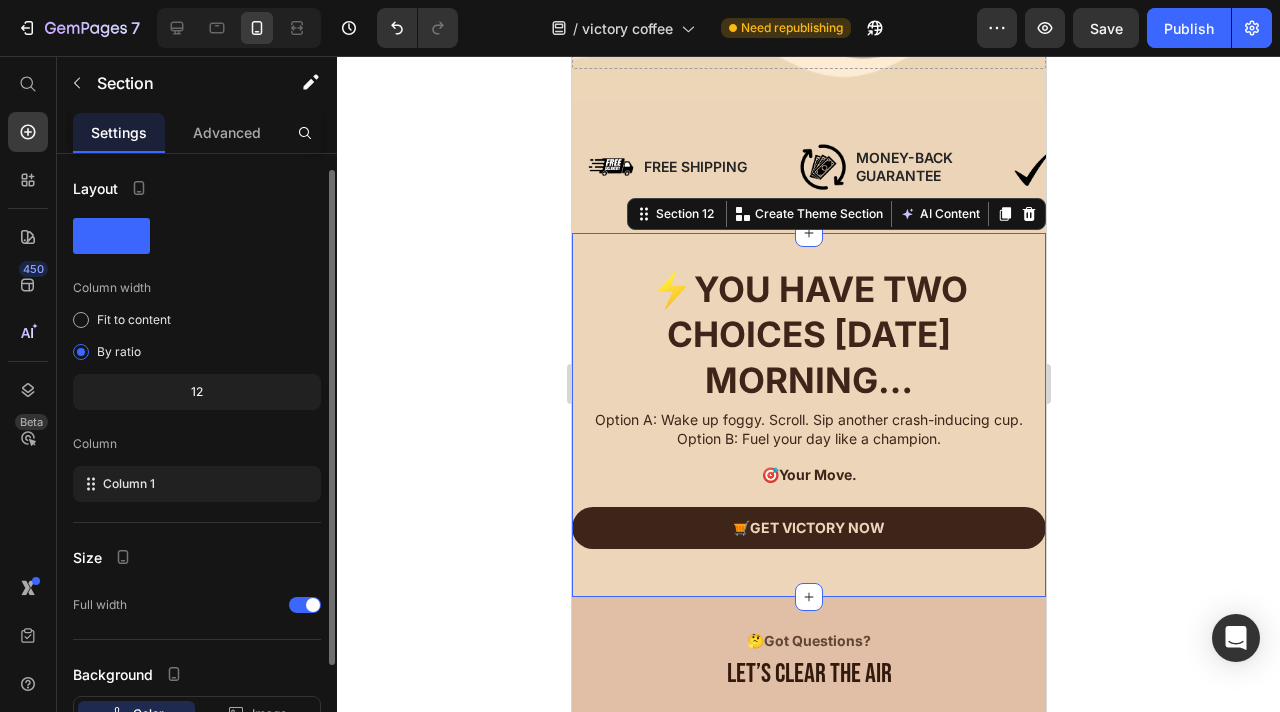 scroll, scrollTop: 149, scrollLeft: 0, axis: vertical 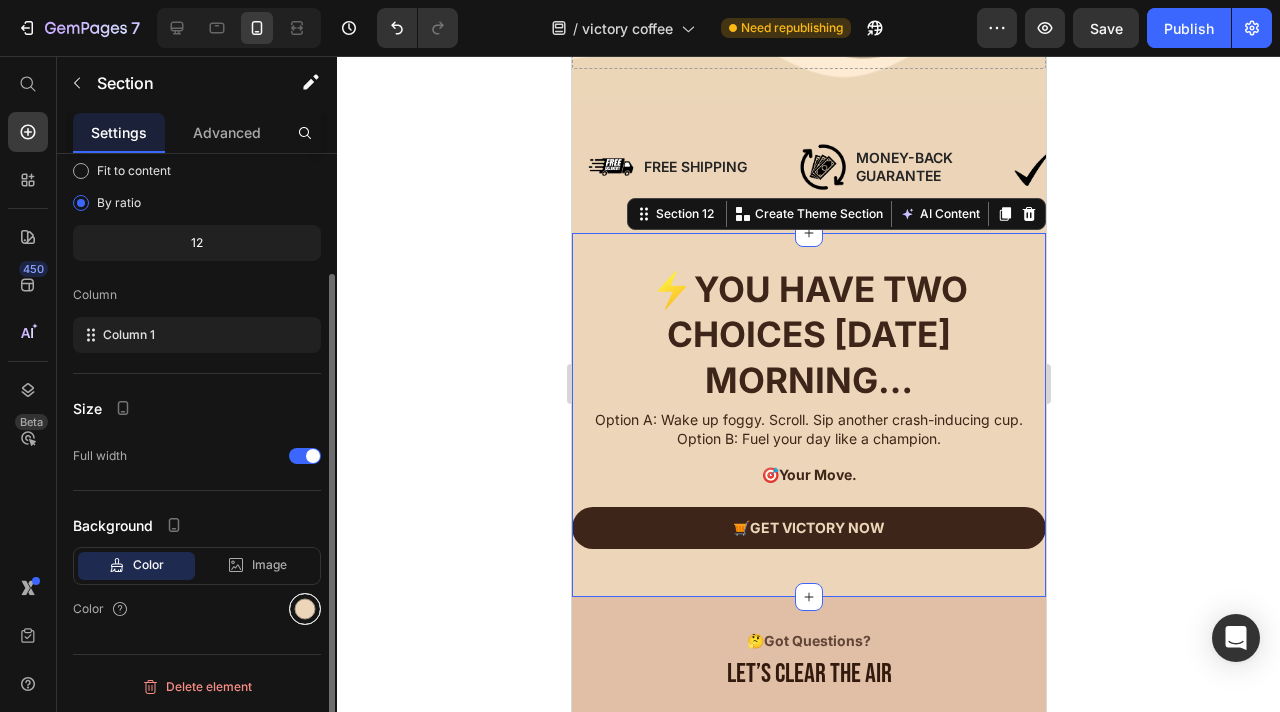 click at bounding box center [305, 609] 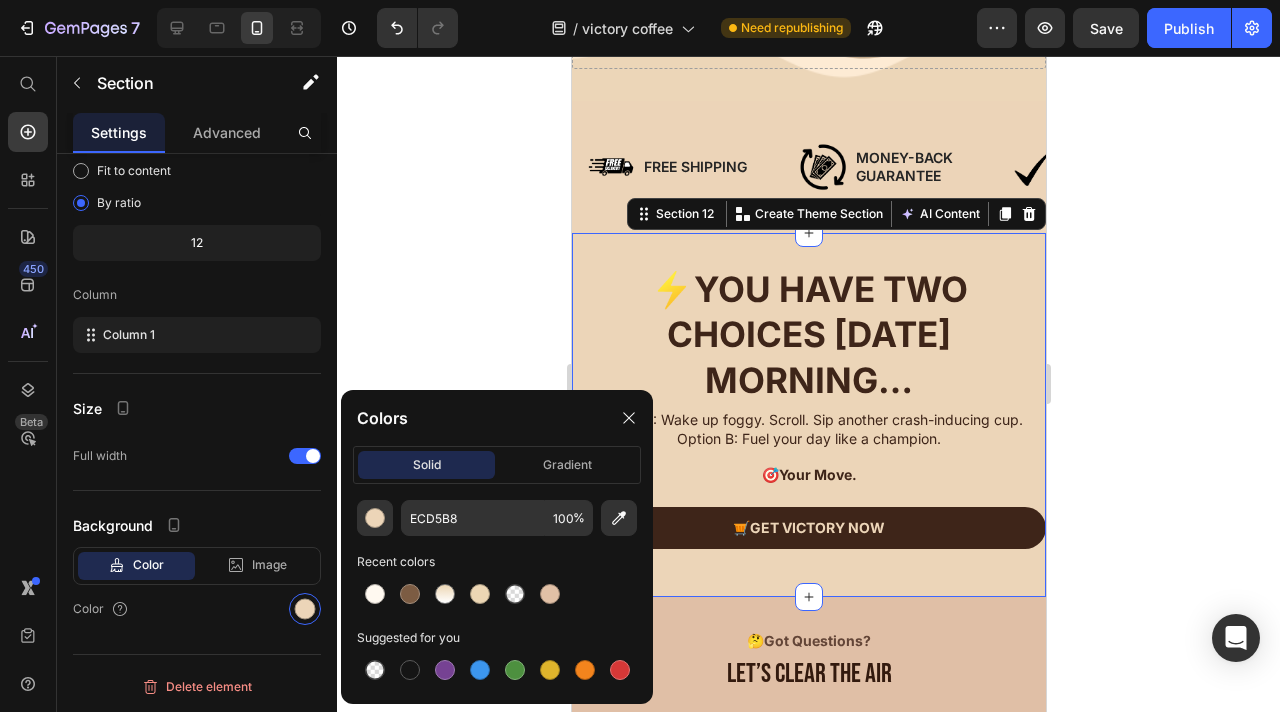 click on "solid gradient" 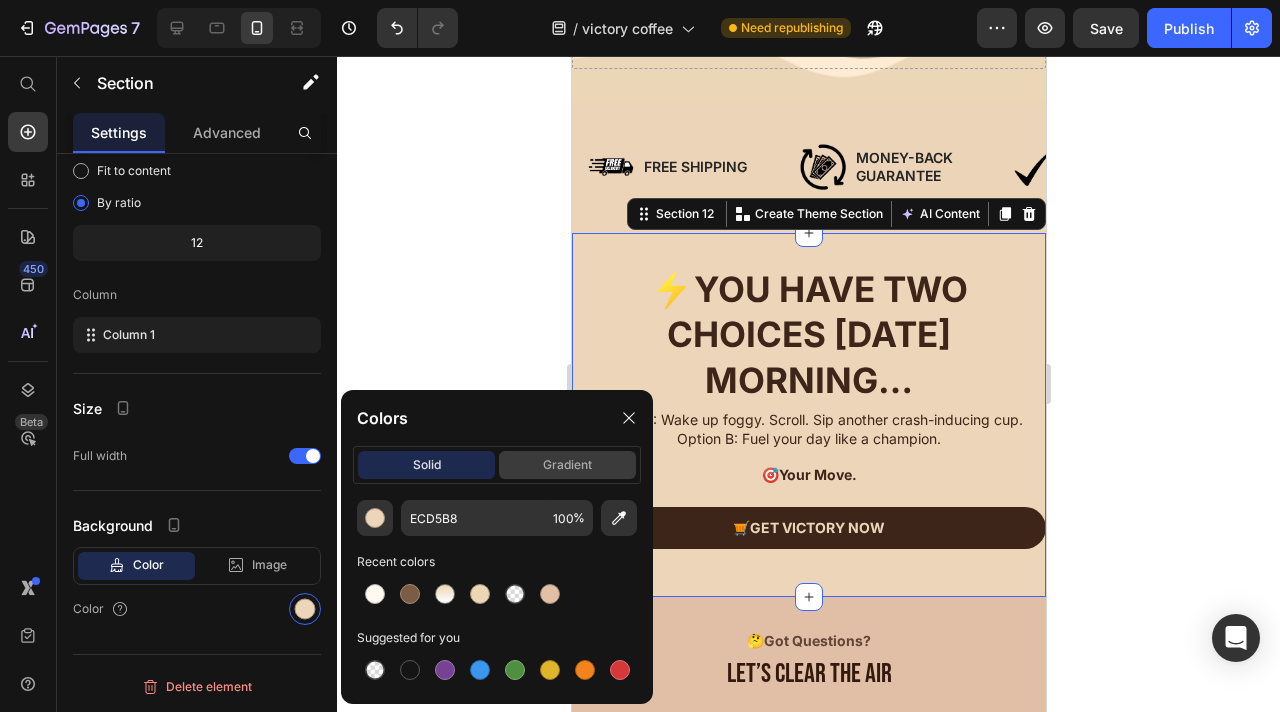 click on "gradient" 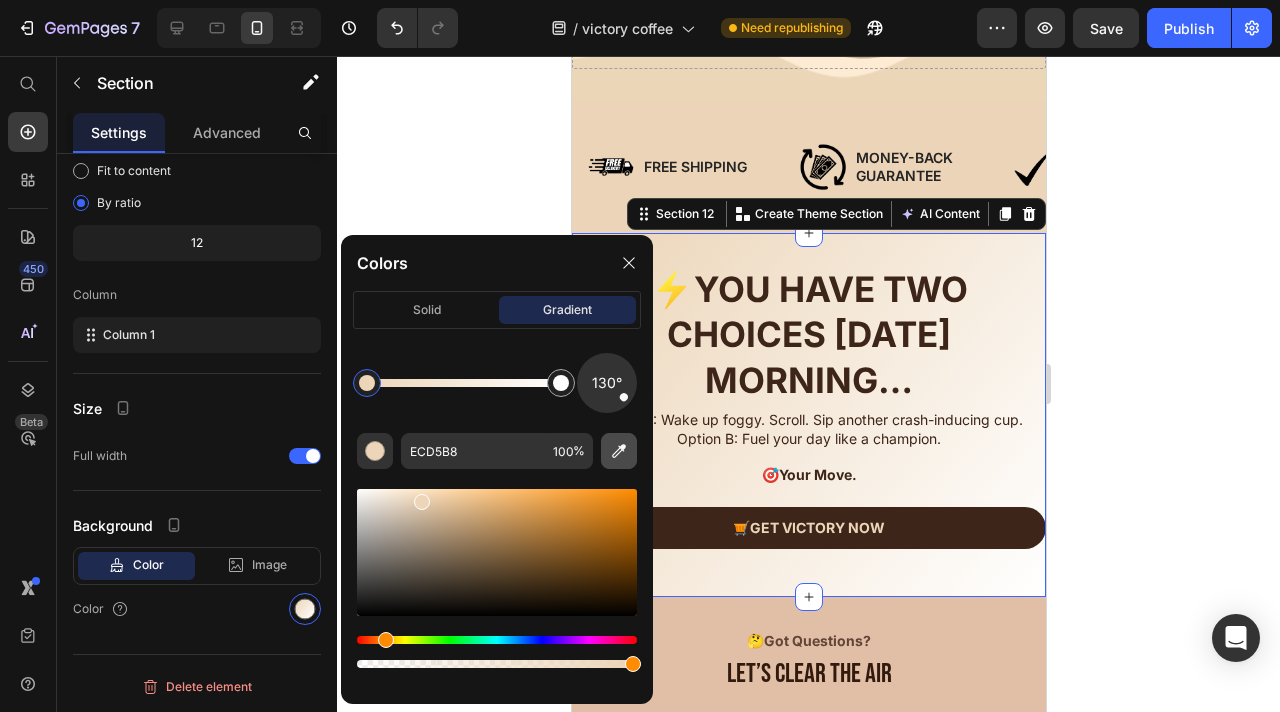 click 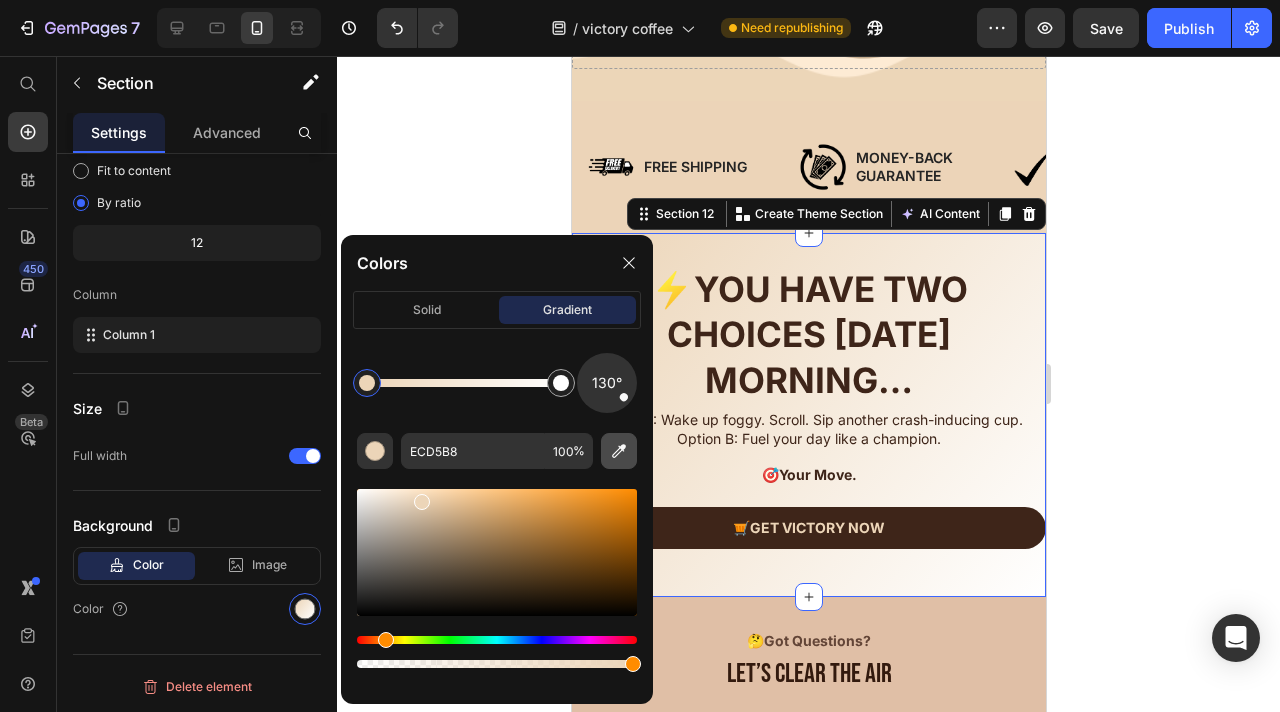 type on "E1C0A6" 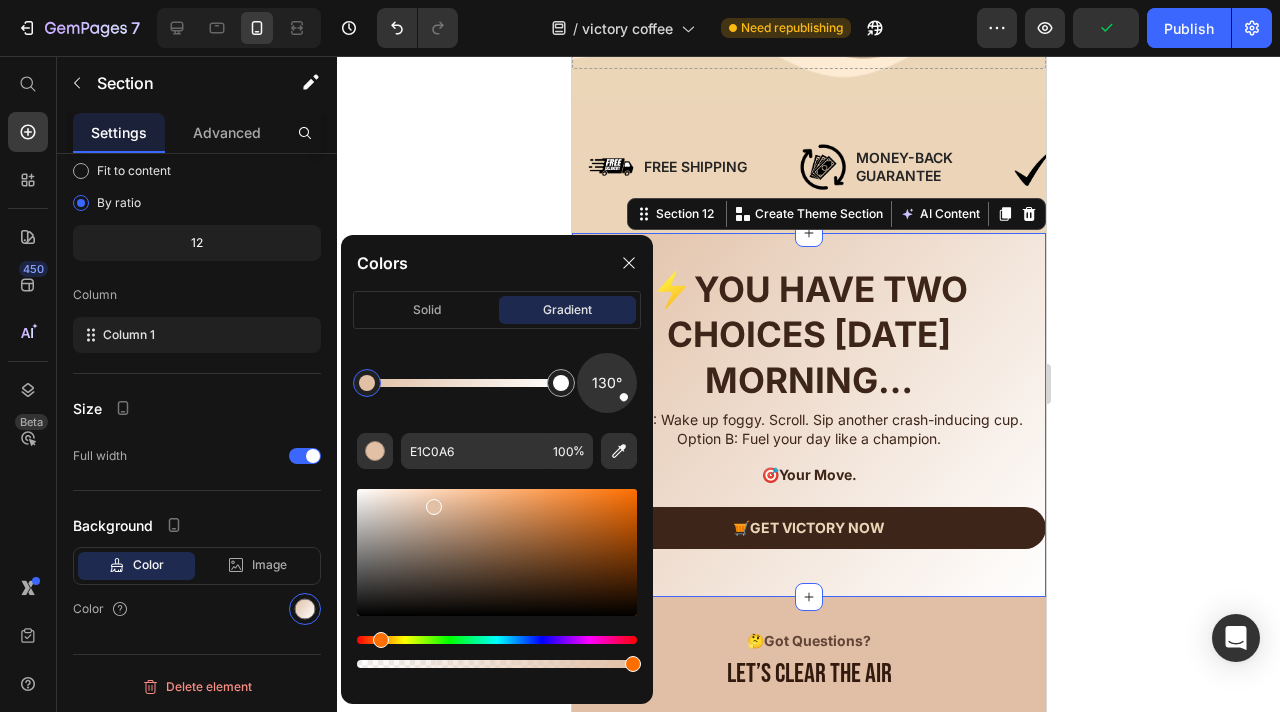 click 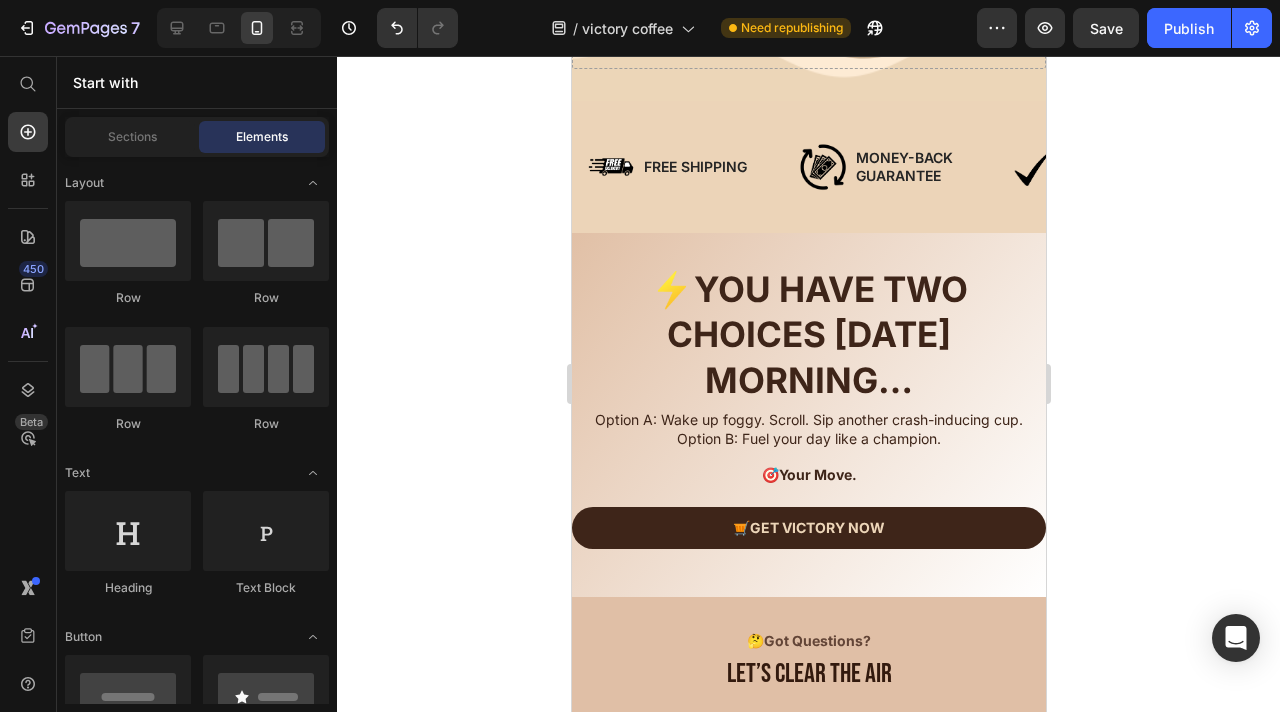 click 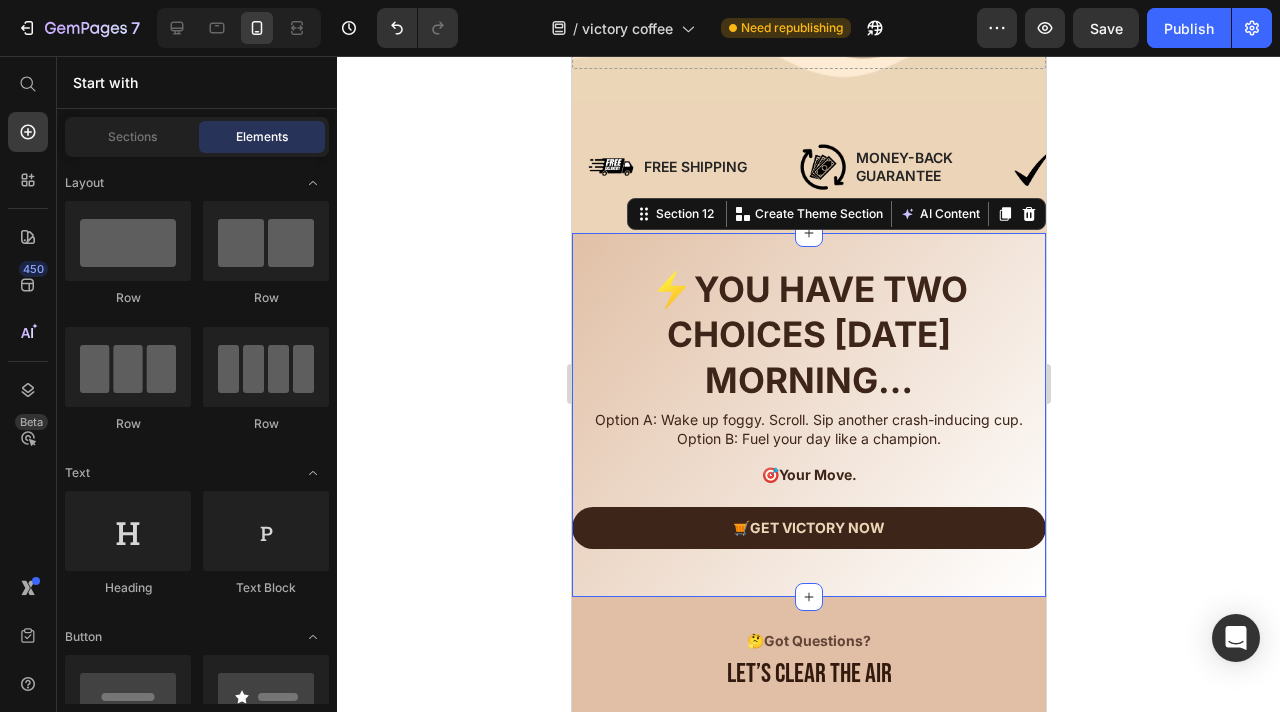 click on "⚡  You Have Two Choices Tomorrow Morning… Heading Option A: Wake up foggy. Scroll. Sip another crash-inducing cup. Option B: Fuel your day like a champion.   🎯  Your Move. Text Block 🛒  Get Victory Now Button Row Section 12   You can create reusable sections Create Theme Section AI Content Write with GemAI What would you like to describe here? Tone and Voice Persuasive Product Show more Generate" at bounding box center (808, 415) 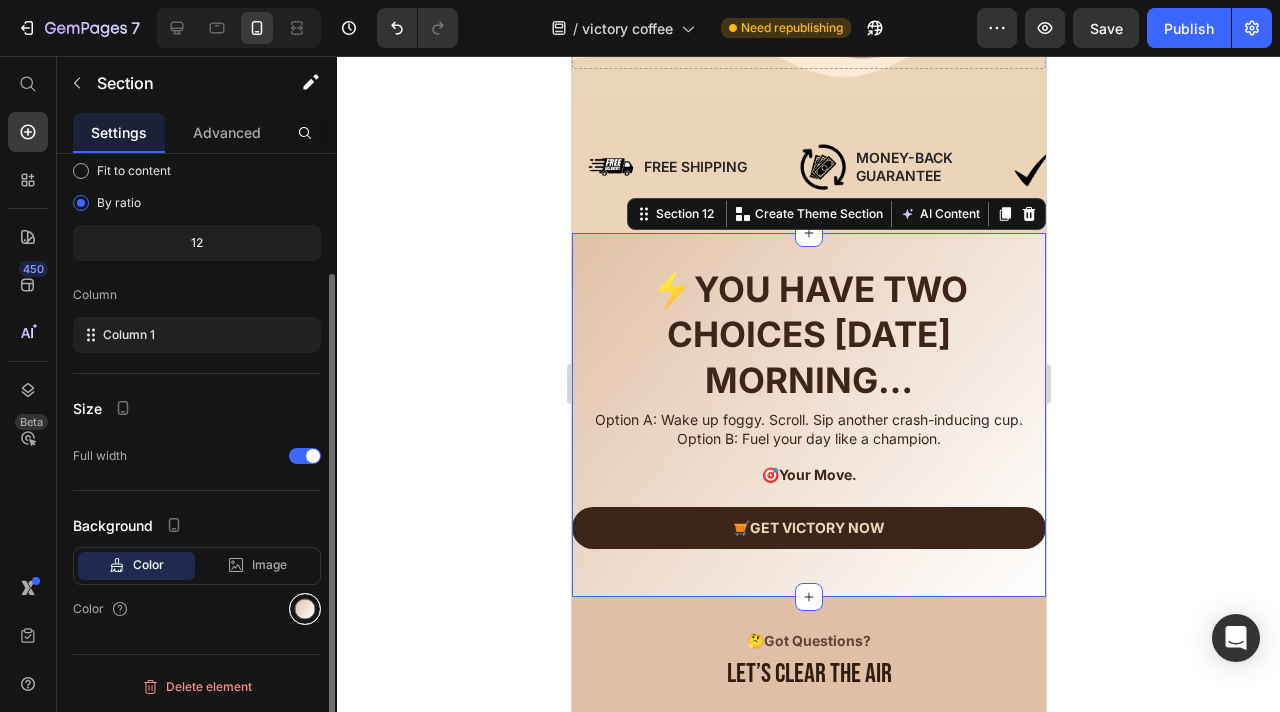 click at bounding box center (305, 609) 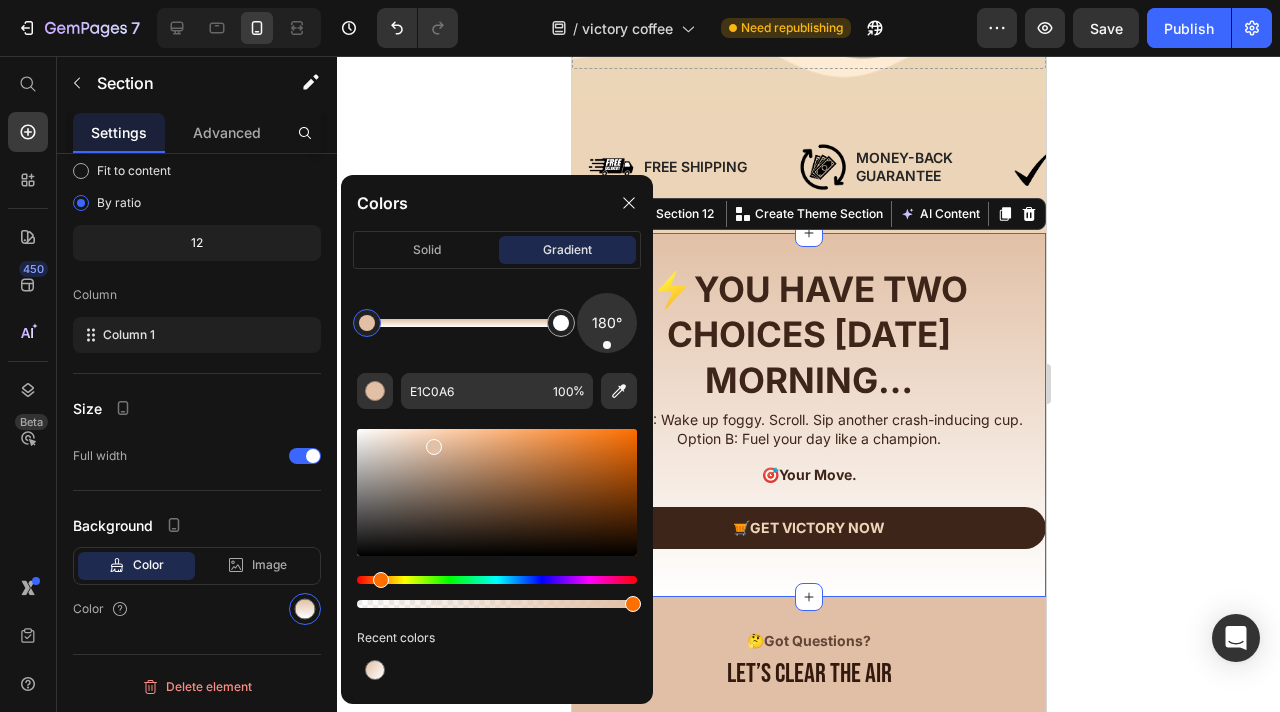 drag, startPoint x: 626, startPoint y: 337, endPoint x: 607, endPoint y: 358, distance: 28.319605 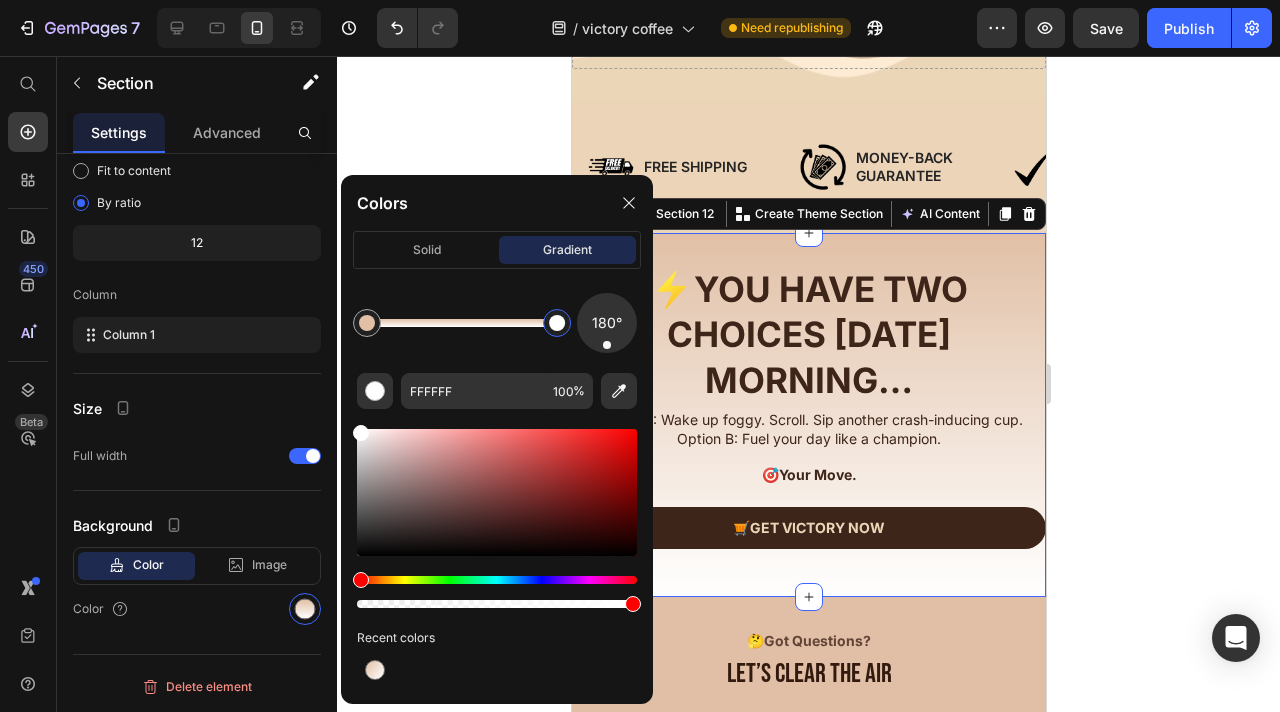 click at bounding box center [557, 323] 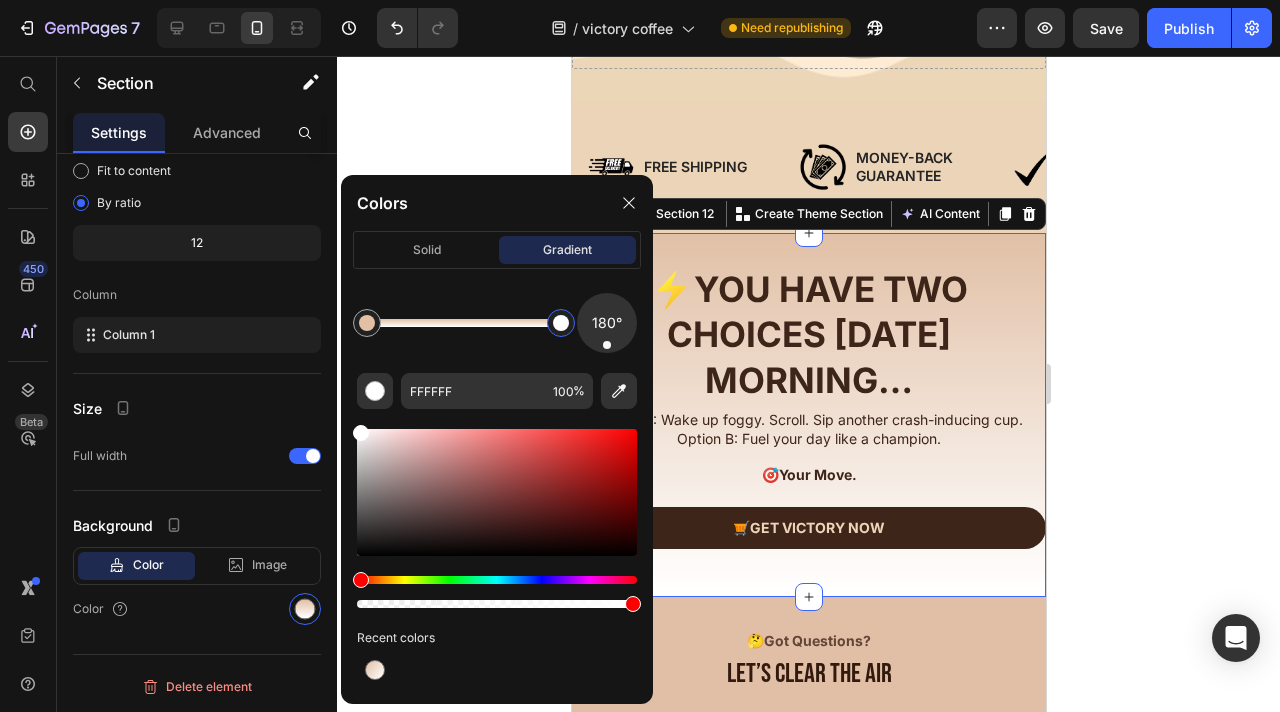 drag, startPoint x: 558, startPoint y: 319, endPoint x: 623, endPoint y: 319, distance: 65 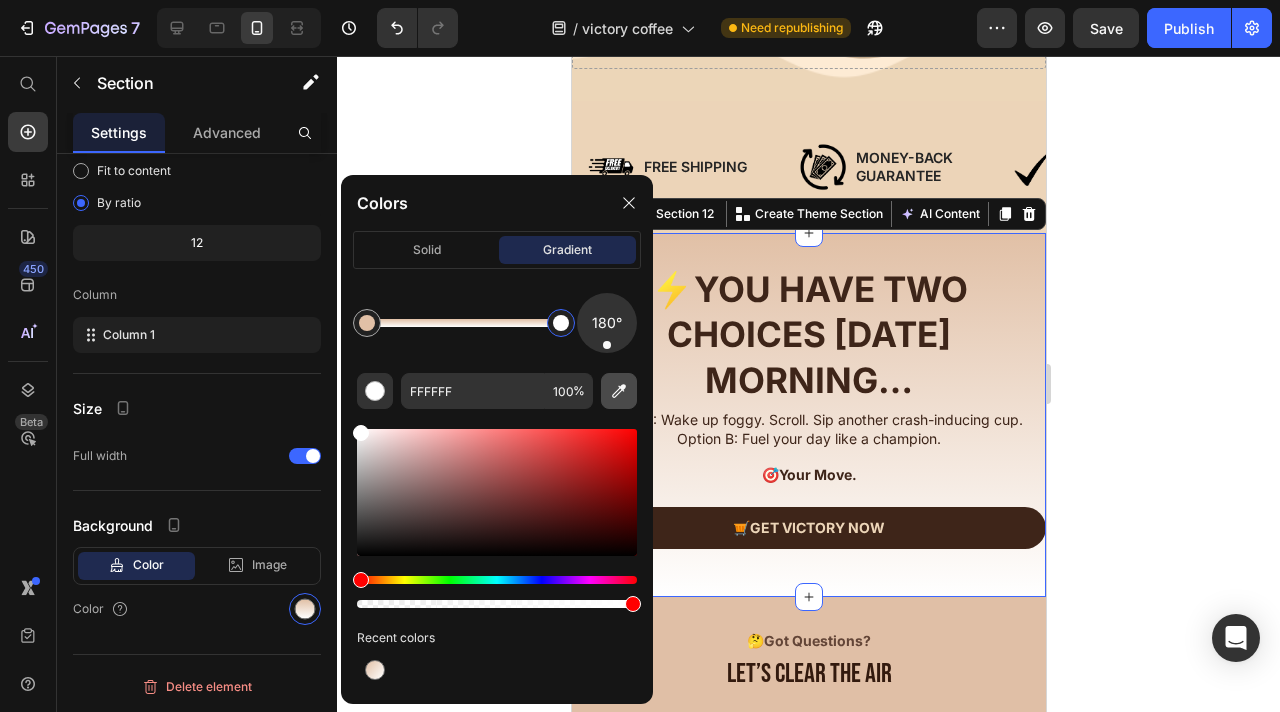 click 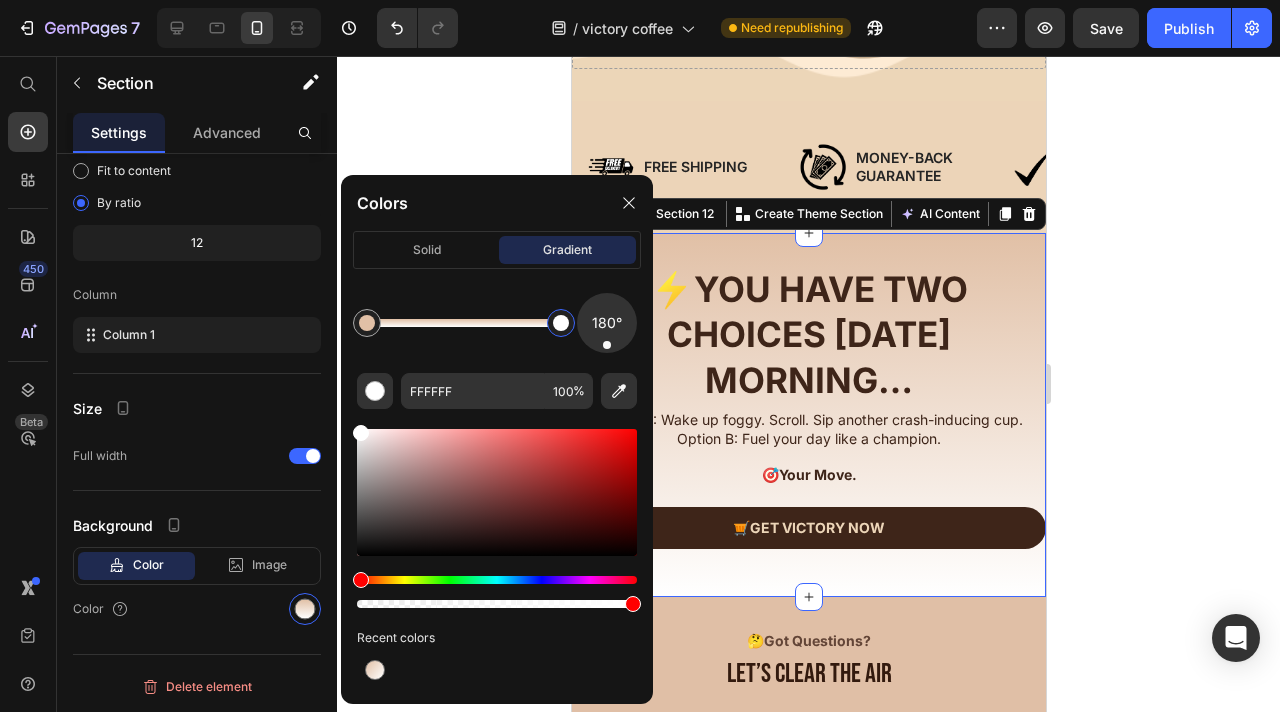 type on "E1C0A6" 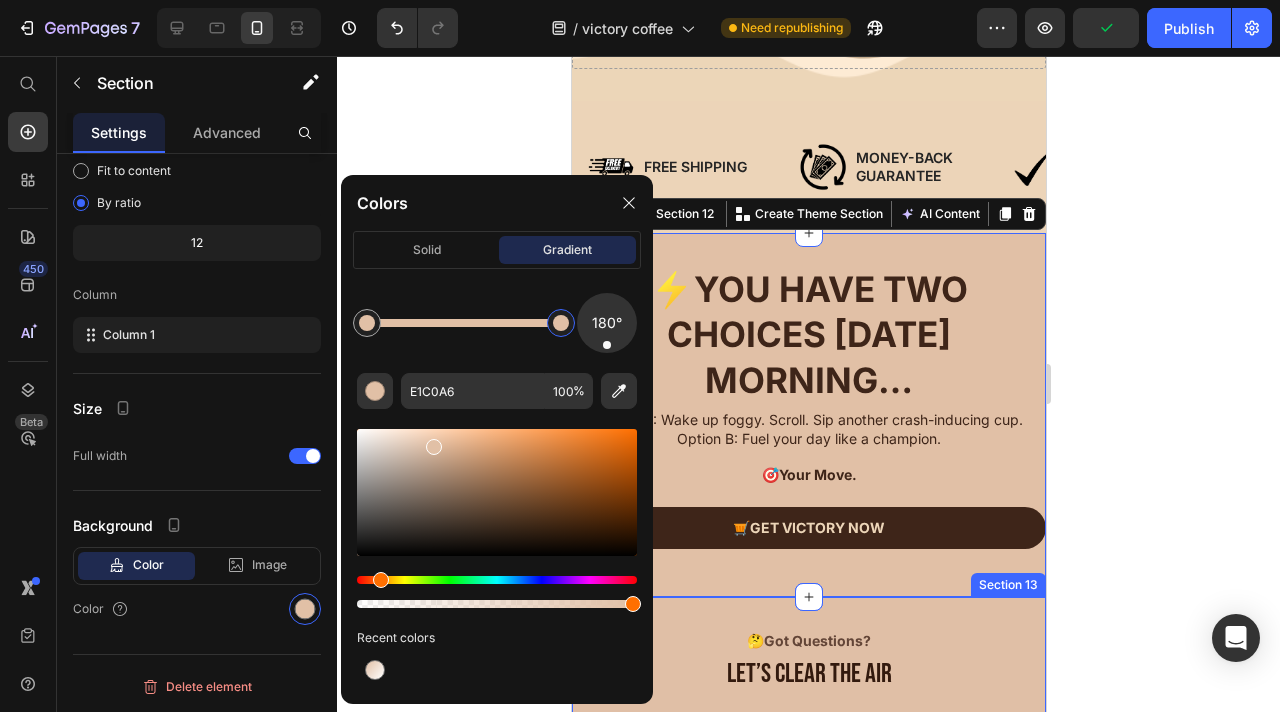 click 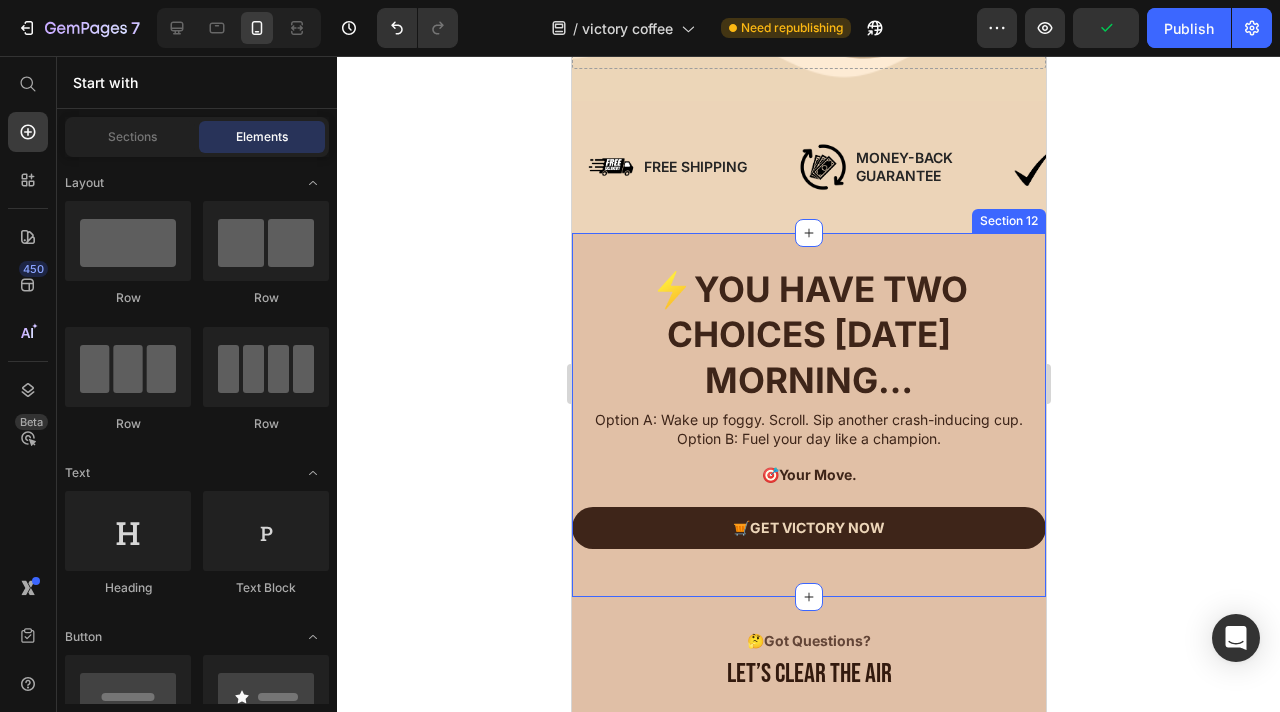 click on "⚡  You Have Two Choices Tomorrow Morning… Heading Option A: Wake up foggy. Scroll. Sip another crash-inducing cup. Option B: Fuel your day like a champion.   🎯  Your Move. Text Block 🛒  Get Victory Now Button Row Section 12" at bounding box center (808, 415) 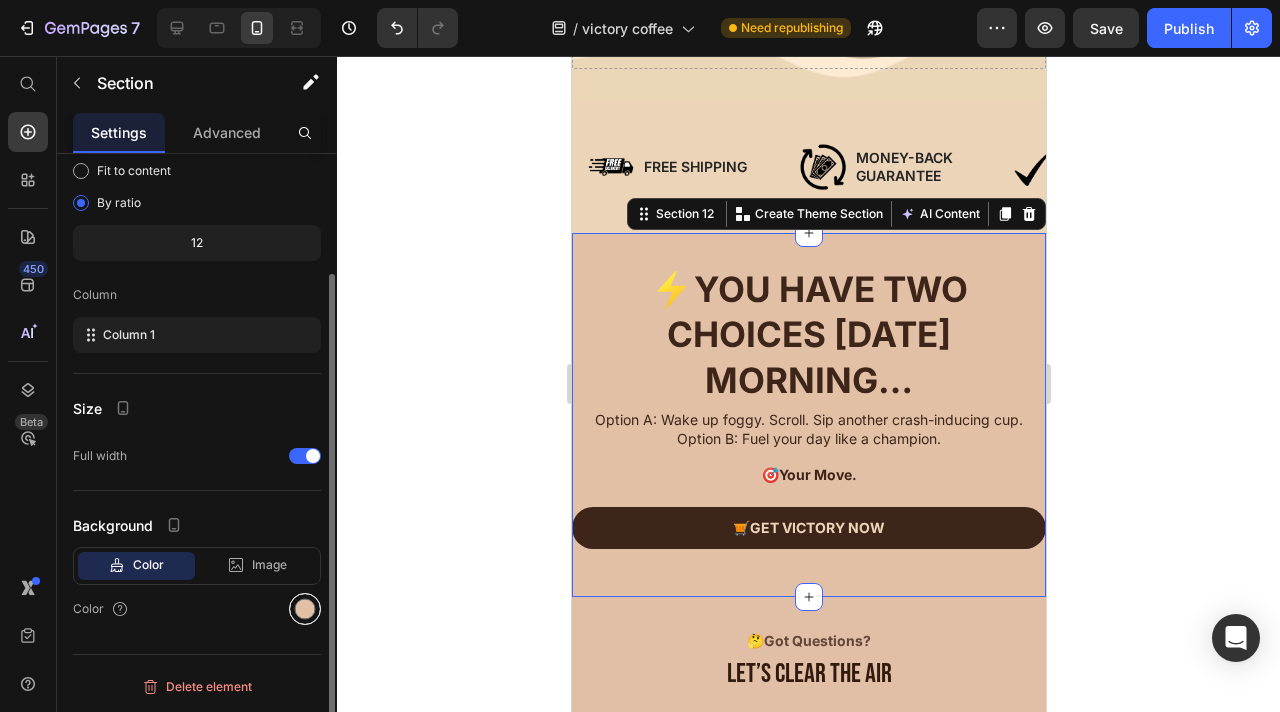 click at bounding box center [305, 609] 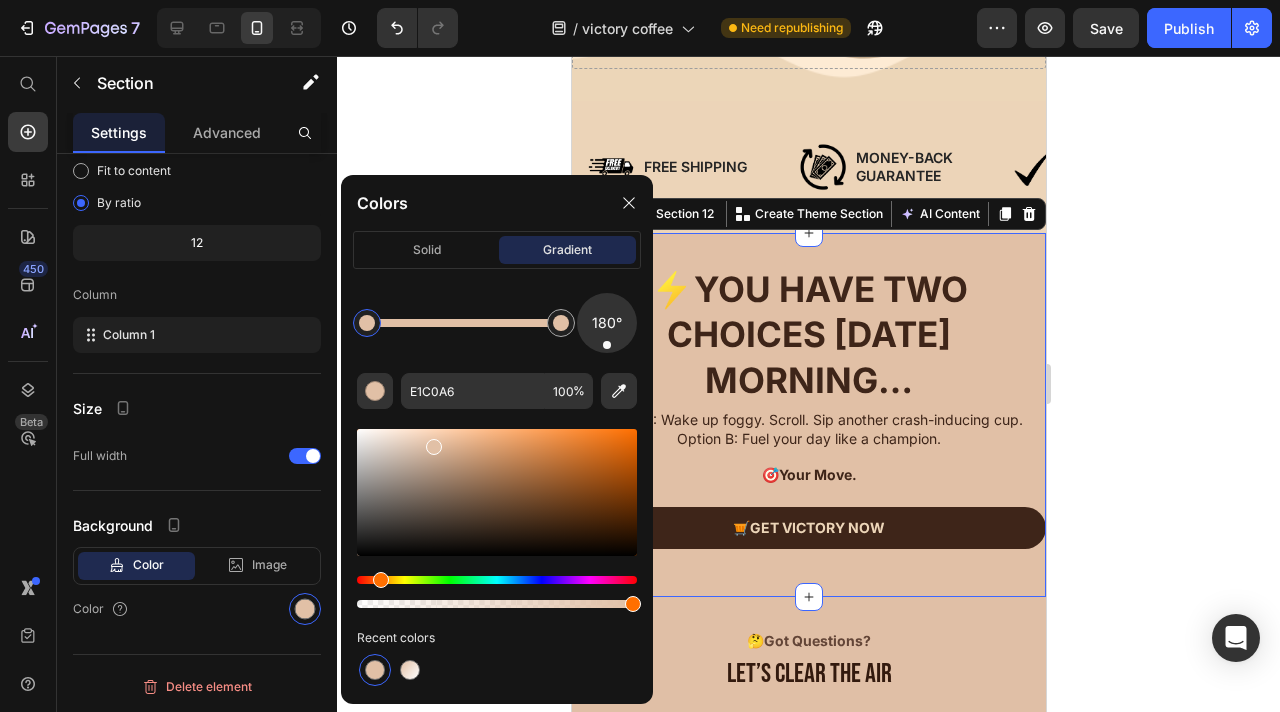 click at bounding box center (367, 323) 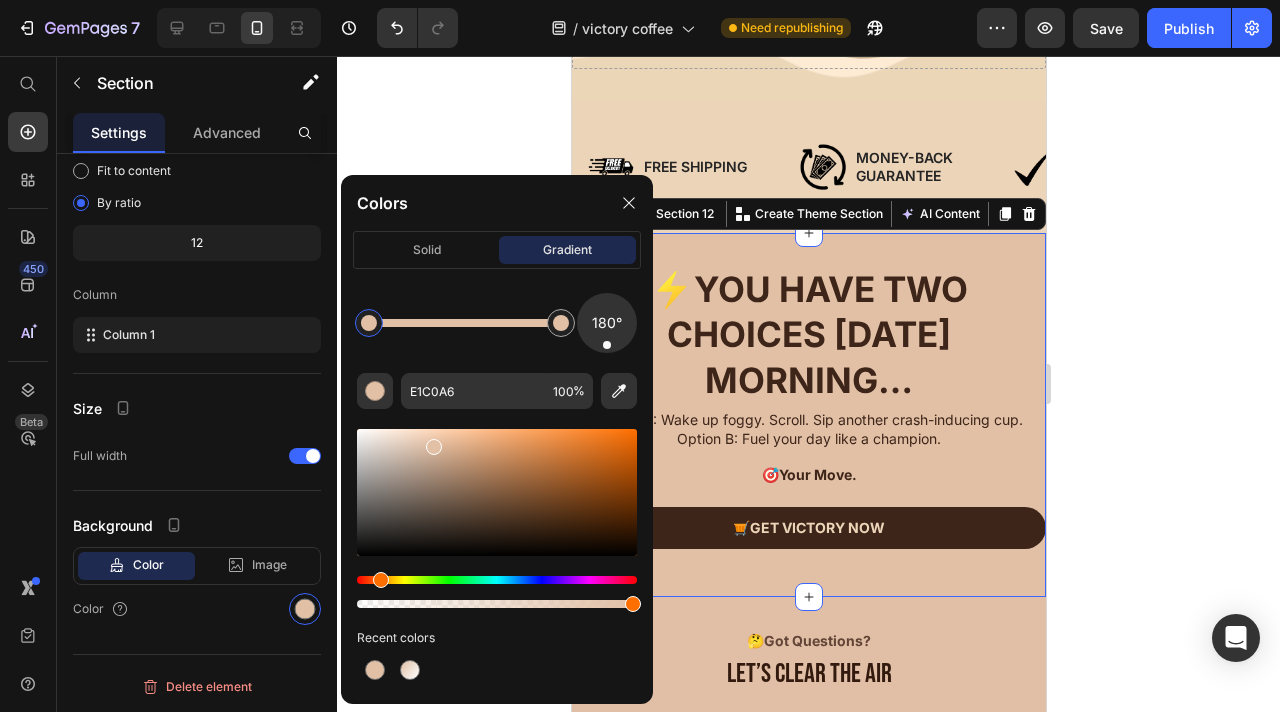 click on "E1C0A6 100 %" 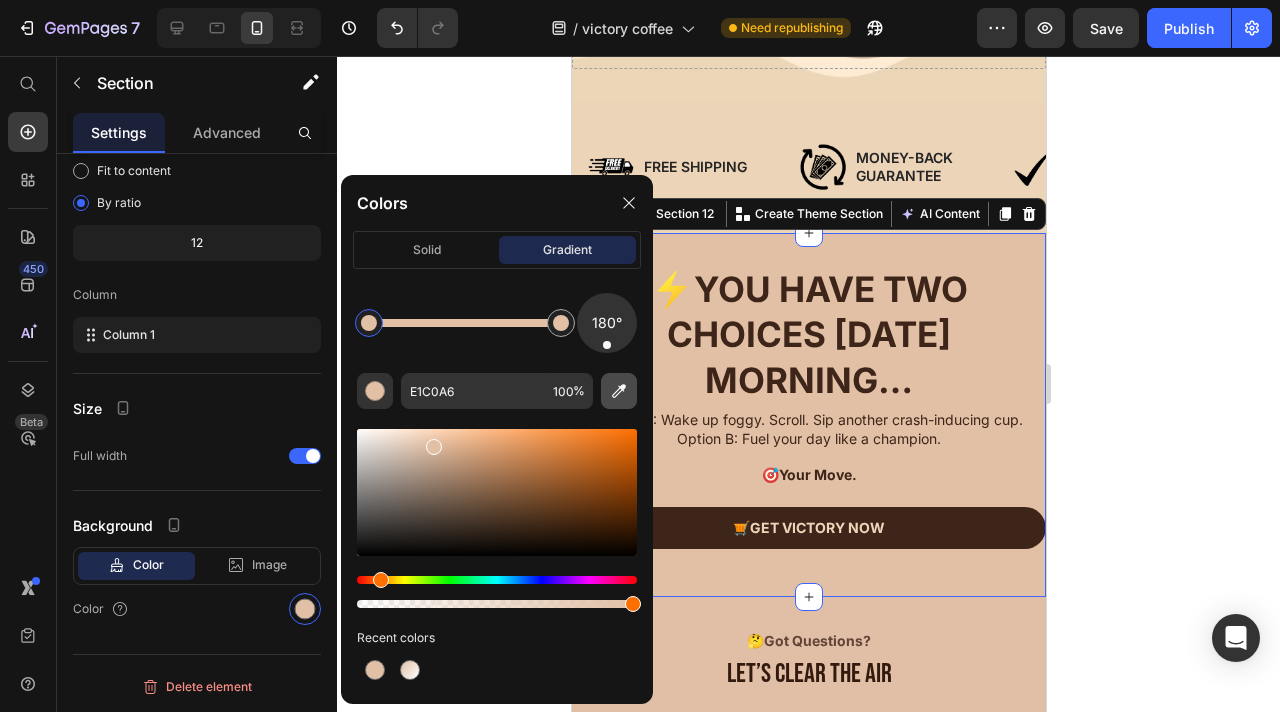 click 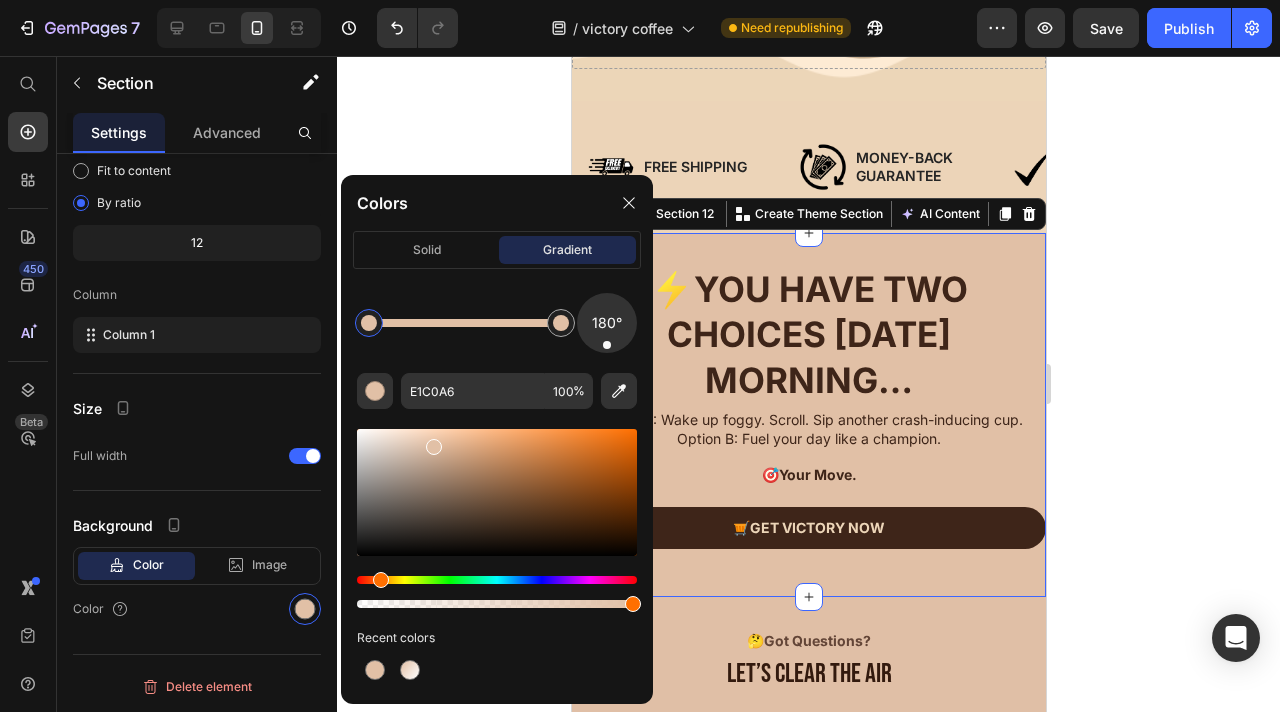 type on "ECD5B8" 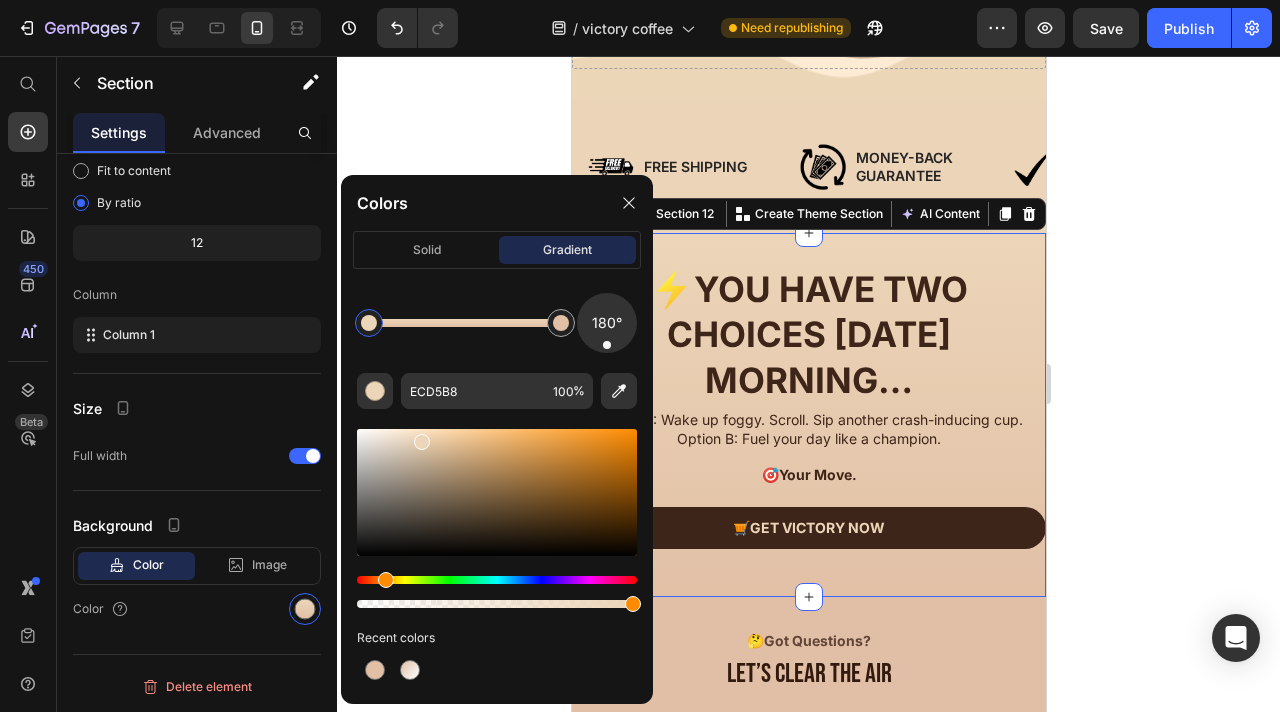 click 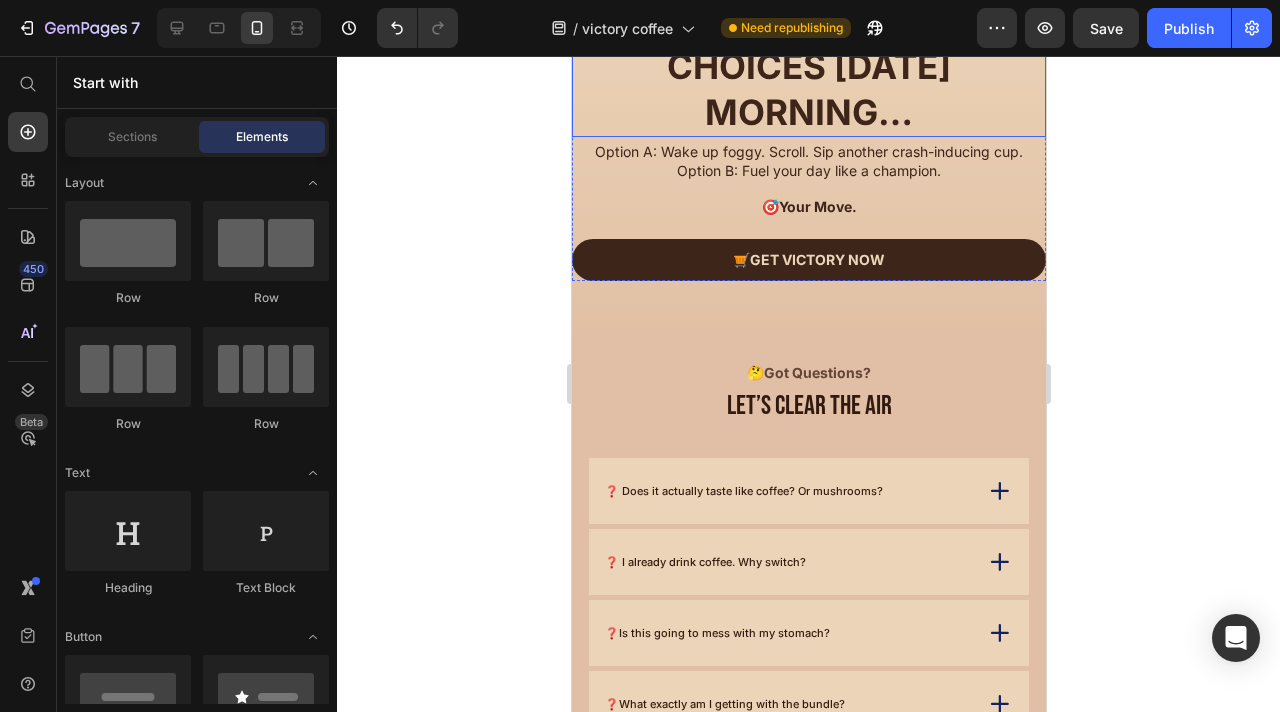 scroll, scrollTop: 6833, scrollLeft: 0, axis: vertical 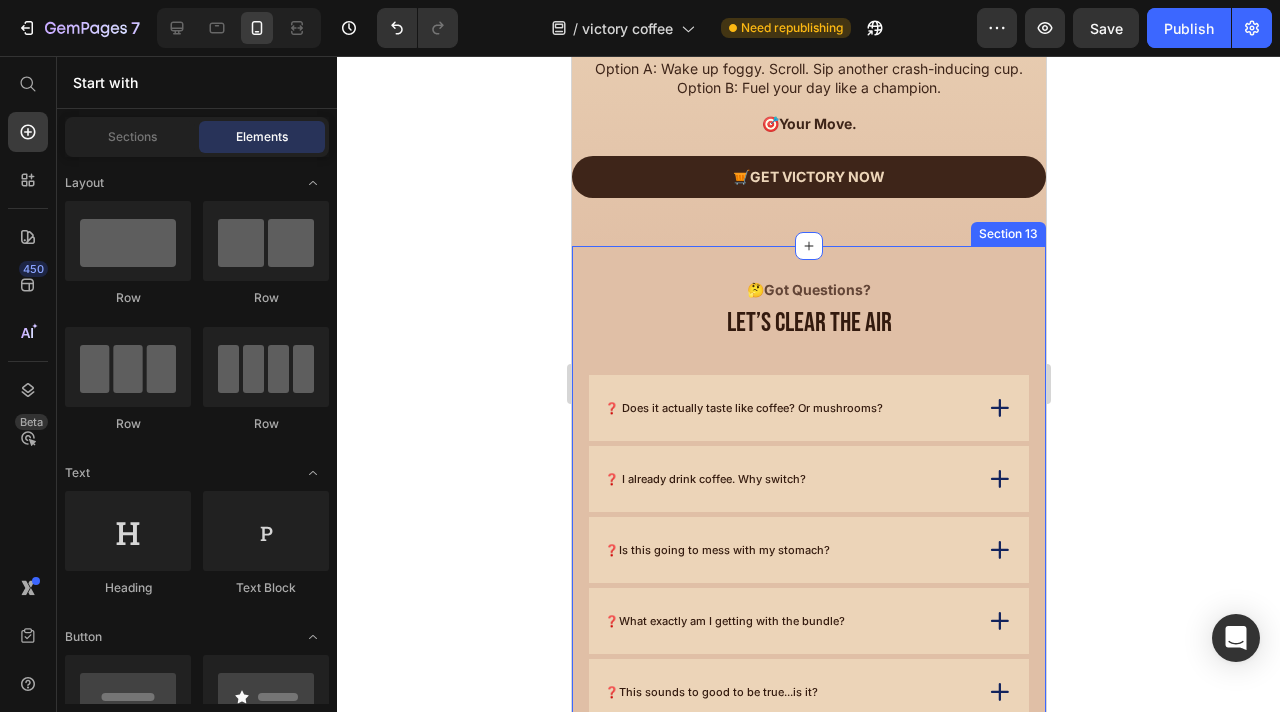 click on "🤔  Got Questions? Text Block Let’s Clear The Air Heading
❓ Does it actually taste like coffee? Or mushrooms?
❓ I already drink coffee. Why switch?
❓Is this going to mess with my stomach?
❓What exactly am I getting with the bundle?
❓This sounds to good to be true...is it?
❓Why is it more expensive than regular coffee?
❗️I don’t have time for some complicated ritual. Accordion Row Section 13" at bounding box center (808, 574) 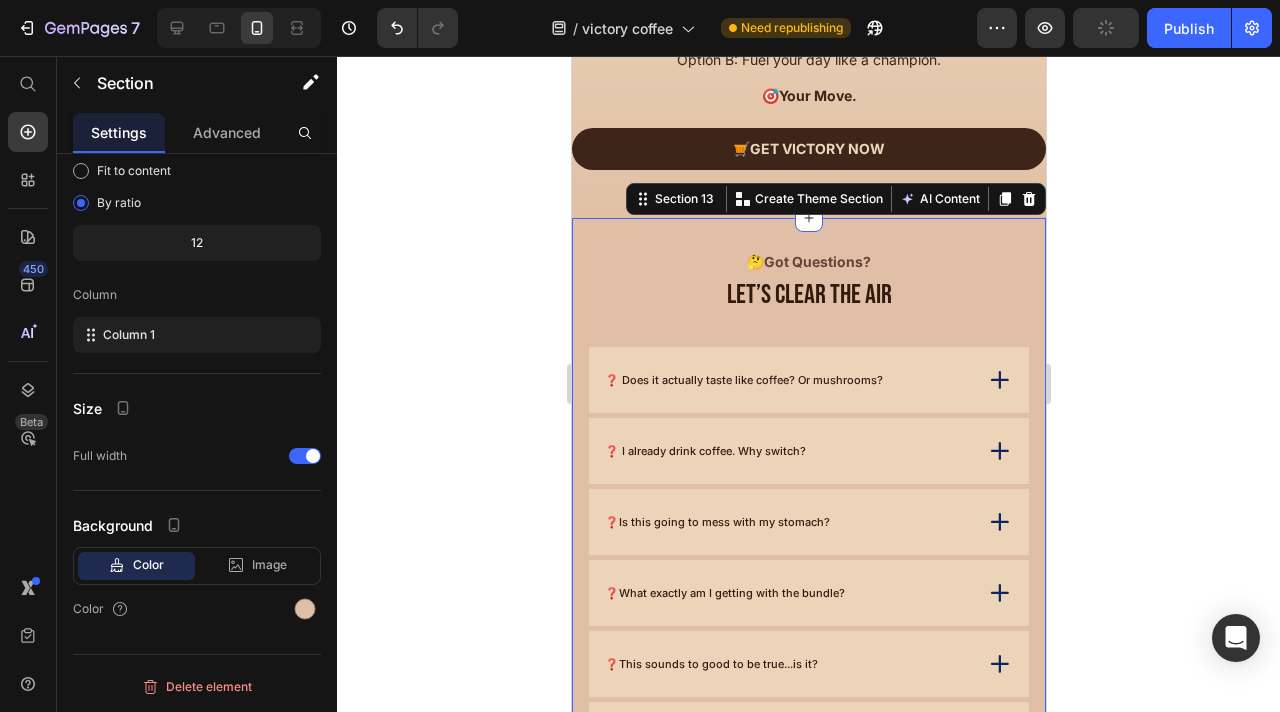 scroll, scrollTop: 7265, scrollLeft: 0, axis: vertical 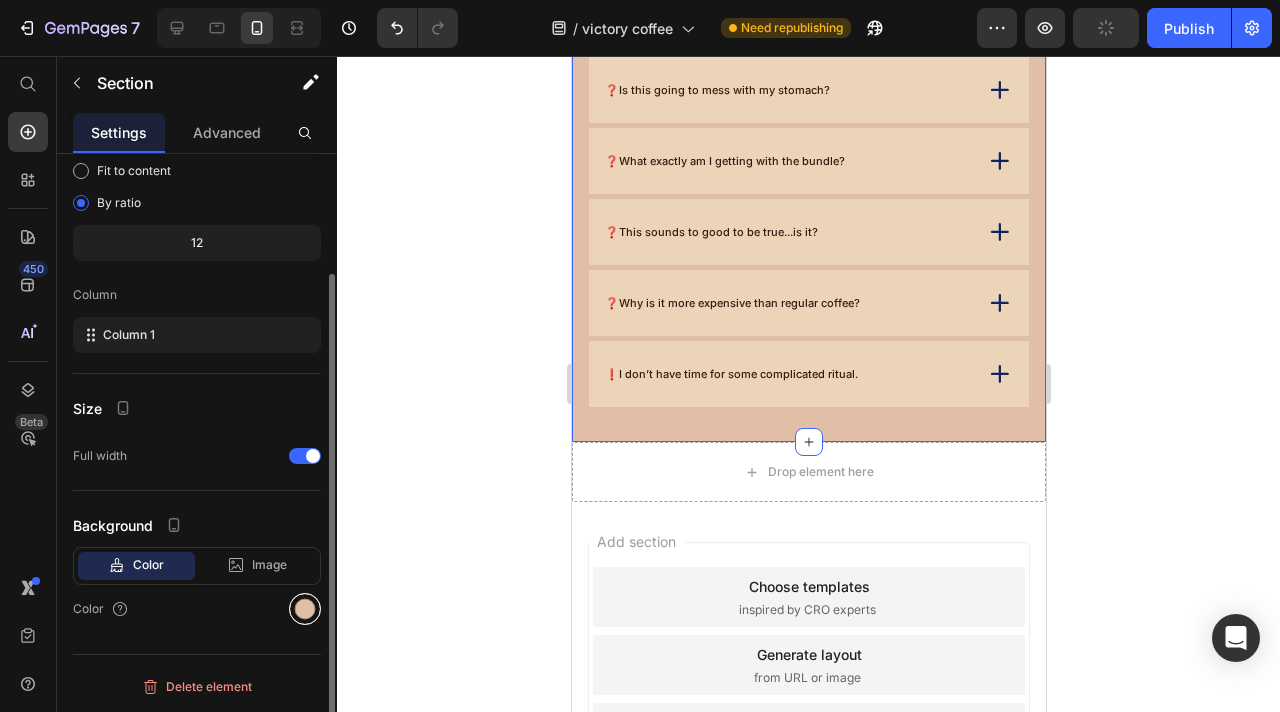 click at bounding box center (305, 609) 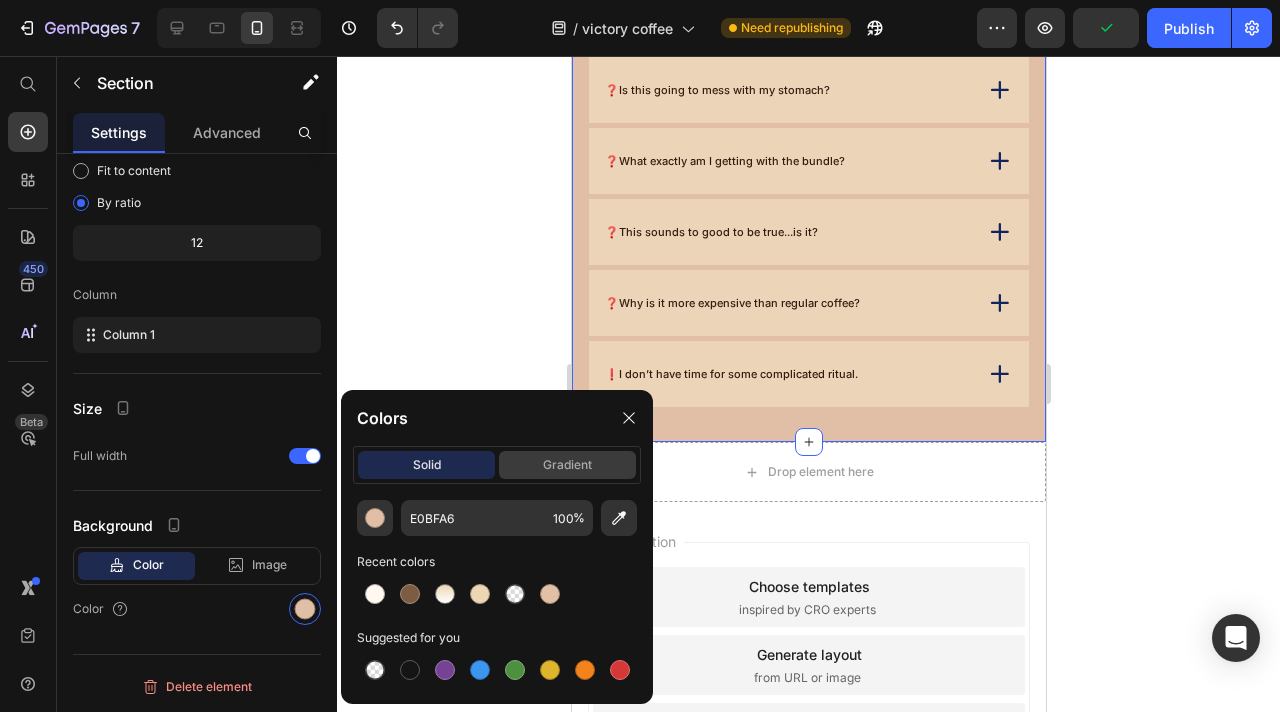 click on "gradient" 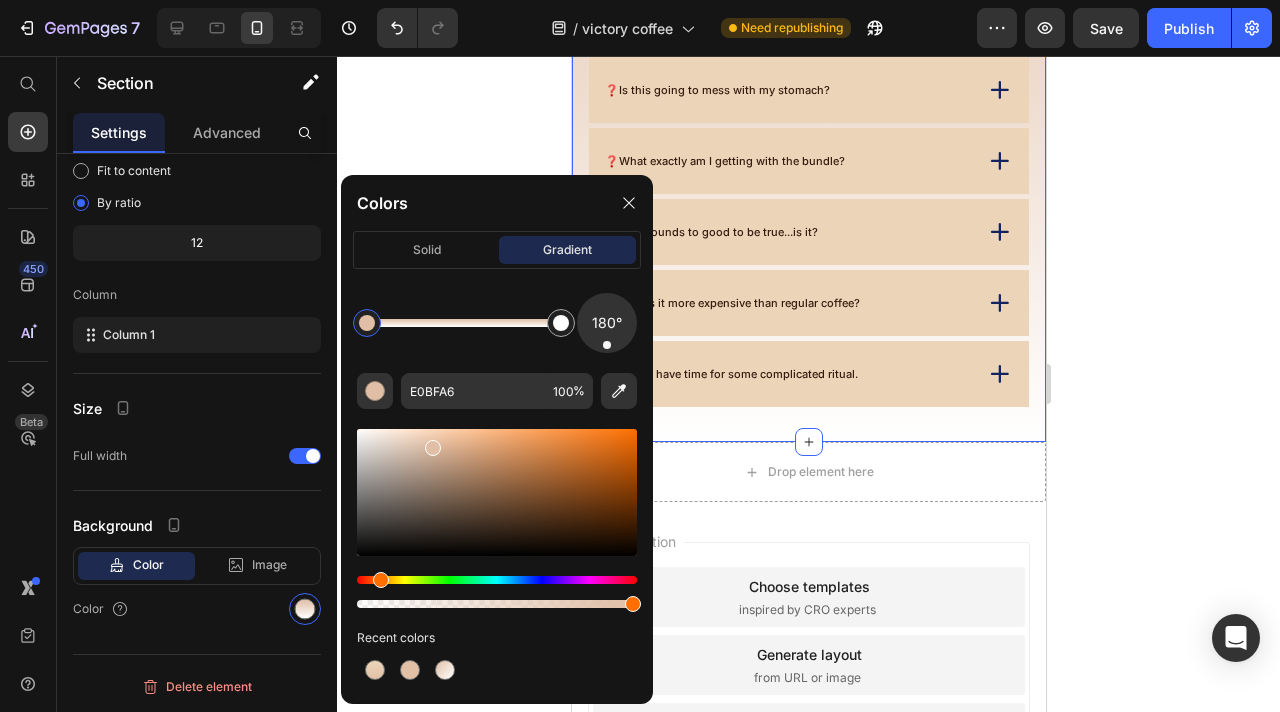 drag, startPoint x: 621, startPoint y: 336, endPoint x: 607, endPoint y: 357, distance: 25.23886 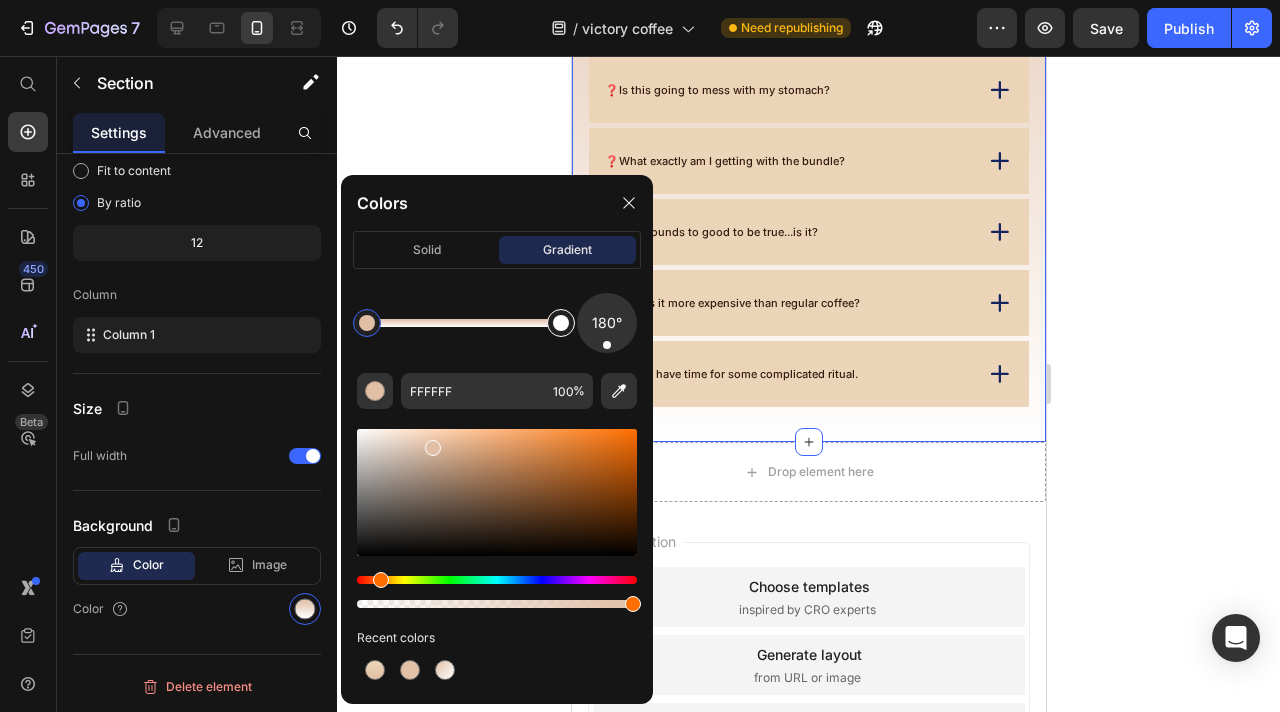 click at bounding box center (561, 323) 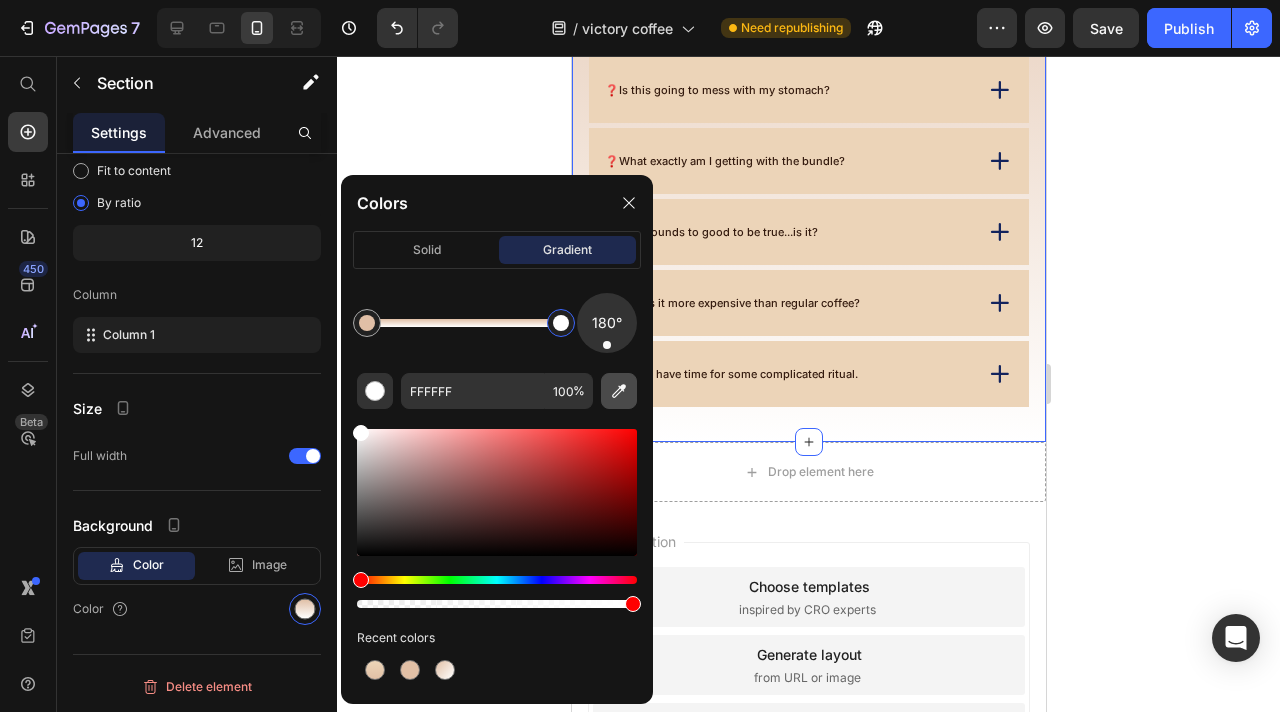 click 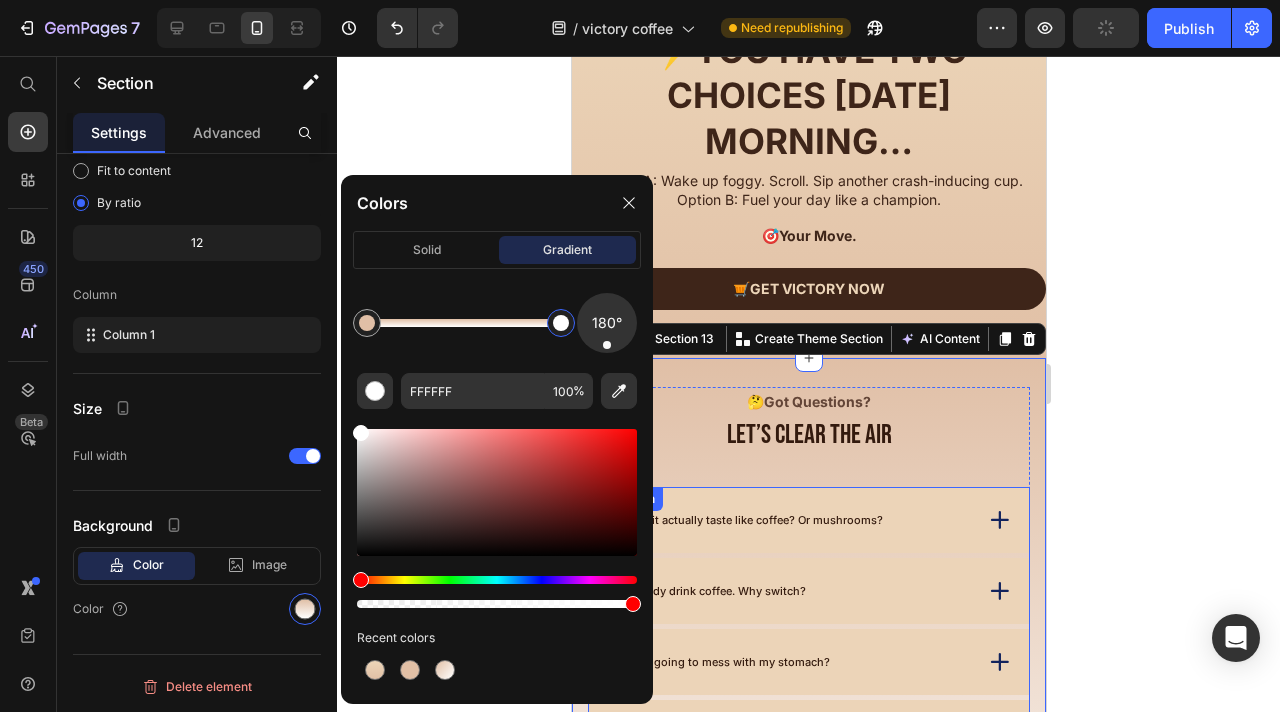 scroll, scrollTop: 6725, scrollLeft: 0, axis: vertical 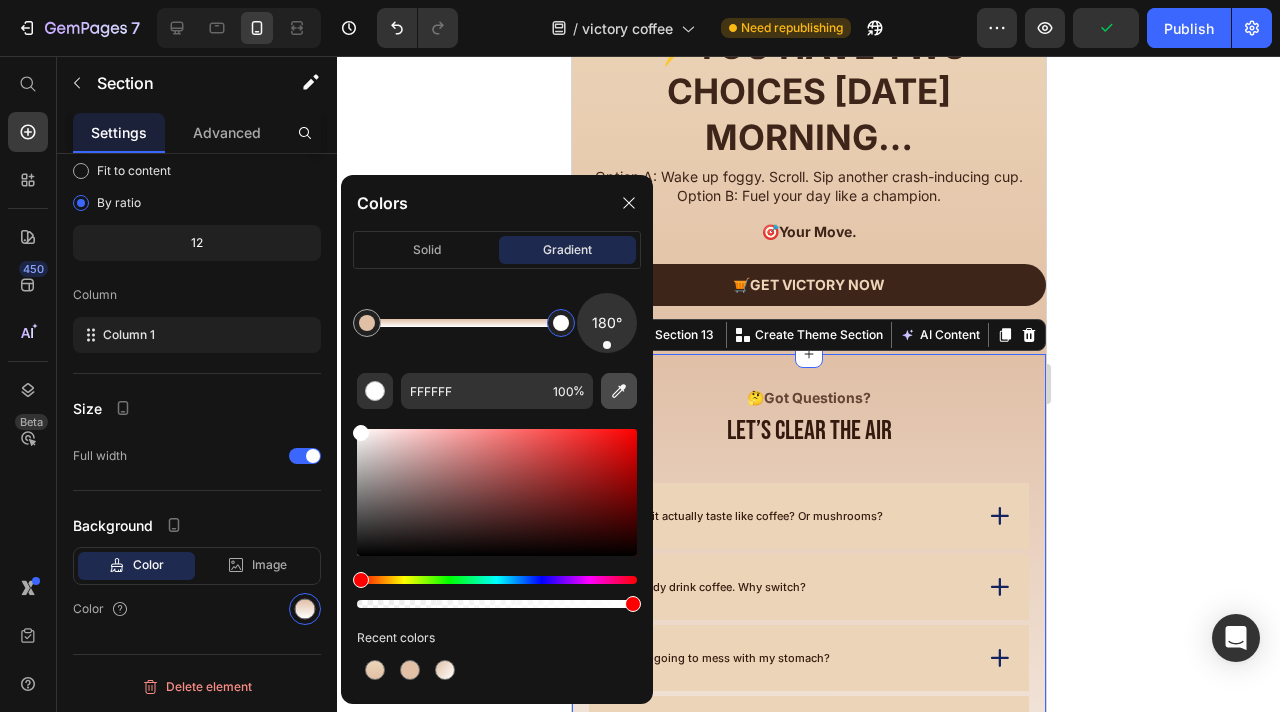 click 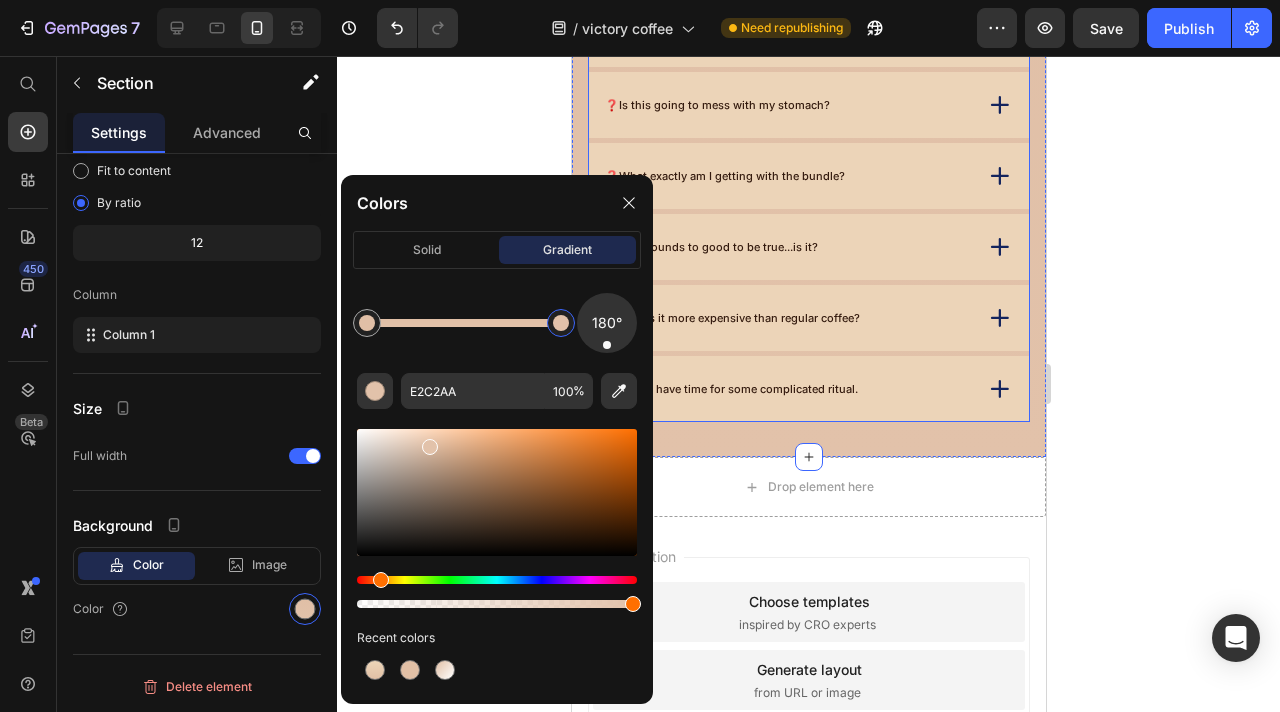 scroll, scrollTop: 7253, scrollLeft: 0, axis: vertical 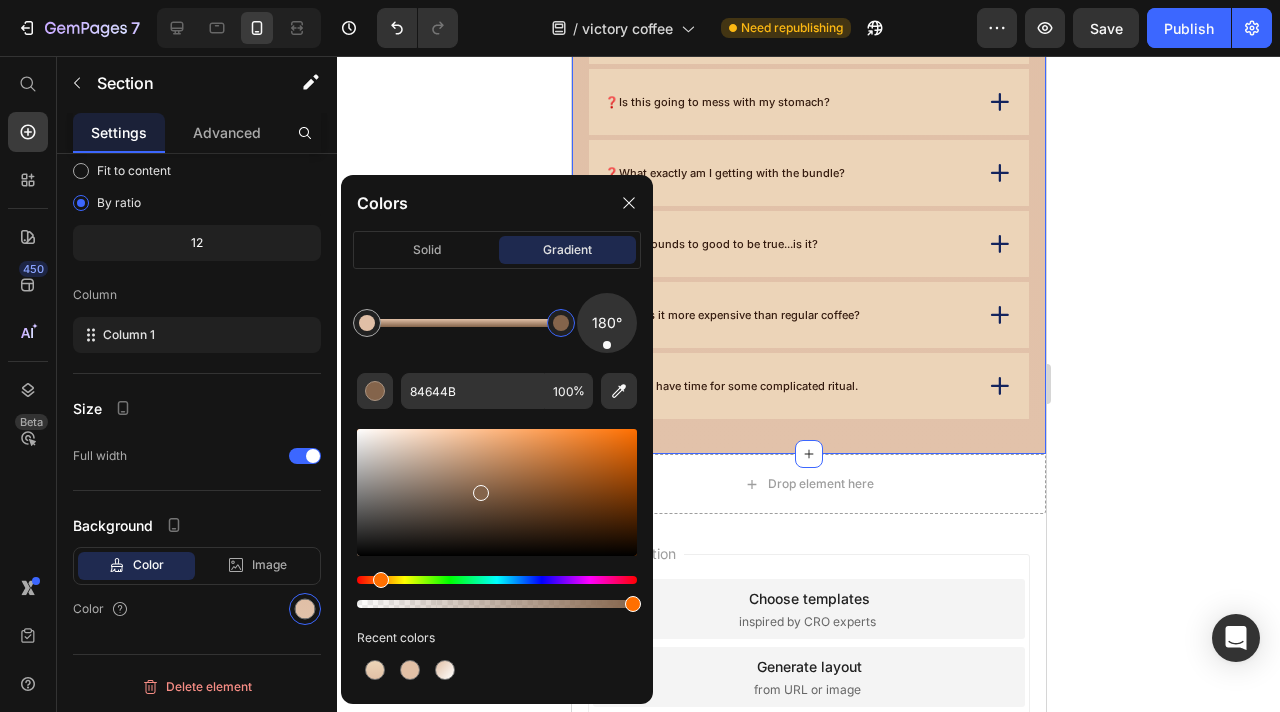 click at bounding box center [497, 492] 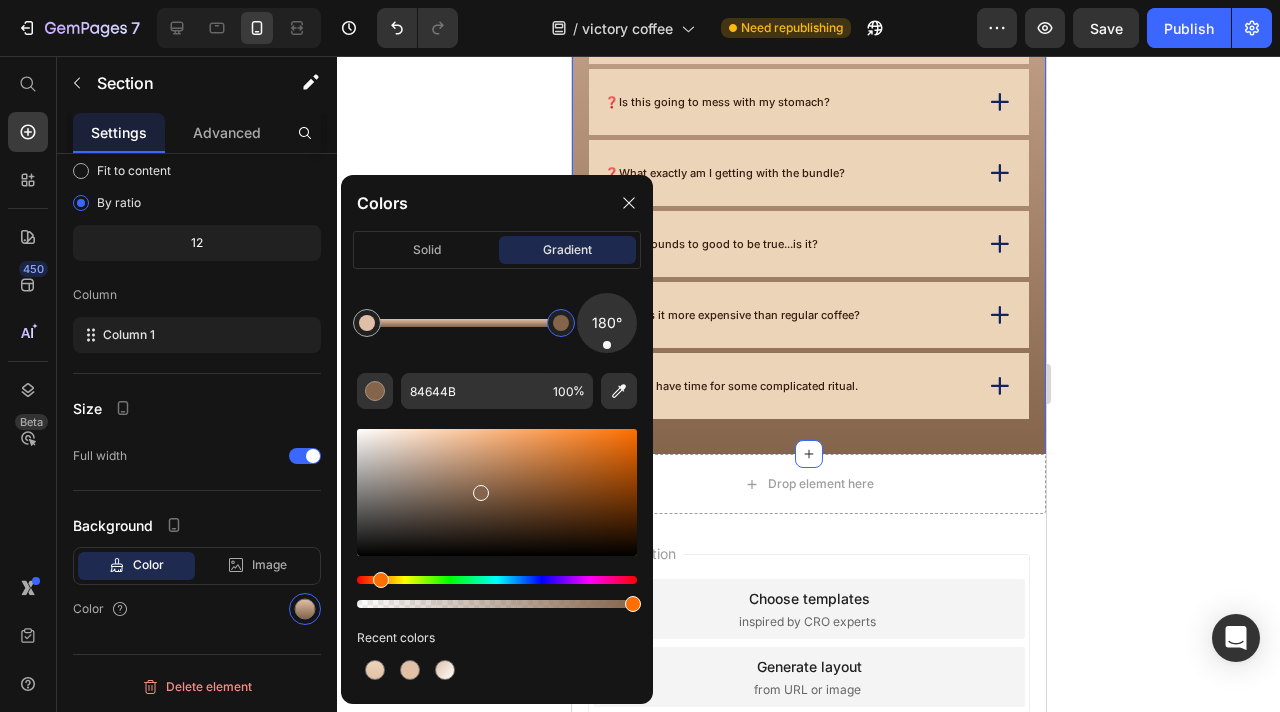 click at bounding box center [497, 492] 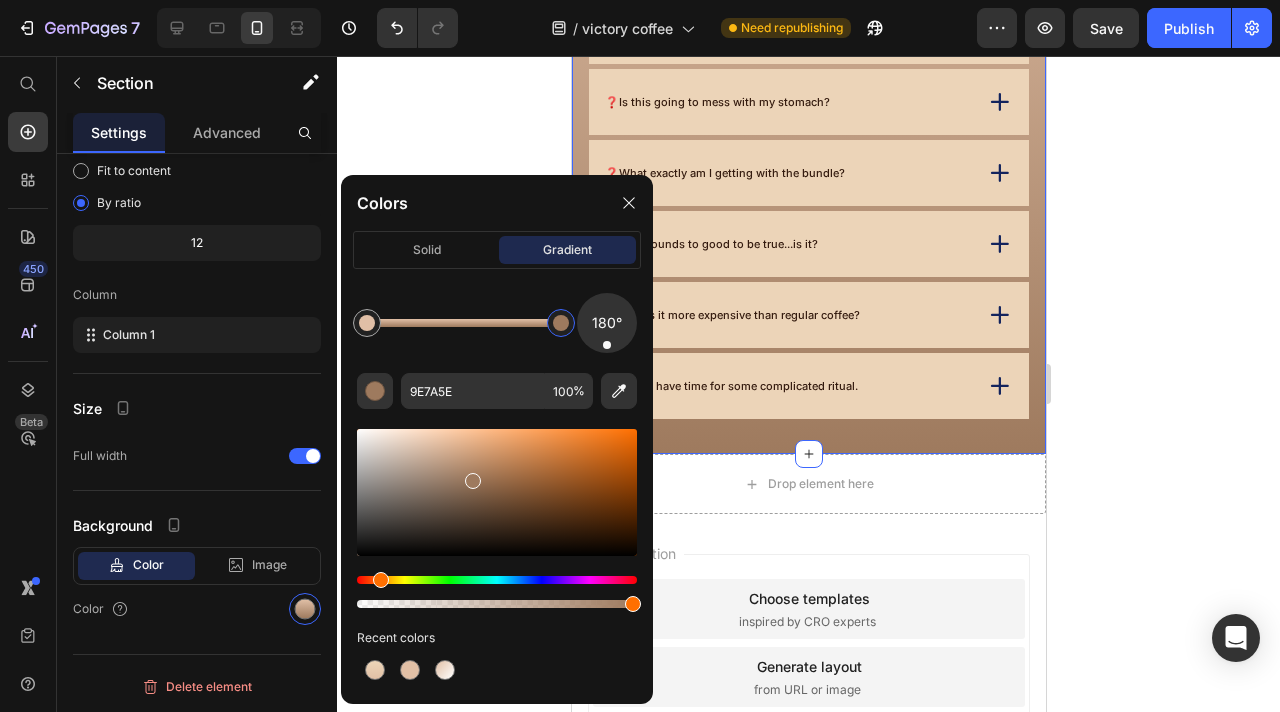 click at bounding box center [497, 492] 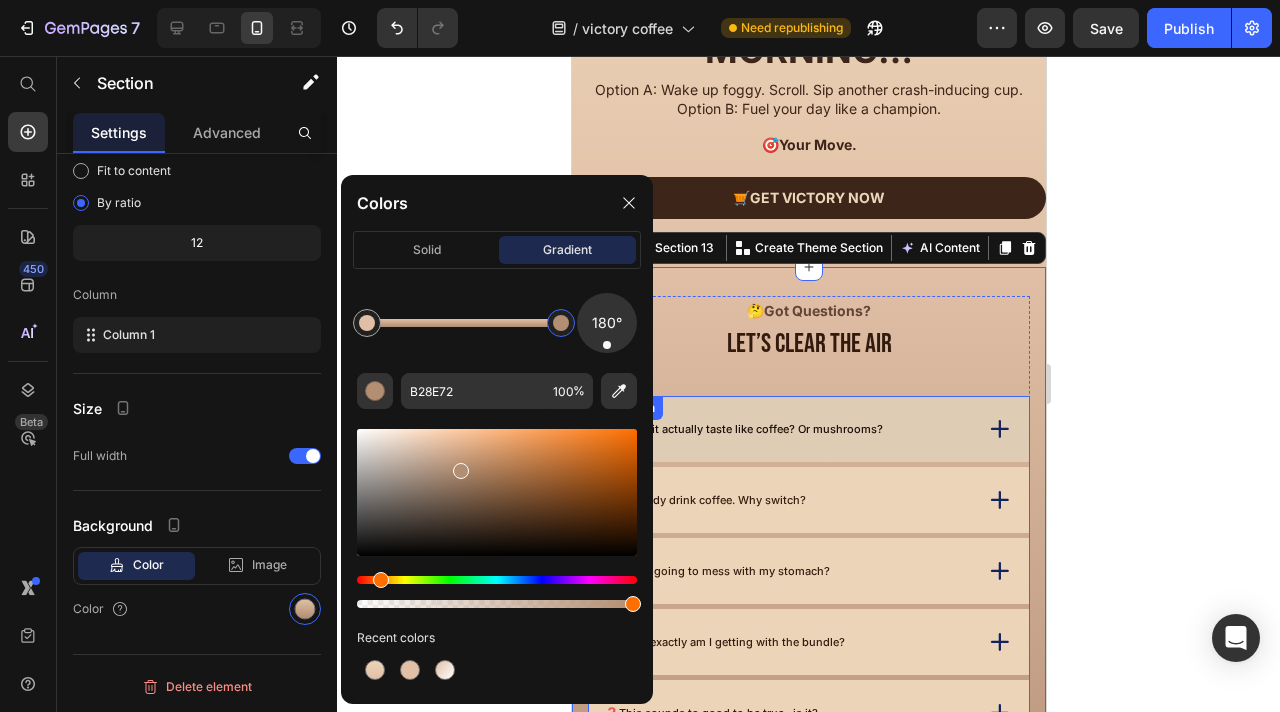 scroll, scrollTop: 6802, scrollLeft: 0, axis: vertical 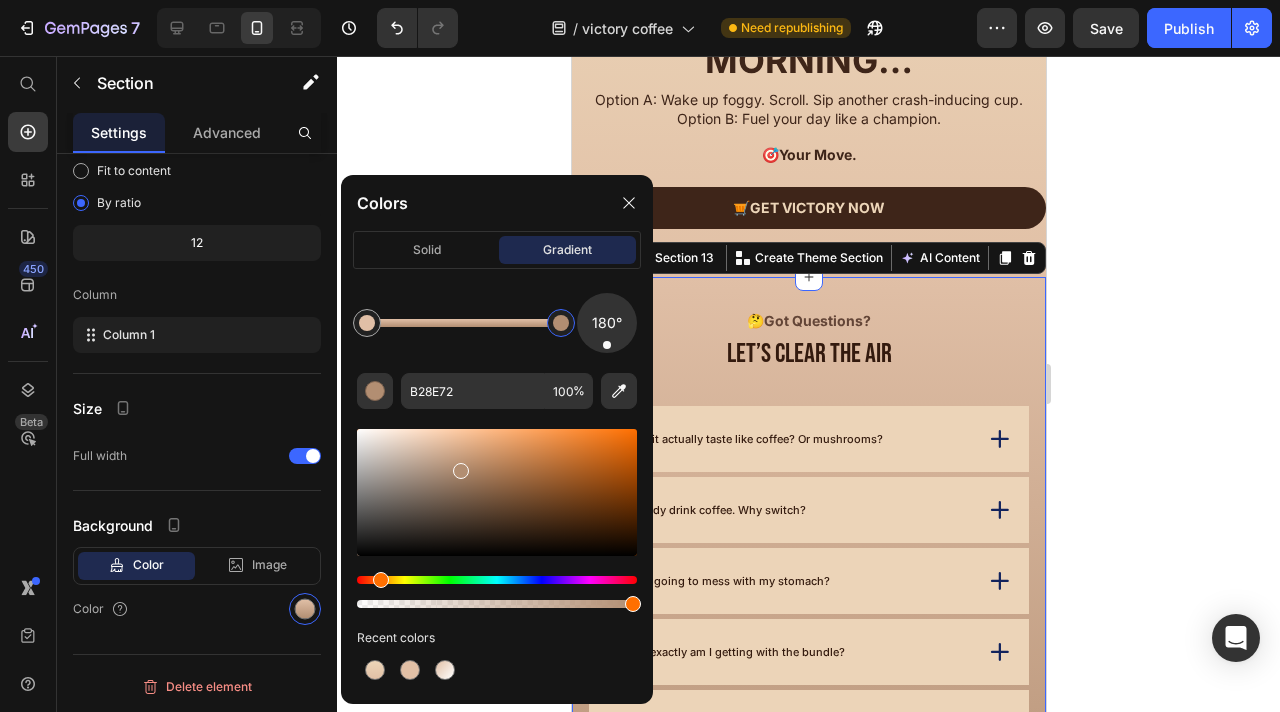 click at bounding box center [497, 492] 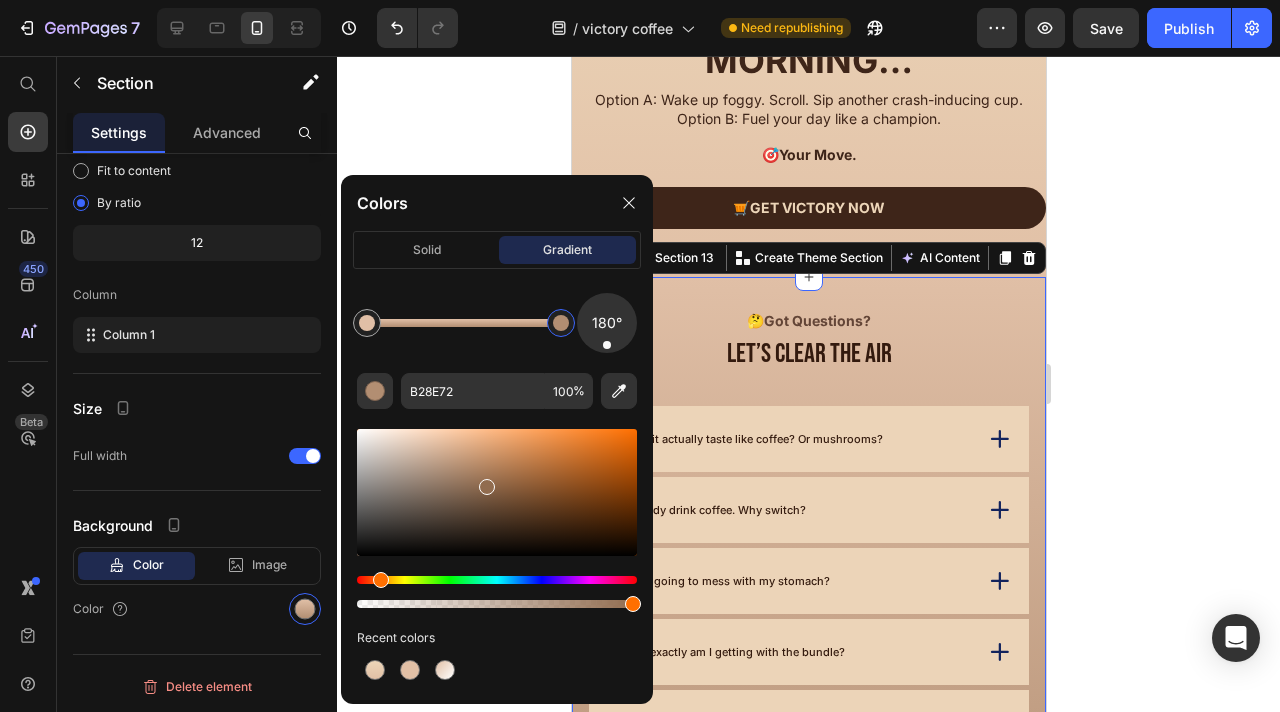 type on "916C4F" 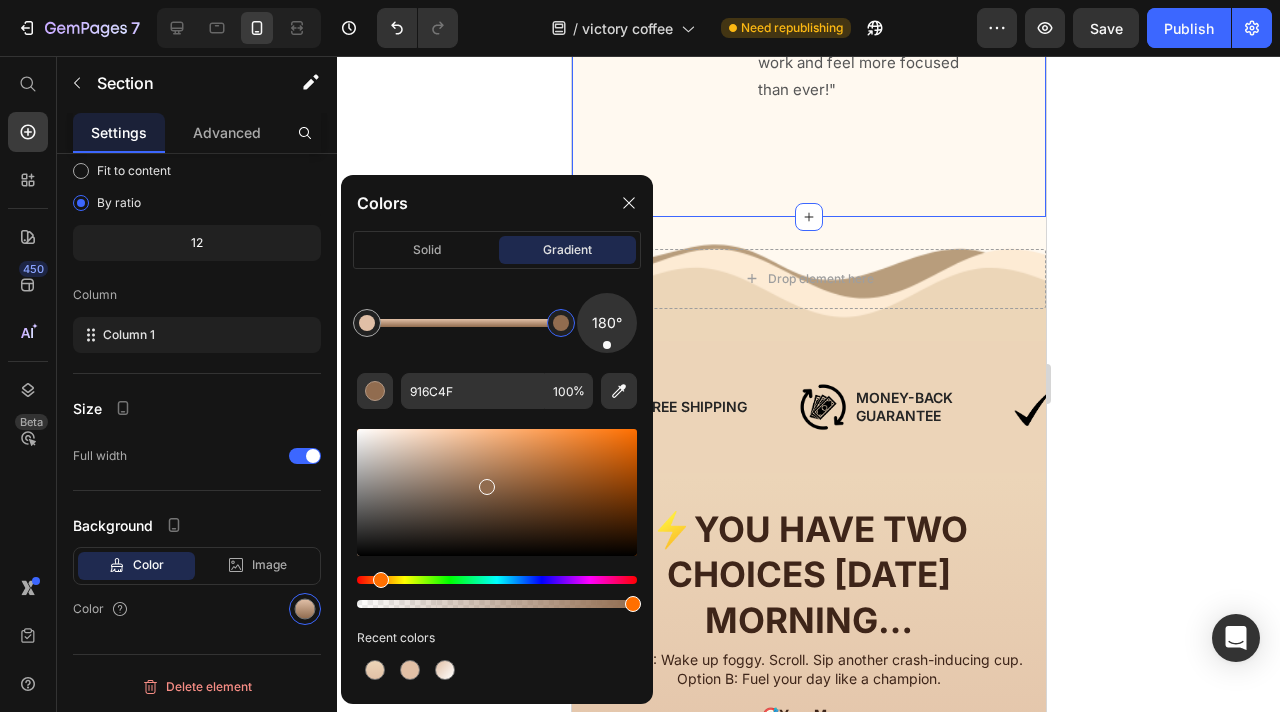 scroll, scrollTop: 6121, scrollLeft: 0, axis: vertical 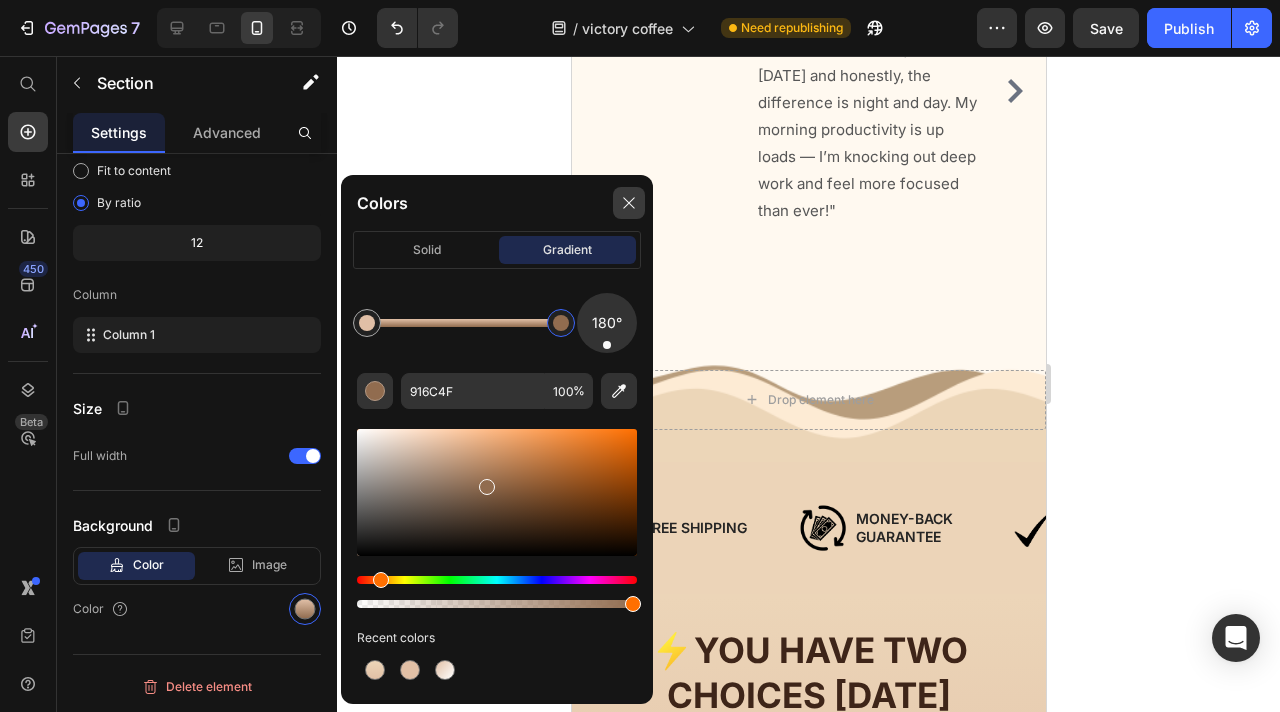 click 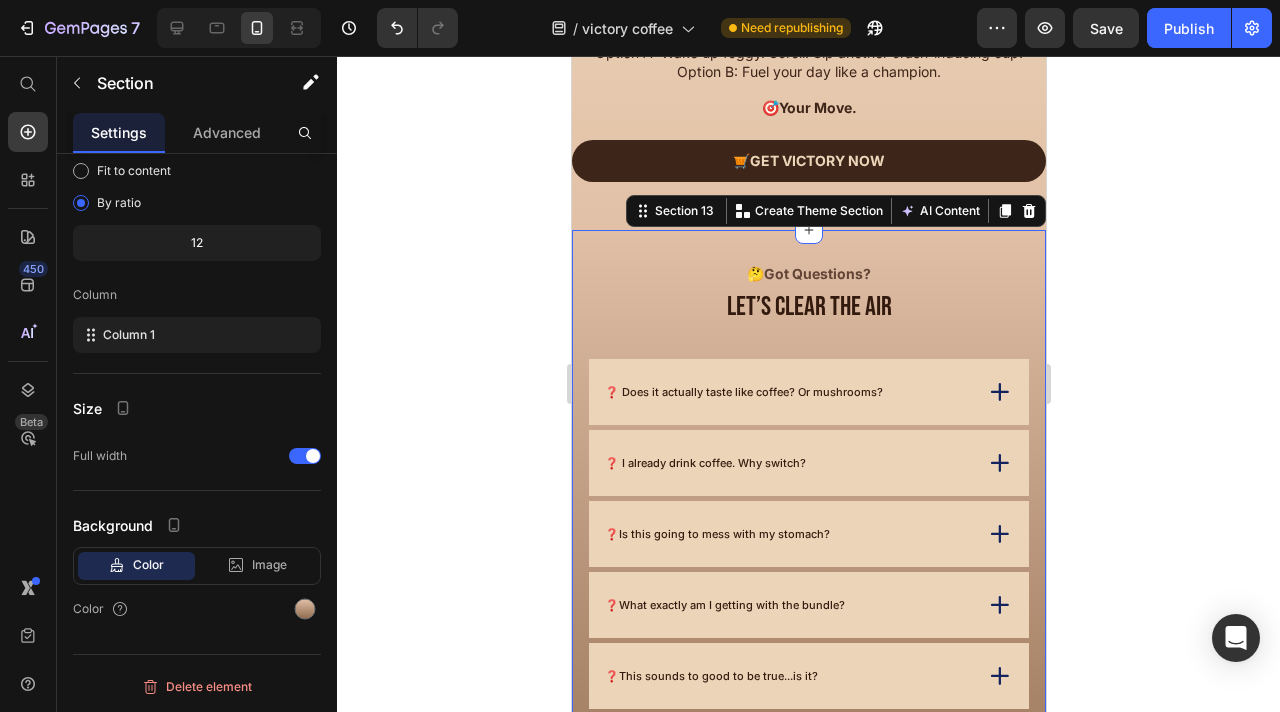 scroll, scrollTop: 6852, scrollLeft: 0, axis: vertical 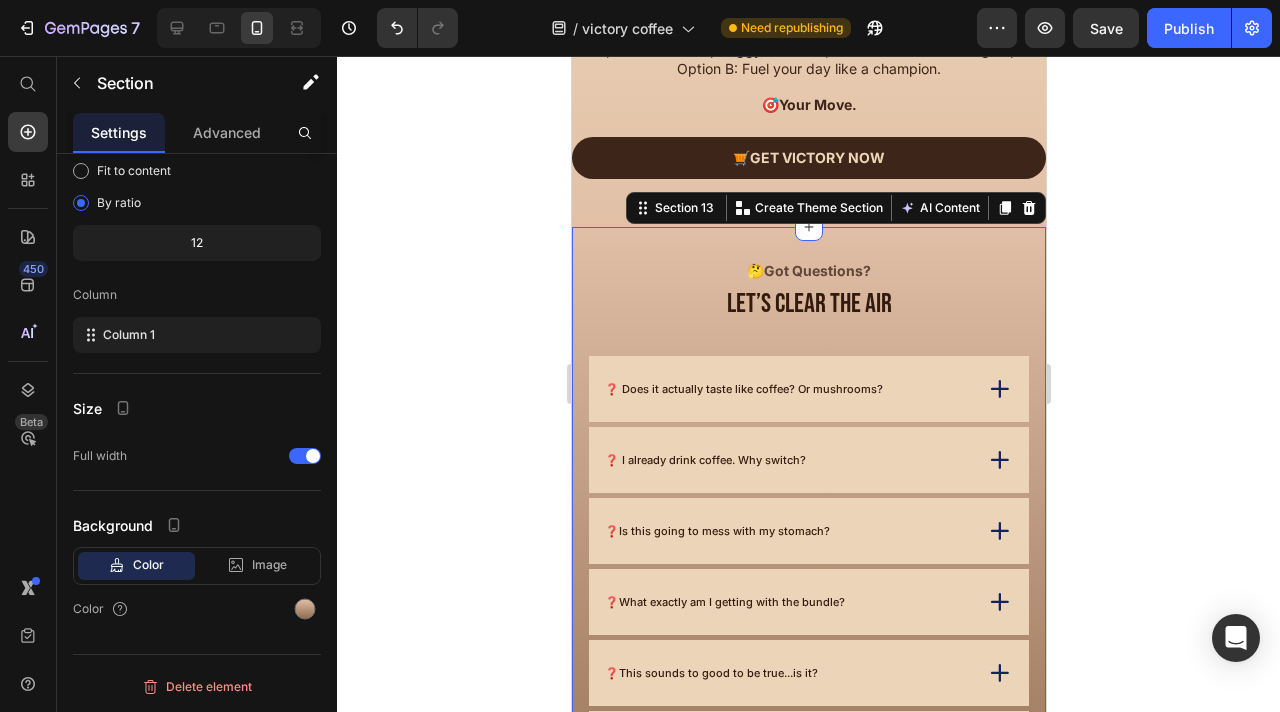 click on "🤔  Got Questions? Text Block Let’s Clear The Air Heading
❓ Does it actually taste like coffee? Or mushrooms?
❓ I already drink coffee. Why switch?
❓Is this going to mess with my stomach?
❓What exactly am I getting with the bundle?
❓This sounds to good to be true...is it?
❓Why is it more expensive than regular coffee?
❗️I don’t have time for some complicated ritual. Accordion Row Section 13   You can create reusable sections Create Theme Section AI Content Write with GemAI What would you like to describe here? Tone and Voice Persuasive Product 7 Day Dopamine Detox Show more Generate" at bounding box center [808, 555] 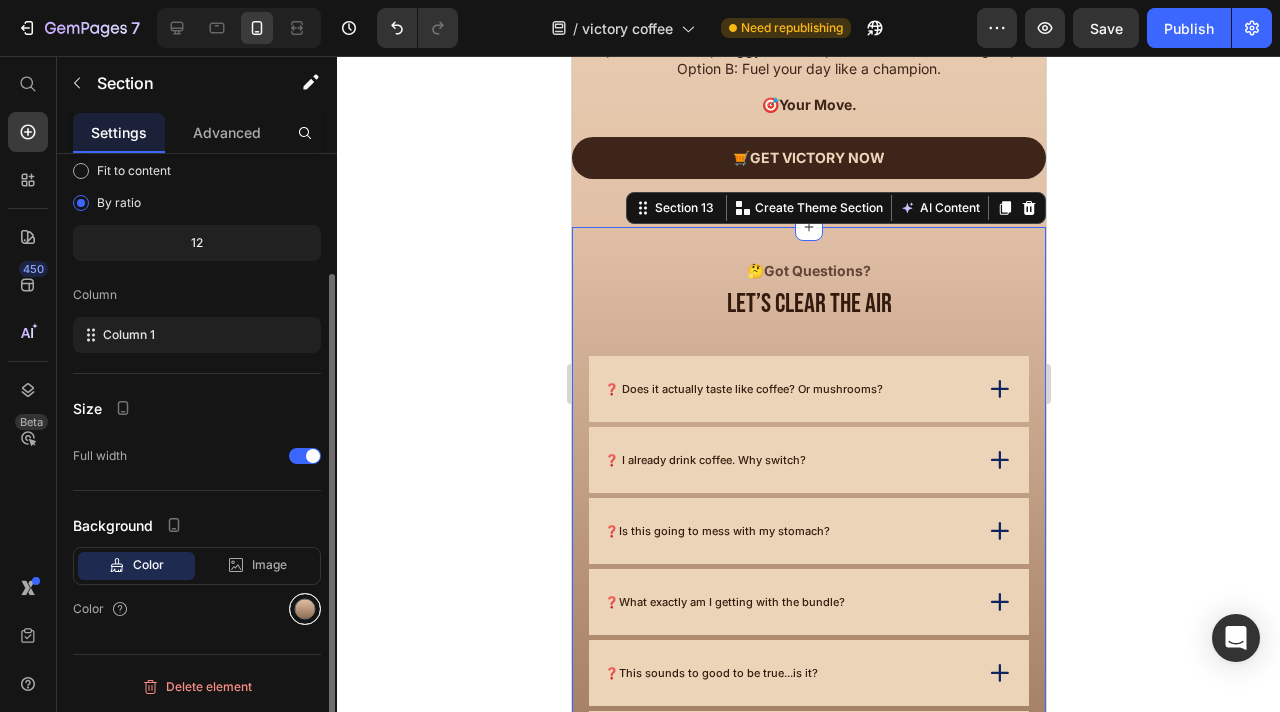 click at bounding box center [305, 609] 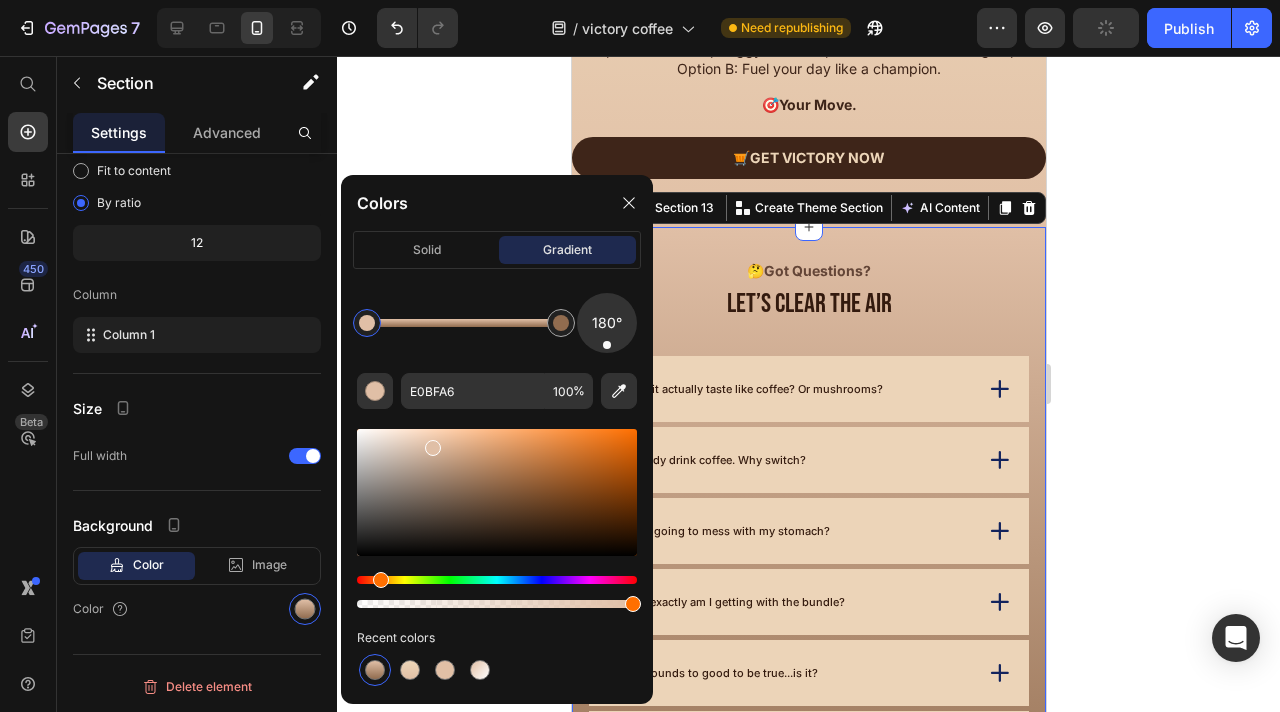 click at bounding box center [367, 323] 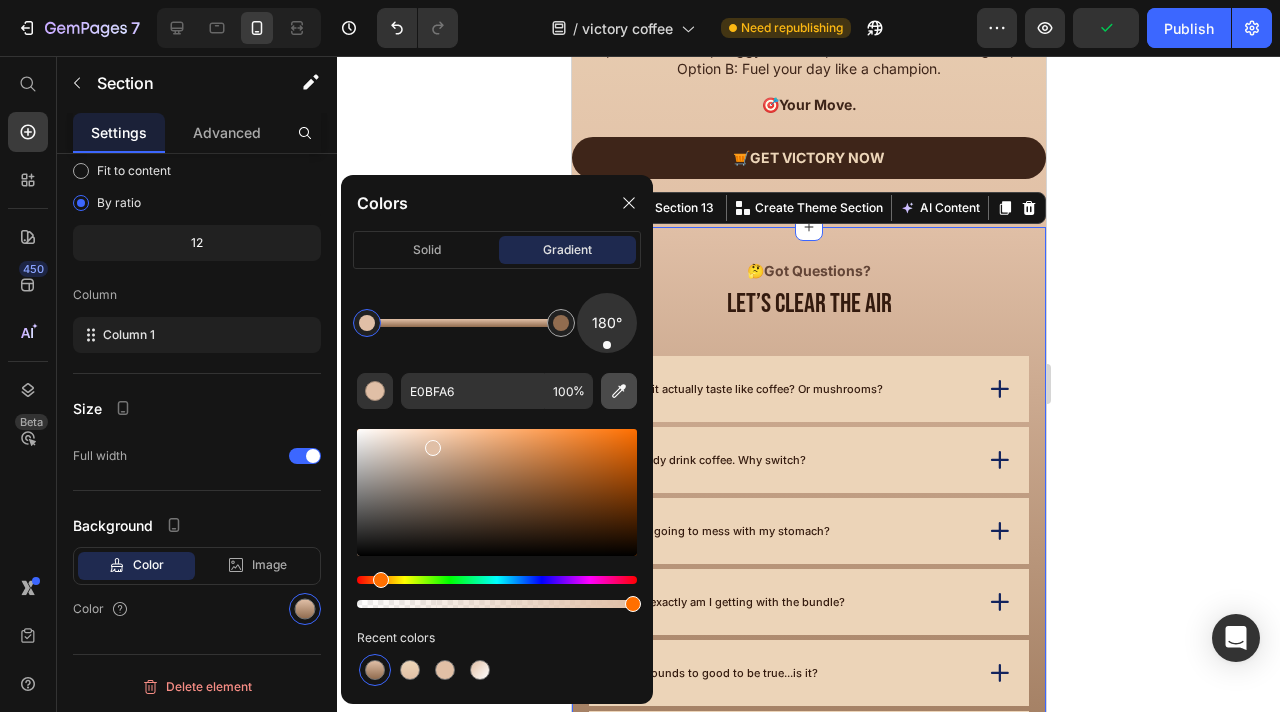 click 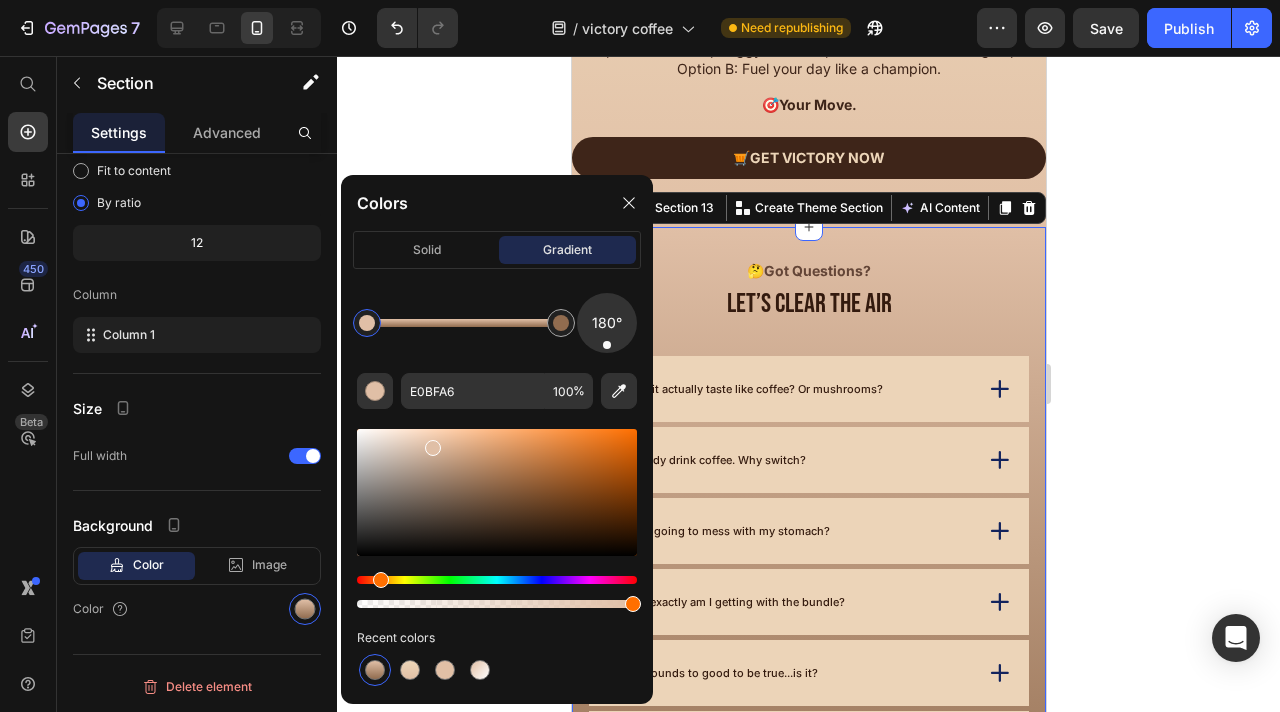 type on "E3C2A8" 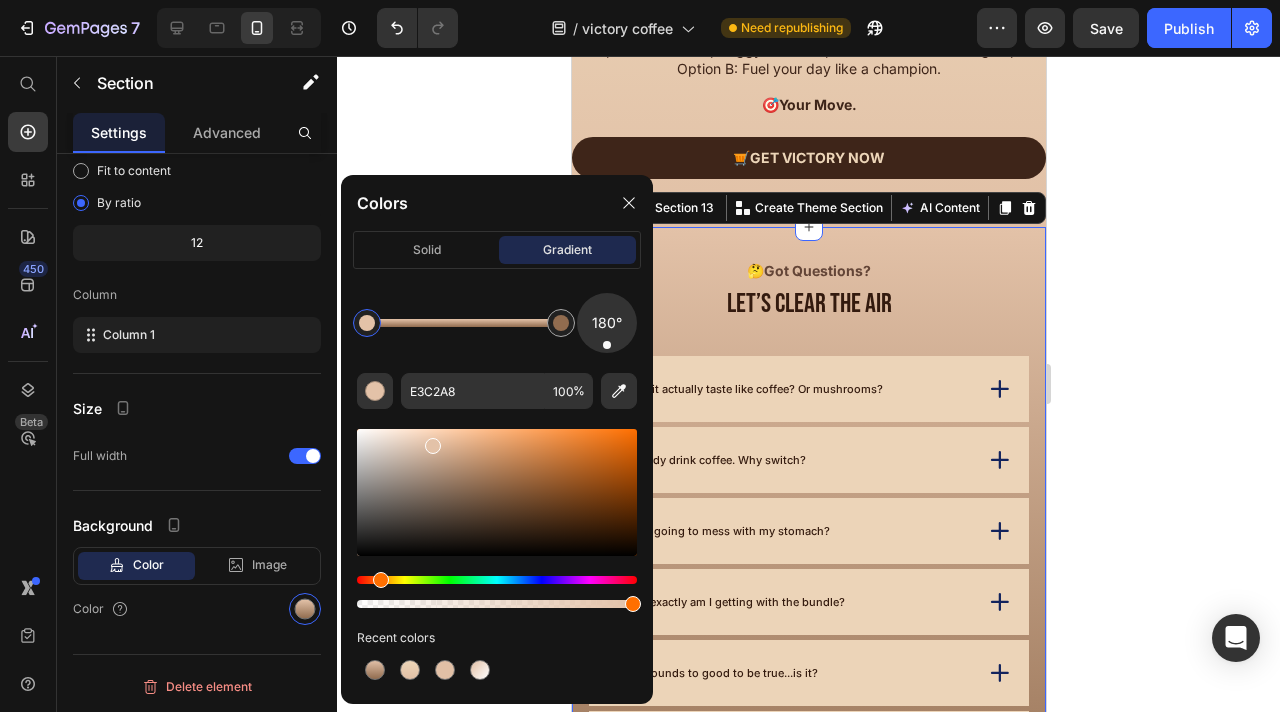 click 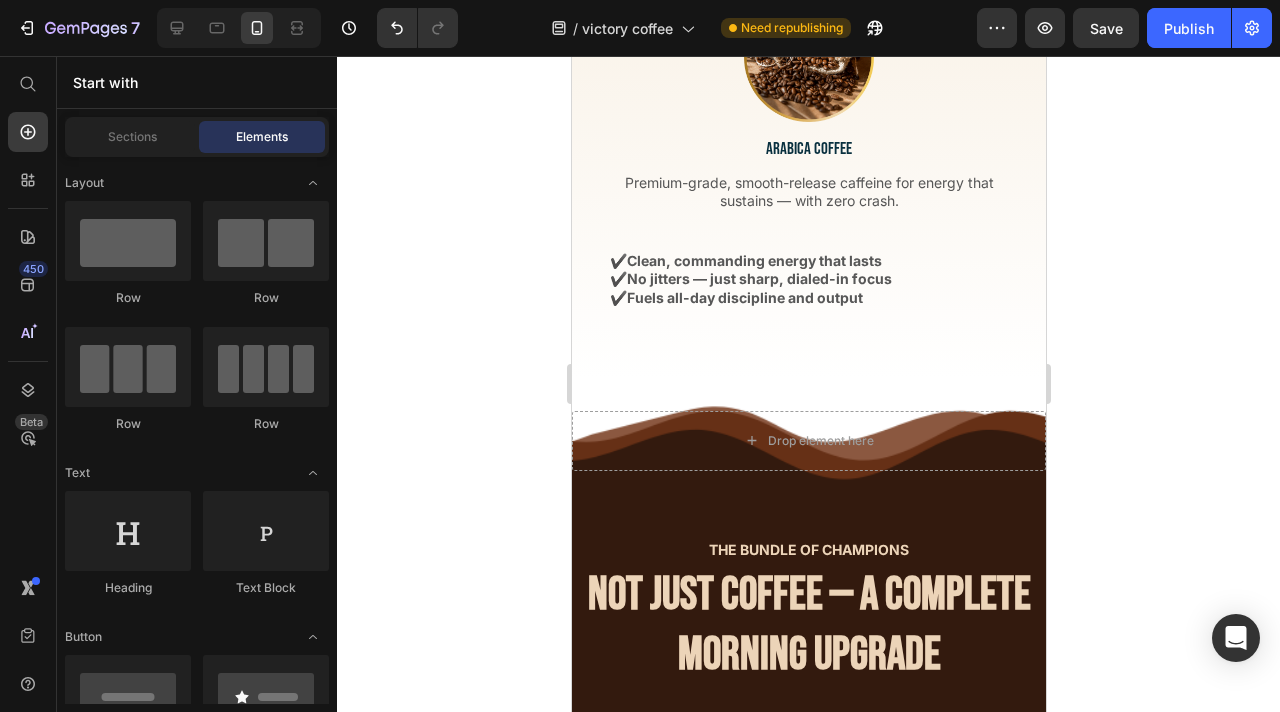scroll, scrollTop: 3282, scrollLeft: 0, axis: vertical 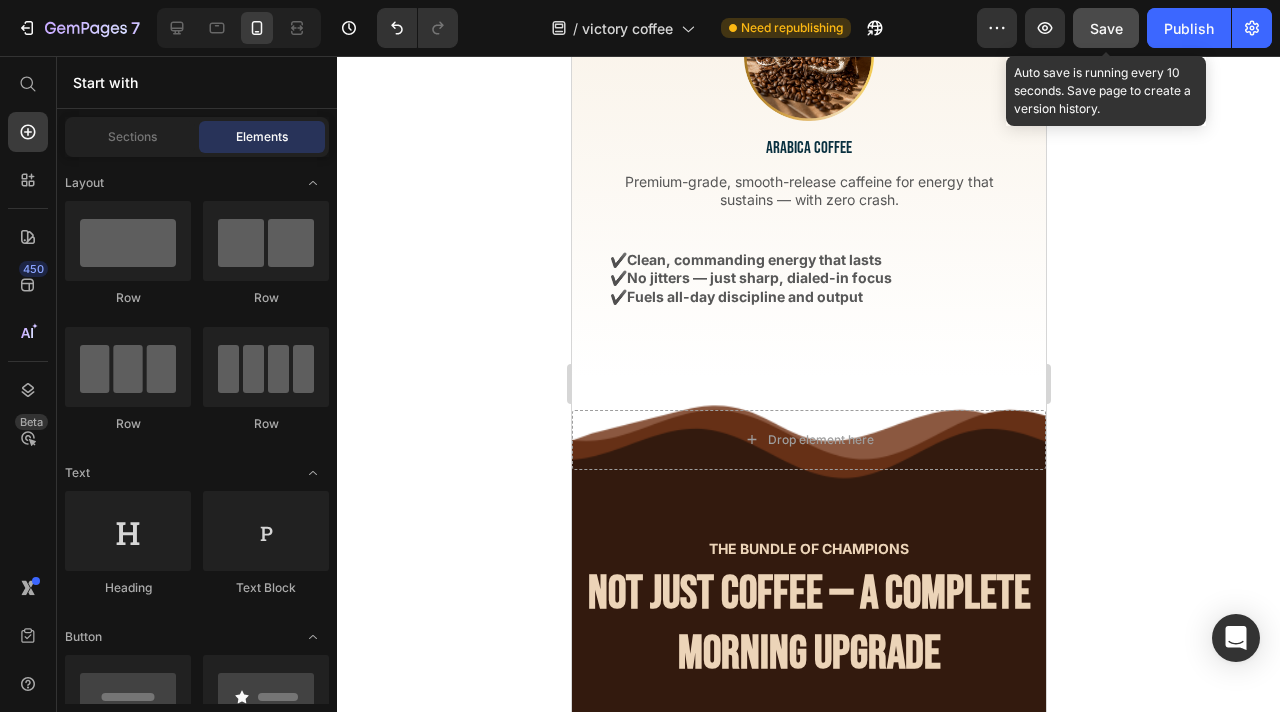 click on "Save" 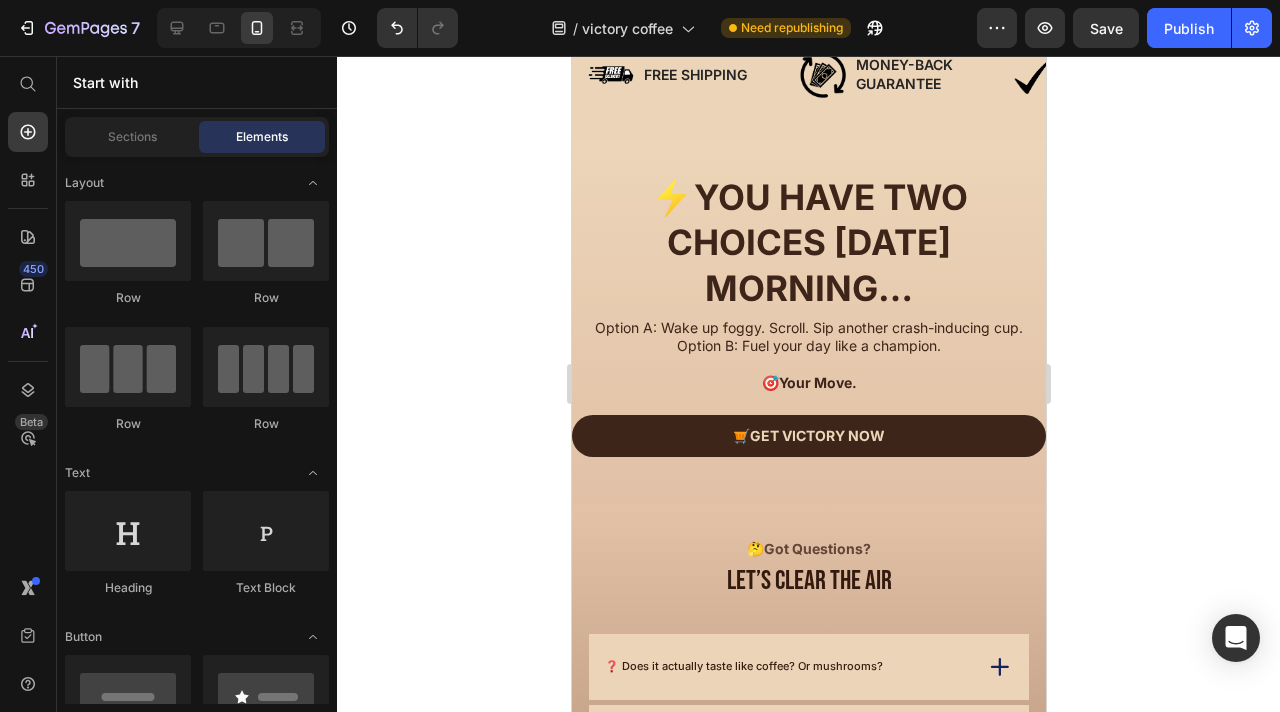 scroll, scrollTop: 7469, scrollLeft: 0, axis: vertical 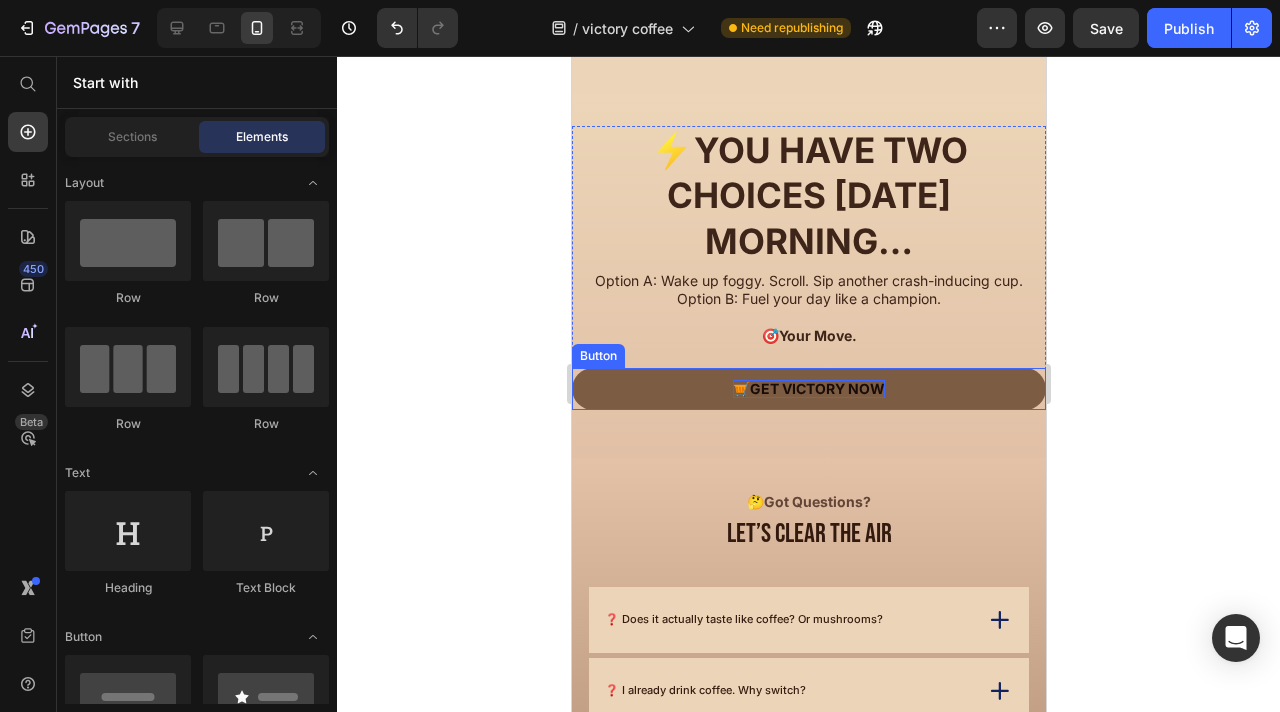 click on "Get Victory Now" at bounding box center (816, 388) 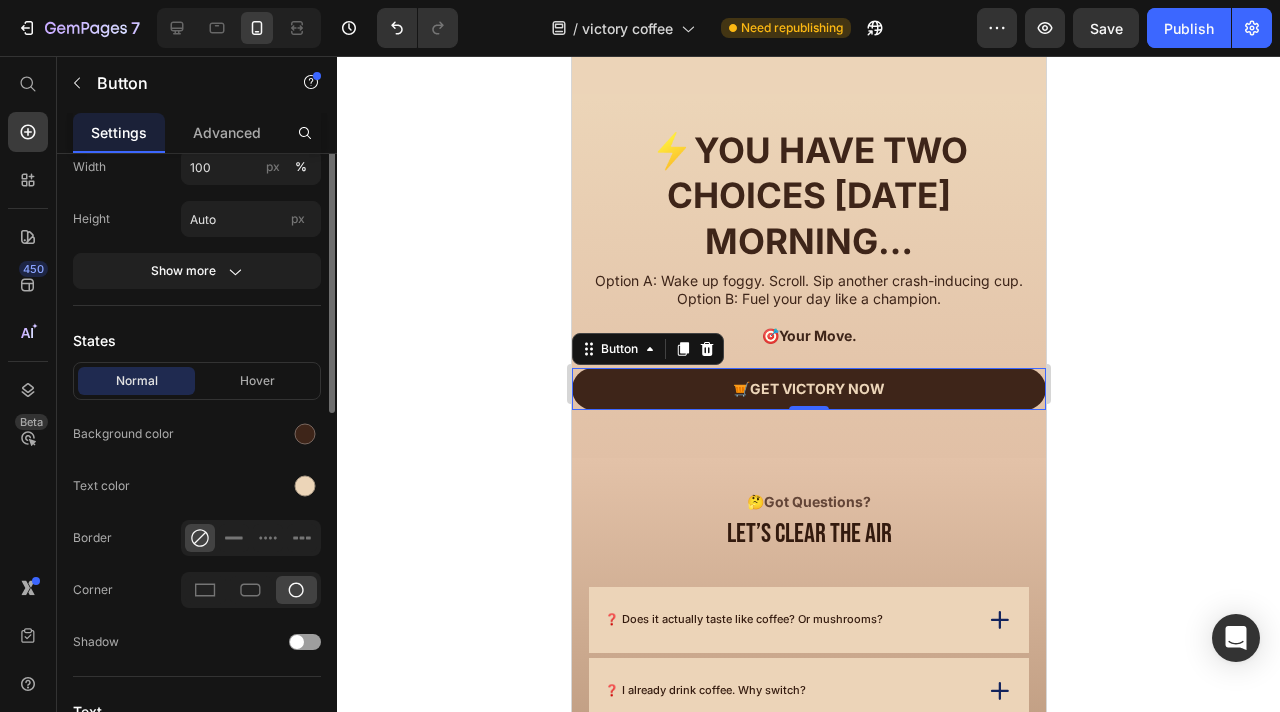 scroll, scrollTop: 220, scrollLeft: 0, axis: vertical 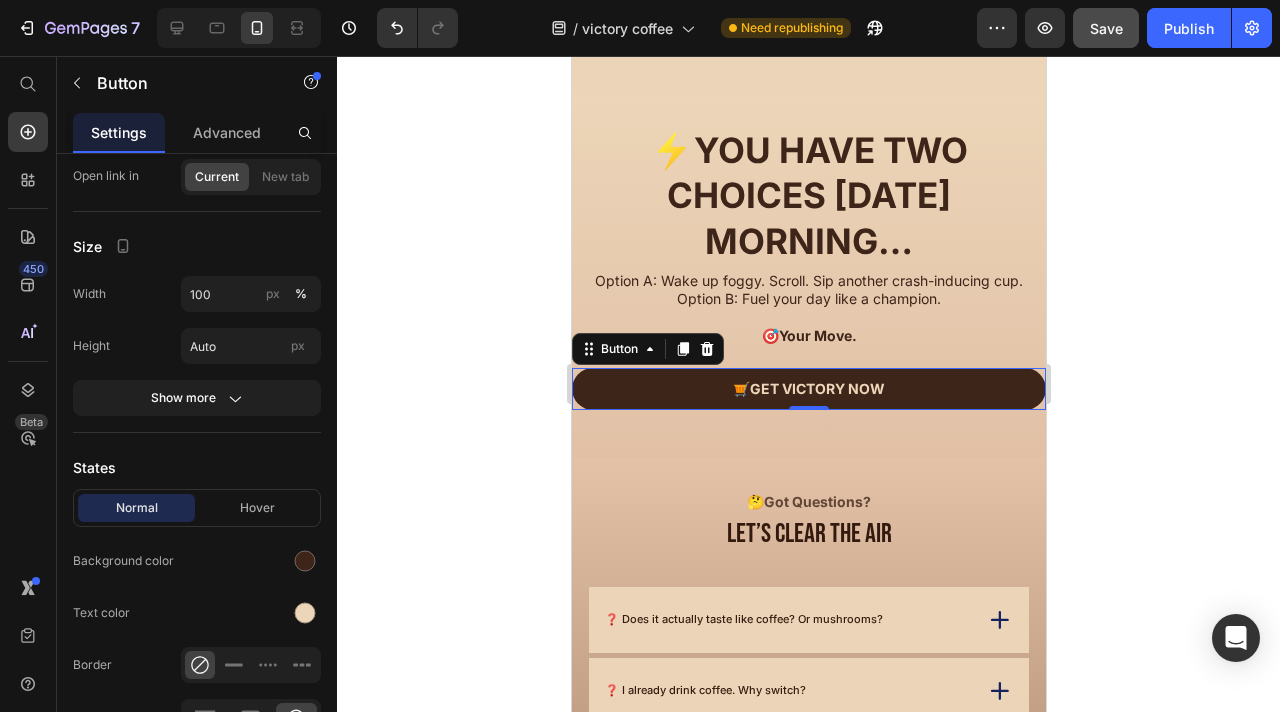 click on "Save" 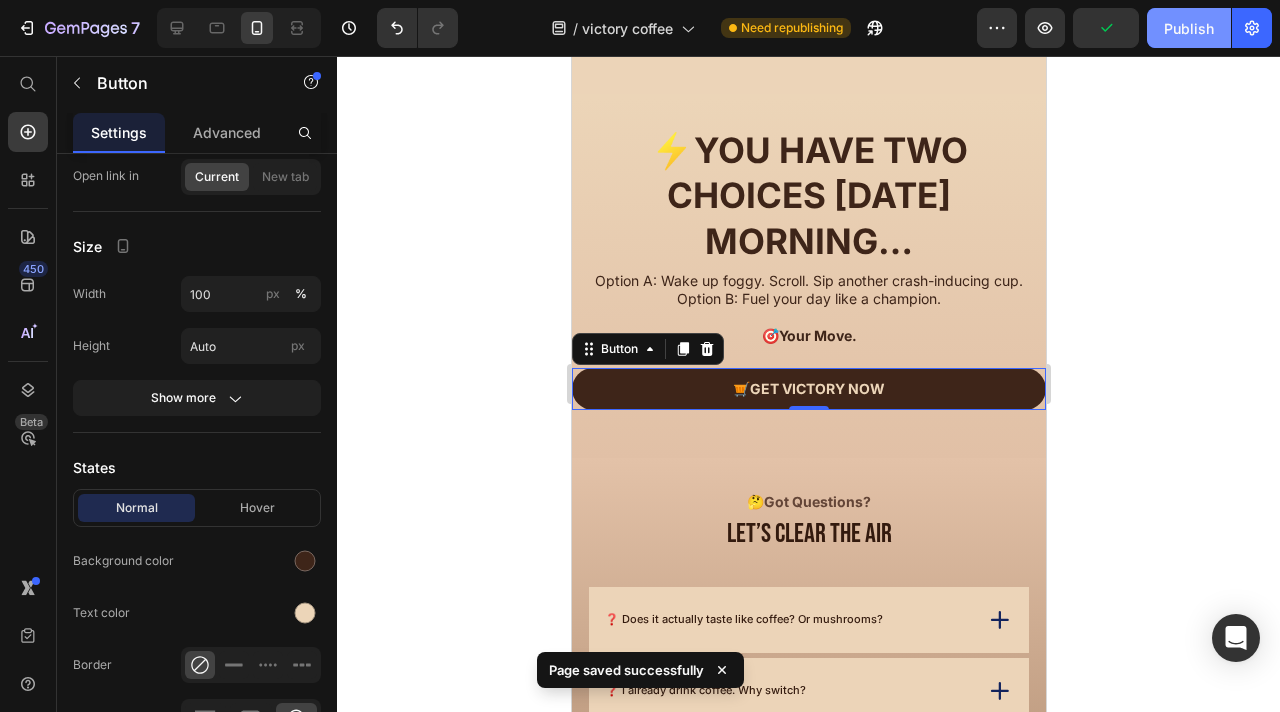 click on "Publish" at bounding box center [1189, 28] 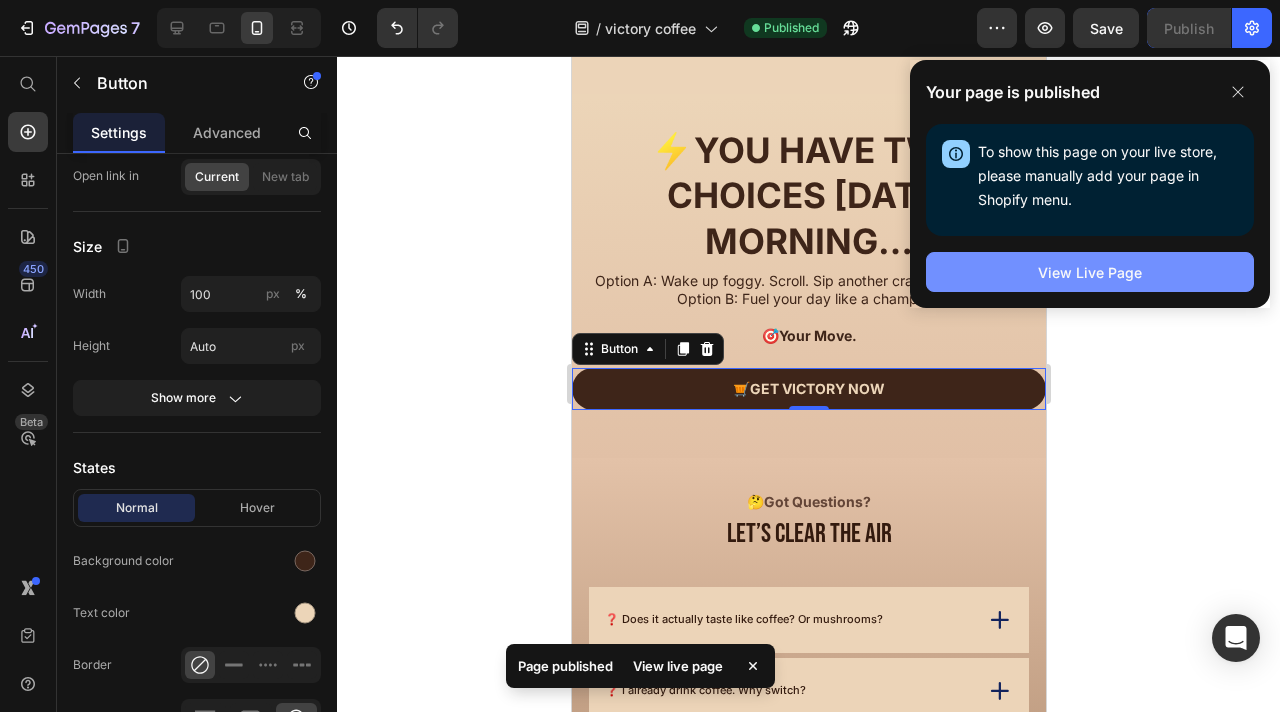 click on "View Live Page" at bounding box center [1090, 272] 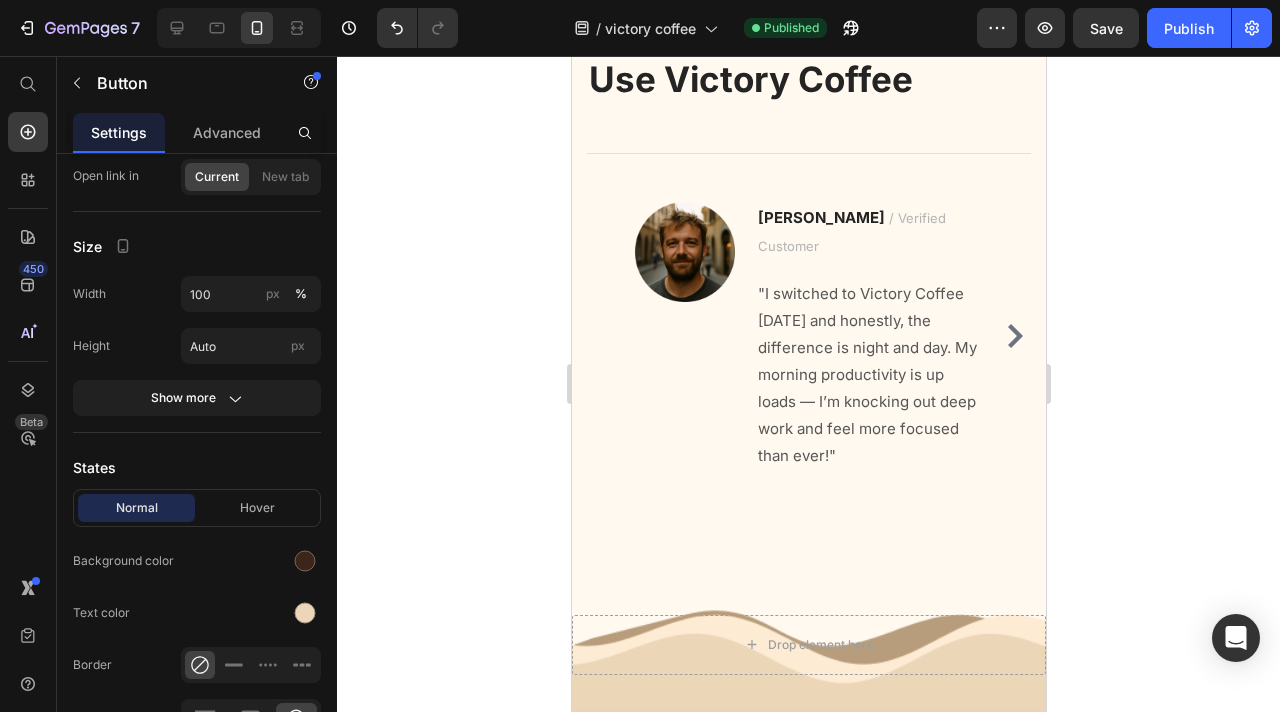scroll, scrollTop: 6703, scrollLeft: 0, axis: vertical 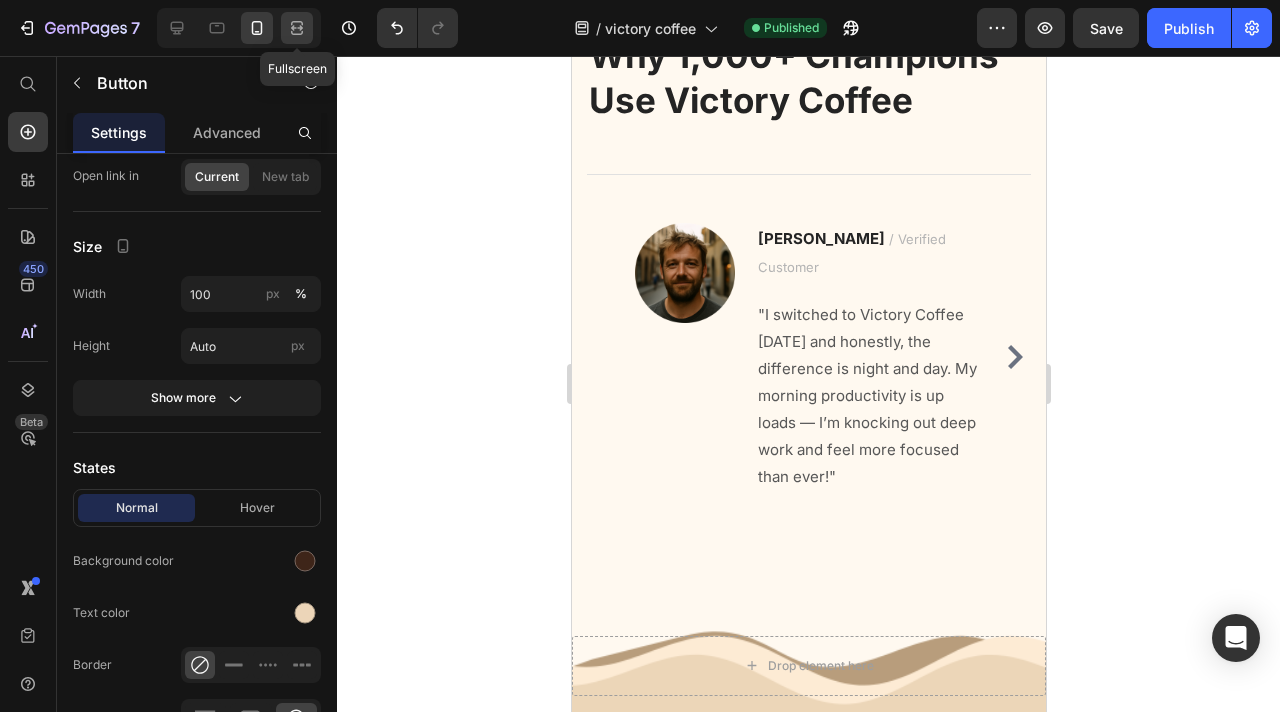 click 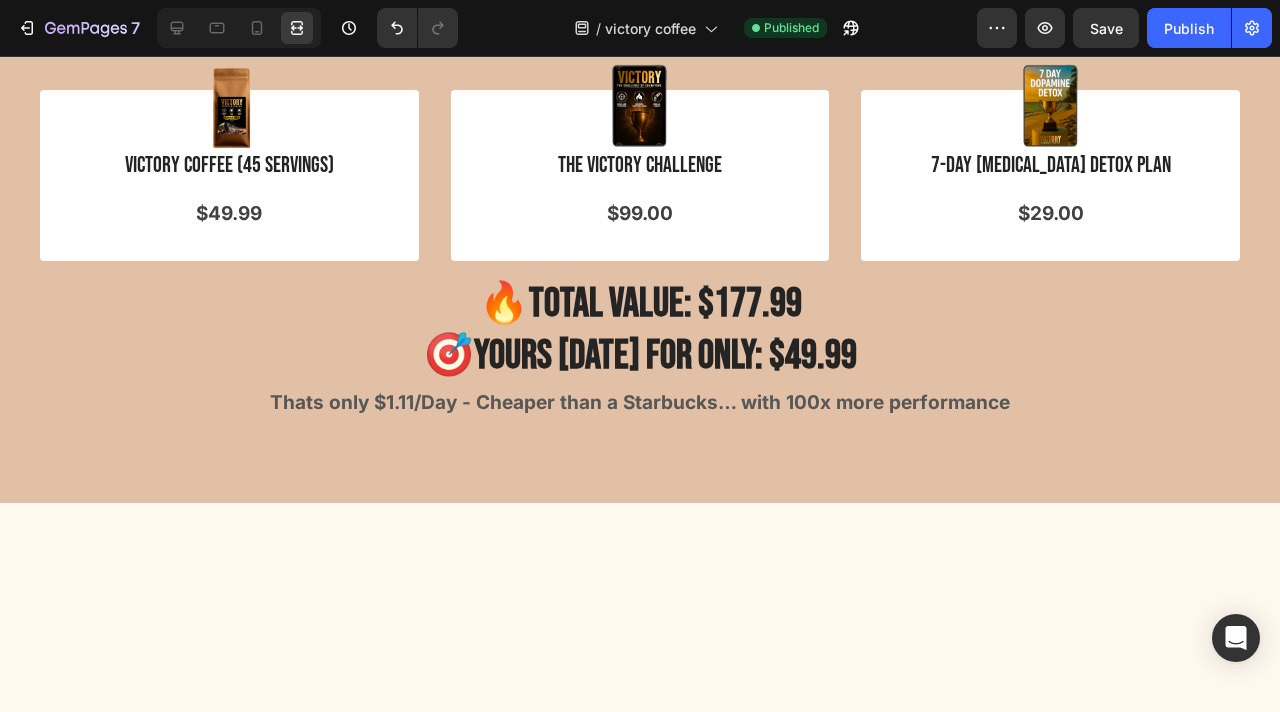 scroll, scrollTop: 3041, scrollLeft: 0, axis: vertical 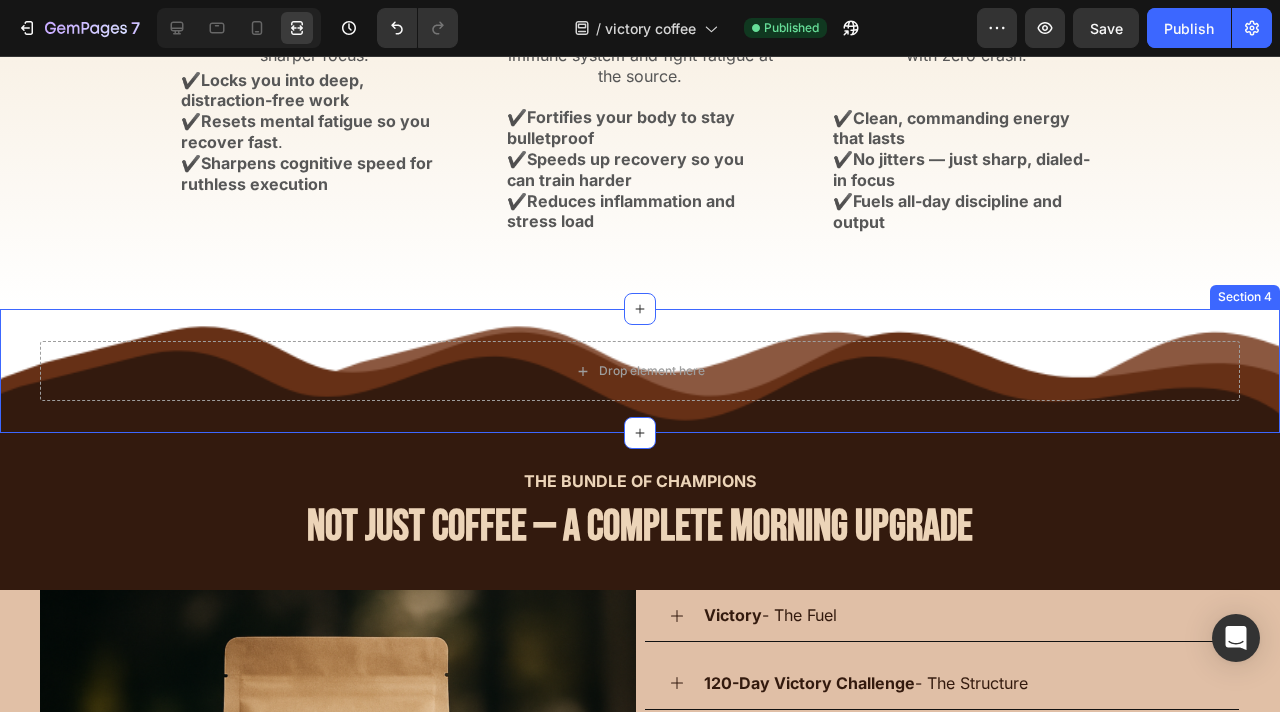 click on "Drop element here Row Section 4" at bounding box center [640, 371] 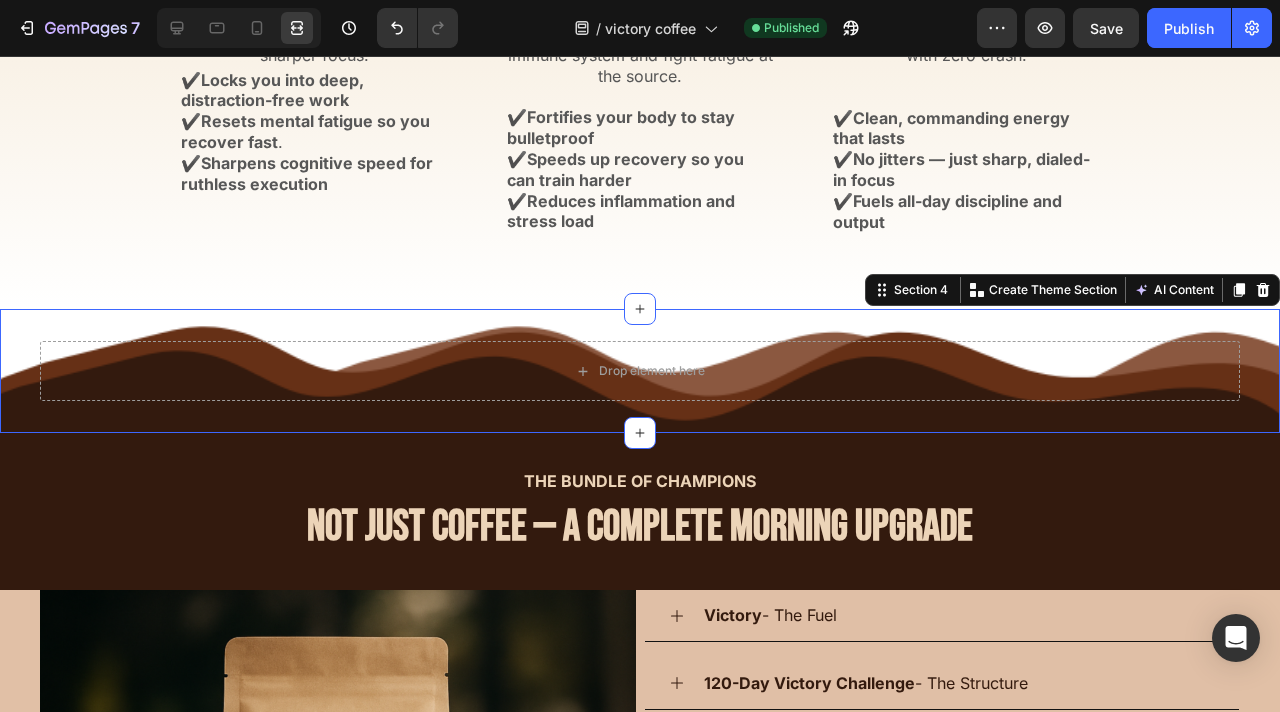 scroll, scrollTop: 0, scrollLeft: 0, axis: both 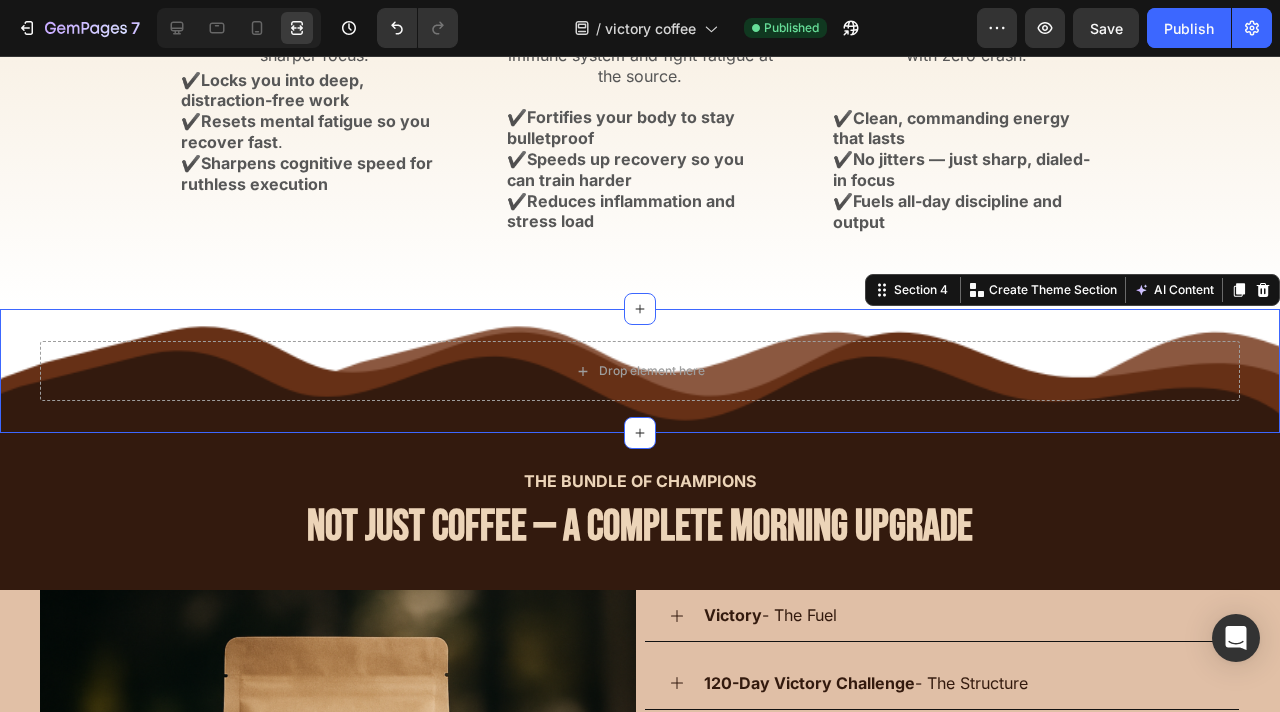 click at bounding box center (239, 28) 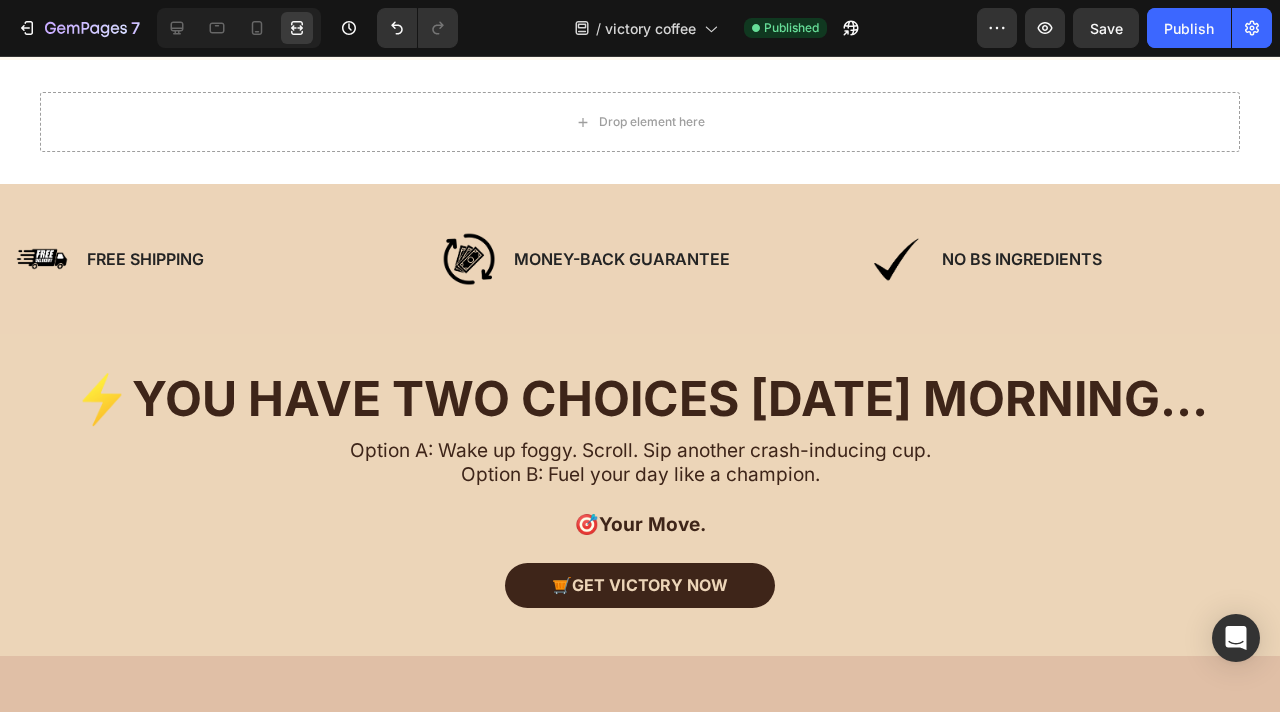 scroll, scrollTop: 6114, scrollLeft: 0, axis: vertical 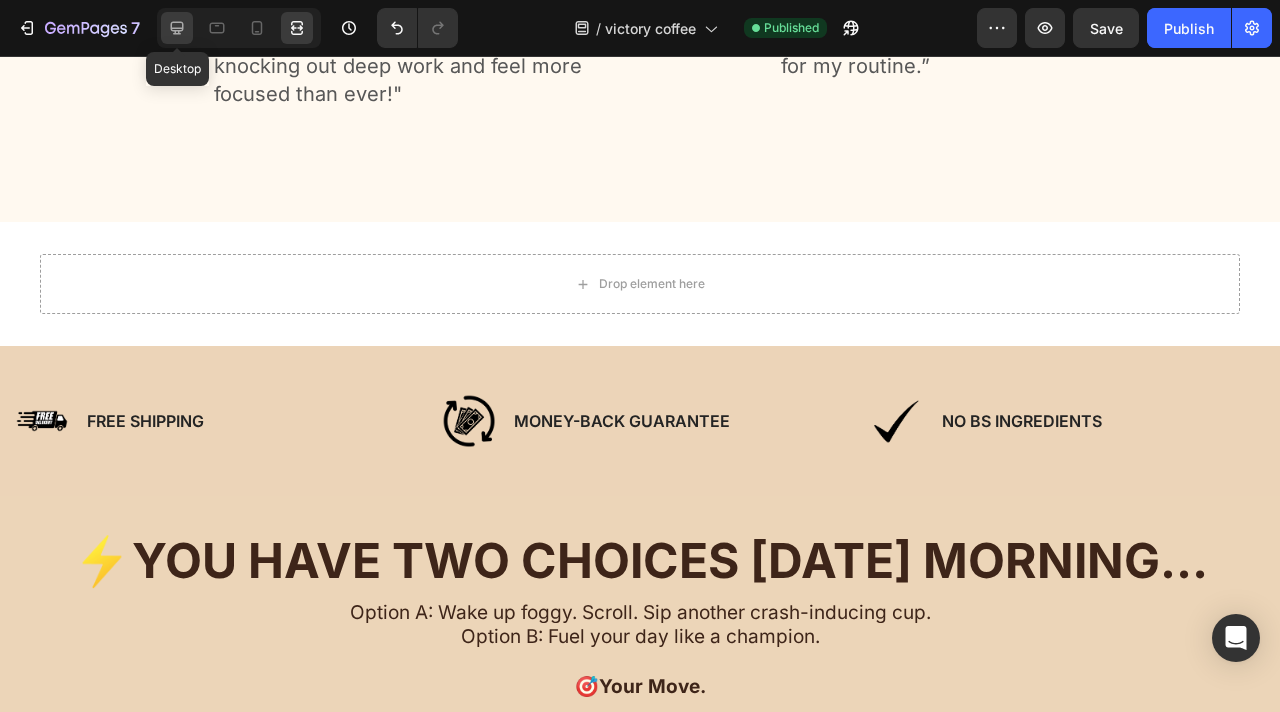 click 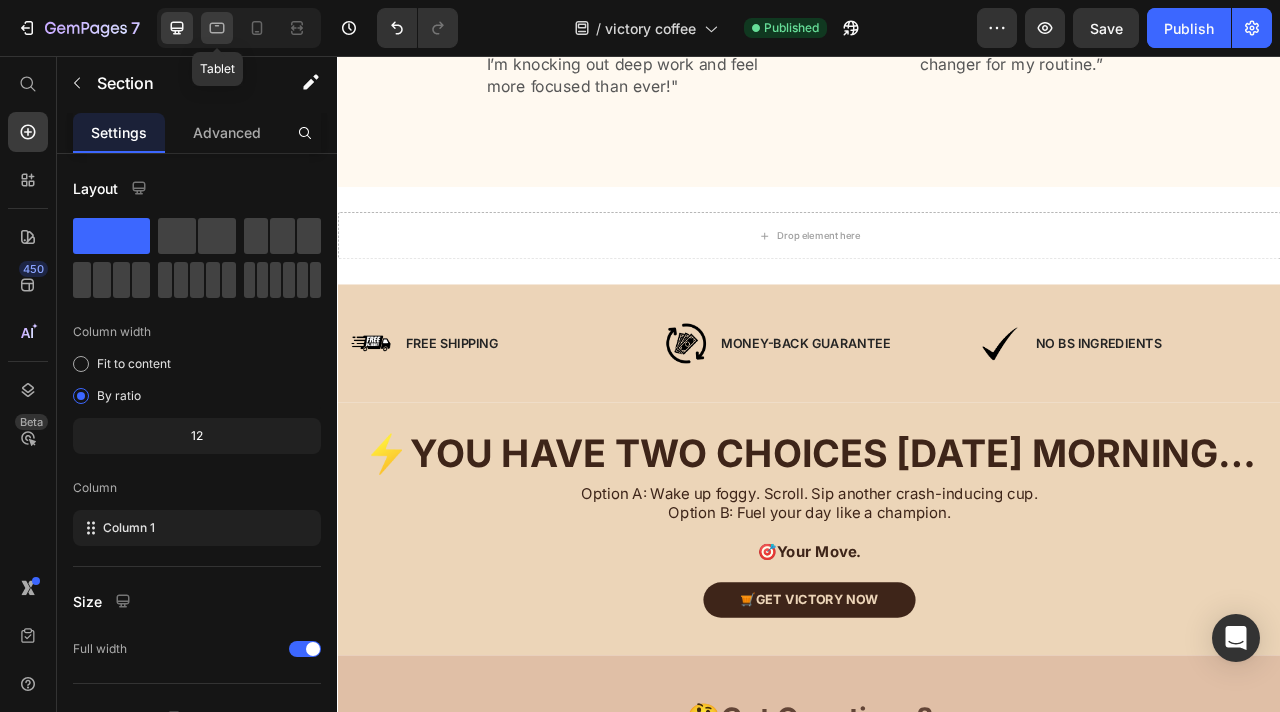 click 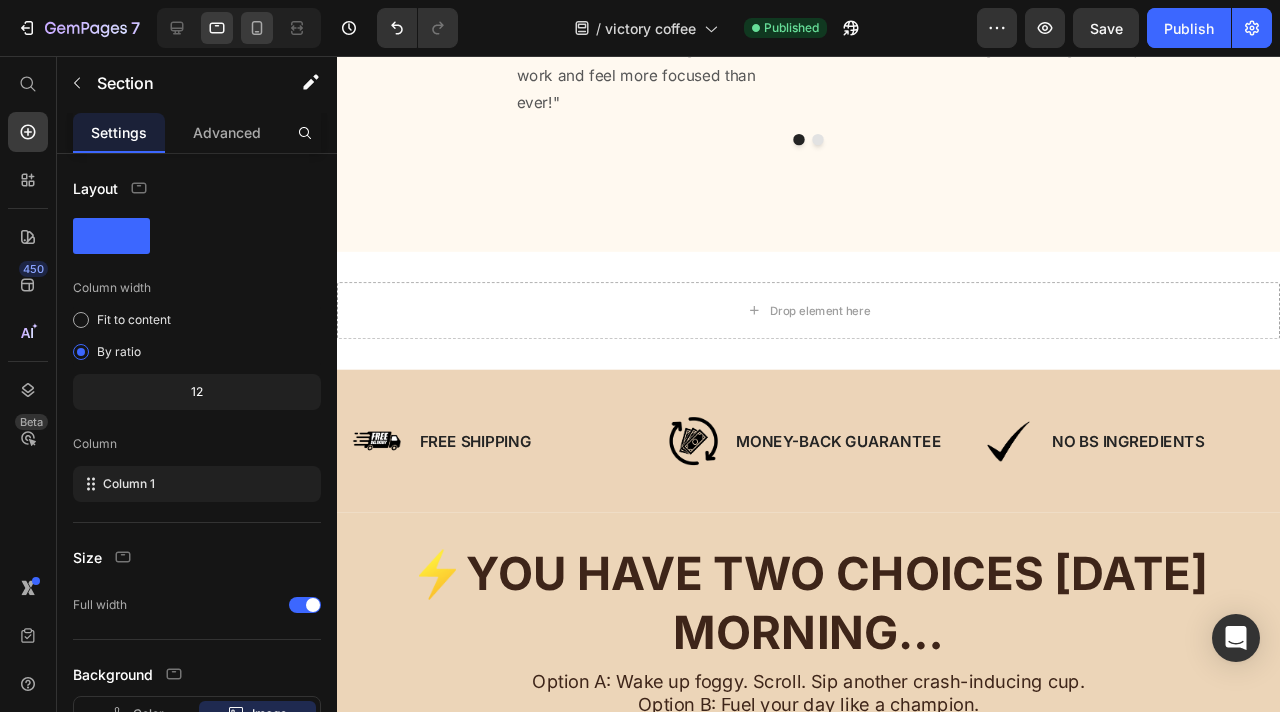 click 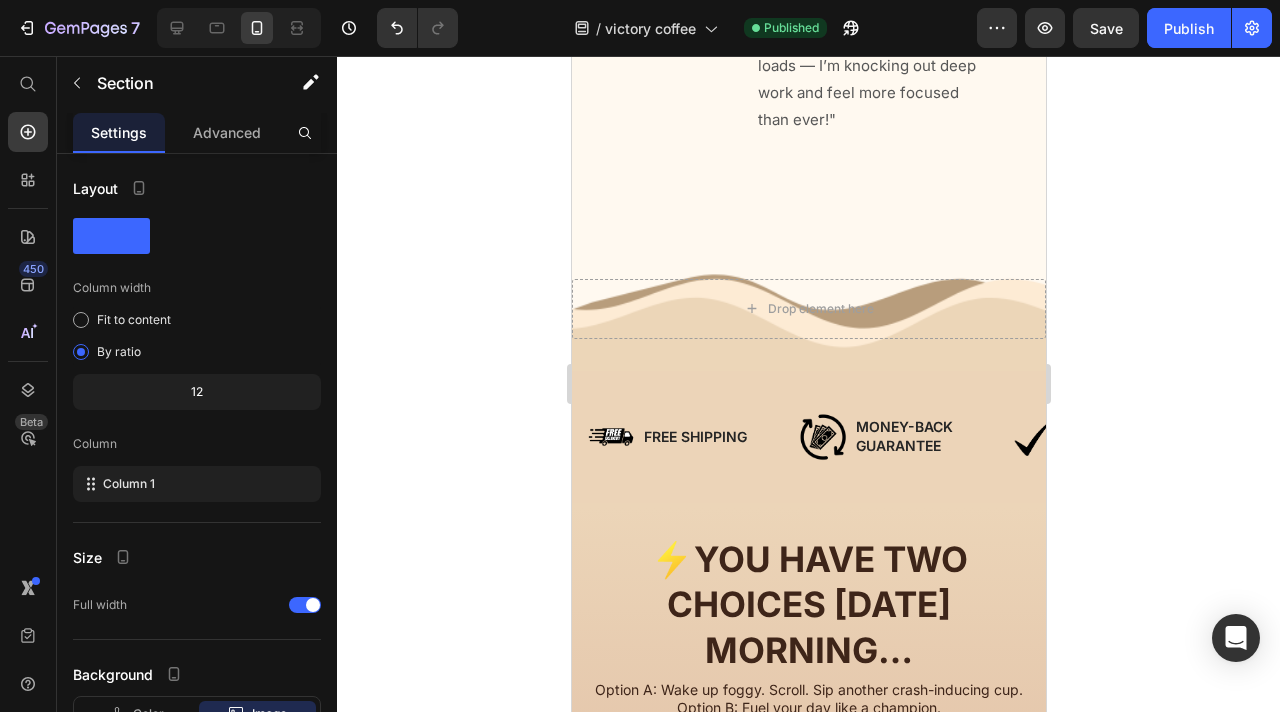 scroll, scrollTop: 7132, scrollLeft: 0, axis: vertical 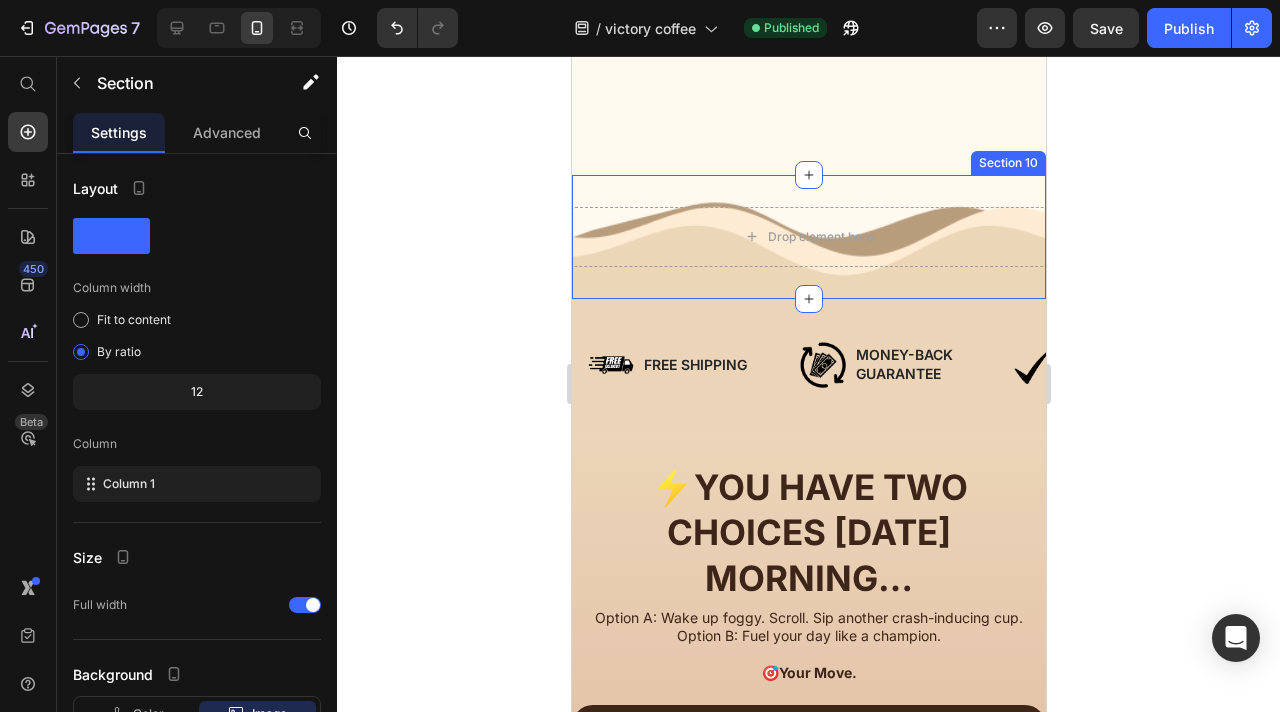 click on "Drop element here Row Section 10" at bounding box center (808, 237) 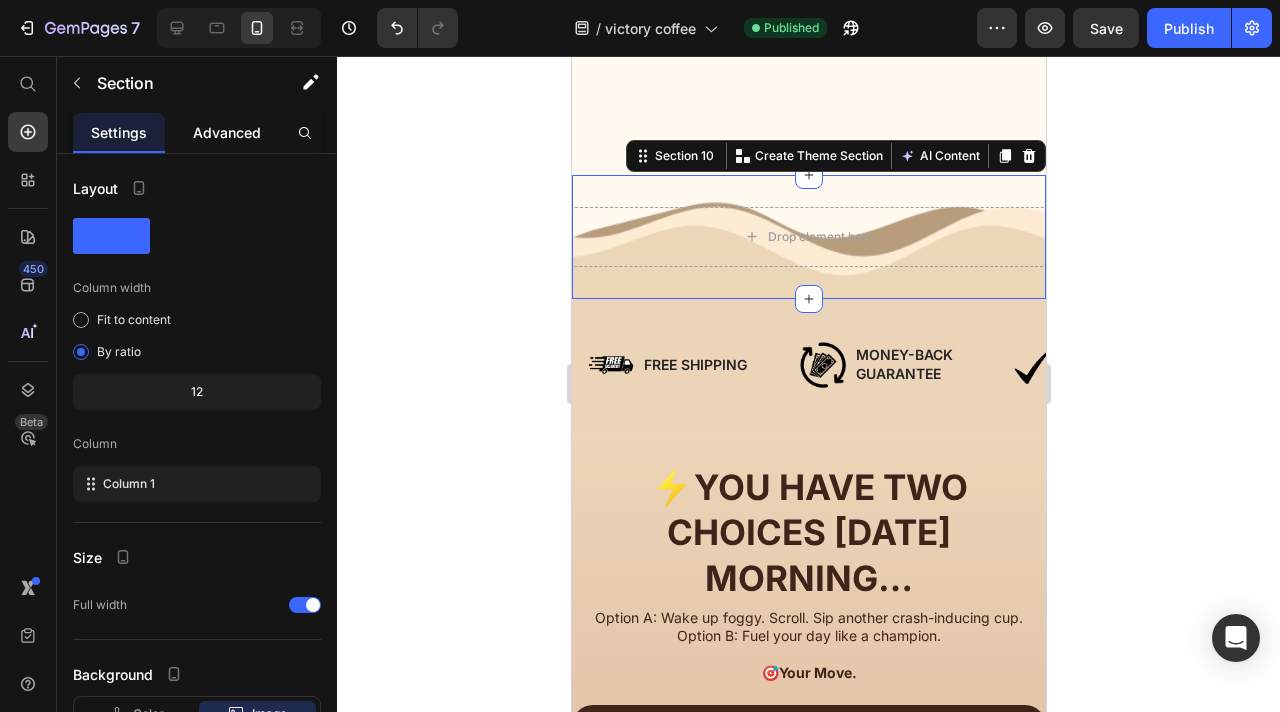 click on "Advanced" at bounding box center (227, 132) 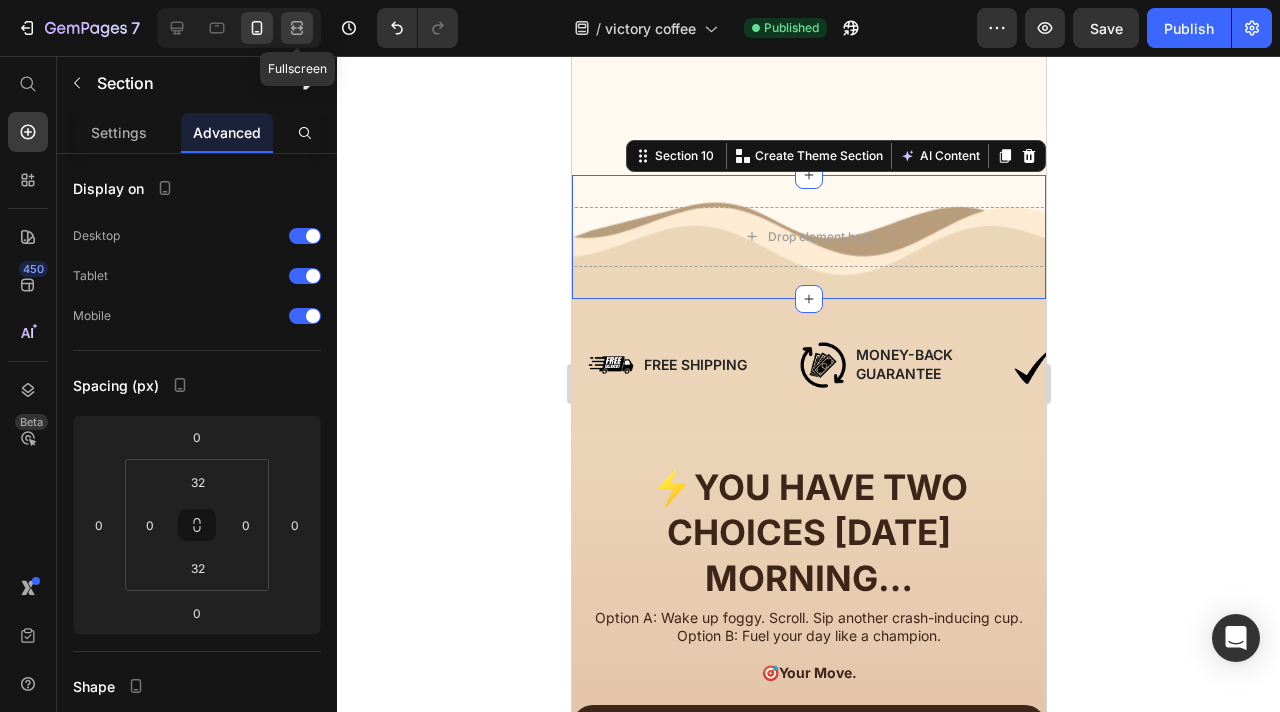 click 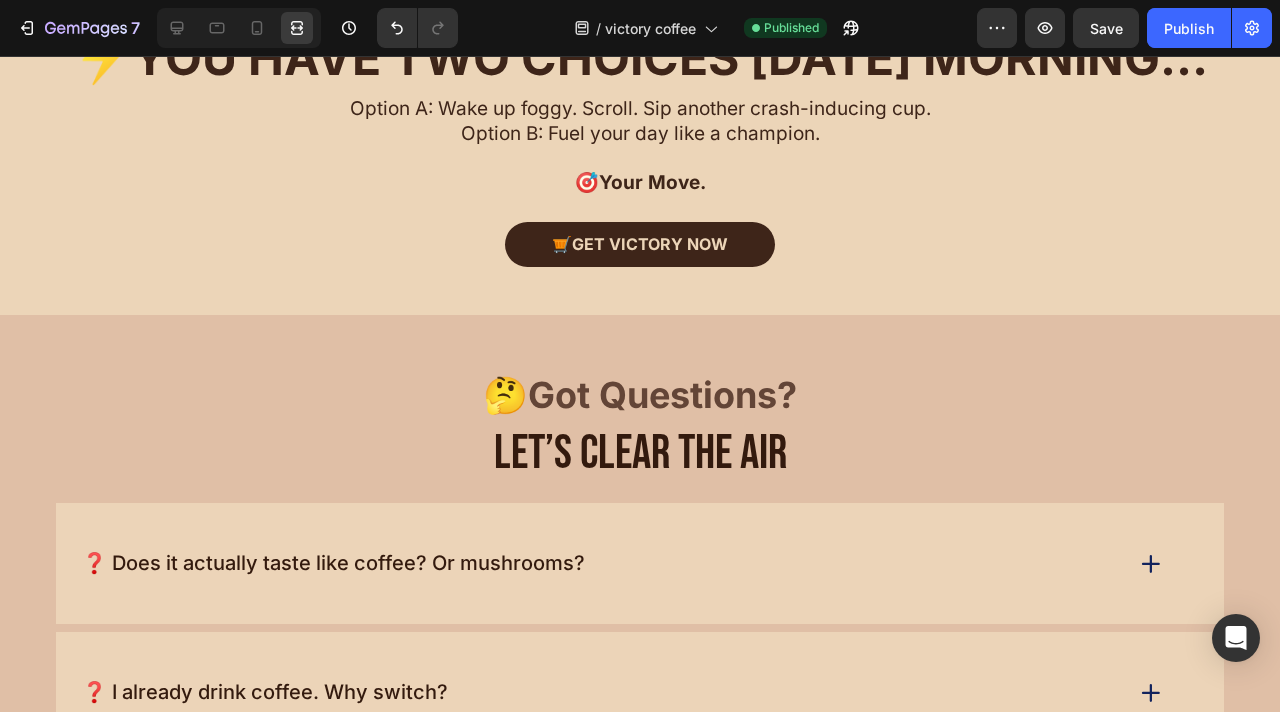 scroll, scrollTop: 6918, scrollLeft: 0, axis: vertical 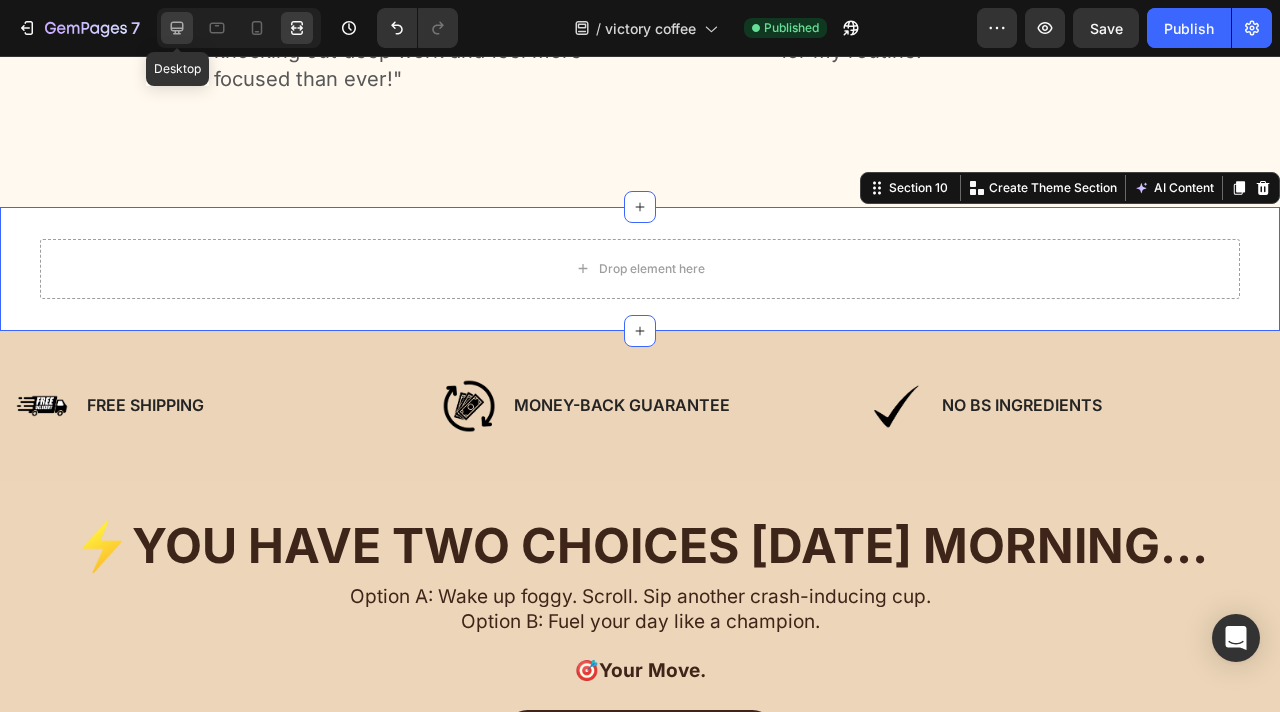 click 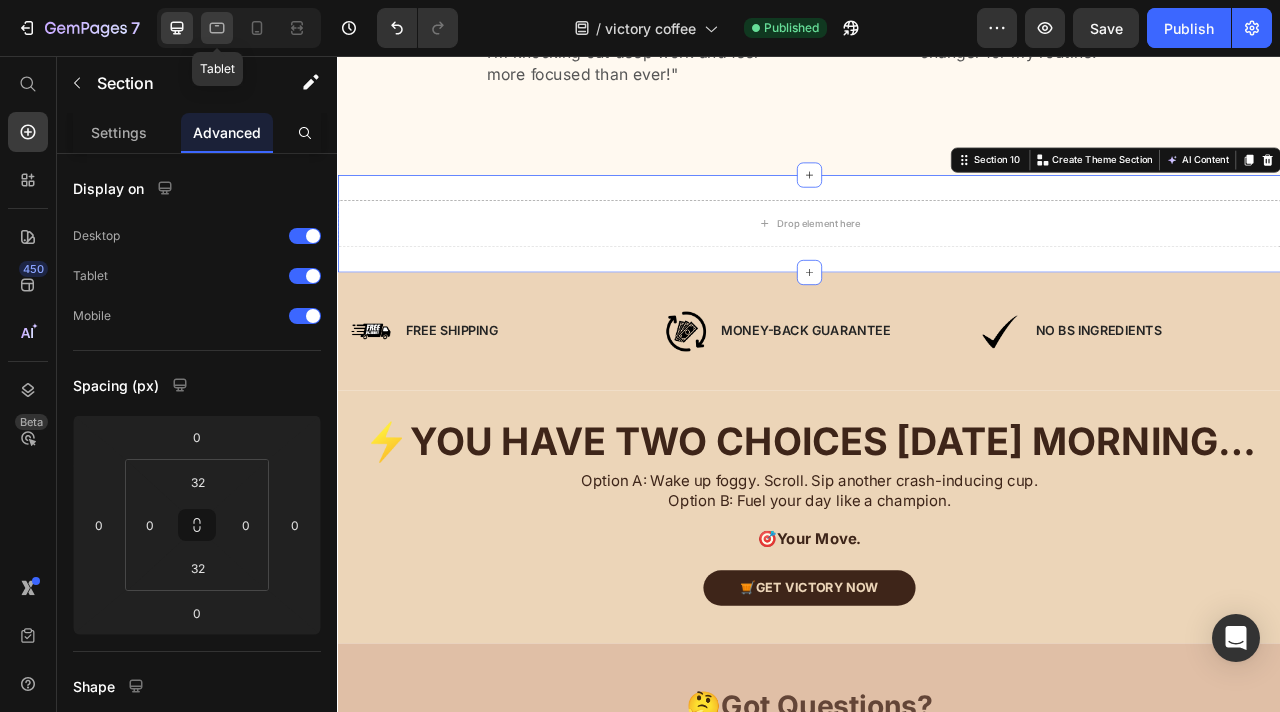 click 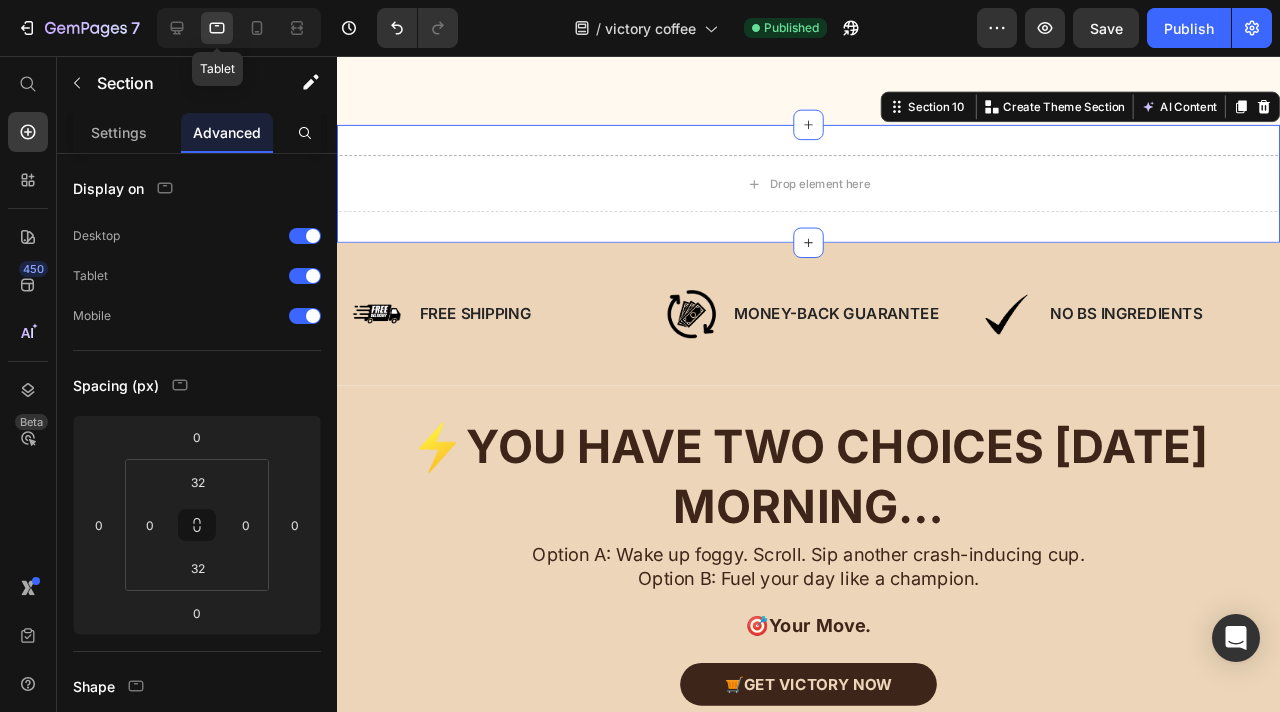 scroll, scrollTop: 7038, scrollLeft: 0, axis: vertical 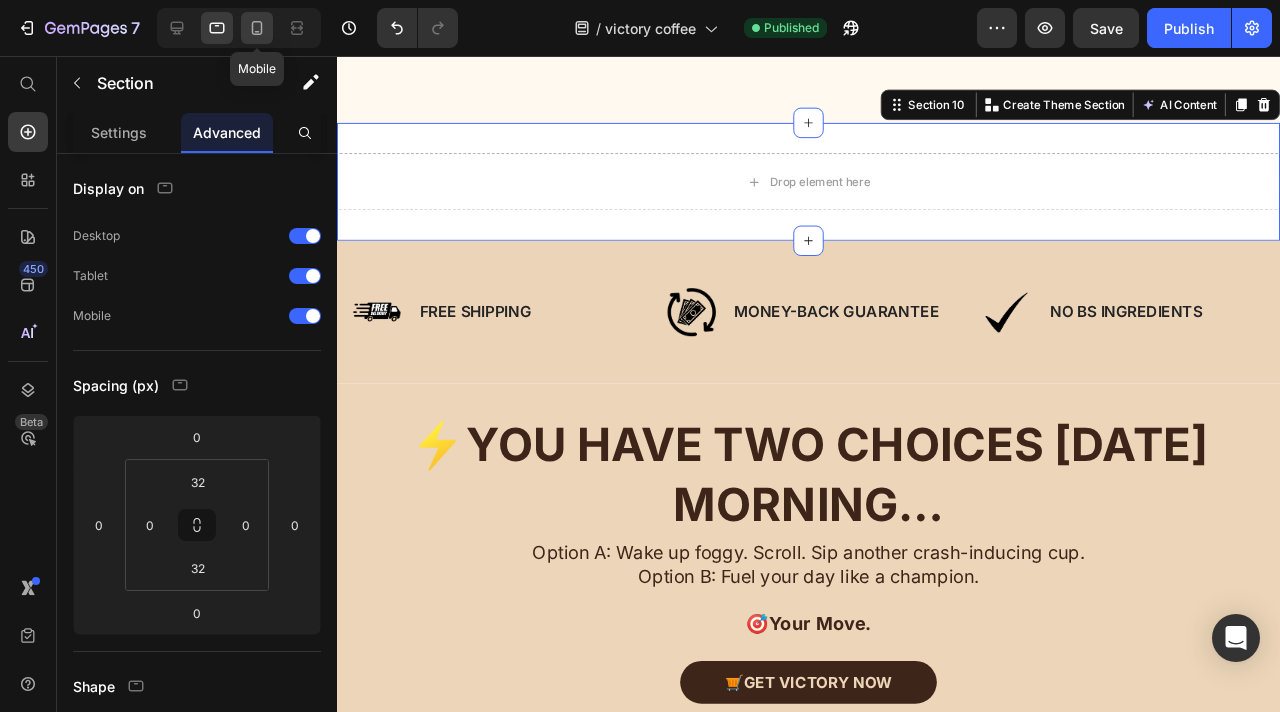 click 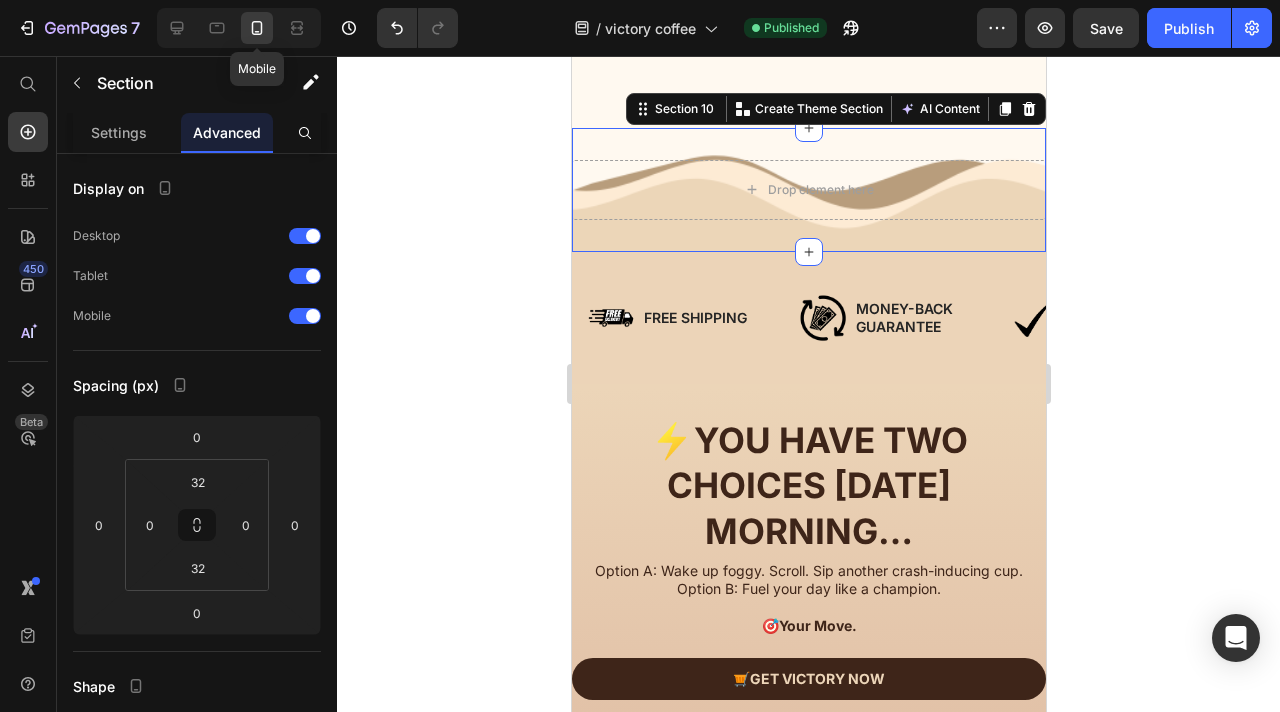 scroll, scrollTop: 6725, scrollLeft: 0, axis: vertical 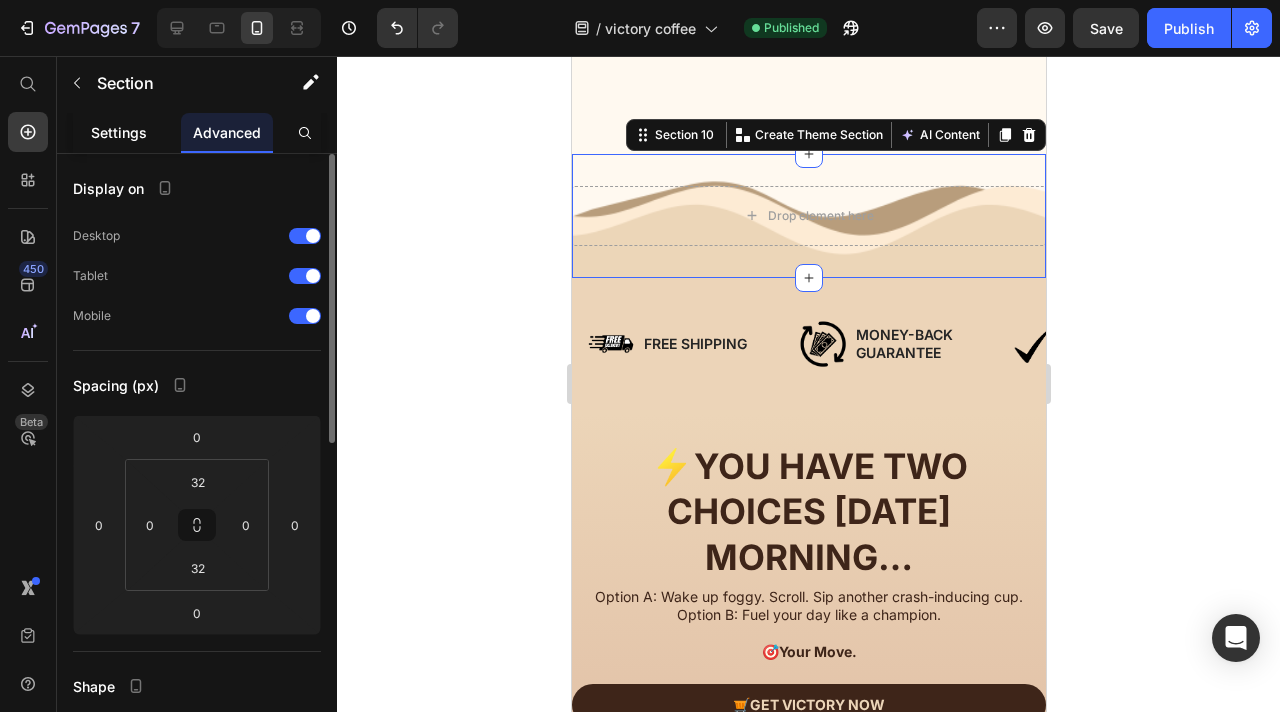 click on "Settings" at bounding box center [119, 132] 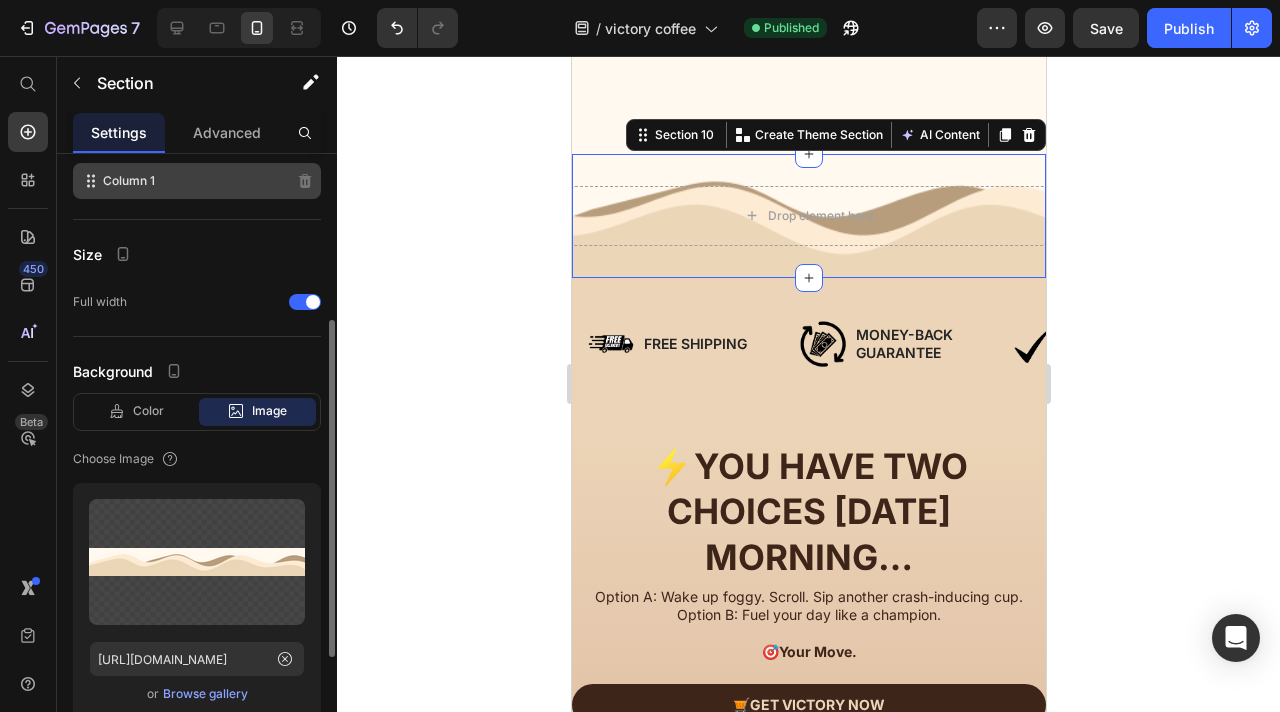 scroll, scrollTop: 414, scrollLeft: 0, axis: vertical 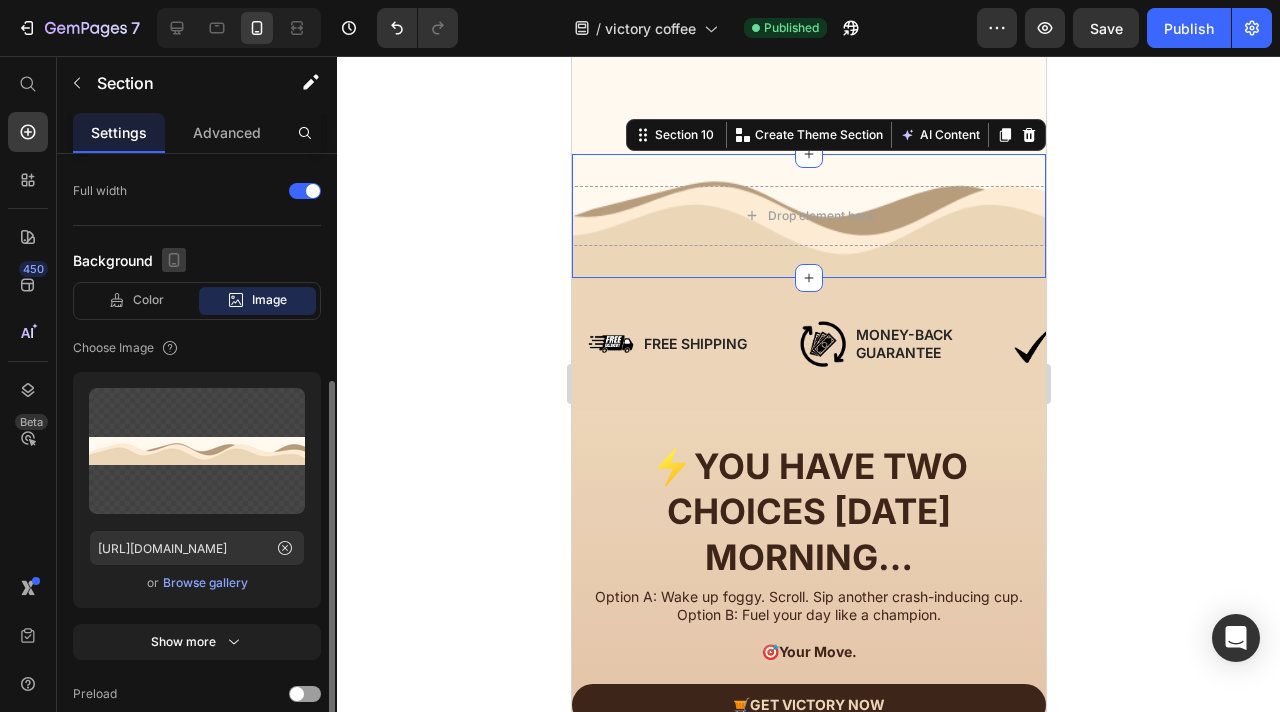click 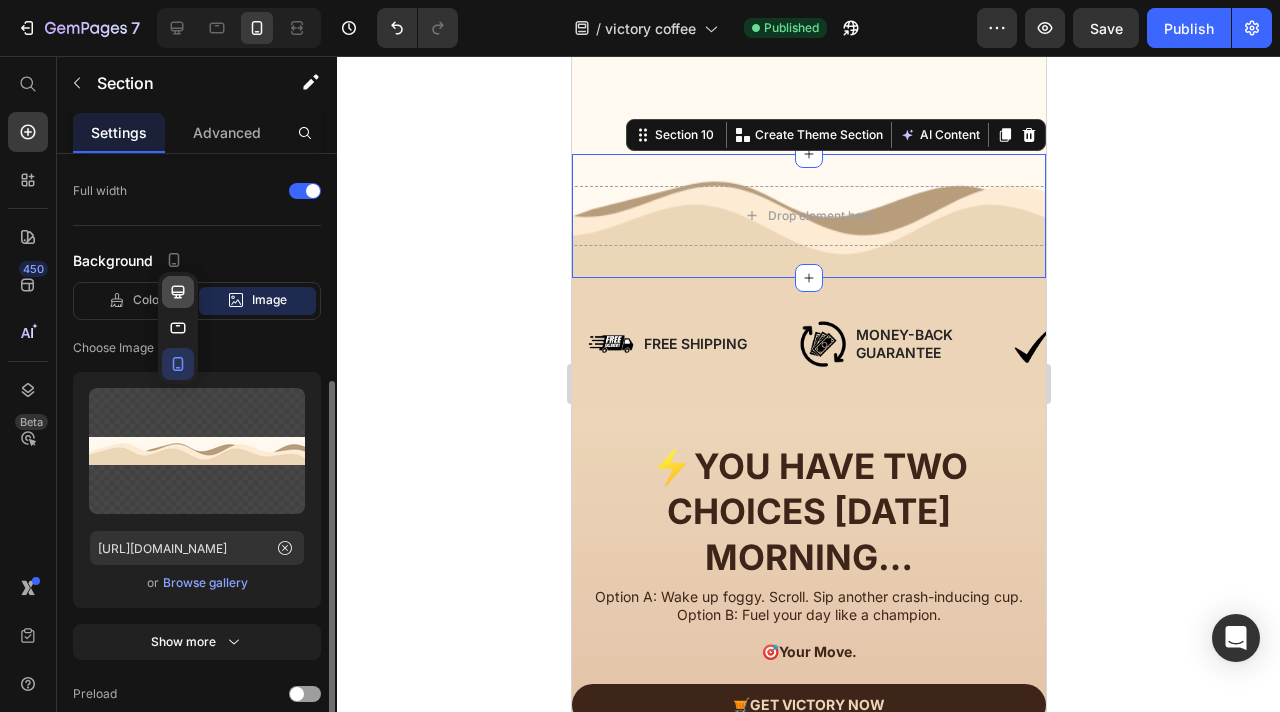 click 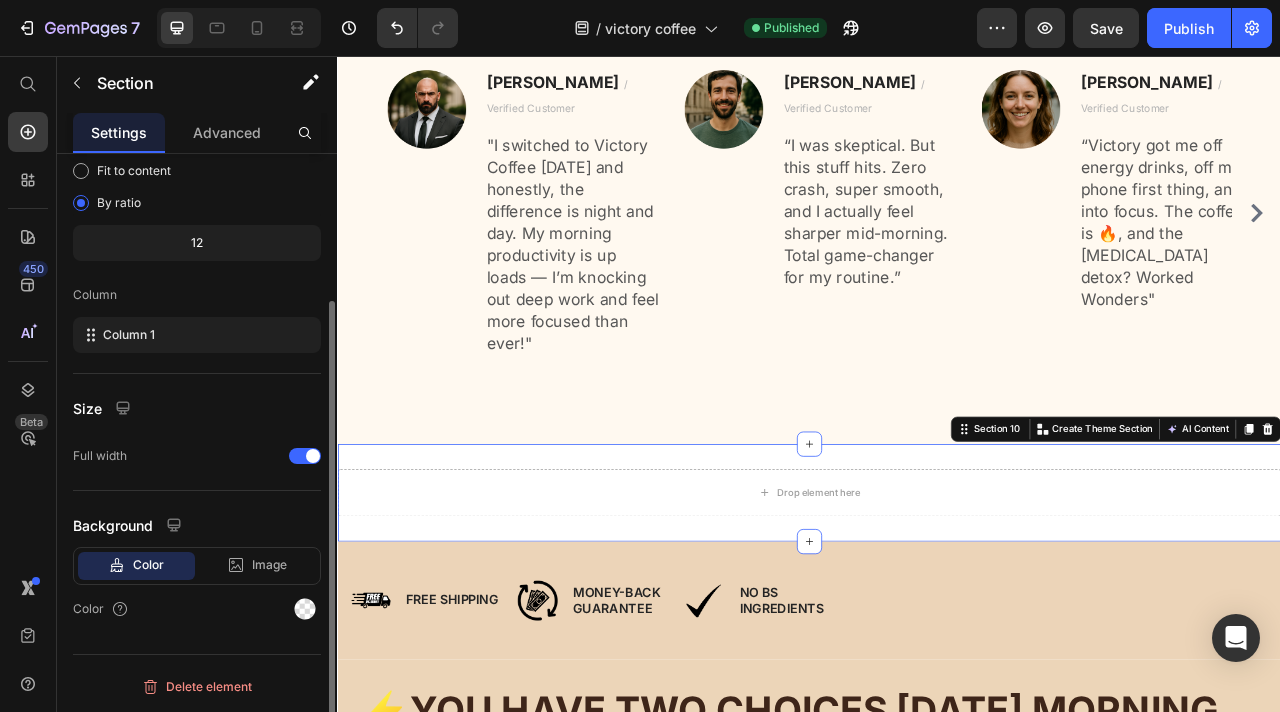 scroll, scrollTop: 7012, scrollLeft: 0, axis: vertical 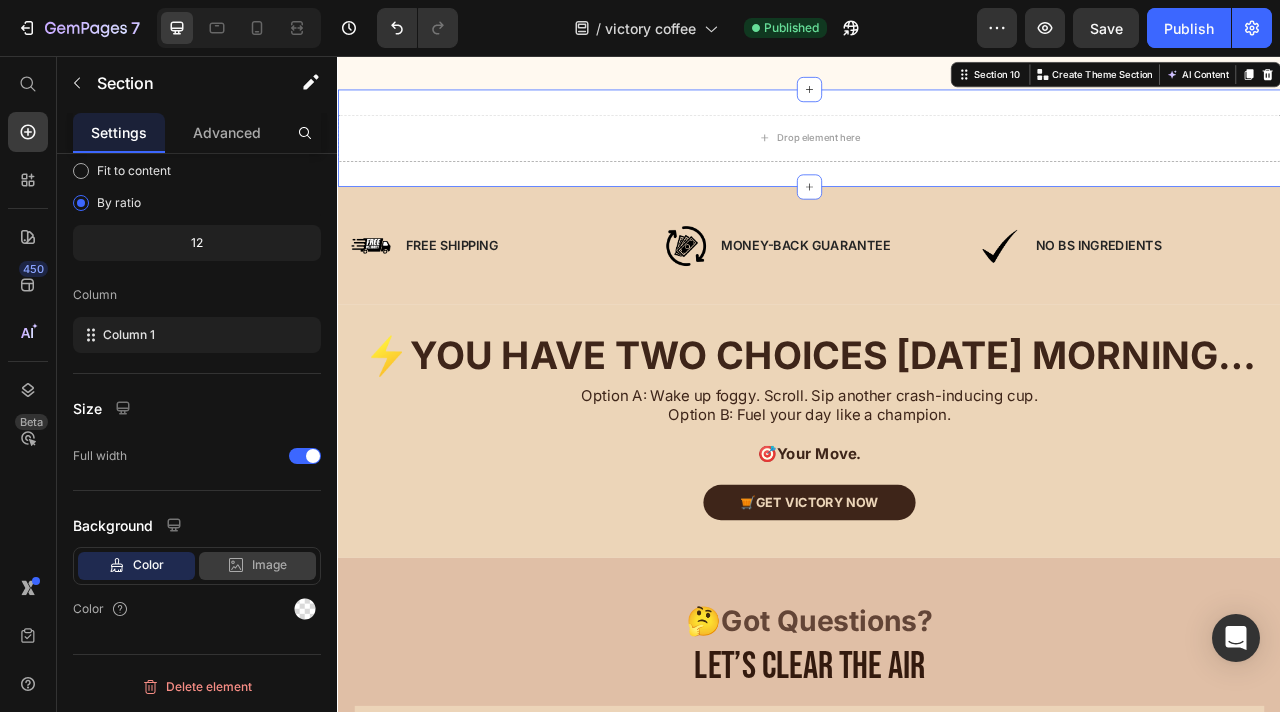 click on "Image" 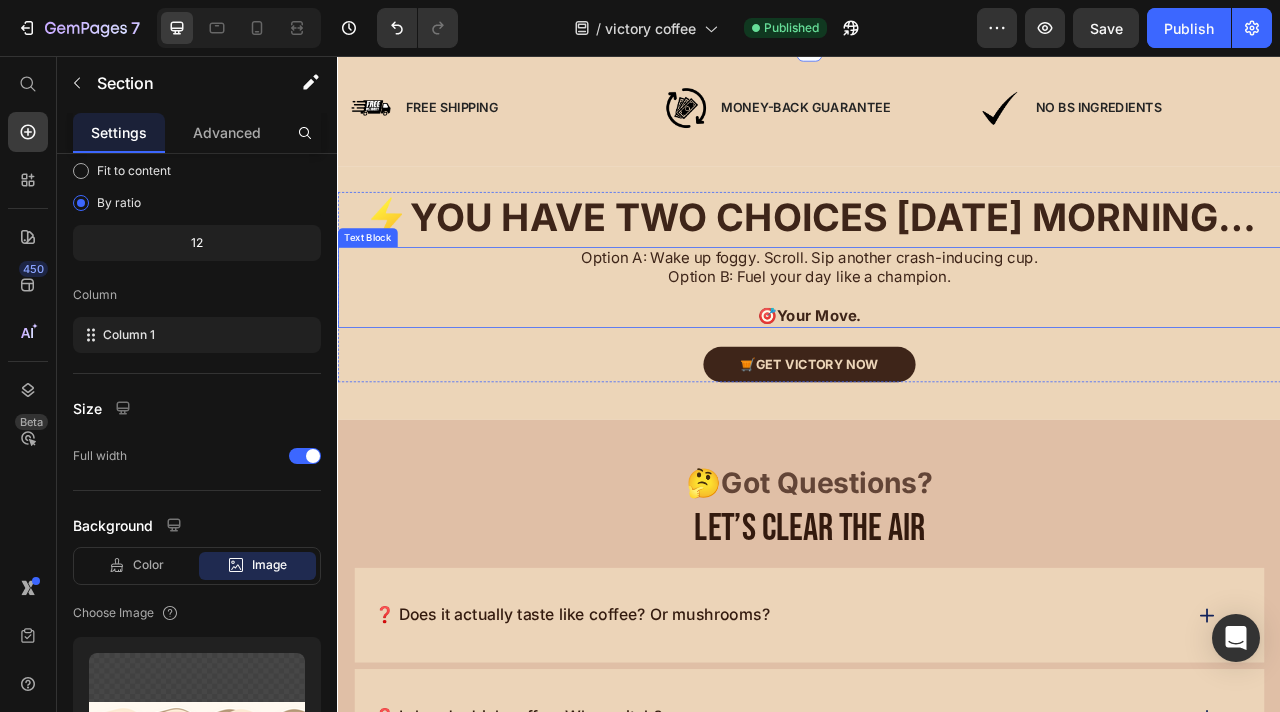 scroll, scrollTop: 7370, scrollLeft: 0, axis: vertical 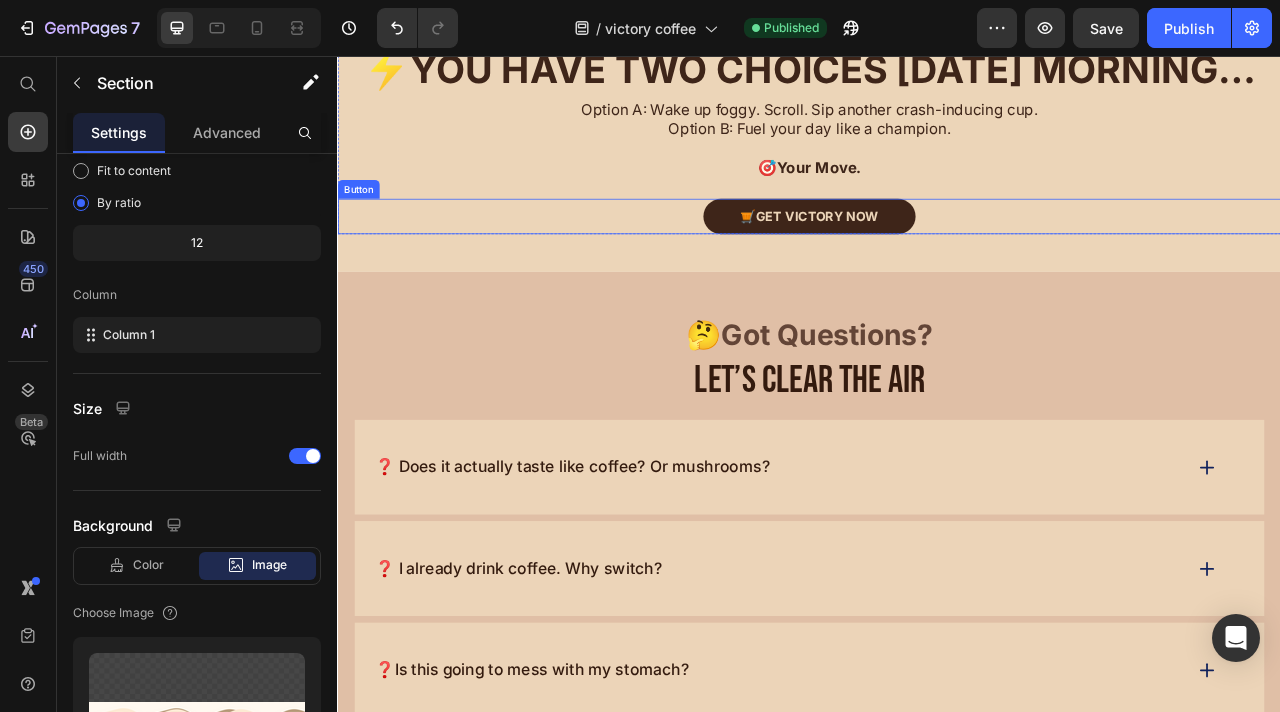 click on "🛒  Get Victory Now Button" at bounding box center (937, 259) 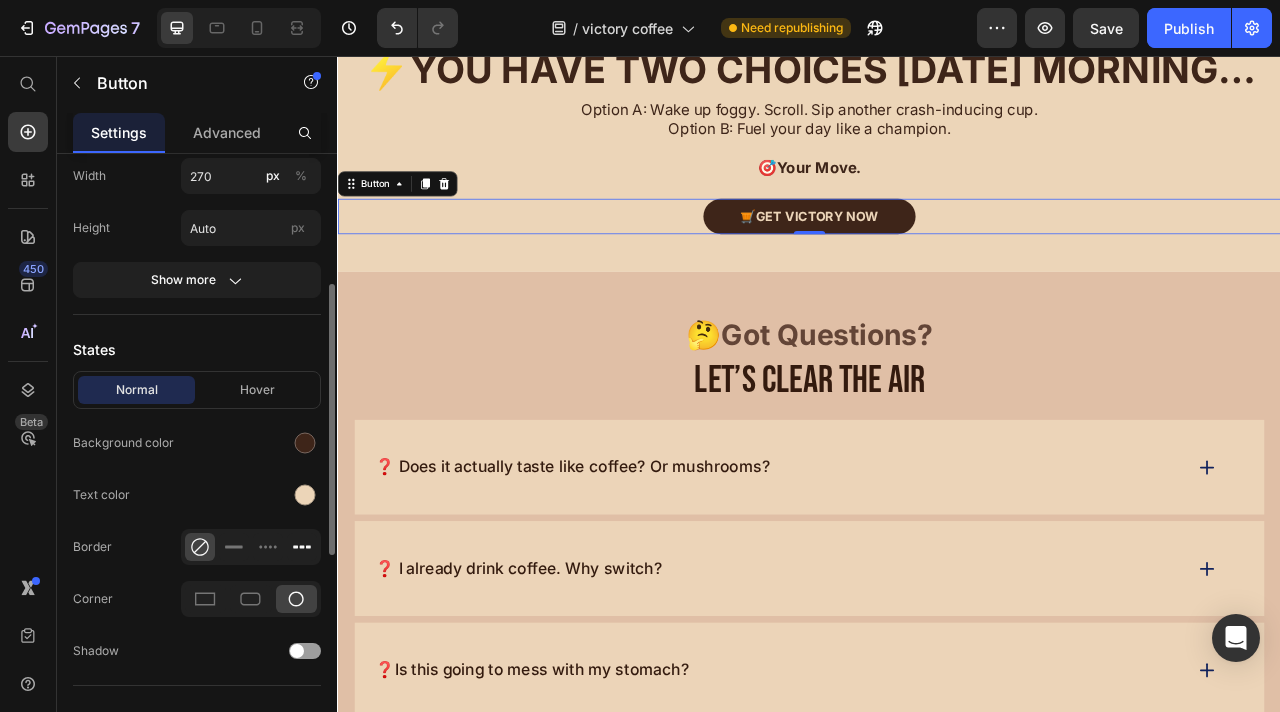 scroll, scrollTop: 314, scrollLeft: 0, axis: vertical 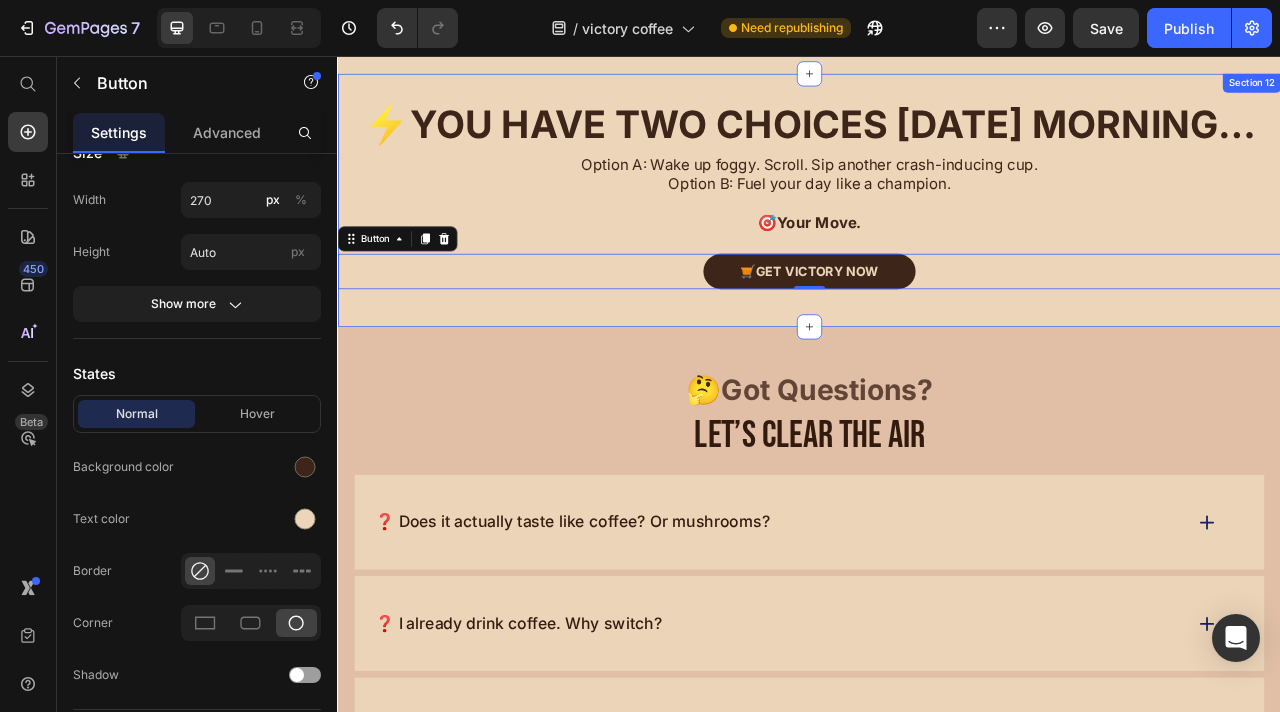 click on "⚡  You Have Two Choices Tomorrow Morning… Heading Option A: Wake up foggy. Scroll. Sip another crash-inducing cup. Option B: Fuel your day like a champion.   🎯  Your Move. Text Block 🛒  Get Victory Now Button   0 Row Section 12" at bounding box center [937, 239] 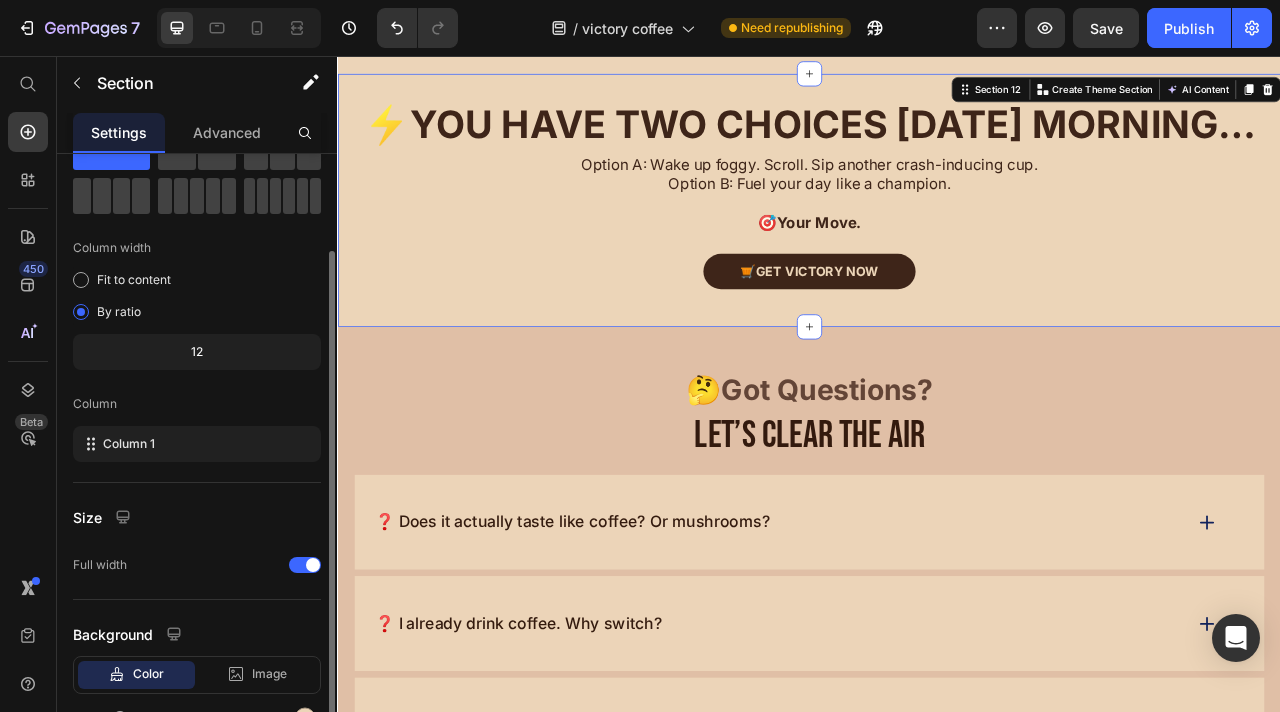scroll, scrollTop: 193, scrollLeft: 0, axis: vertical 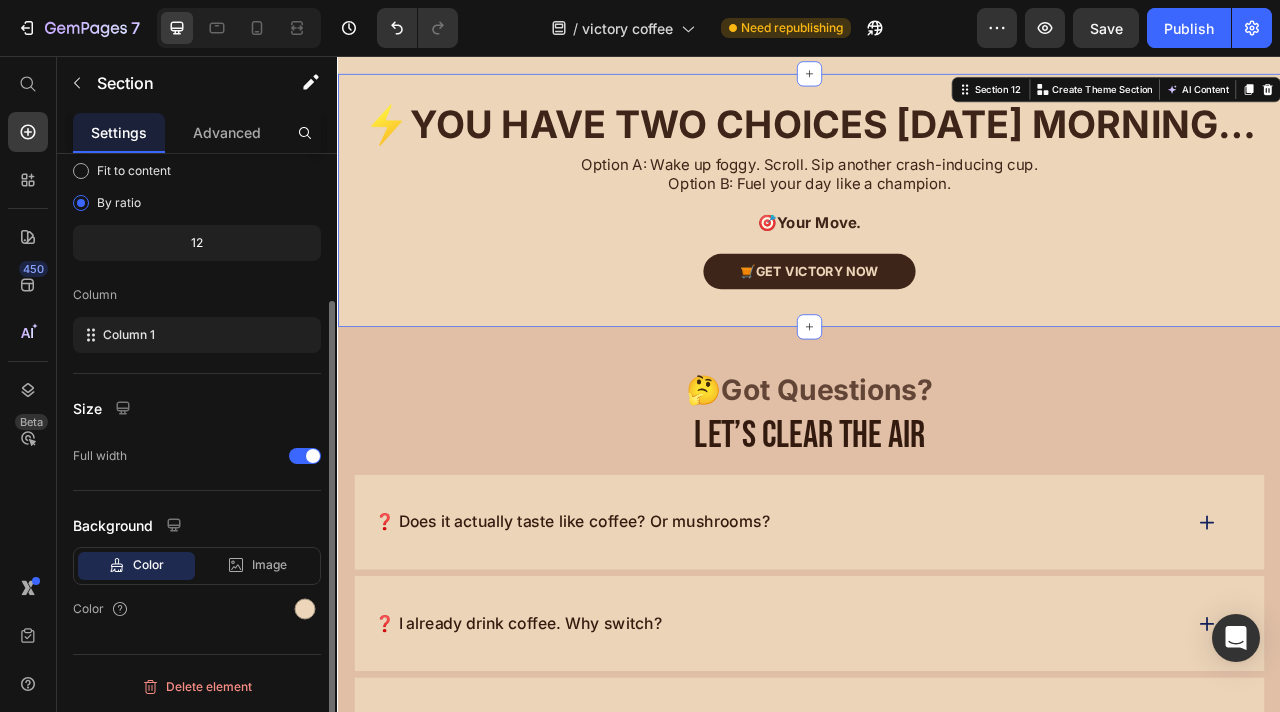 click on "Color" at bounding box center [197, 609] 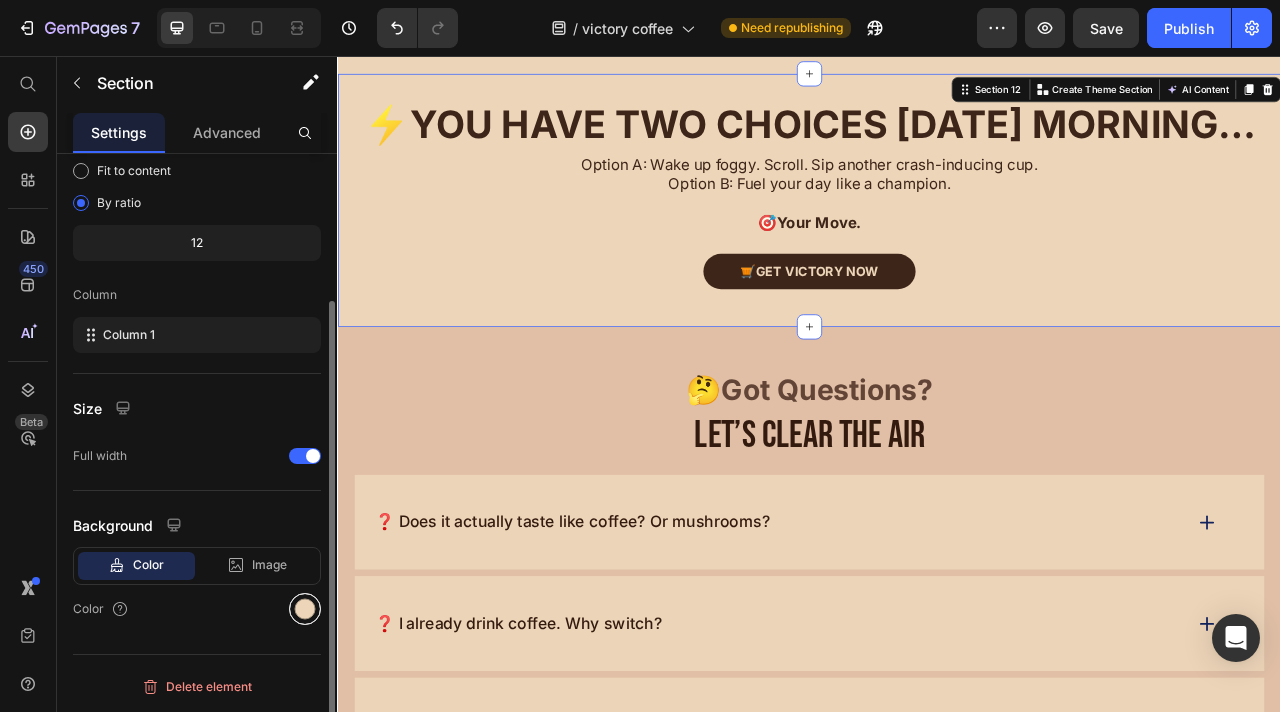 click at bounding box center [305, 609] 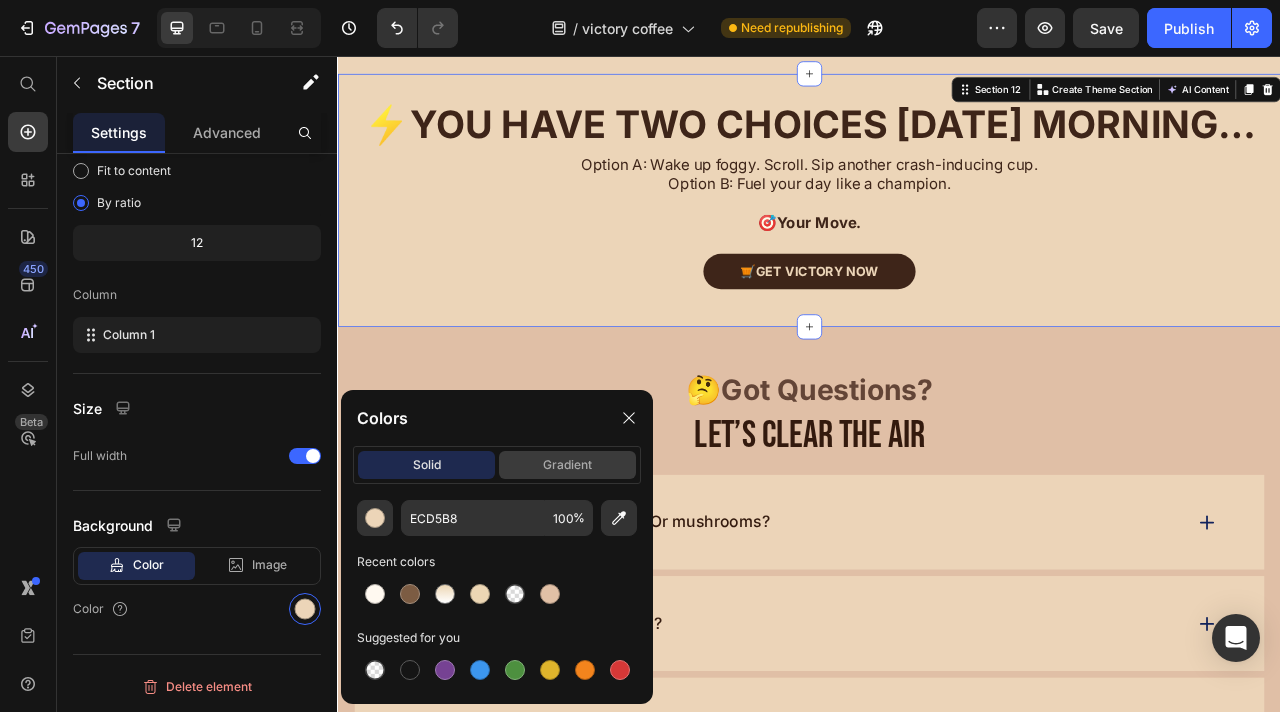 click on "gradient" 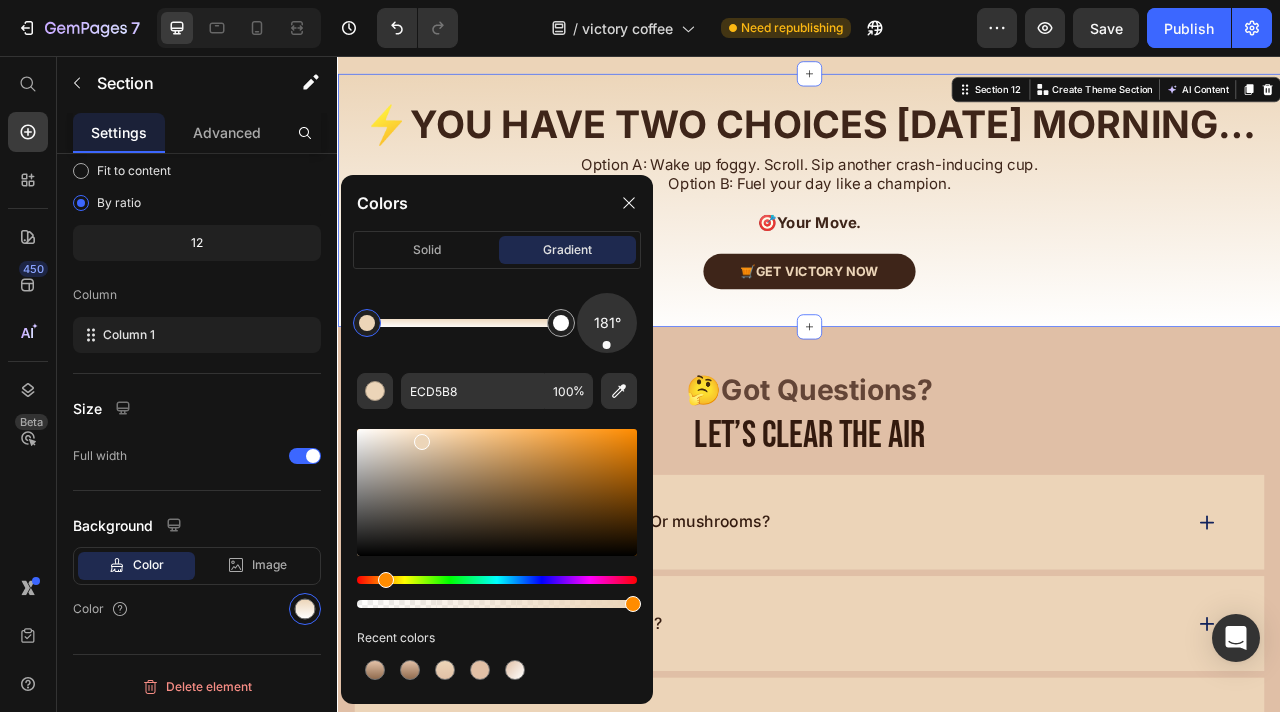 drag, startPoint x: 625, startPoint y: 338, endPoint x: 606, endPoint y: 365, distance: 33.01515 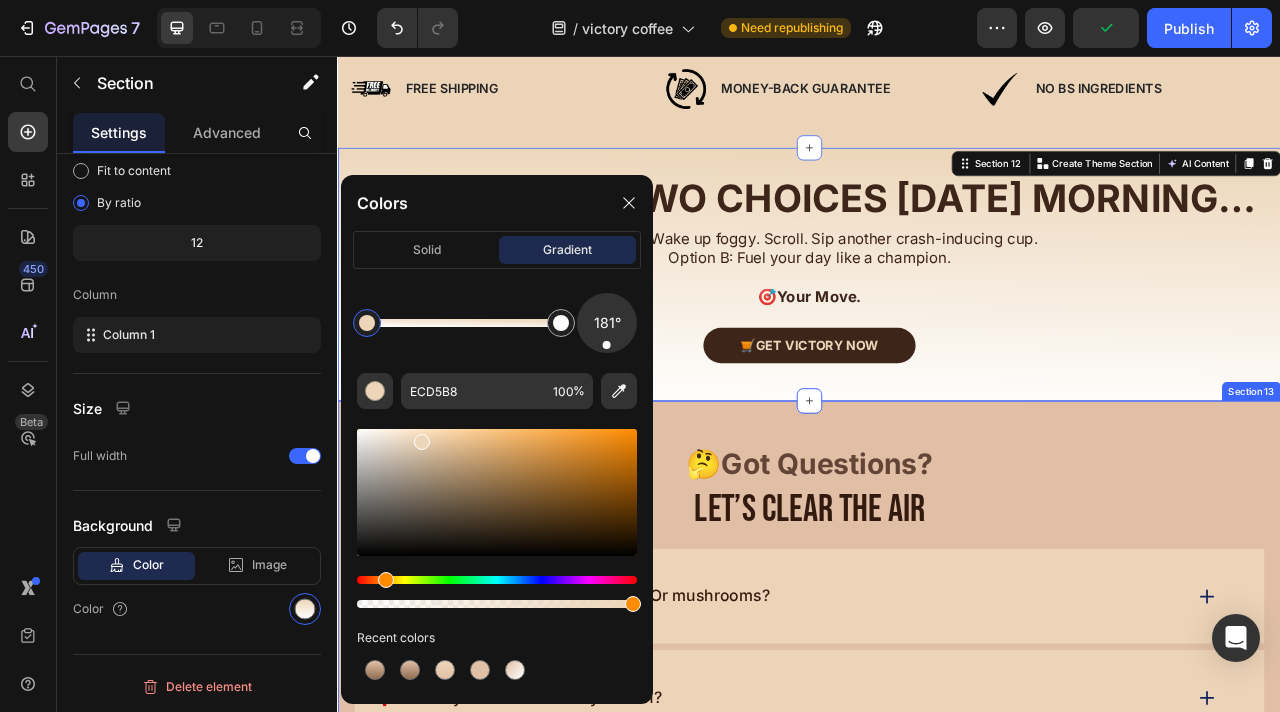 scroll, scrollTop: 7124, scrollLeft: 0, axis: vertical 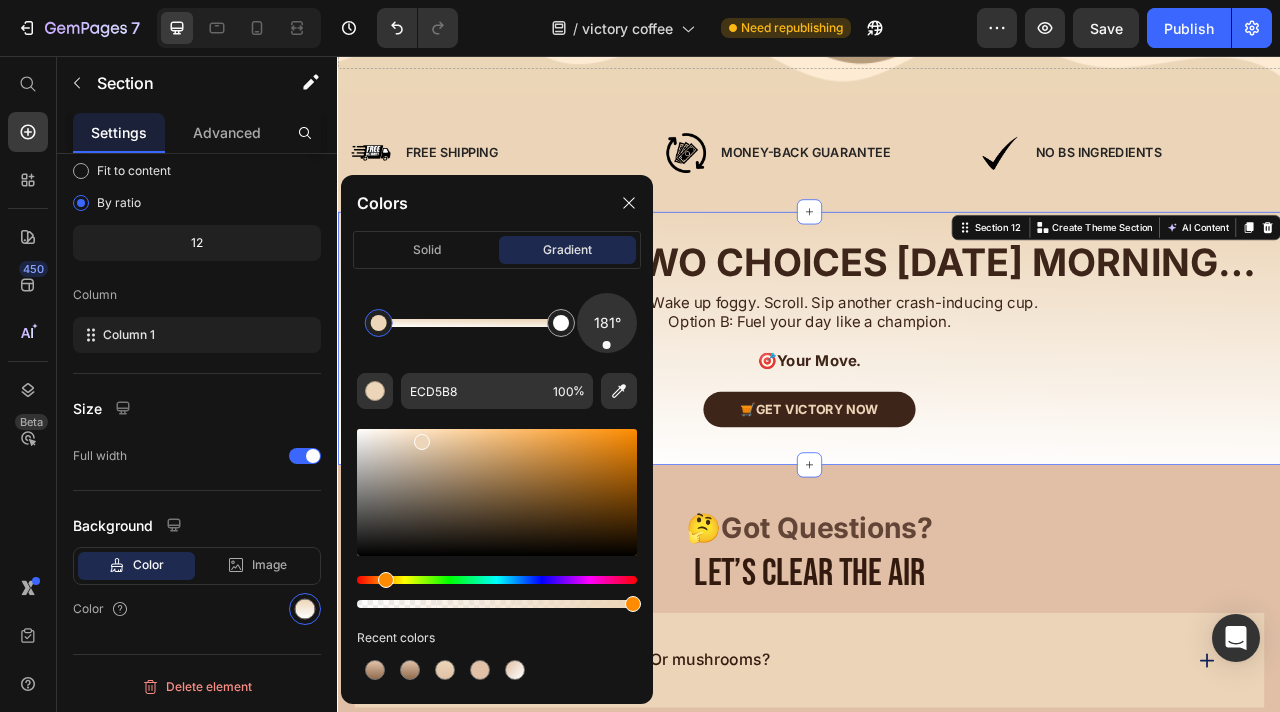 click at bounding box center [379, 323] 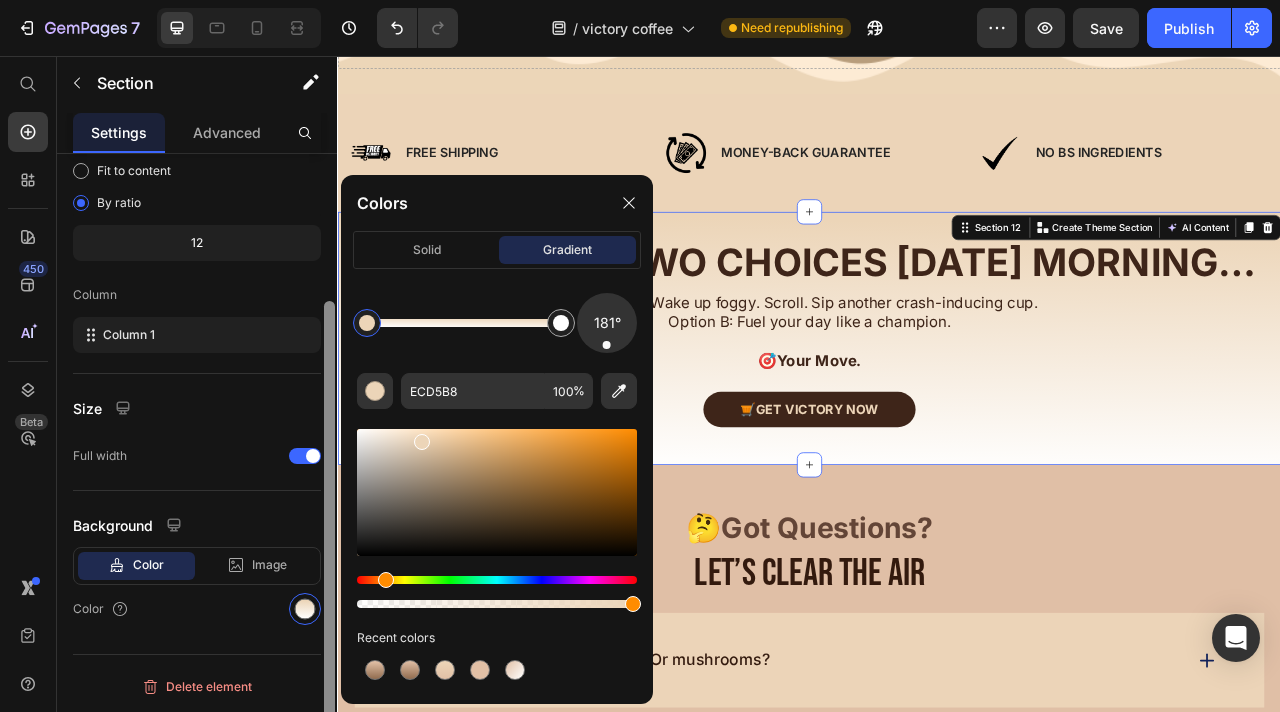 drag, startPoint x: 379, startPoint y: 327, endPoint x: 328, endPoint y: 328, distance: 51.009804 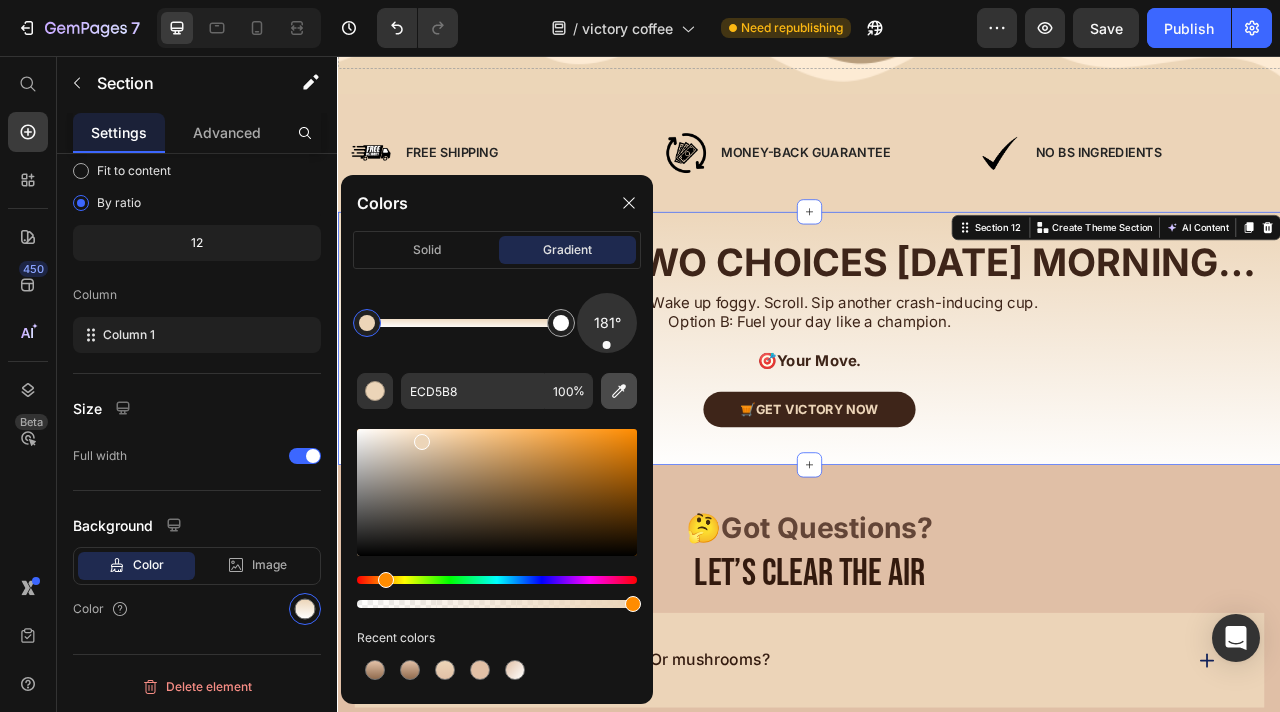 click 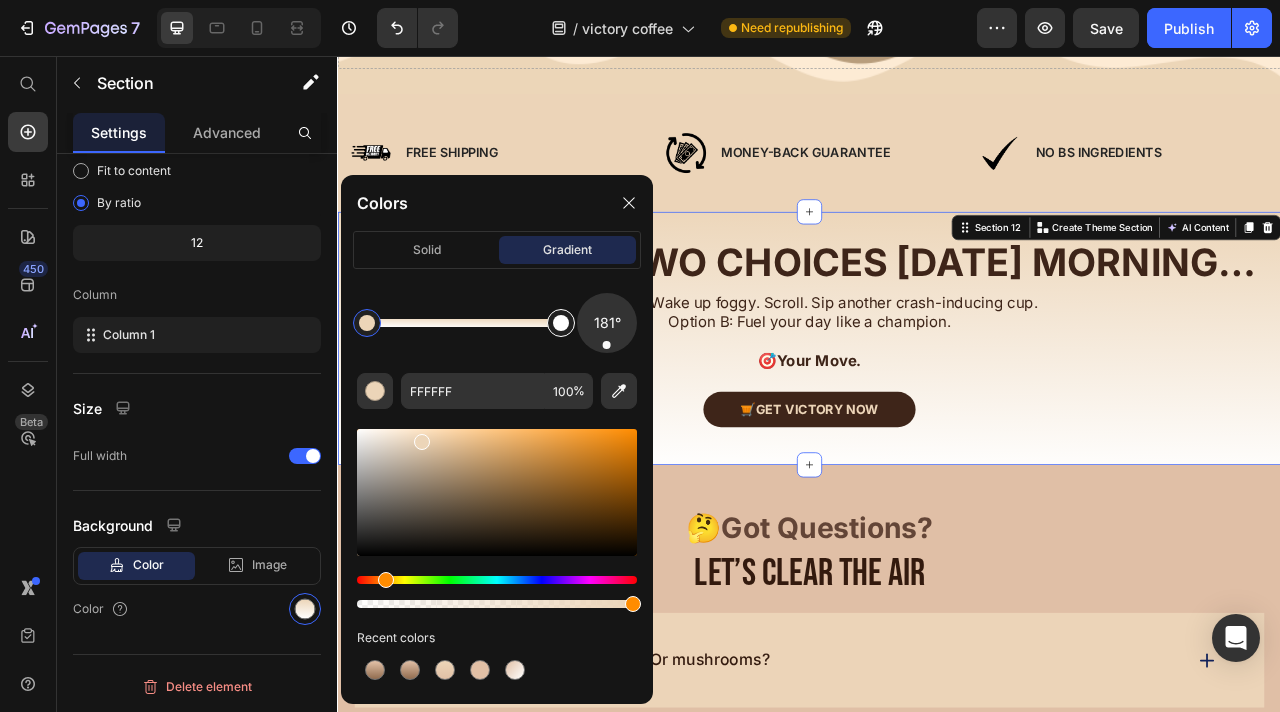click at bounding box center (561, 323) 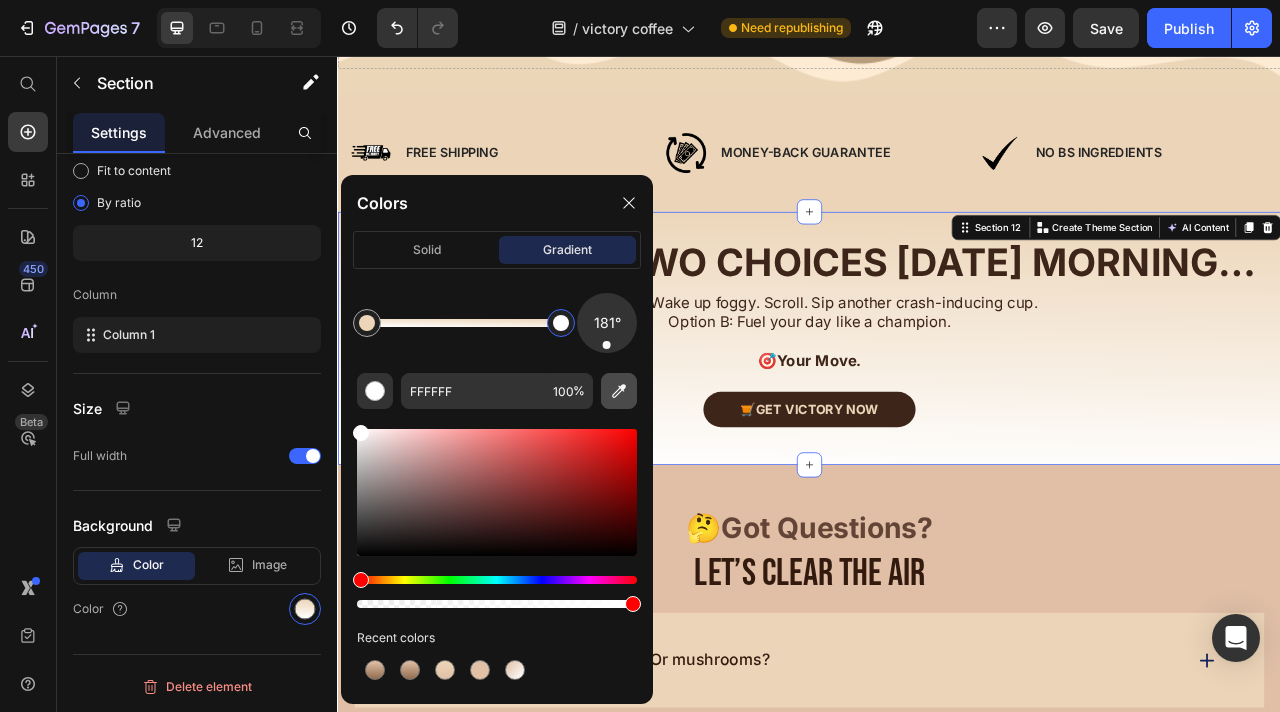 click 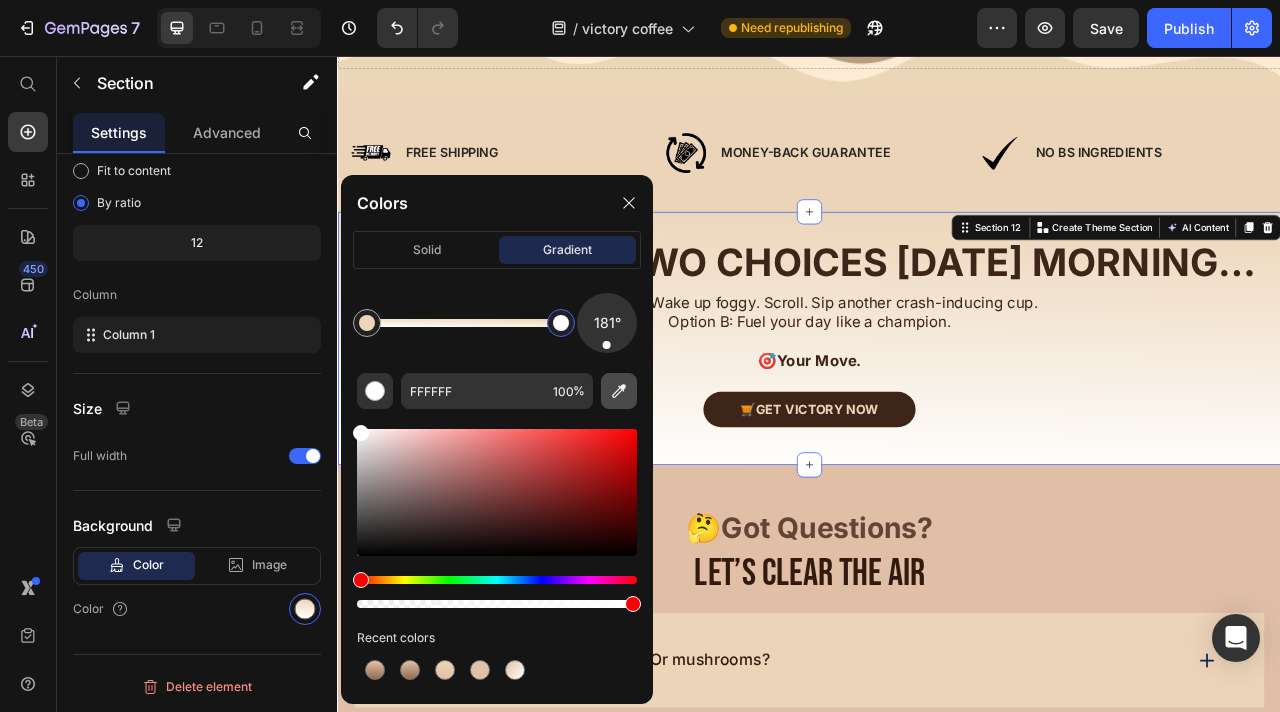type on "E1C0A6" 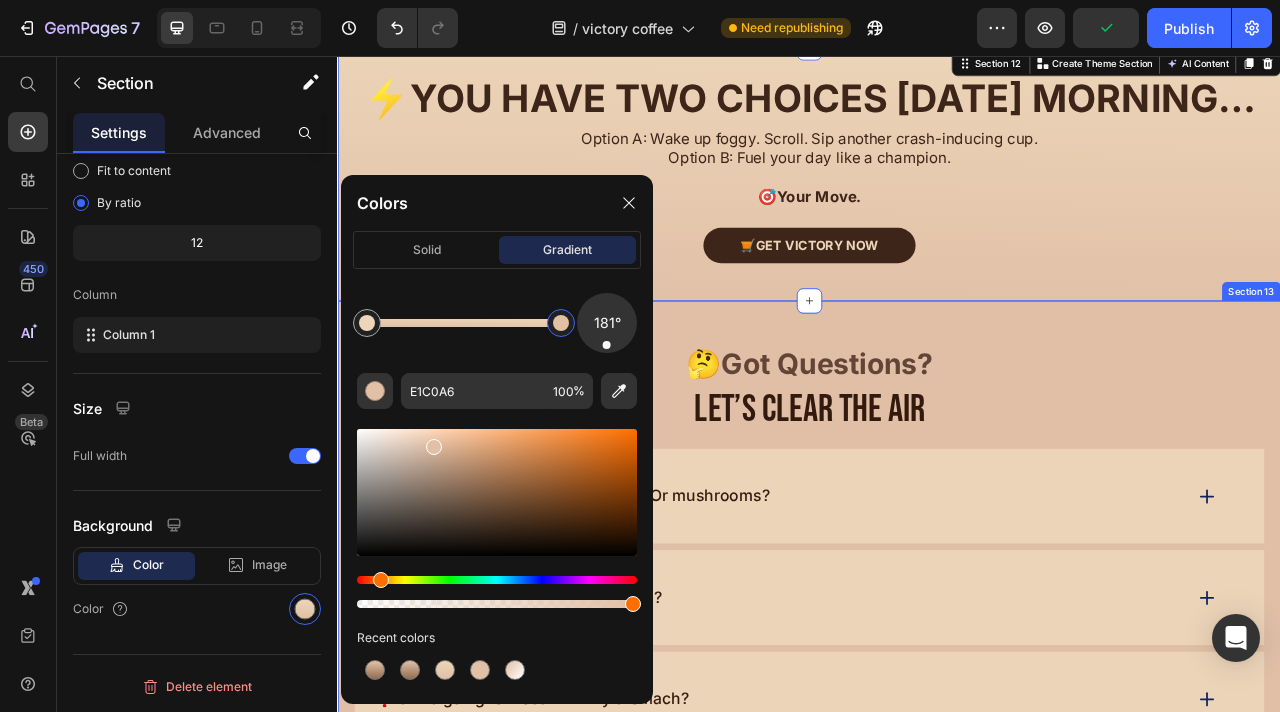 scroll, scrollTop: 7334, scrollLeft: 0, axis: vertical 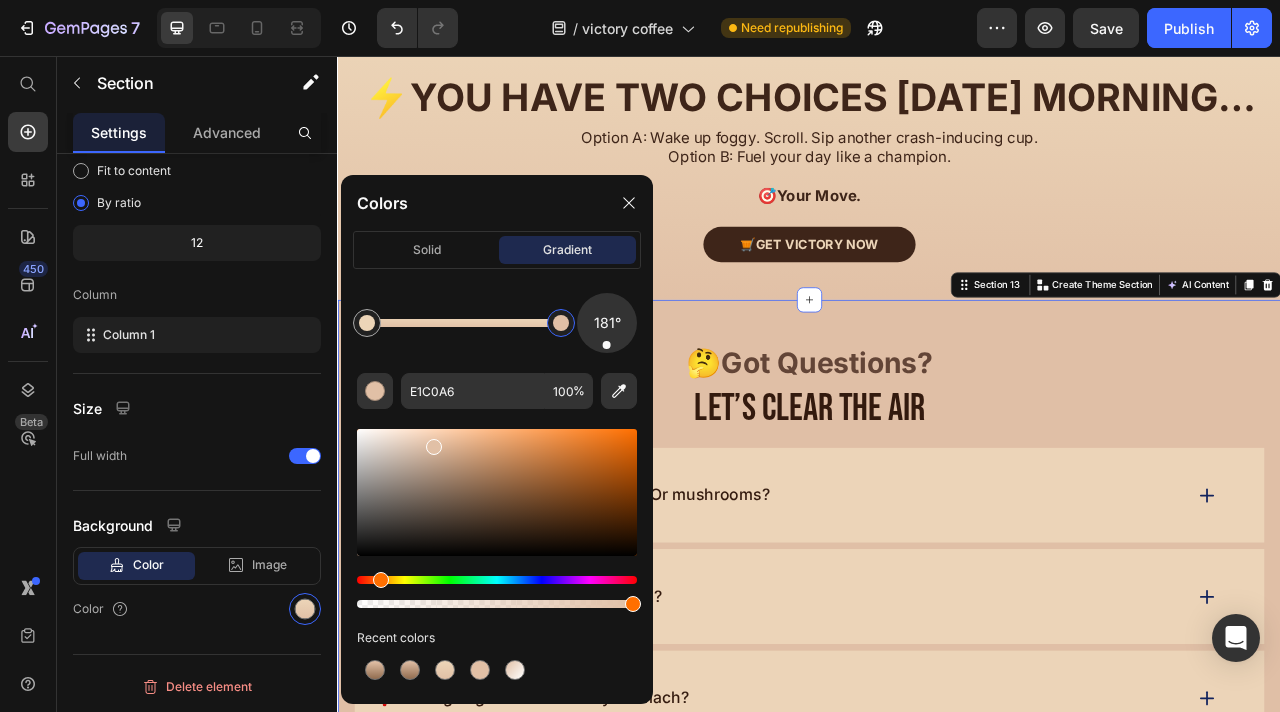 click on "🤔  Got Questions? Text Block Let’s Clear The Air Heading
❓ Does it actually taste like coffee? Or mushrooms?
❓ I already drink coffee. Why switch?
❓Is this going to mess with my stomach?
❓What exactly am I getting with the bundle?
❓This sounds to good to be true...is it?
❓Why is it more expensive than regular coffee?
❗️I don’t have time for some complicated ritual. Accordion Row Section 13   You can create reusable sections Create Theme Section AI Content Write with GemAI What would you like to describe here? Tone and Voice Persuasive Product Show more Generate" at bounding box center (937, 960) 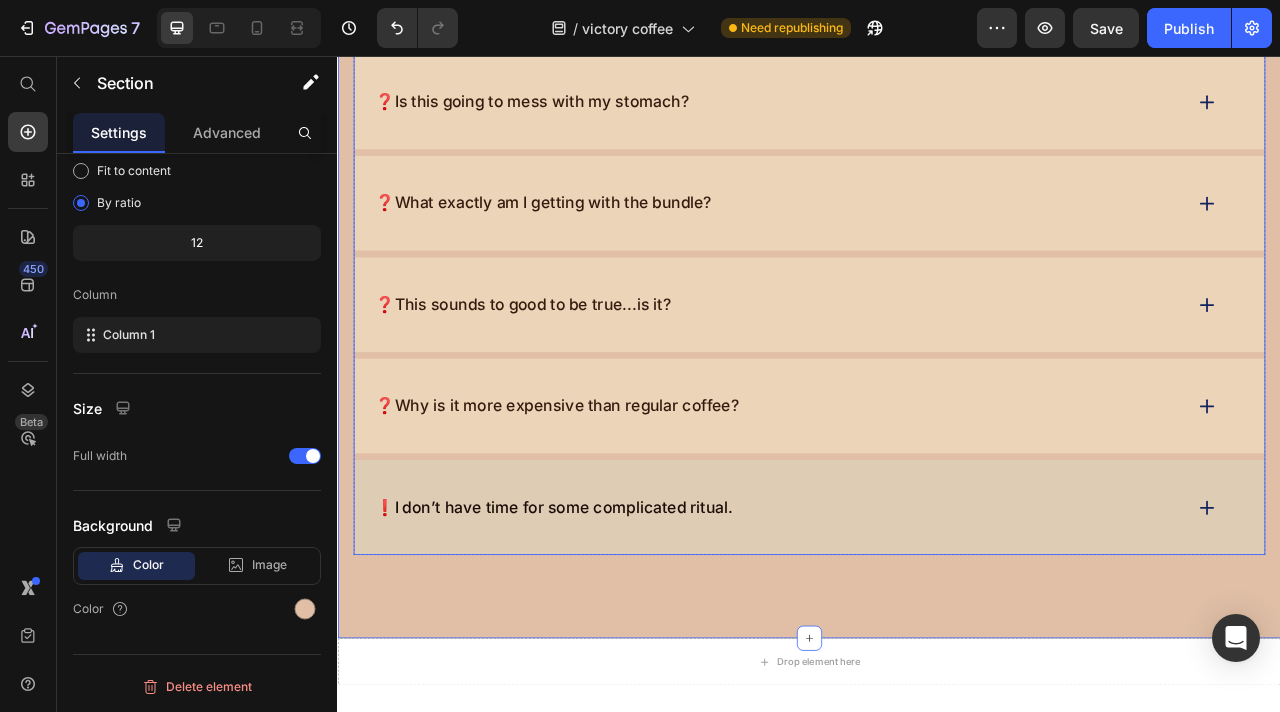 scroll, scrollTop: 8102, scrollLeft: 0, axis: vertical 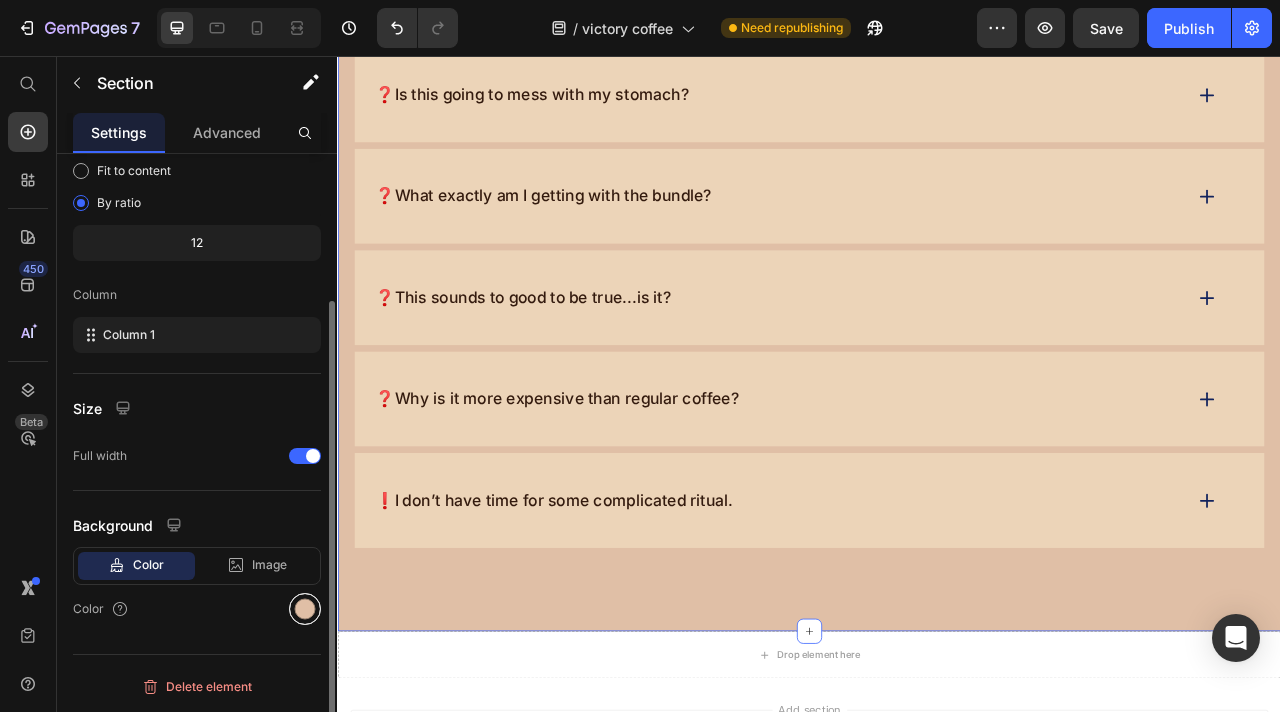 click at bounding box center (305, 609) 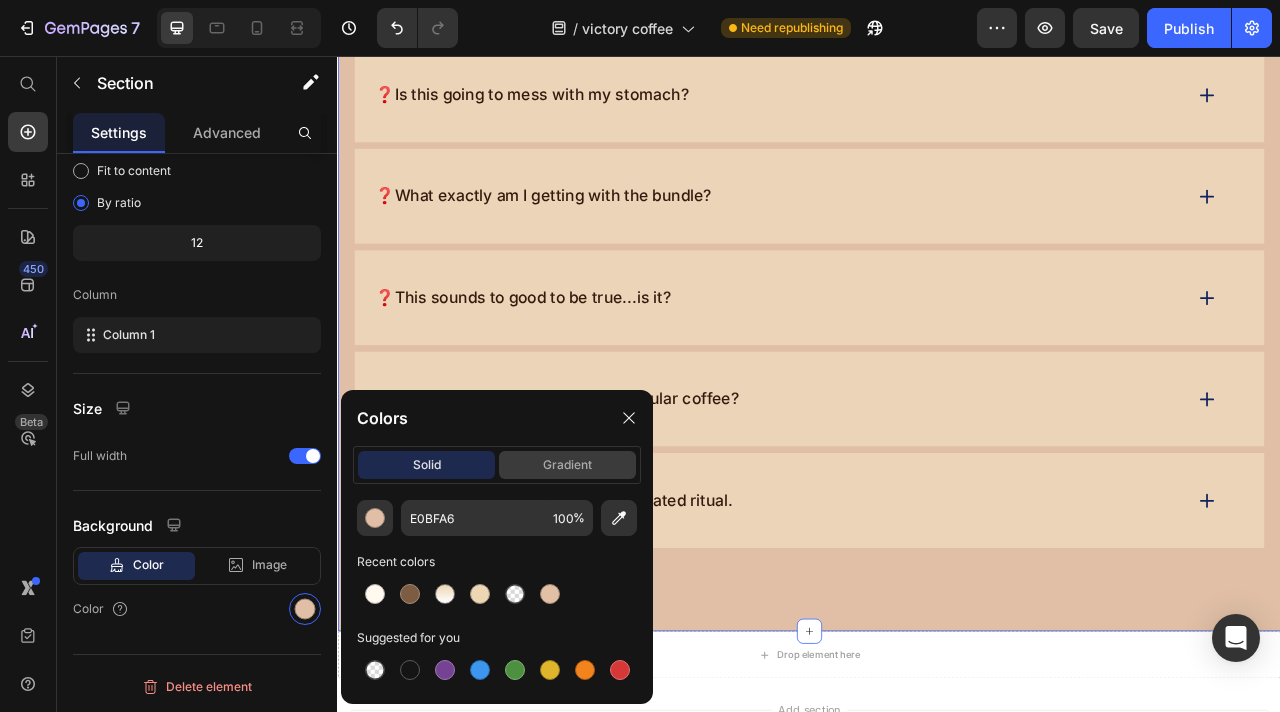 click on "gradient" 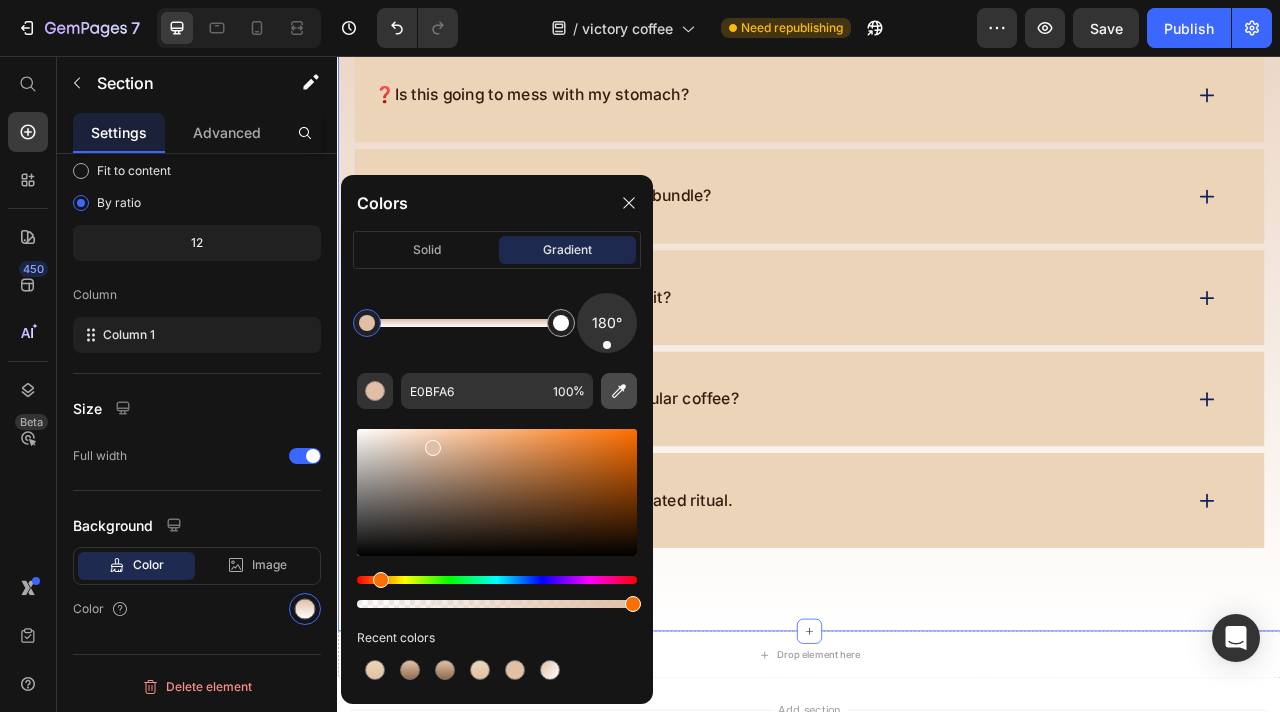 drag, startPoint x: 623, startPoint y: 337, endPoint x: 607, endPoint y: 398, distance: 63.06346 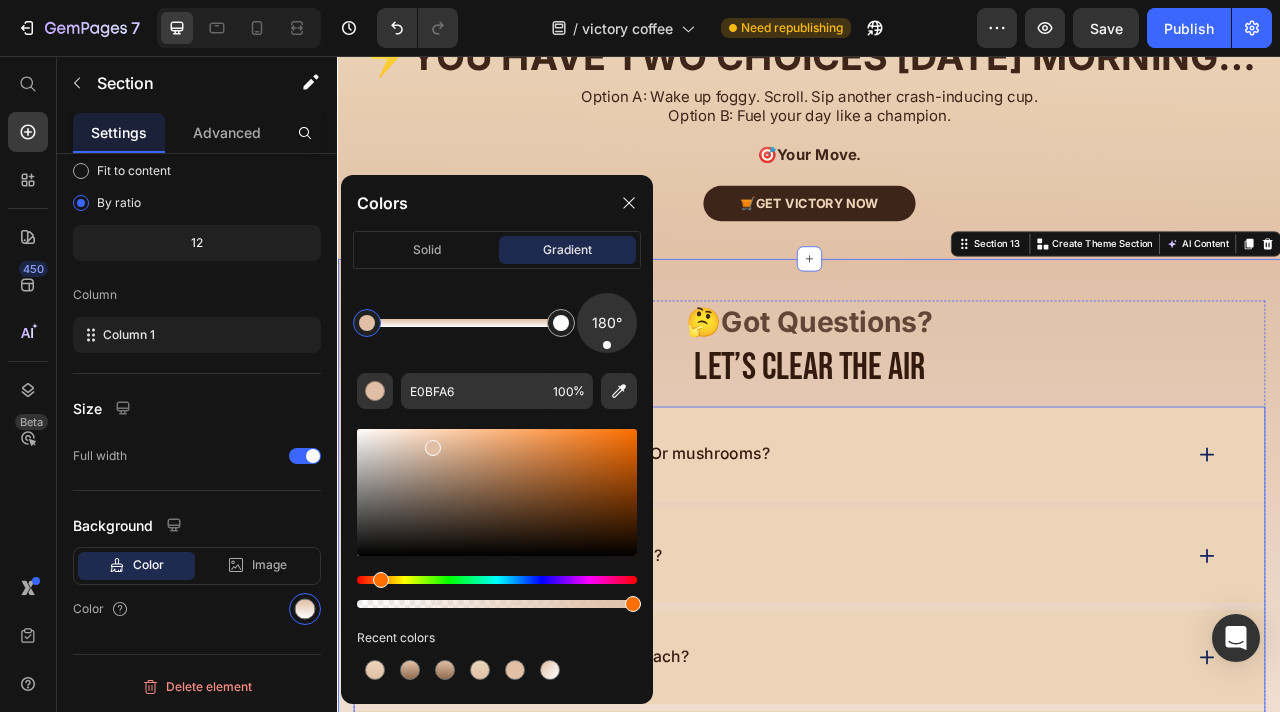 scroll, scrollTop: 7395, scrollLeft: 0, axis: vertical 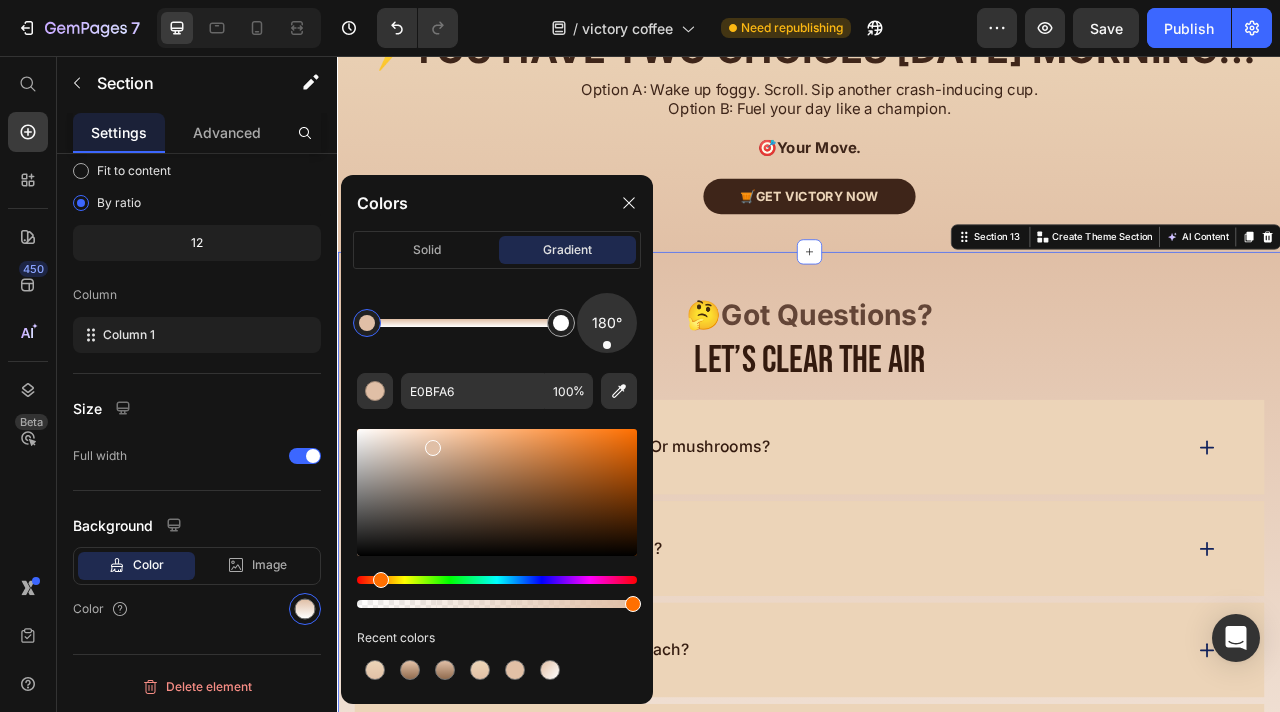 click at bounding box center [367, 323] 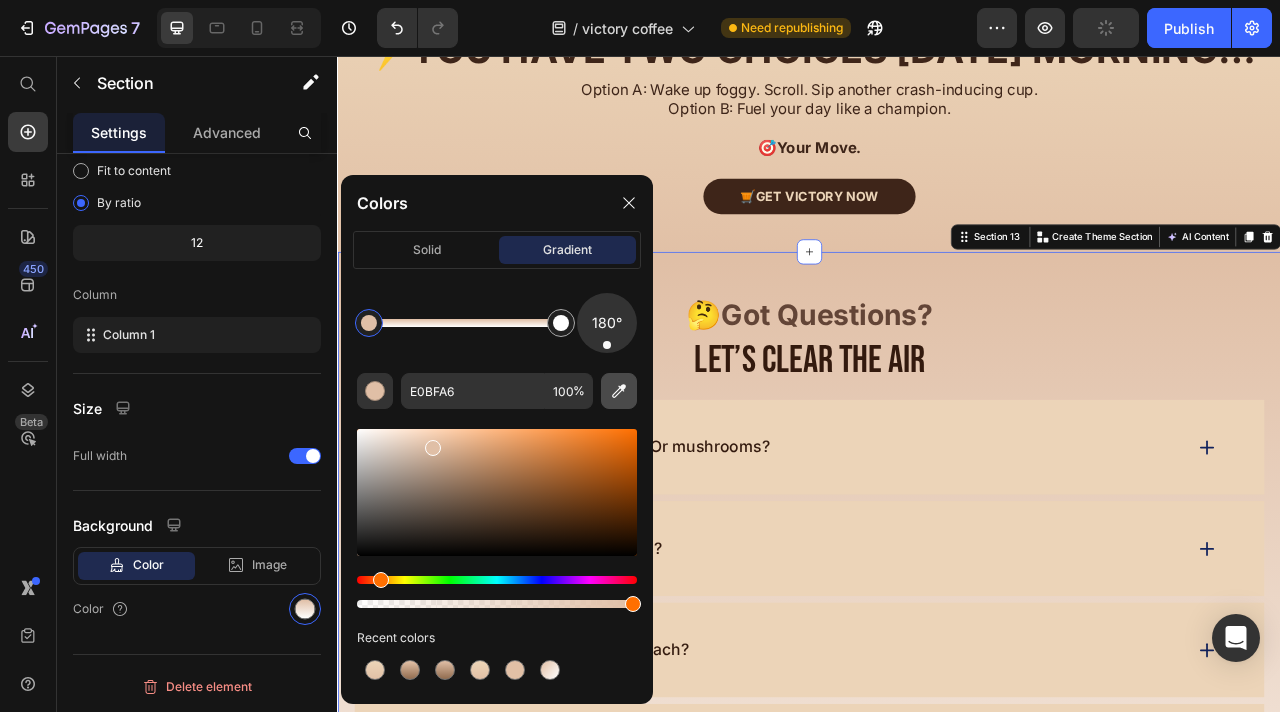 click 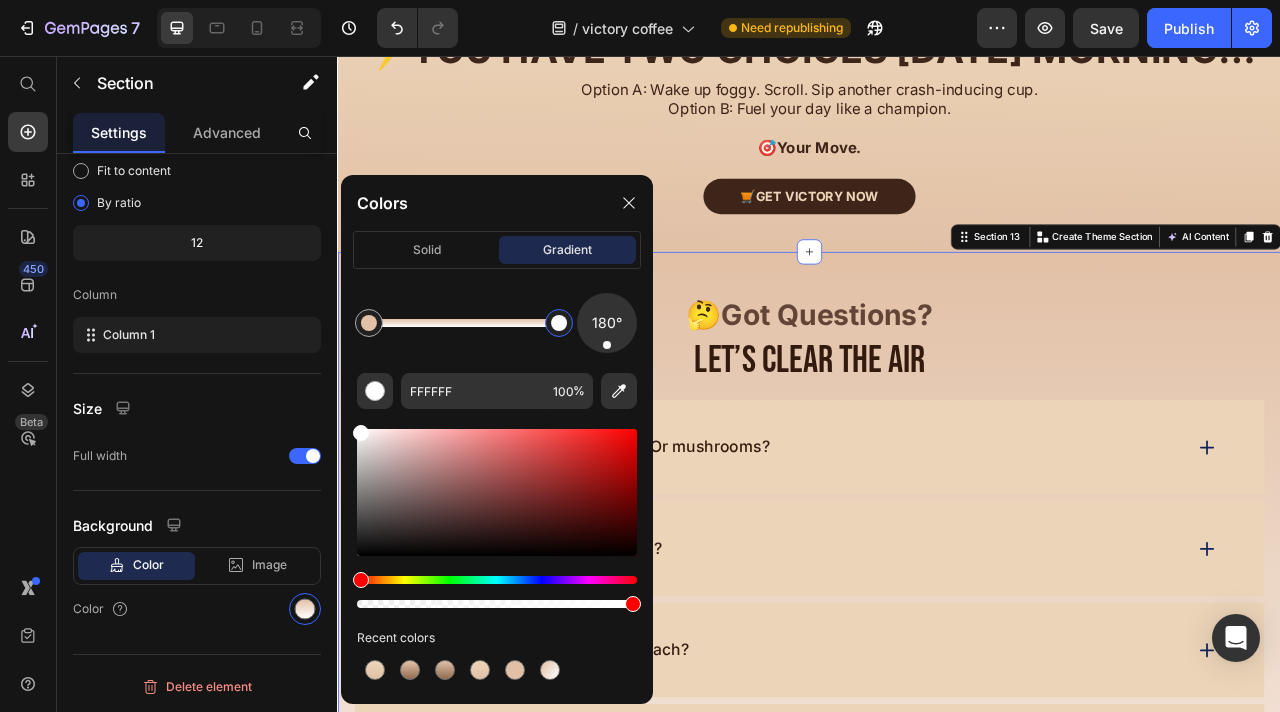 click at bounding box center [559, 323] 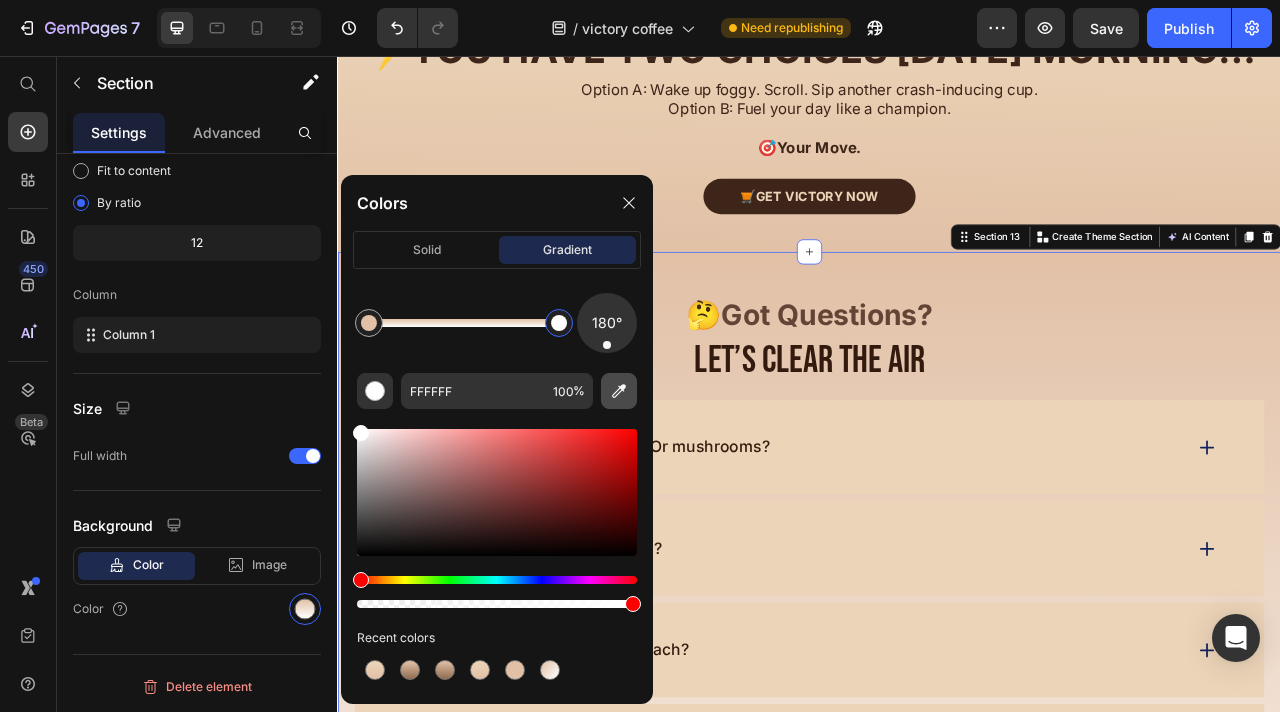 click 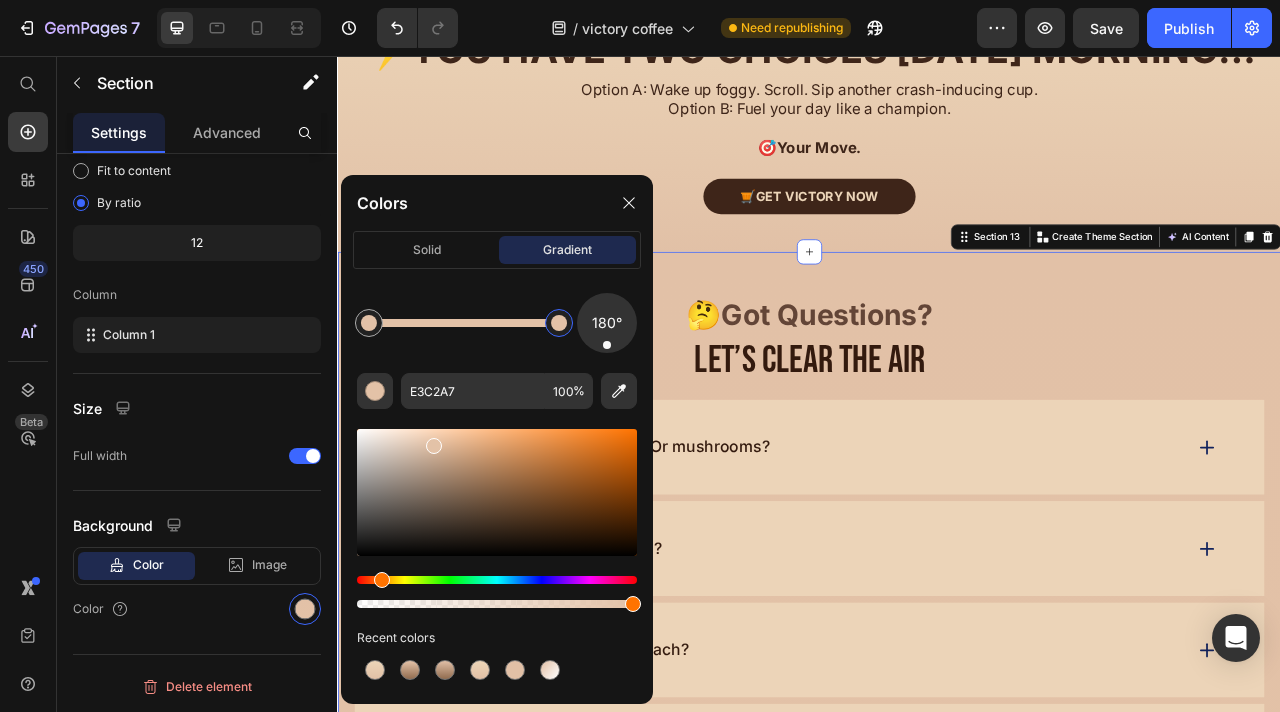 click at bounding box center [497, 492] 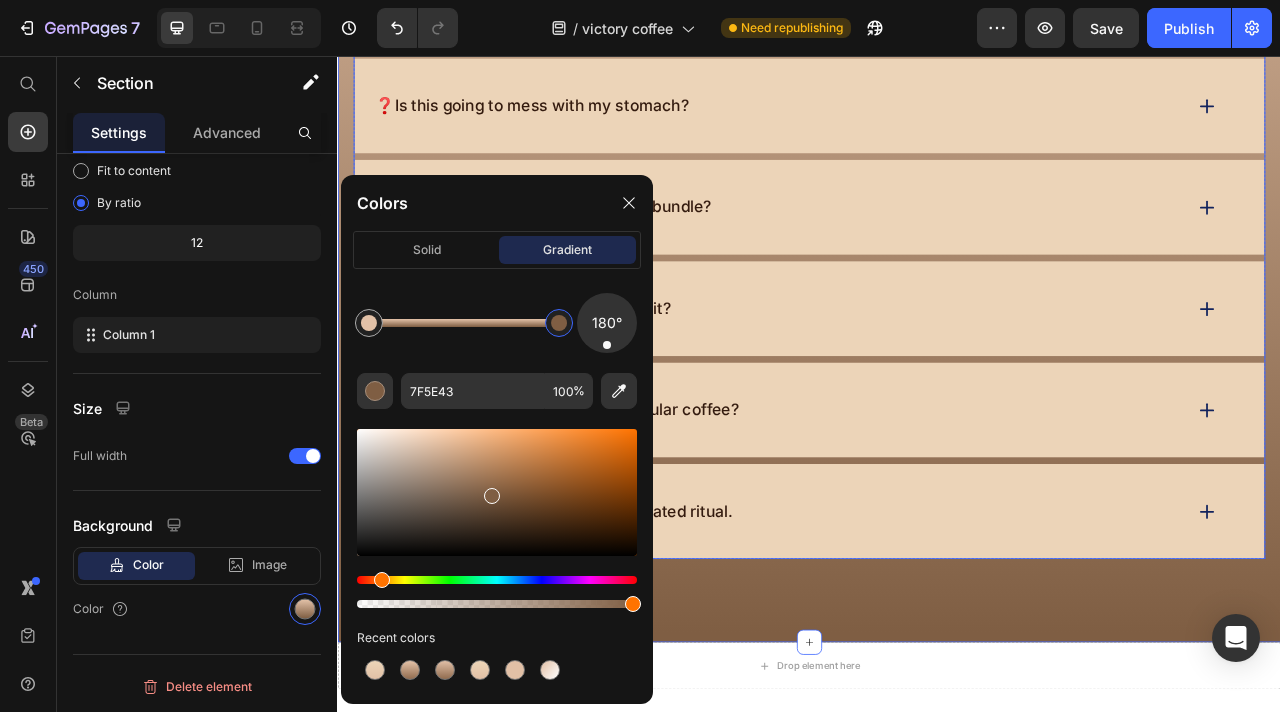 scroll, scrollTop: 8234, scrollLeft: 0, axis: vertical 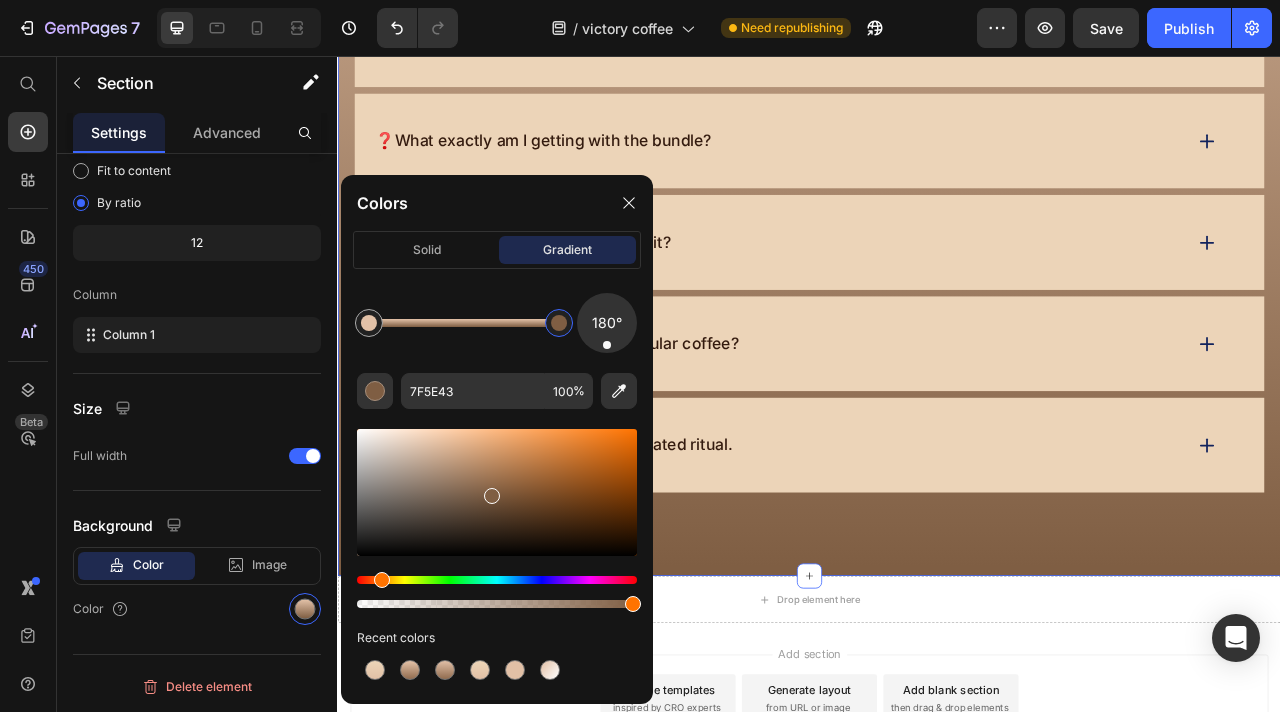 click at bounding box center [497, 492] 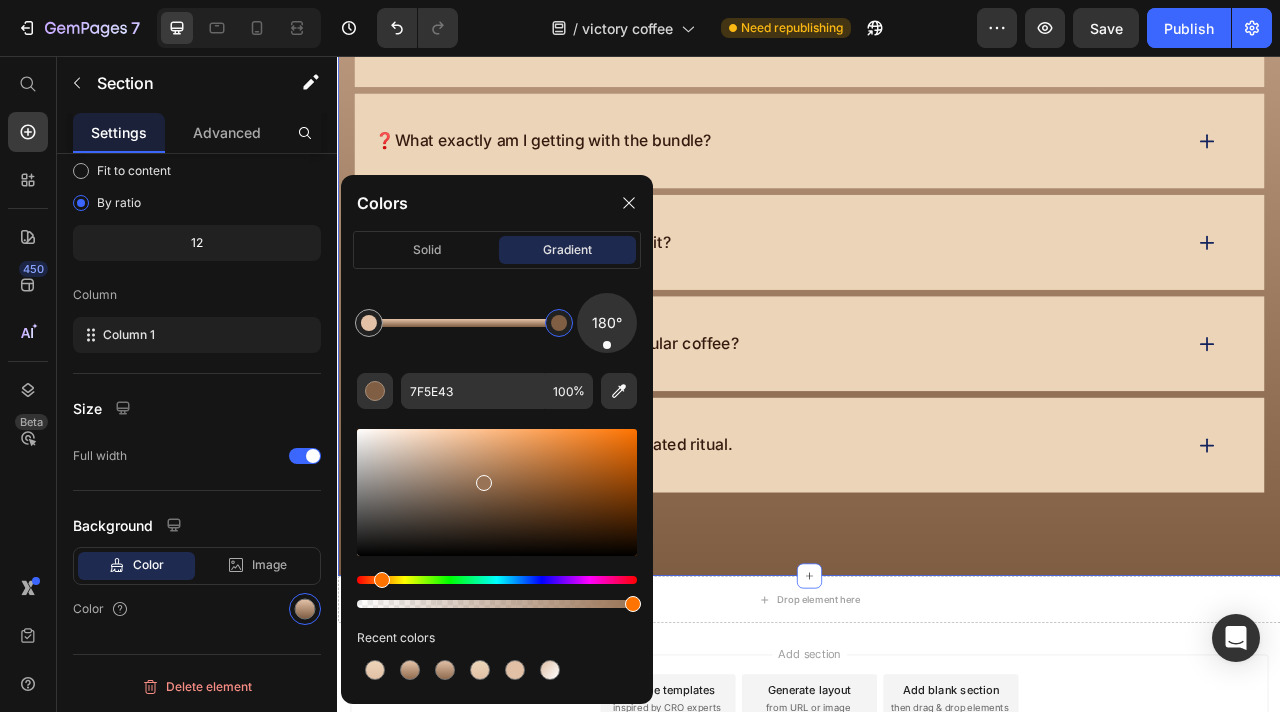 type on "997355" 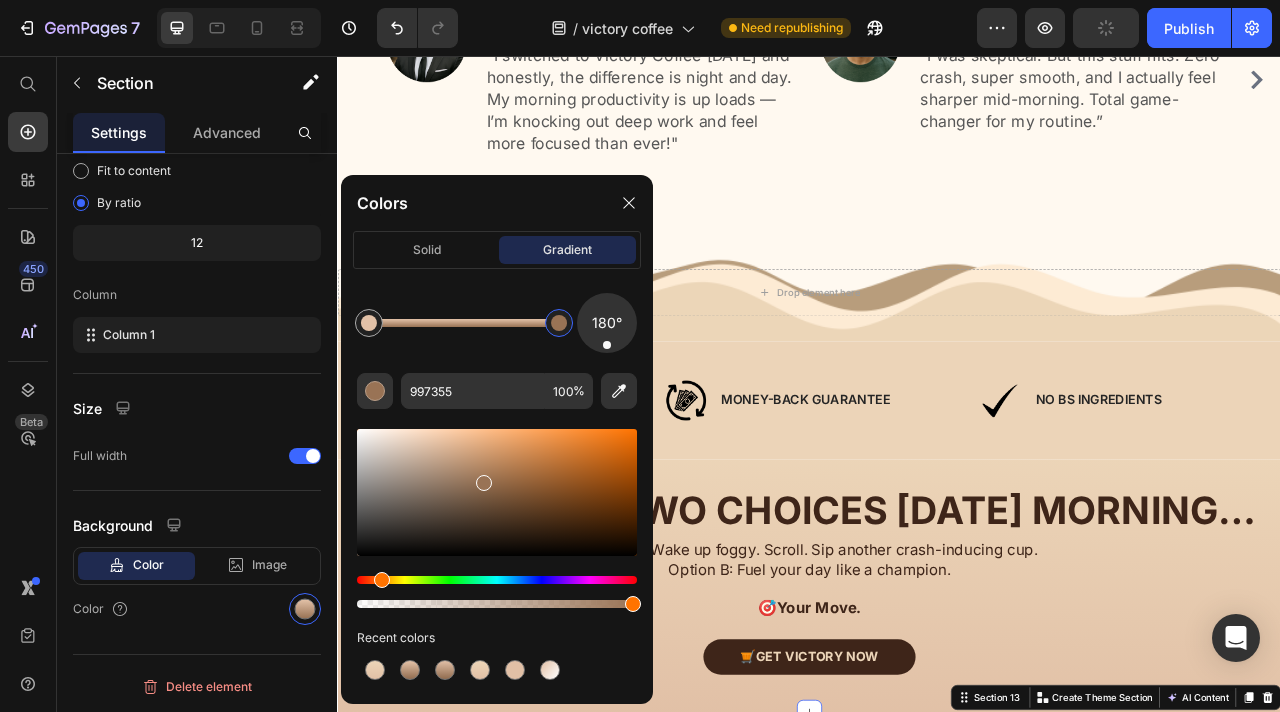scroll, scrollTop: 6851, scrollLeft: 0, axis: vertical 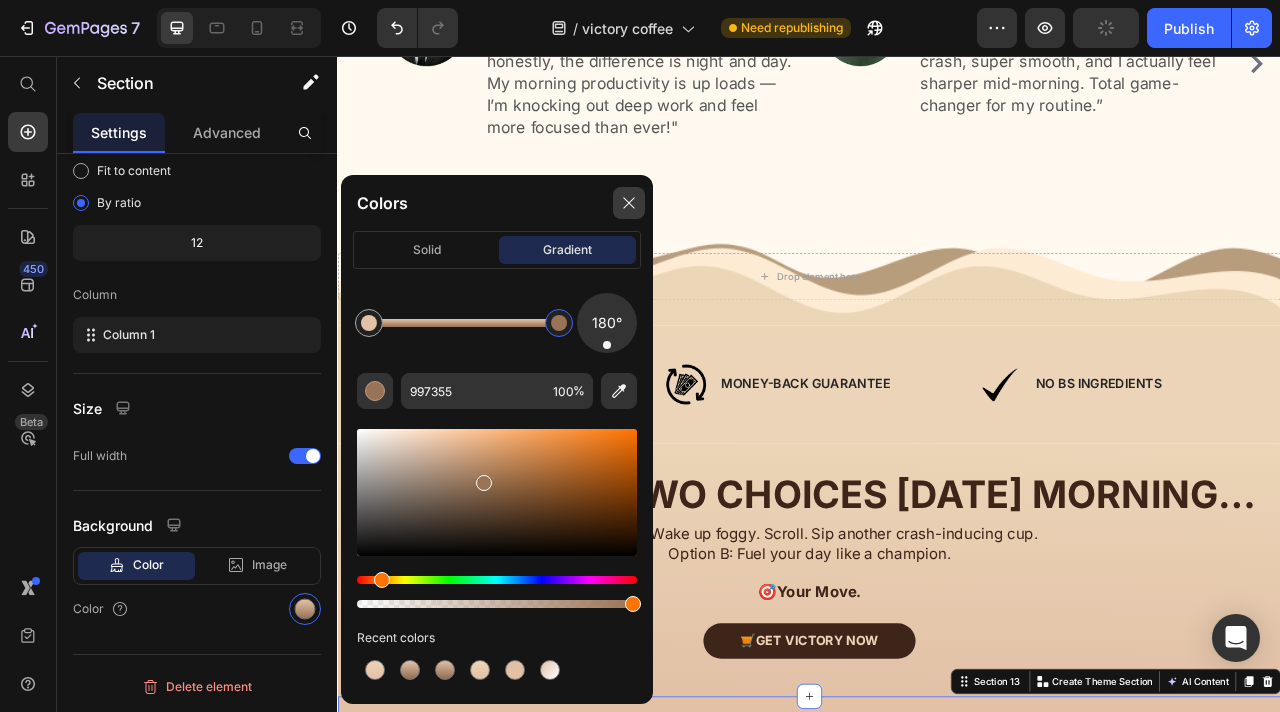 click at bounding box center [629, 203] 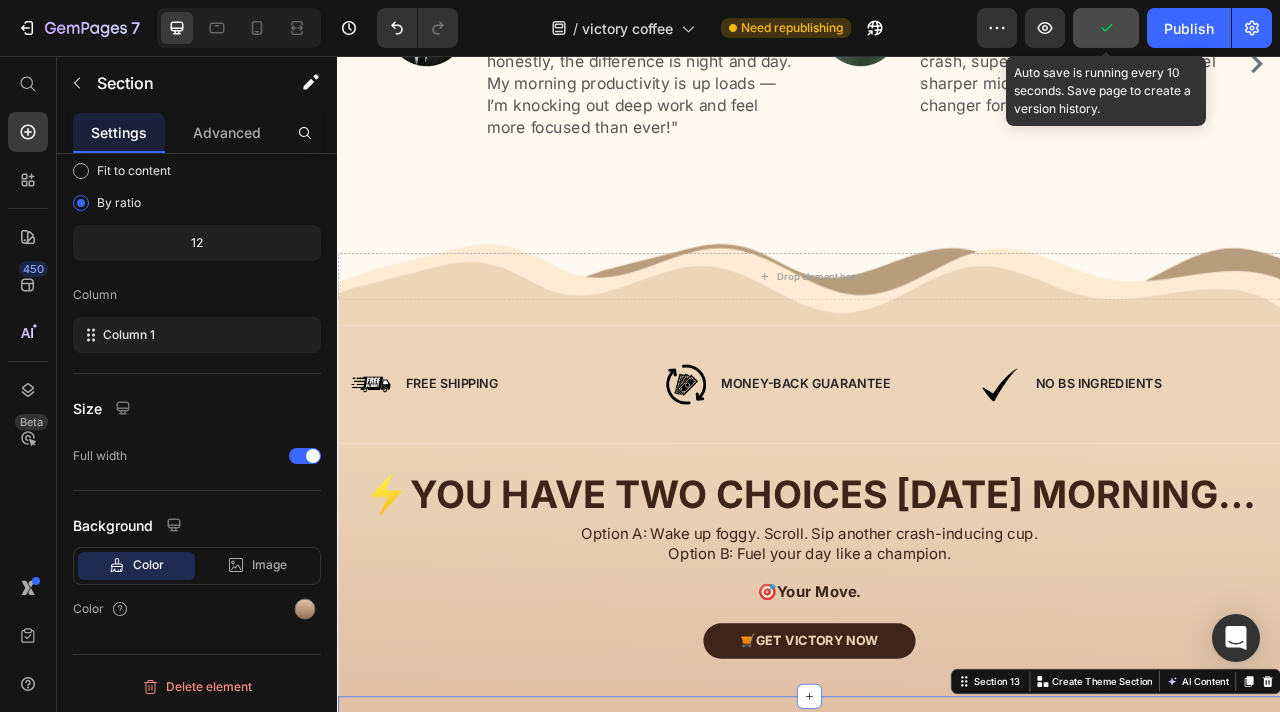 click 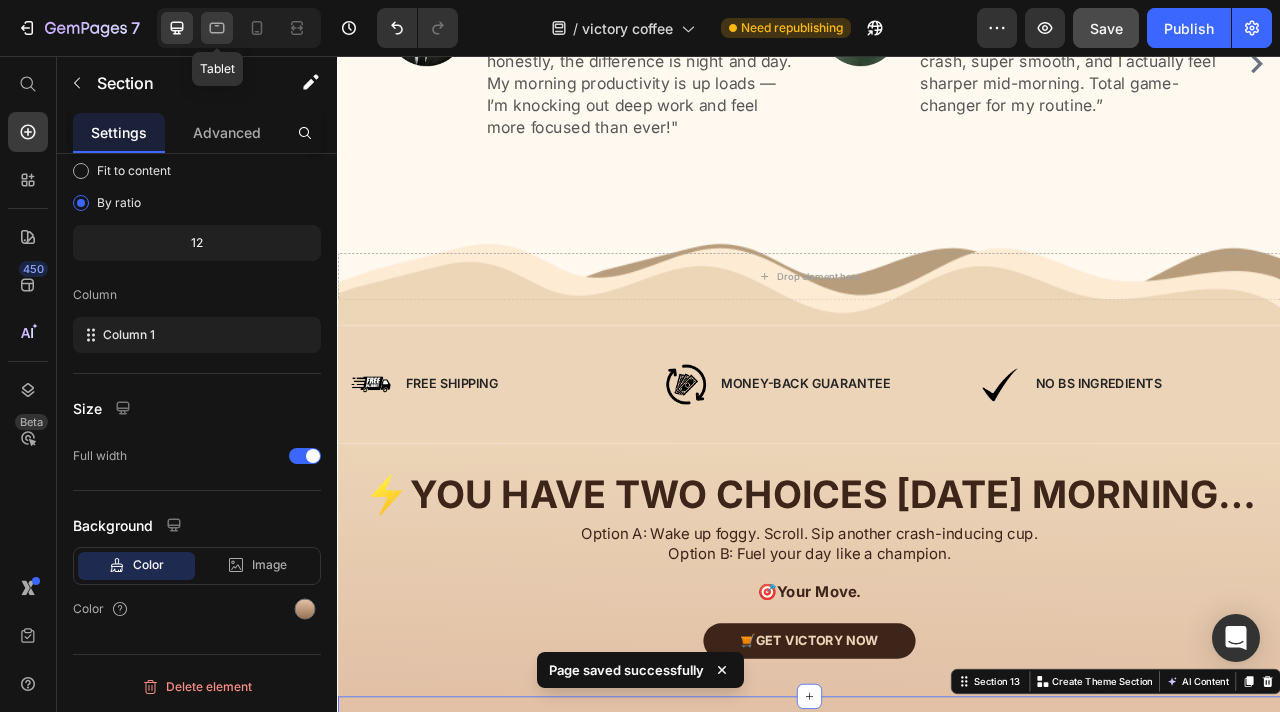 click 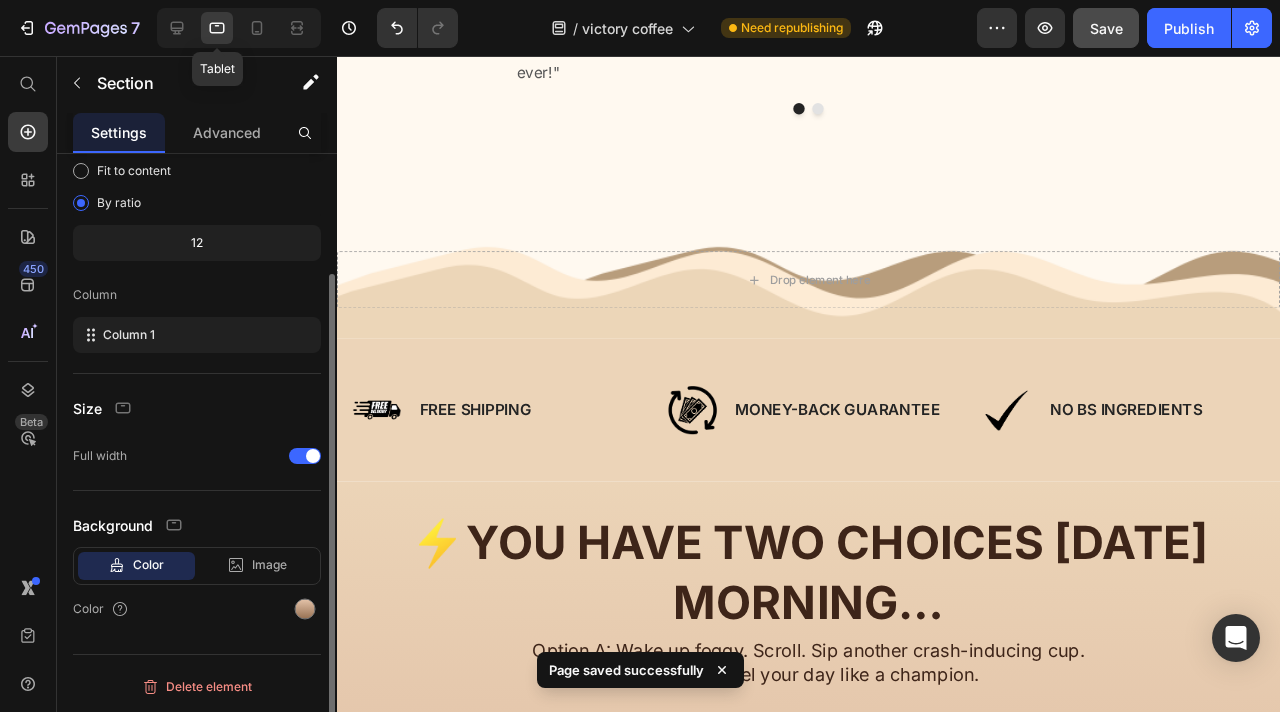 scroll, scrollTop: 149, scrollLeft: 0, axis: vertical 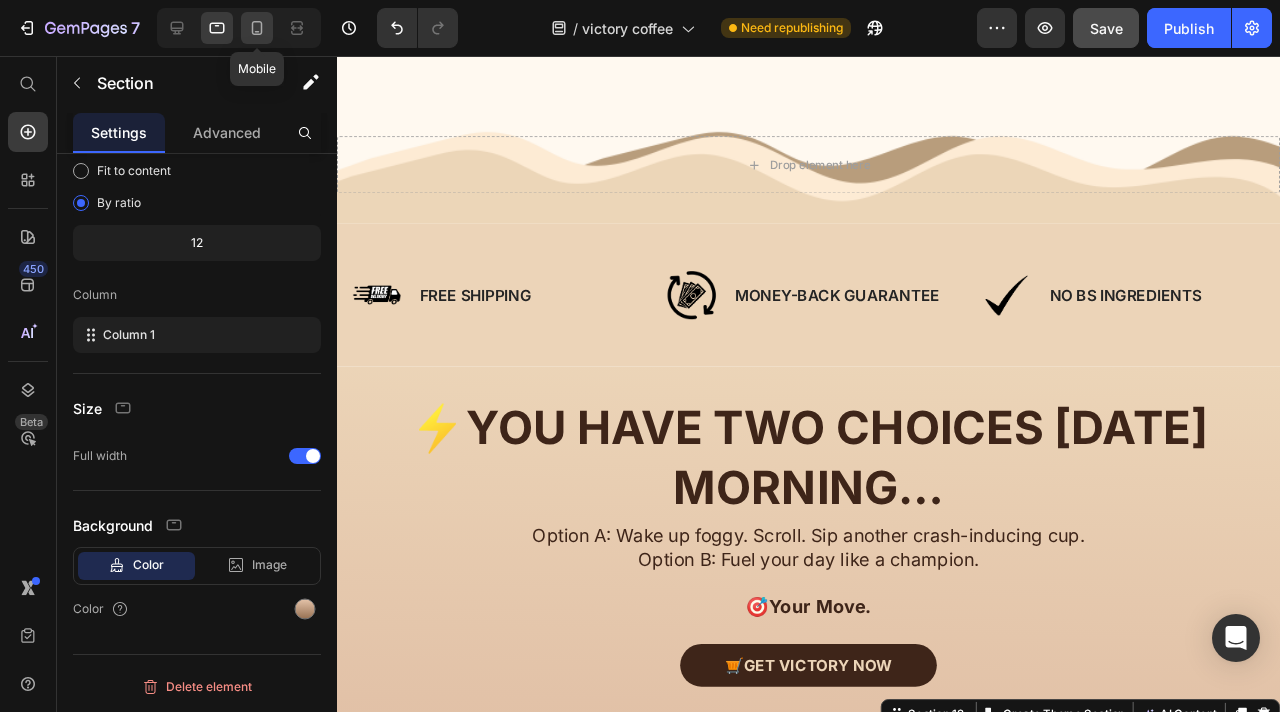 click 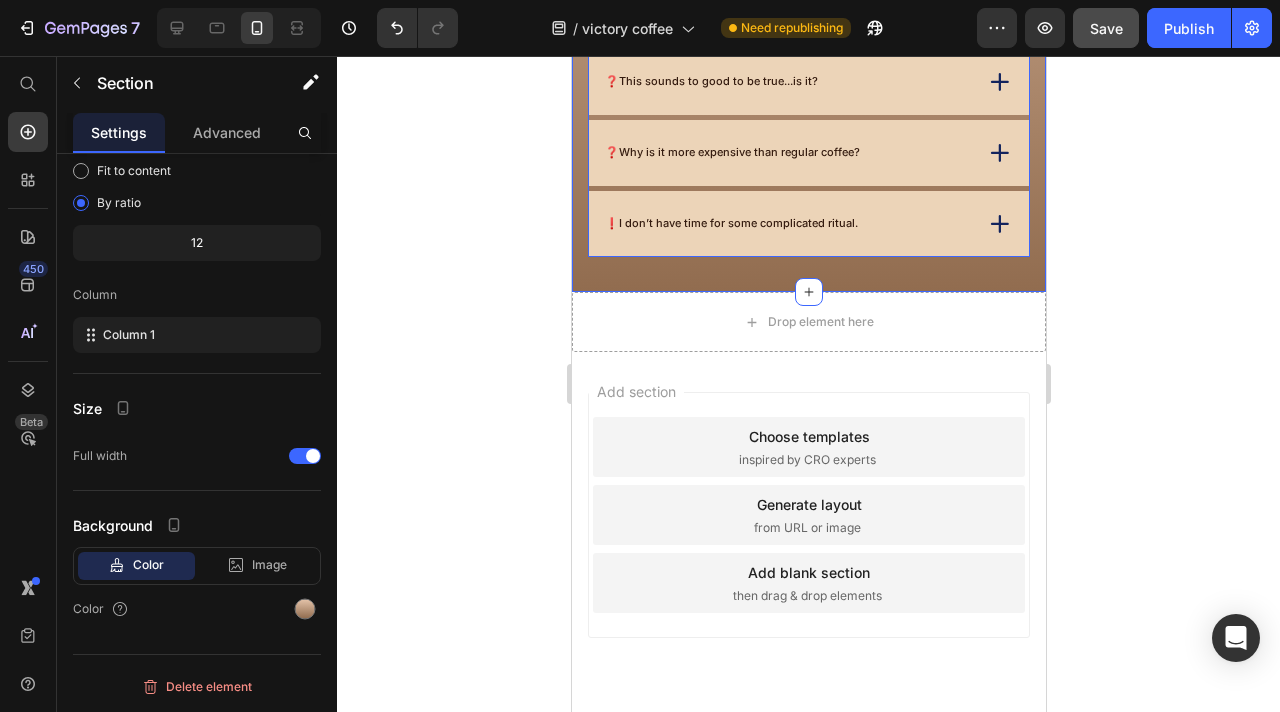 scroll, scrollTop: 7857, scrollLeft: 0, axis: vertical 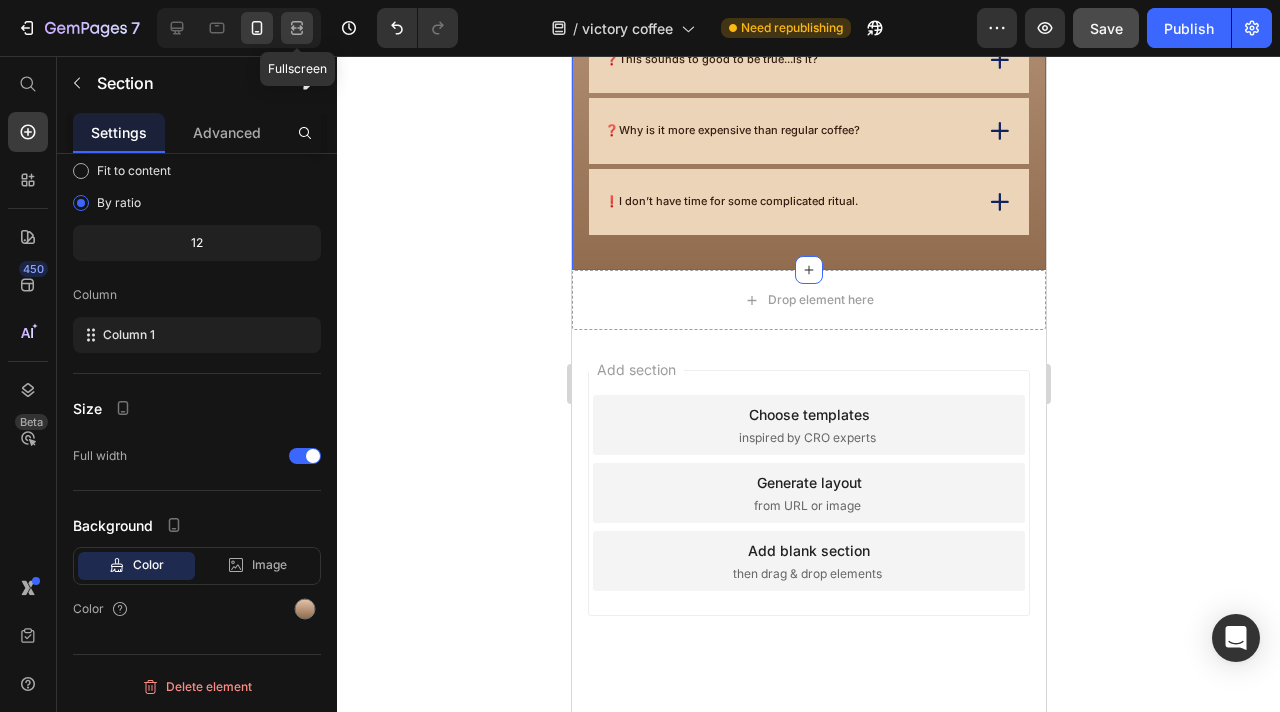 click 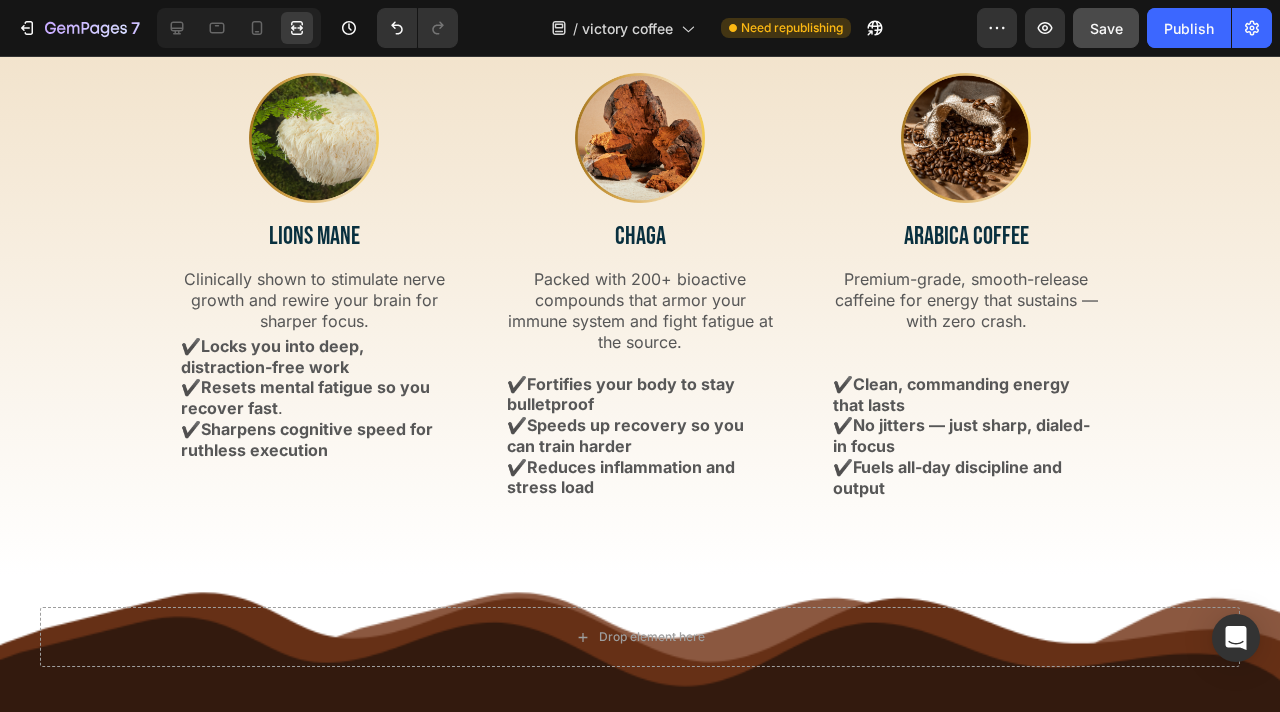 scroll, scrollTop: 2570, scrollLeft: 0, axis: vertical 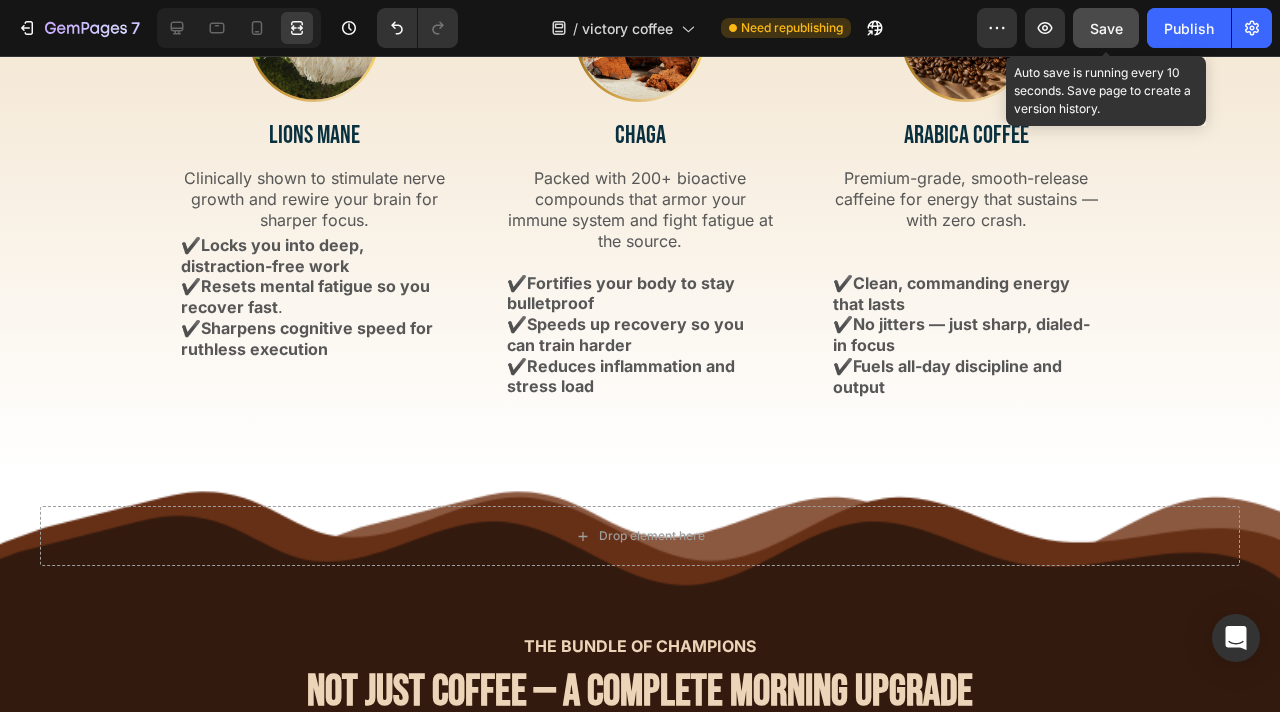 click on "Save" at bounding box center [1106, 28] 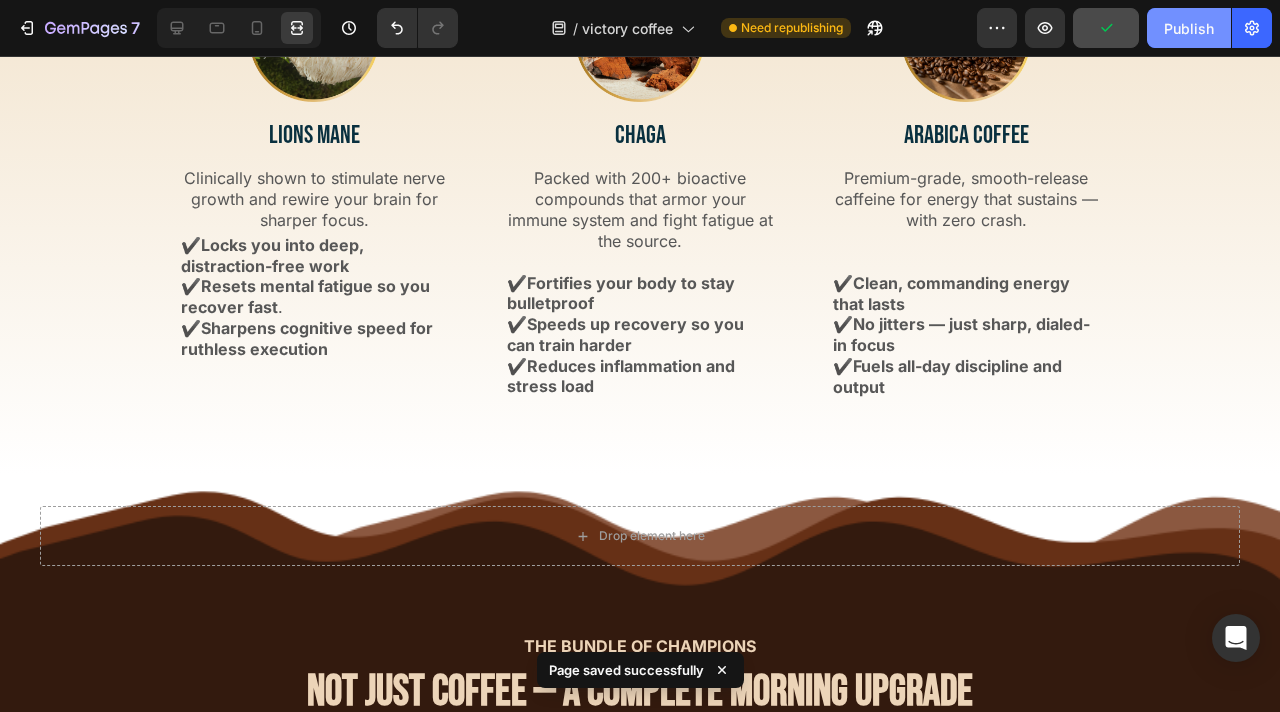 click on "Publish" at bounding box center [1189, 28] 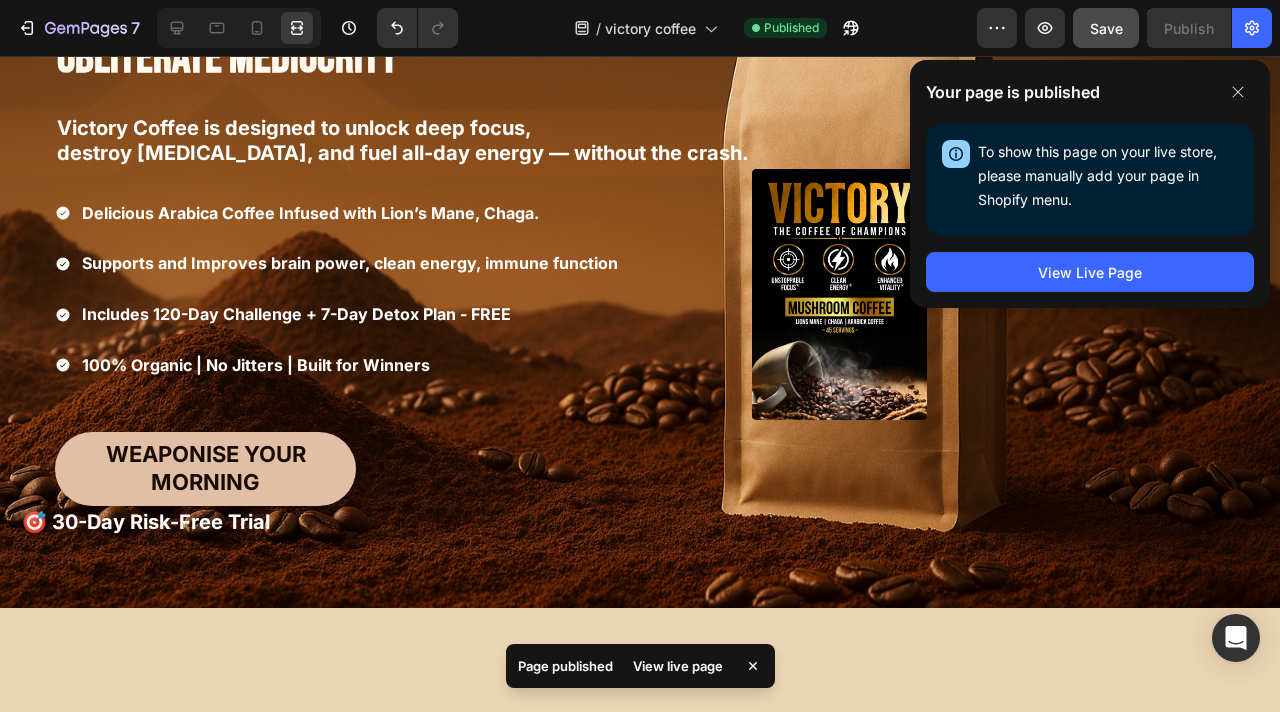 scroll, scrollTop: 223, scrollLeft: 0, axis: vertical 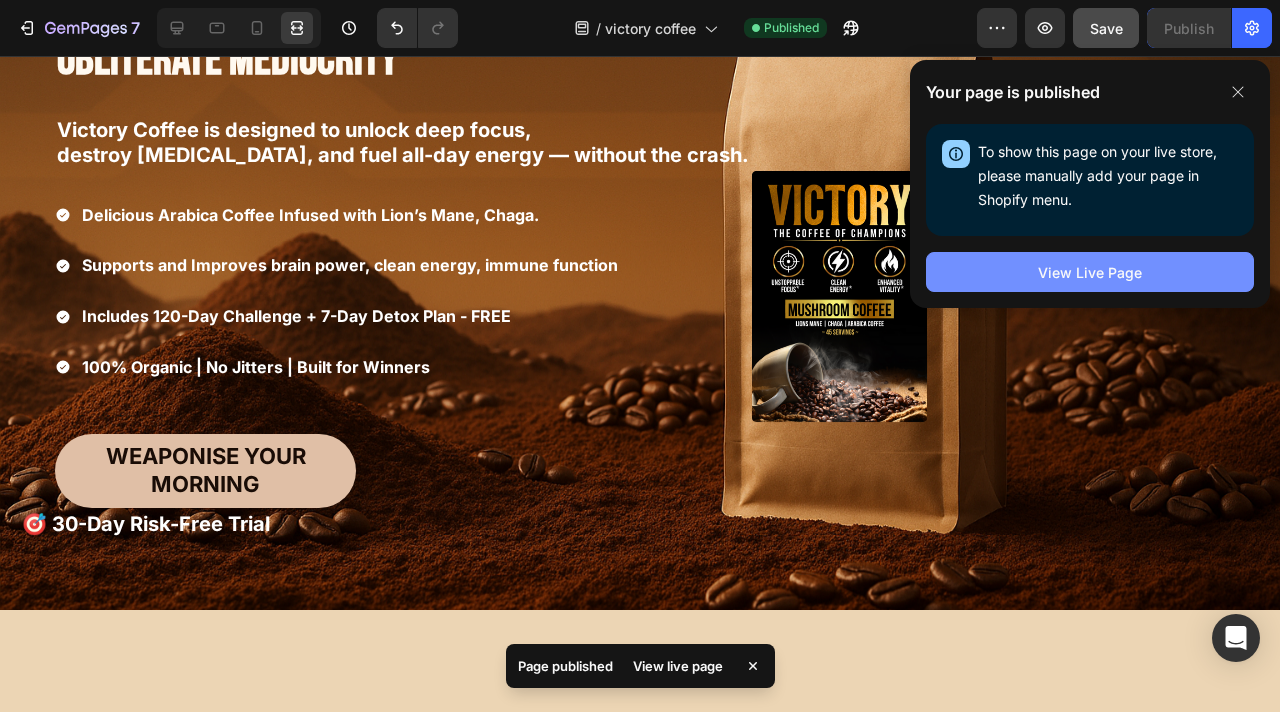 click on "View Live Page" at bounding box center (1090, 272) 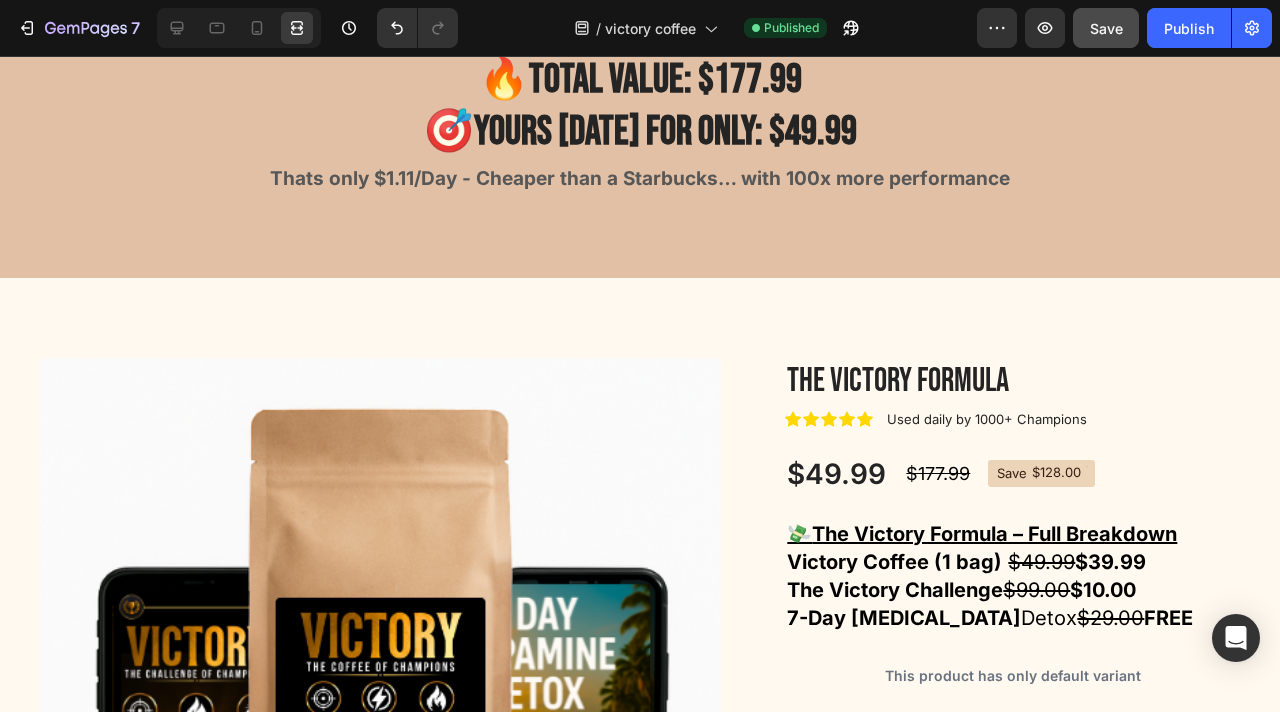 scroll, scrollTop: 3588, scrollLeft: 0, axis: vertical 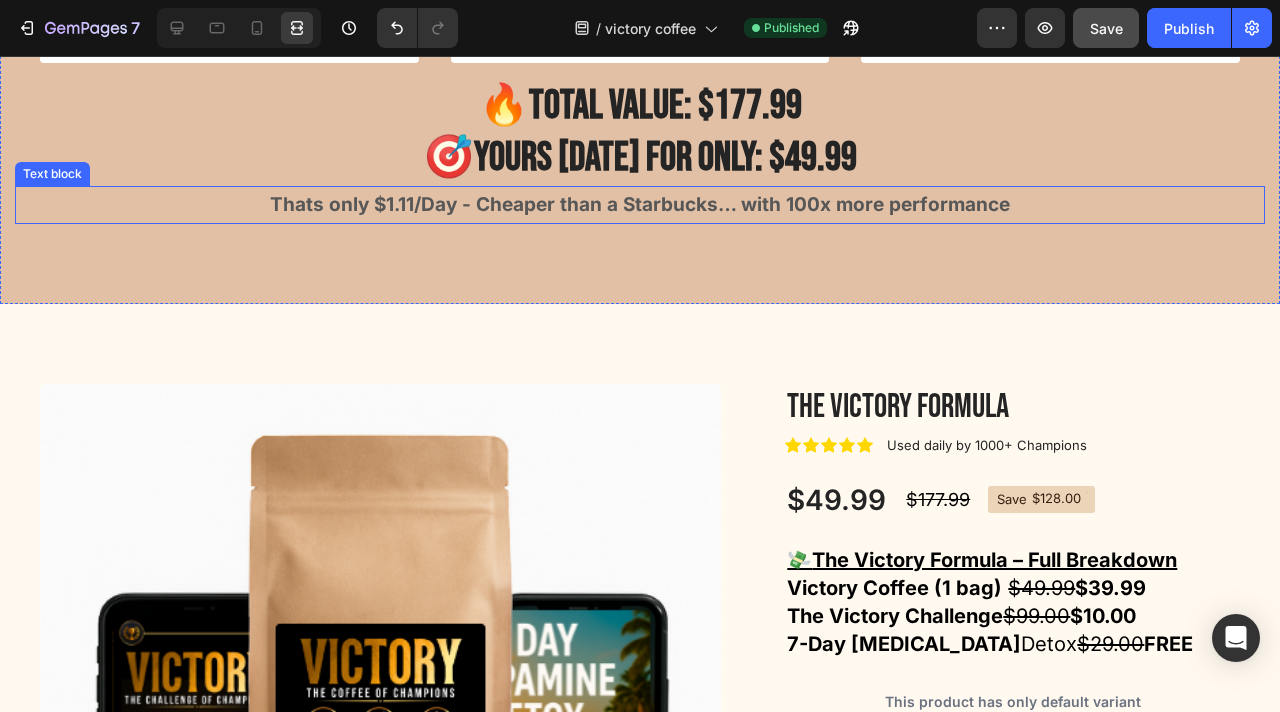 click on "Thats only $1.11/Day - Cheaper than a Starbucks… with 100x more performance" at bounding box center (640, 205) 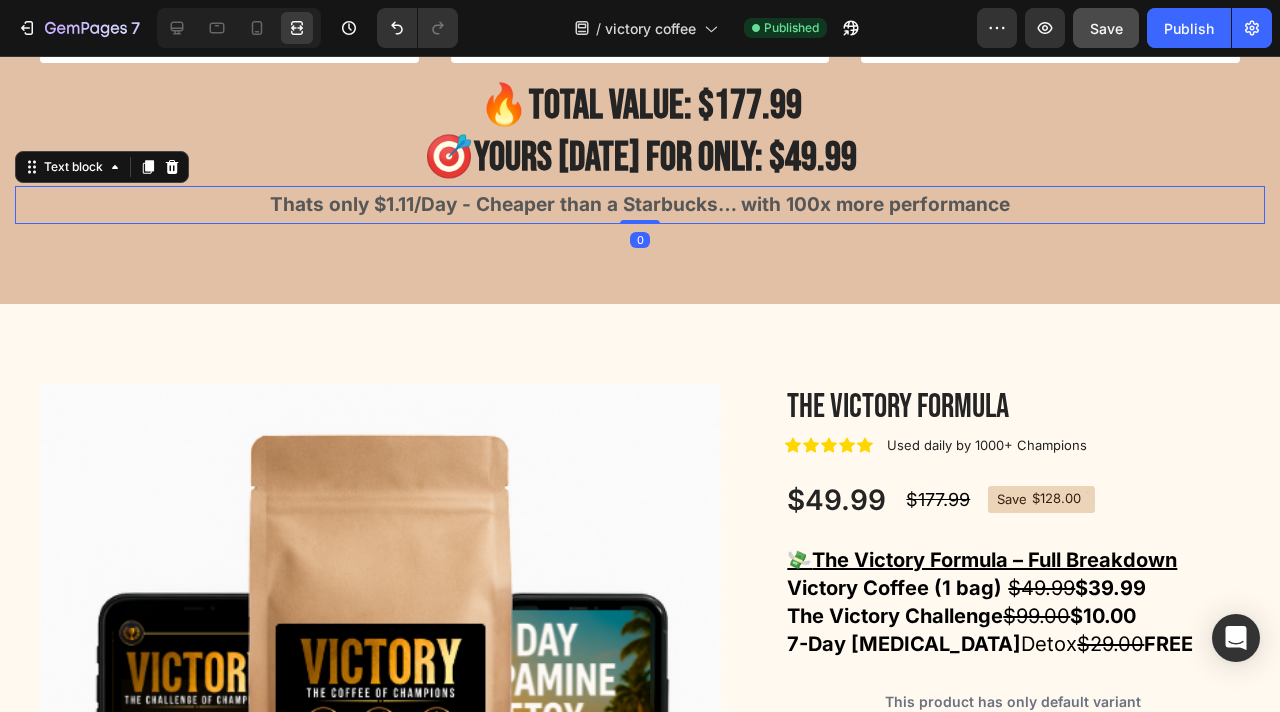 scroll, scrollTop: 0, scrollLeft: 0, axis: both 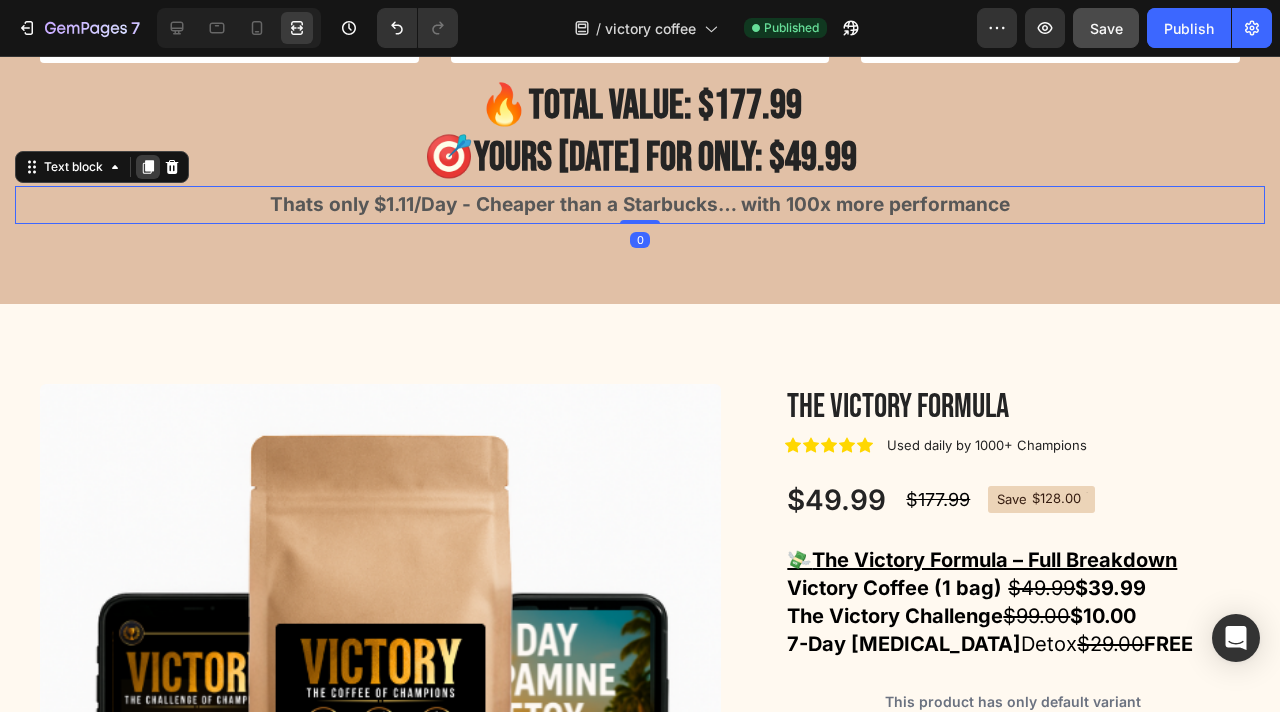 click 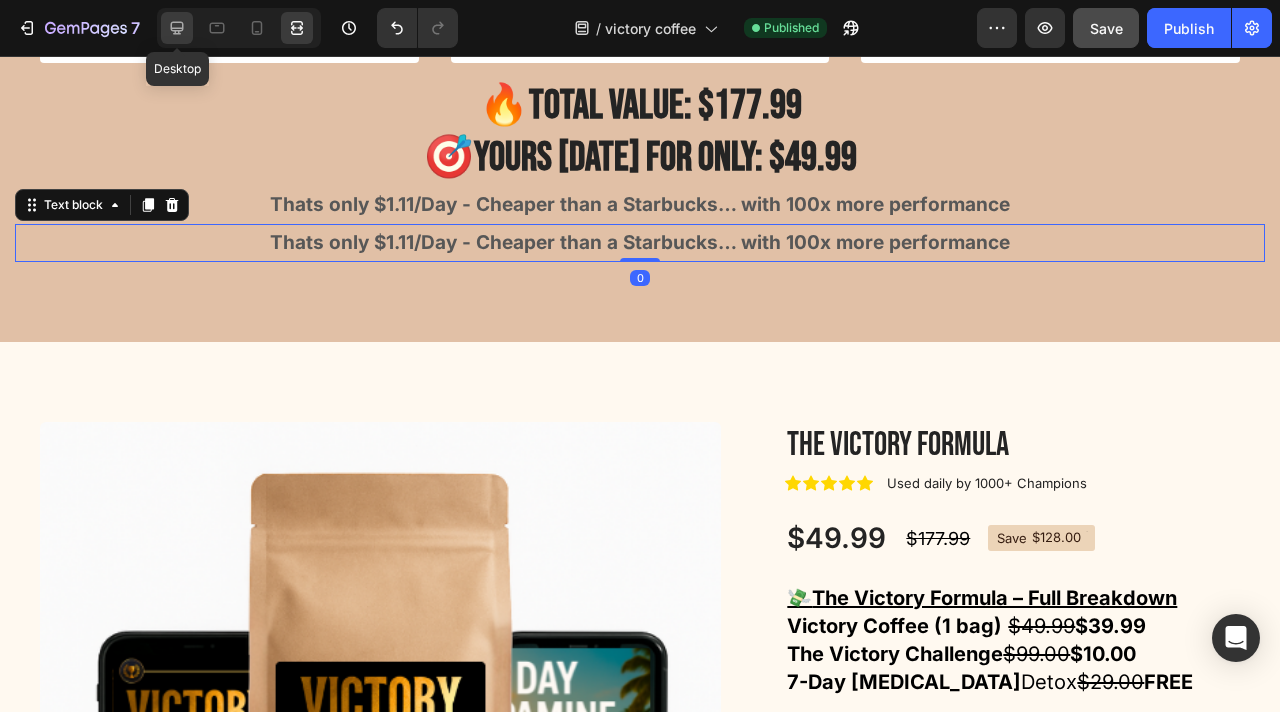 click 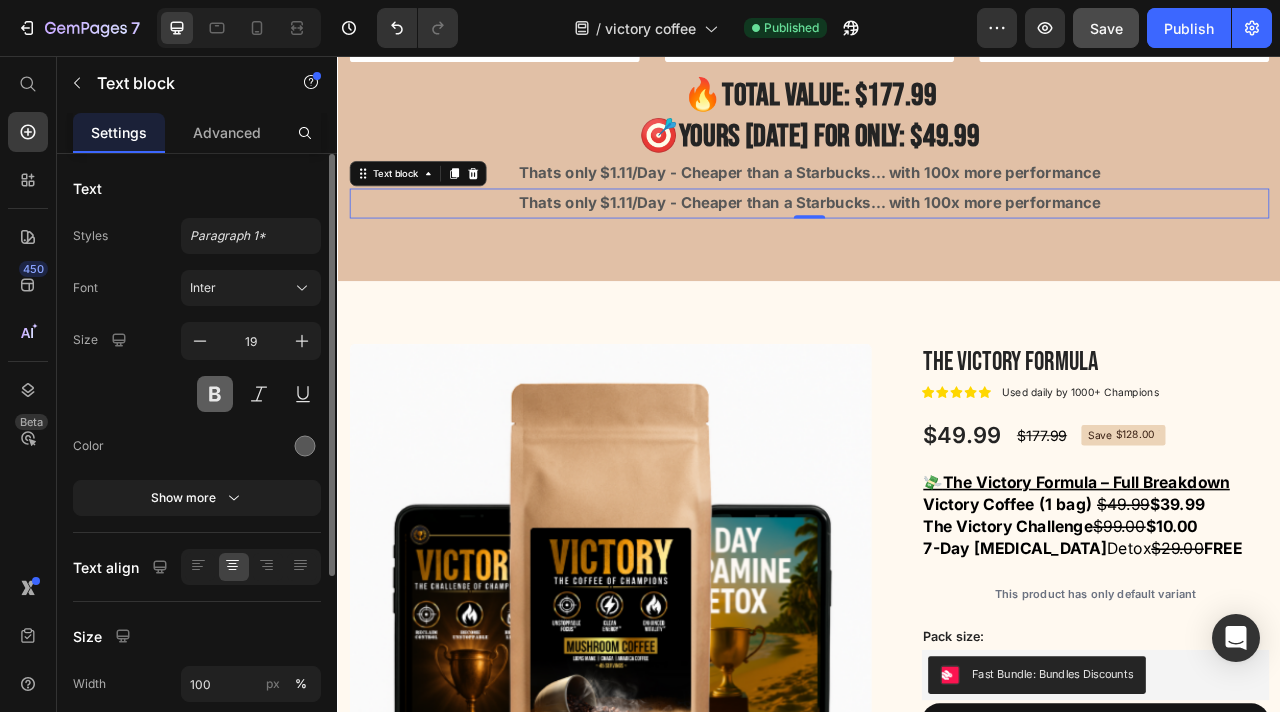 click at bounding box center [215, 394] 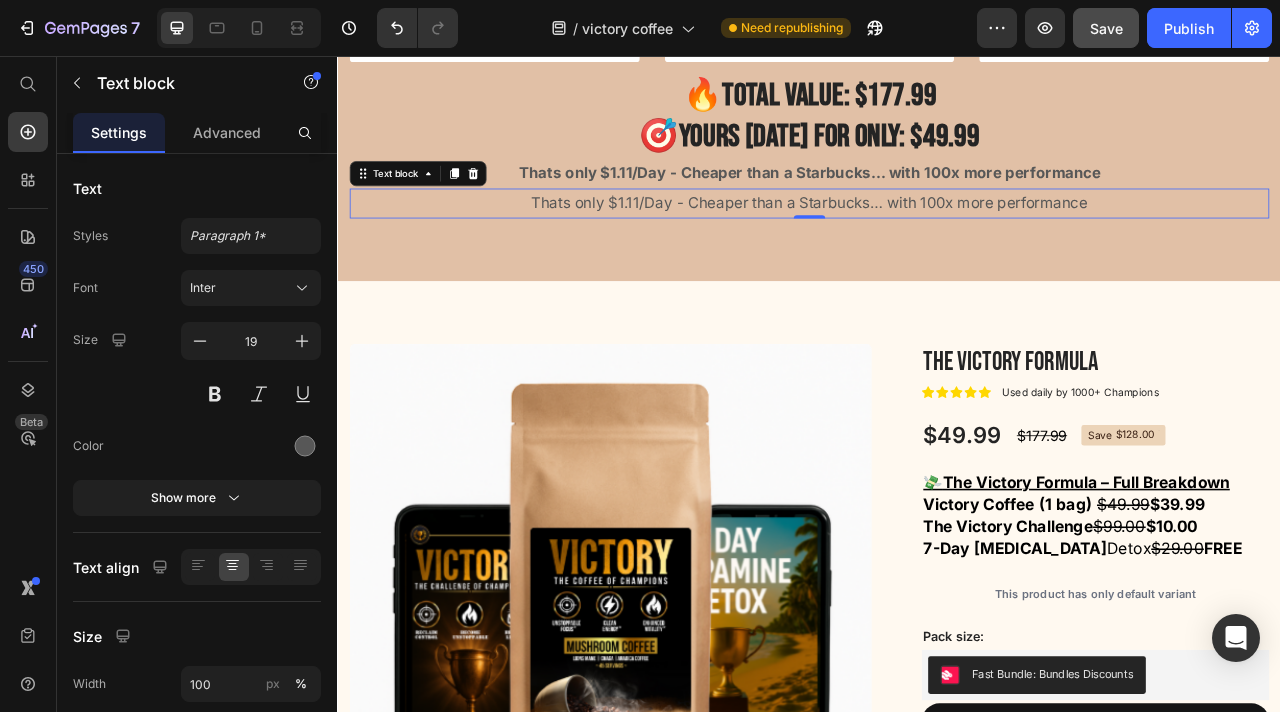 click on "Thats only $1.11/Day - Cheaper than a Starbucks… with 100x more performance" at bounding box center (937, 243) 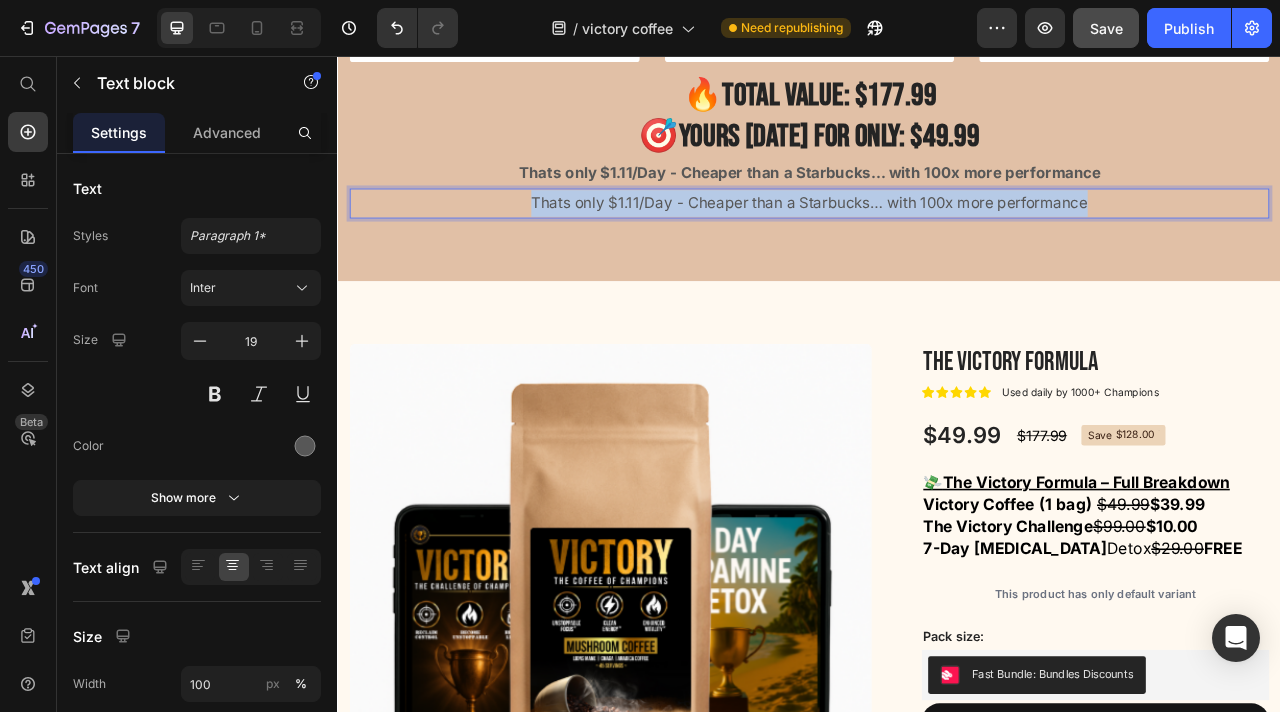 click on "Thats only $1.11/Day - Cheaper than a Starbucks… with 100x more performance" at bounding box center (937, 243) 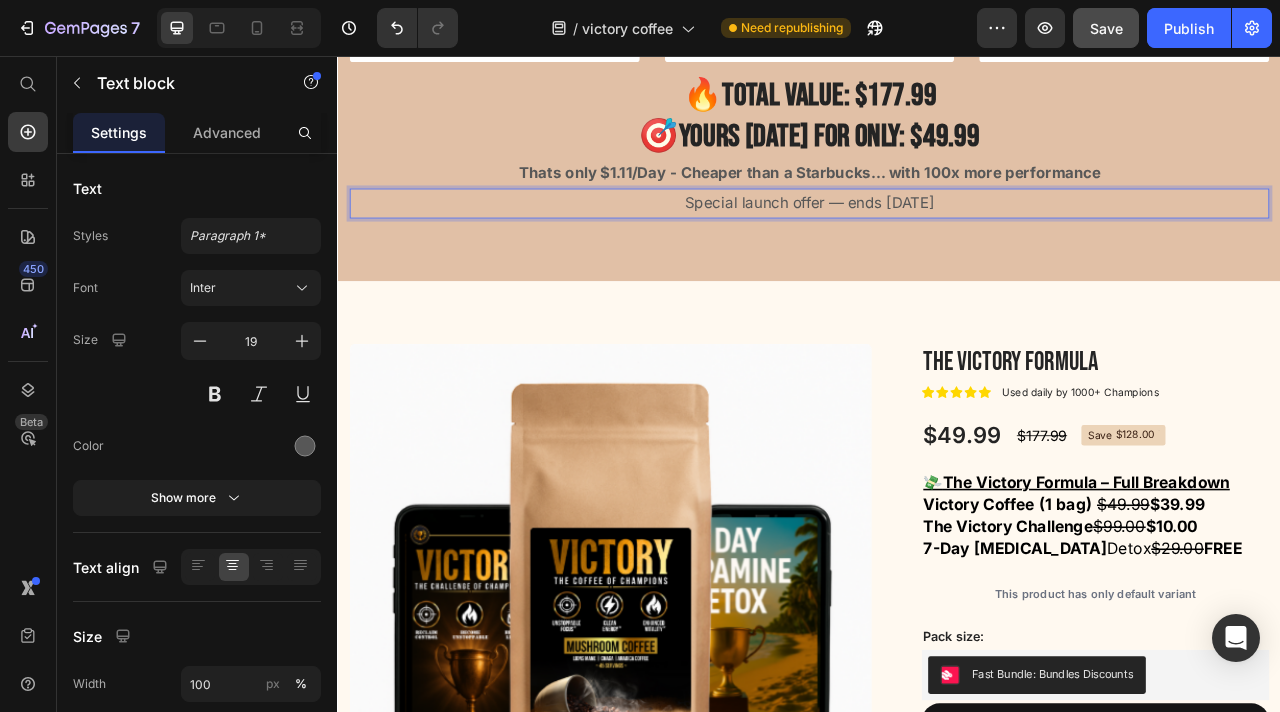 click on "Special launch offer — ends in 3 days" at bounding box center (937, 243) 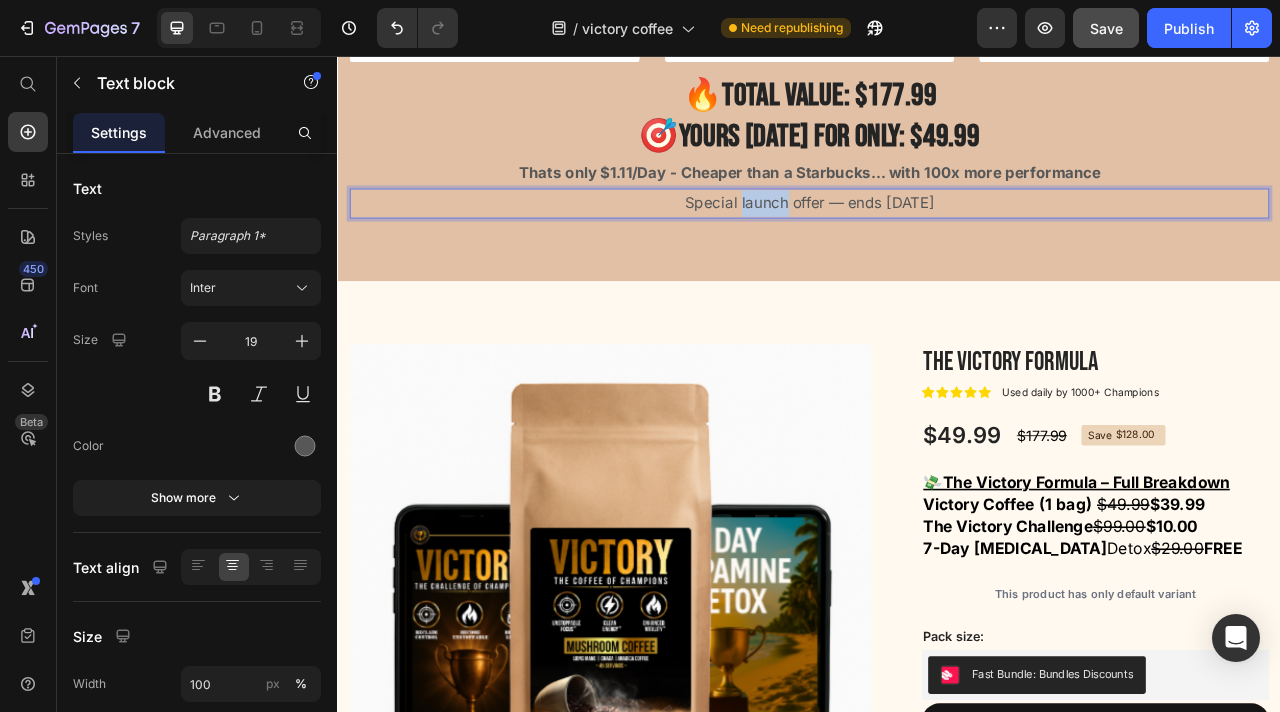 click on "Special launch offer — ends in 3 days" at bounding box center [937, 243] 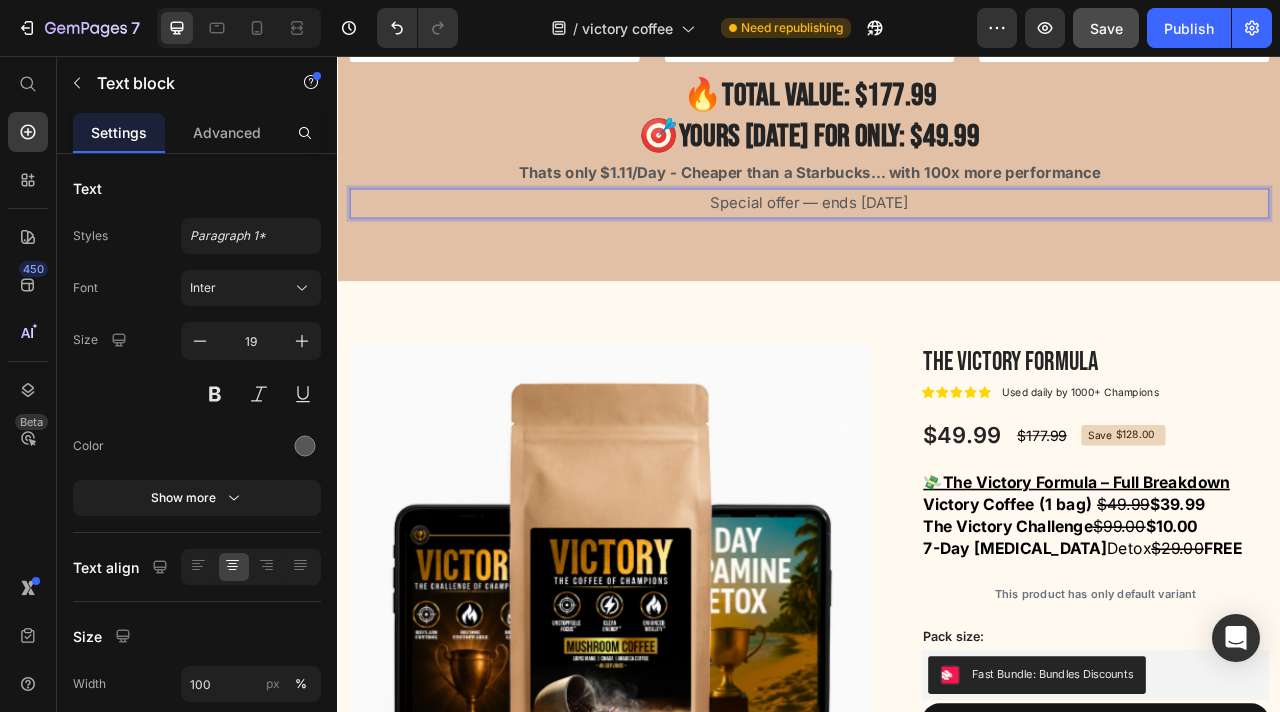 click on "Special offer — ends in 3 days" at bounding box center (937, 243) 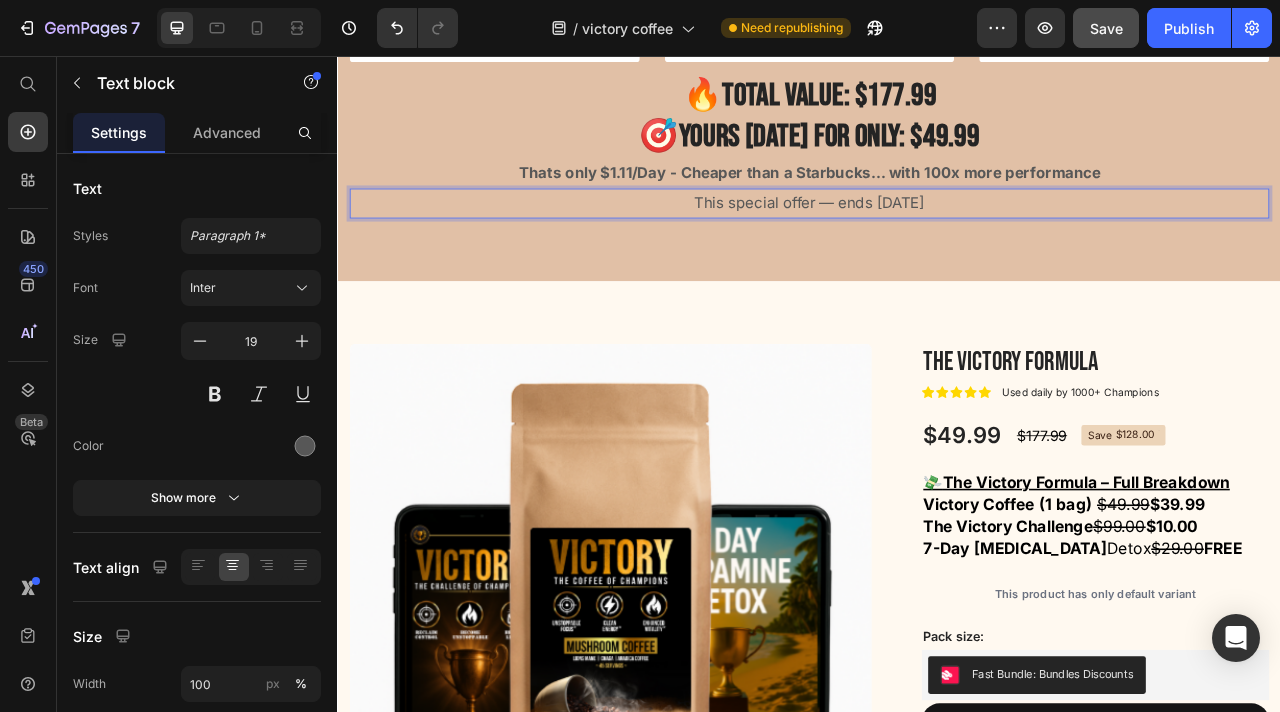 click on "This special offer — ends in 3 days" at bounding box center (937, 243) 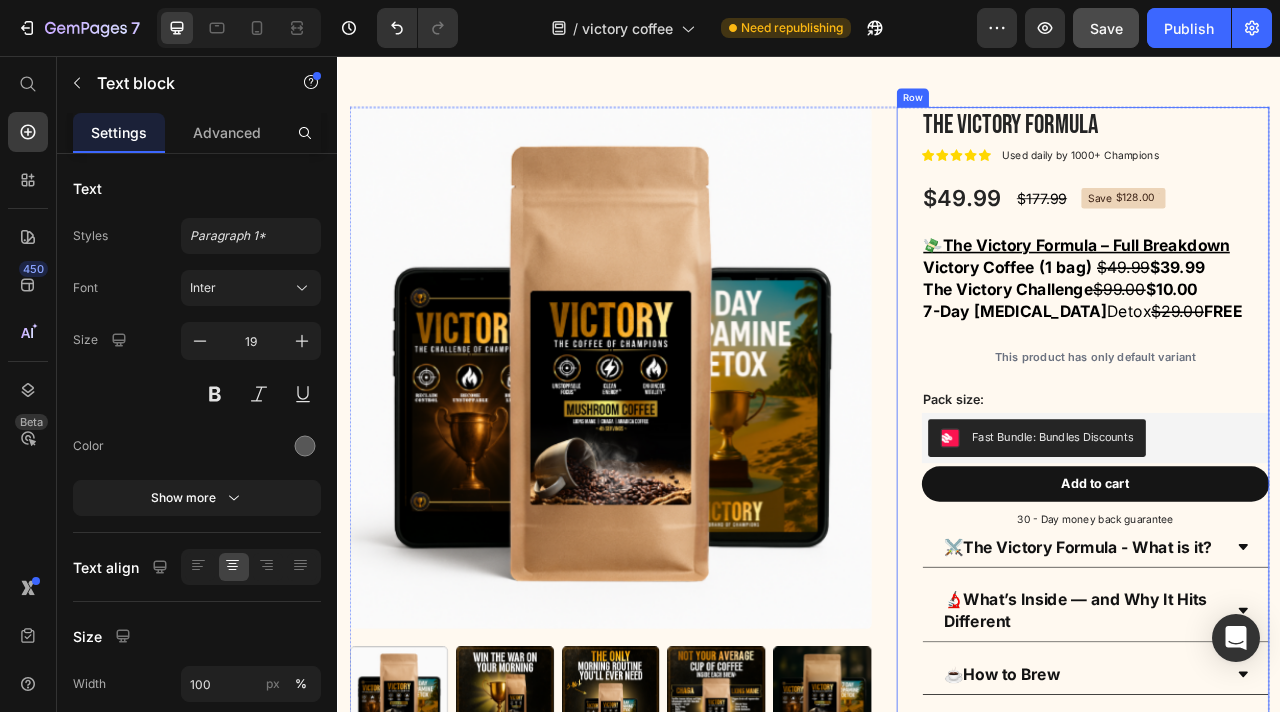 scroll, scrollTop: 3915, scrollLeft: 0, axis: vertical 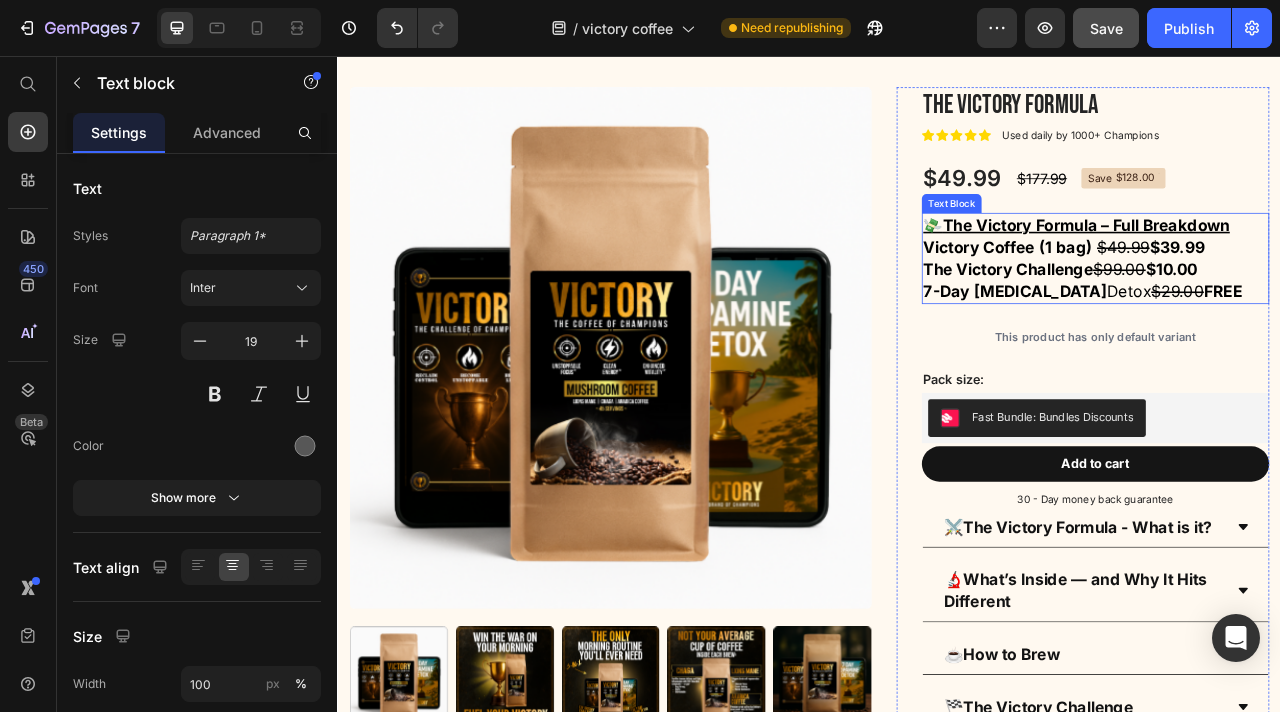 click on "The Victory Challenge" at bounding box center (1190, 327) 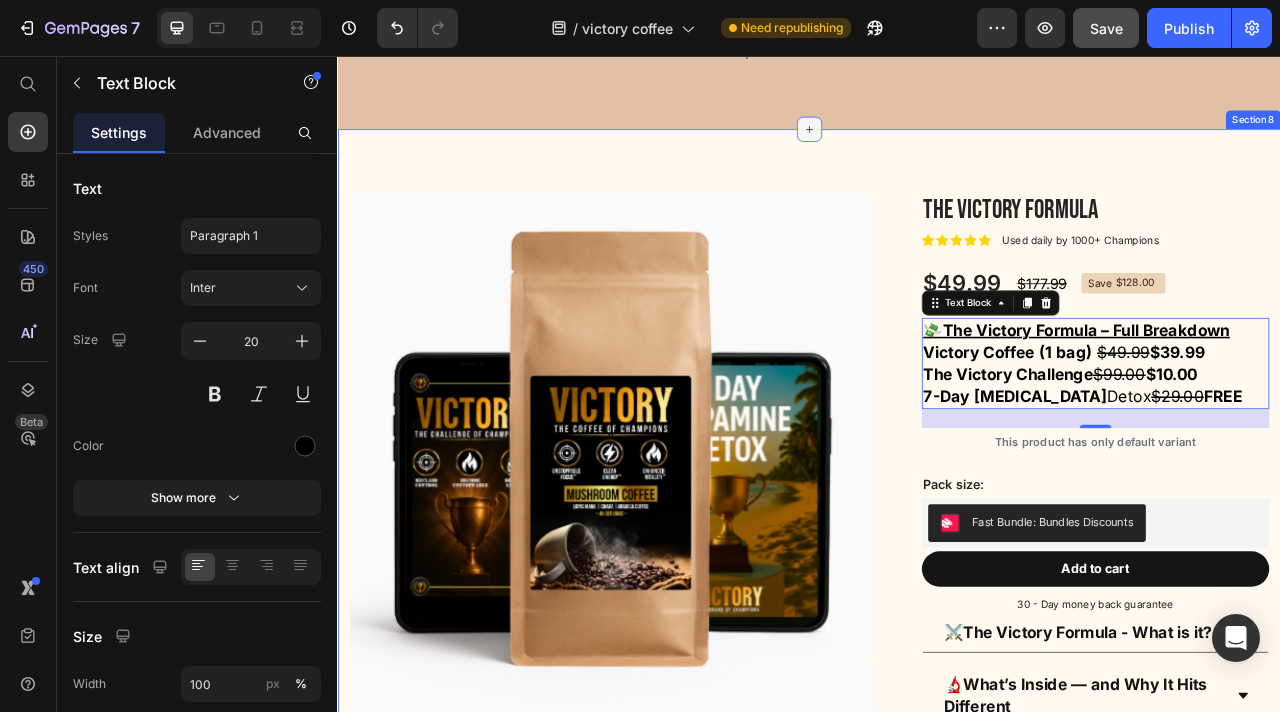 scroll, scrollTop: 3783, scrollLeft: 0, axis: vertical 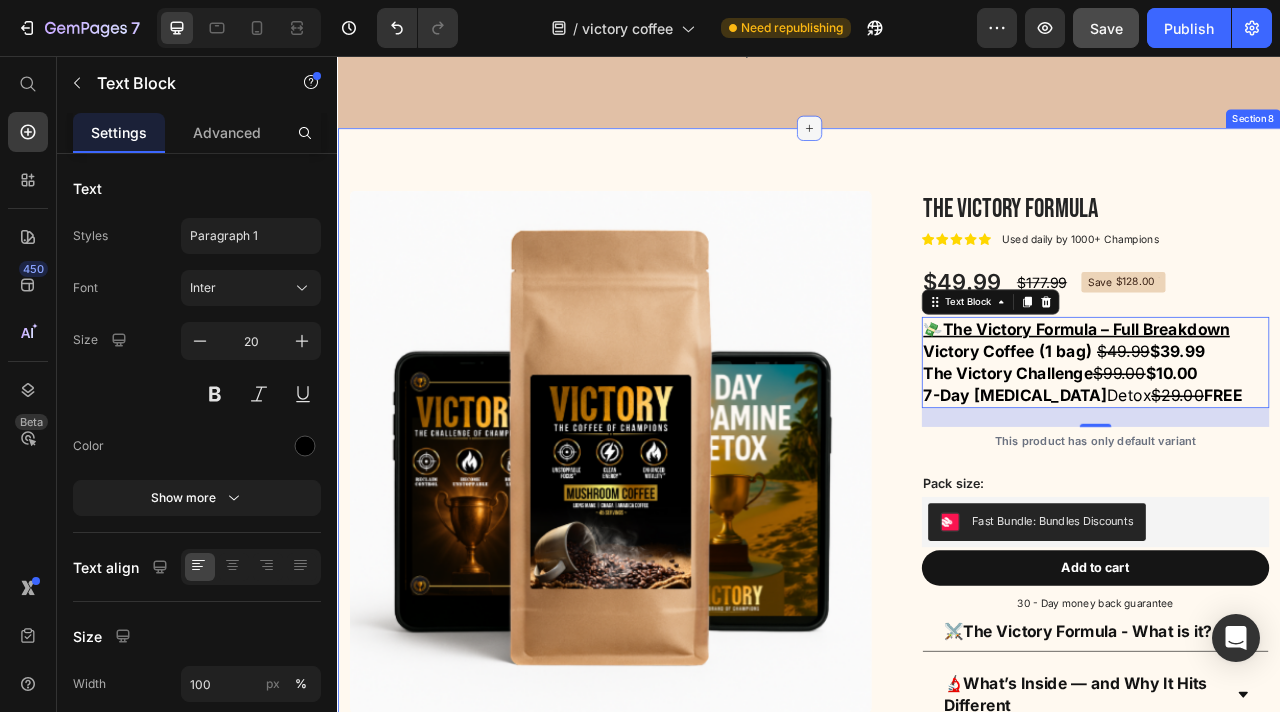 click 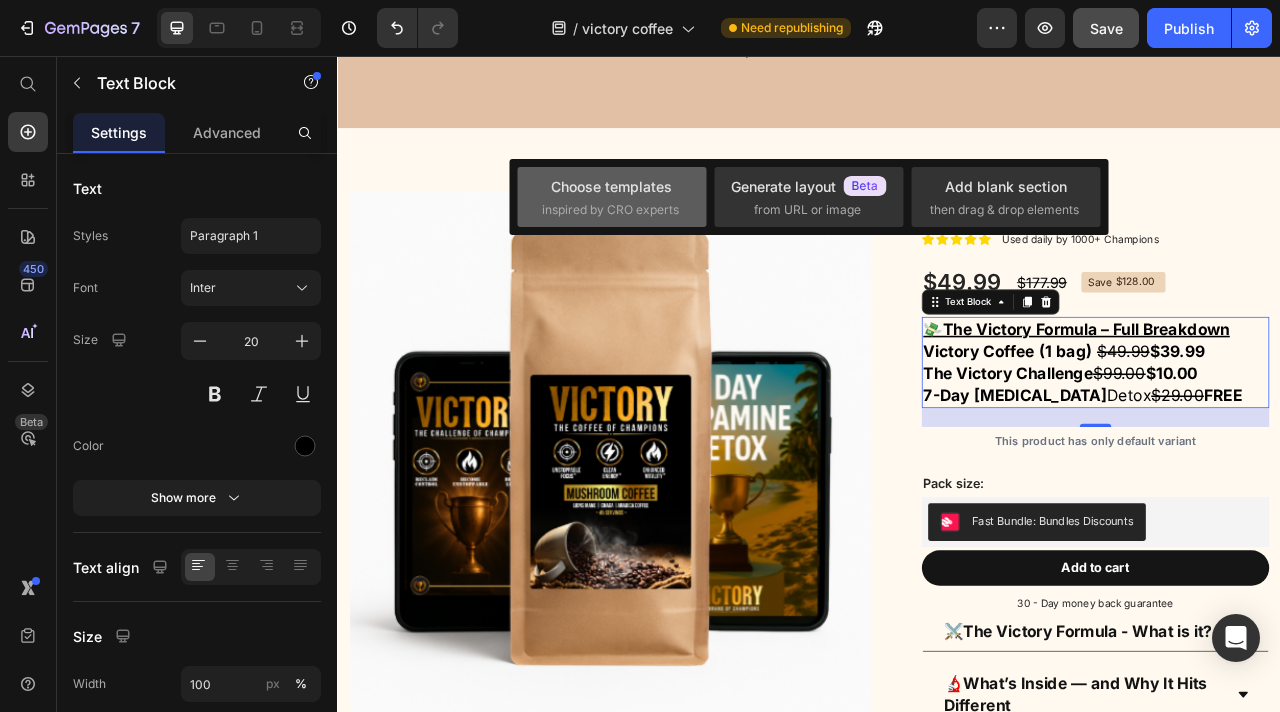 click on "Choose templates  inspired by CRO experts" 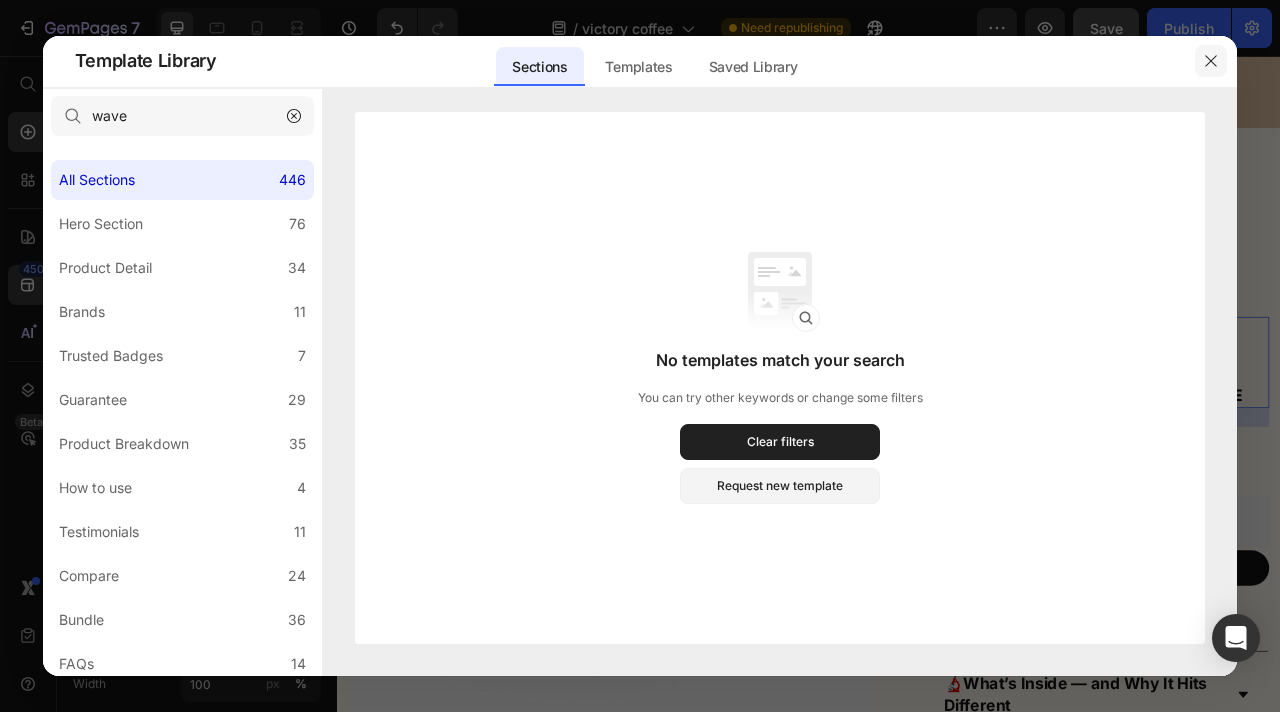 click 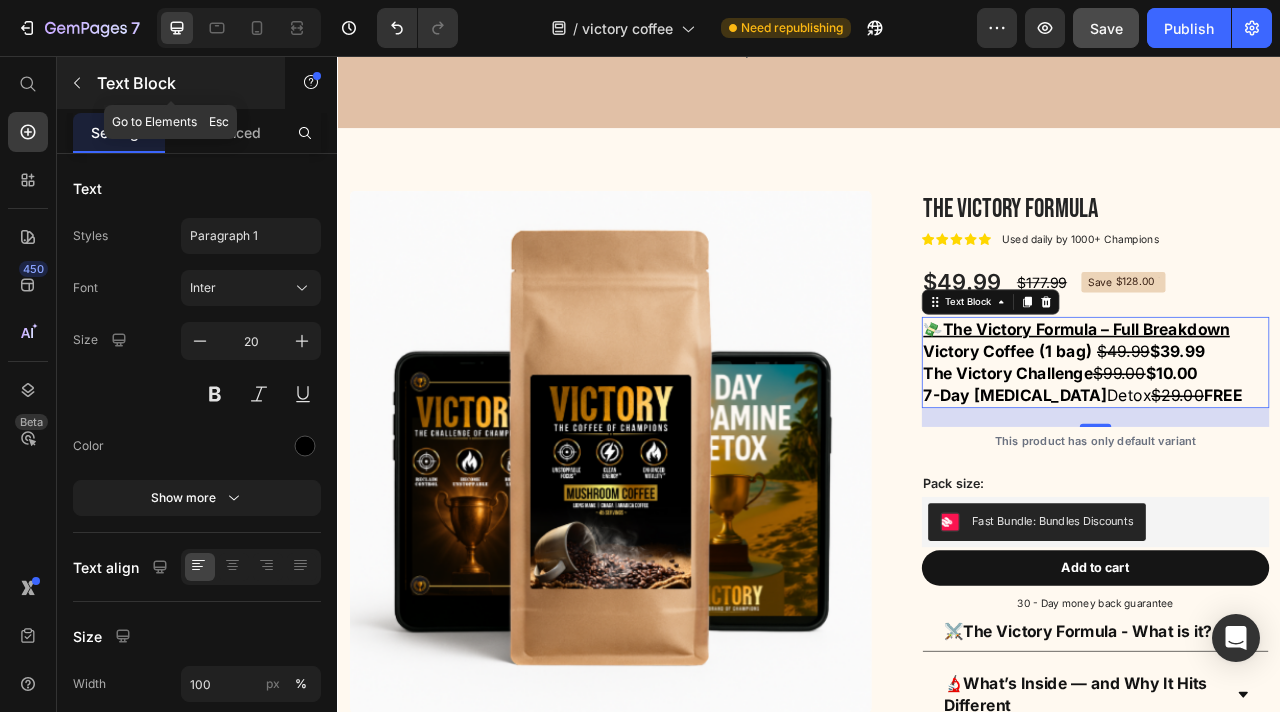 click 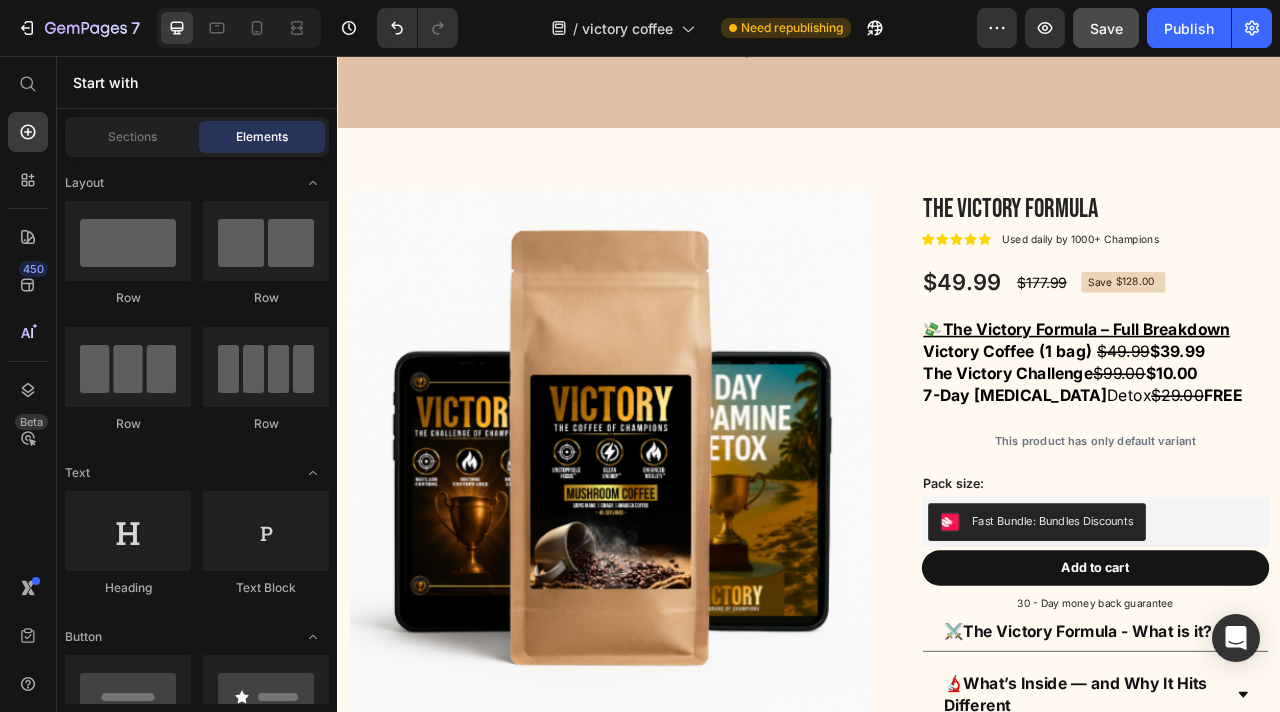 click on "Start with" at bounding box center (197, 82) 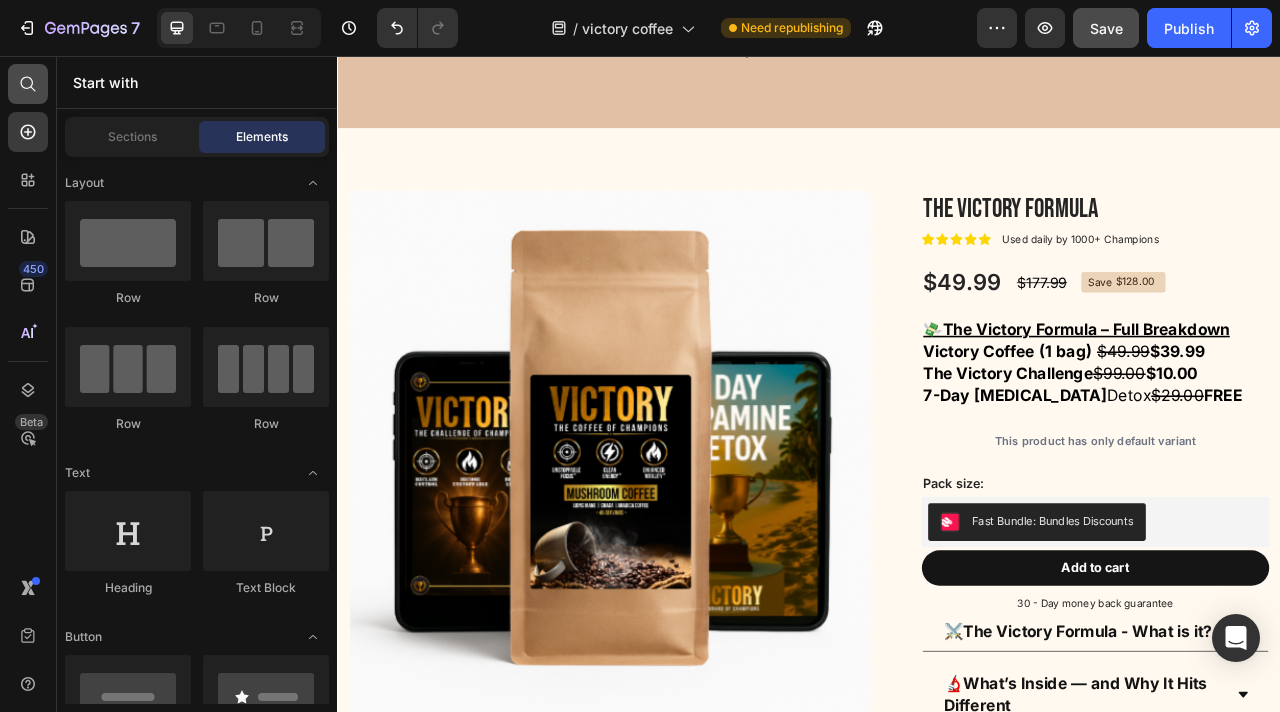 click 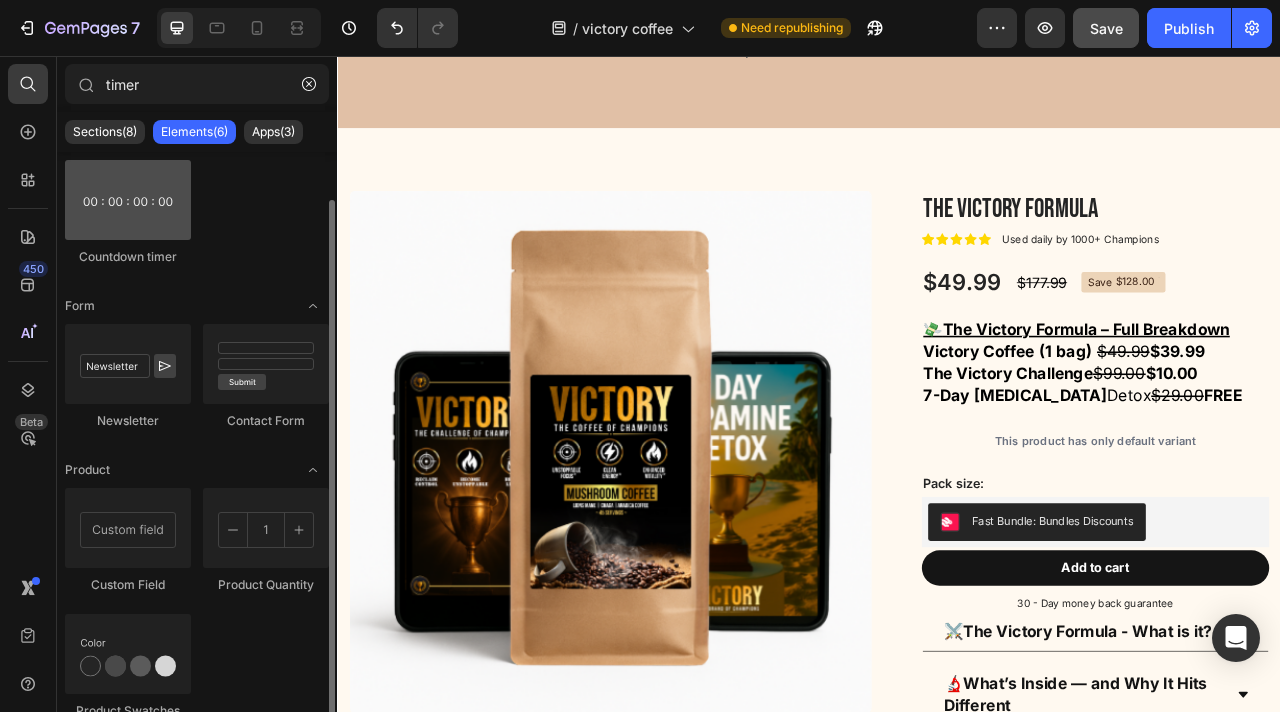 scroll, scrollTop: 54, scrollLeft: 0, axis: vertical 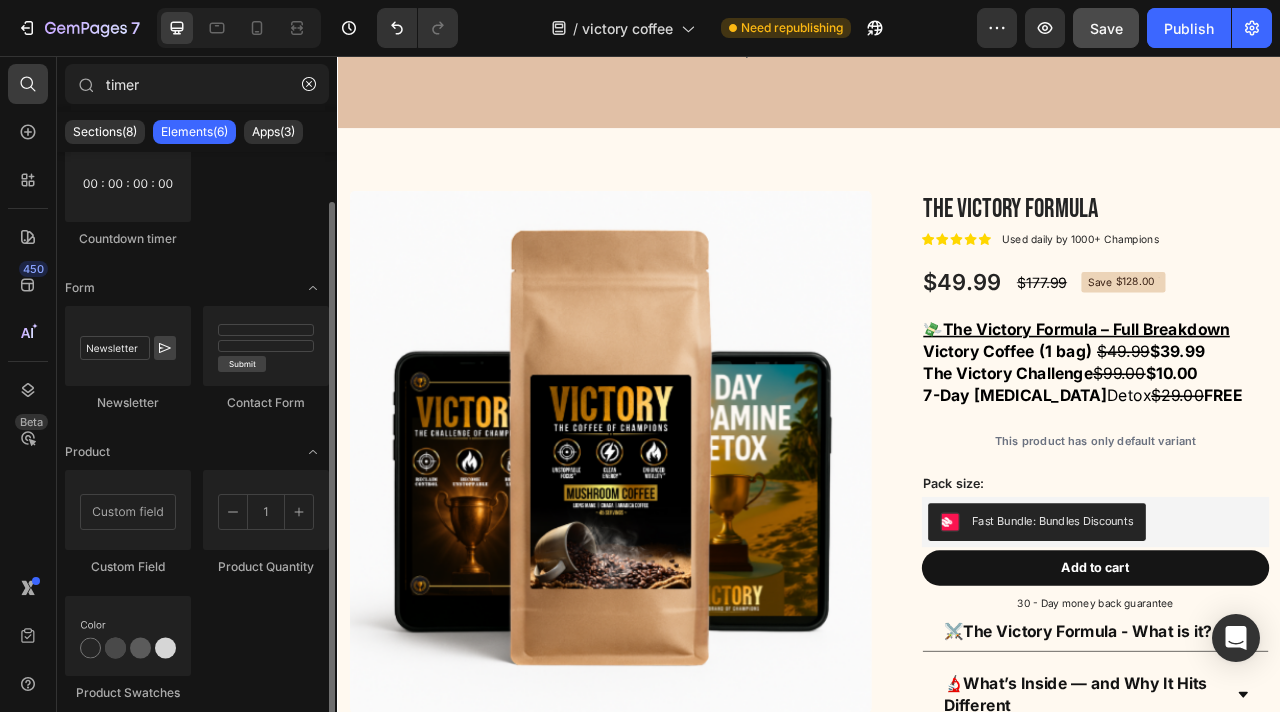 type on "timer" 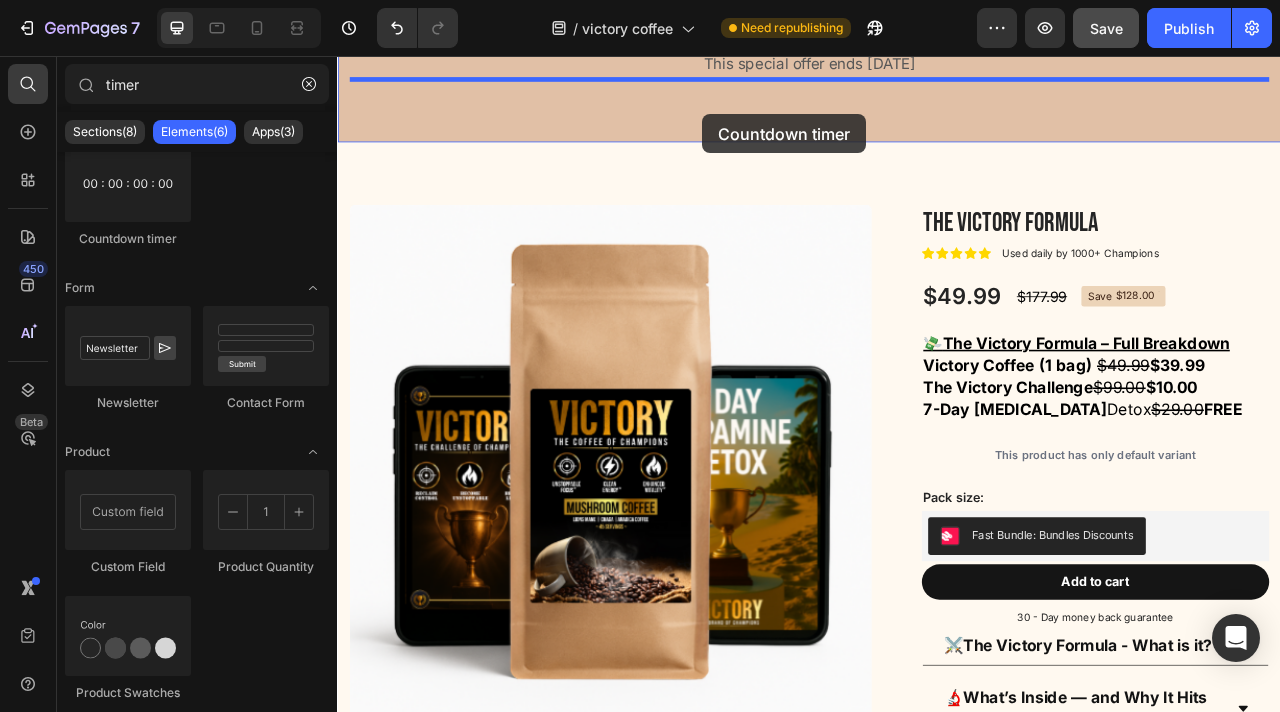 scroll, scrollTop: 3756, scrollLeft: 0, axis: vertical 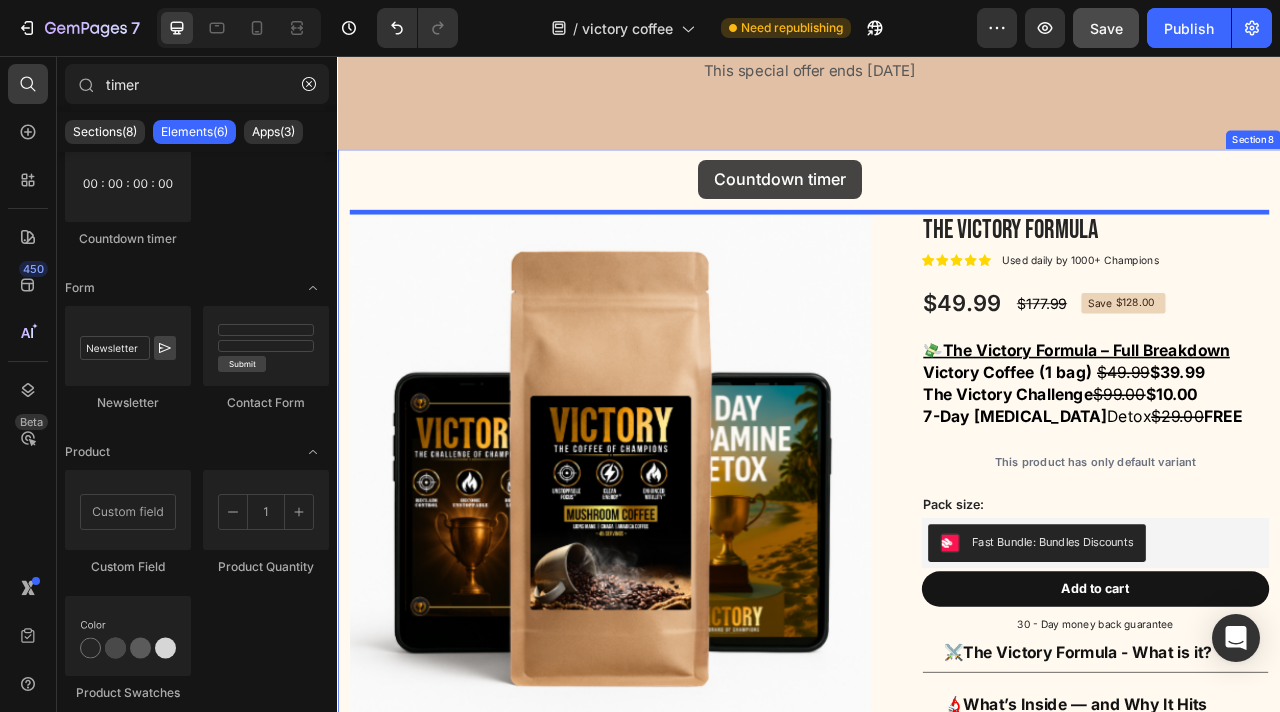 drag, startPoint x: 477, startPoint y: 278, endPoint x: 796, endPoint y: 188, distance: 331.45285 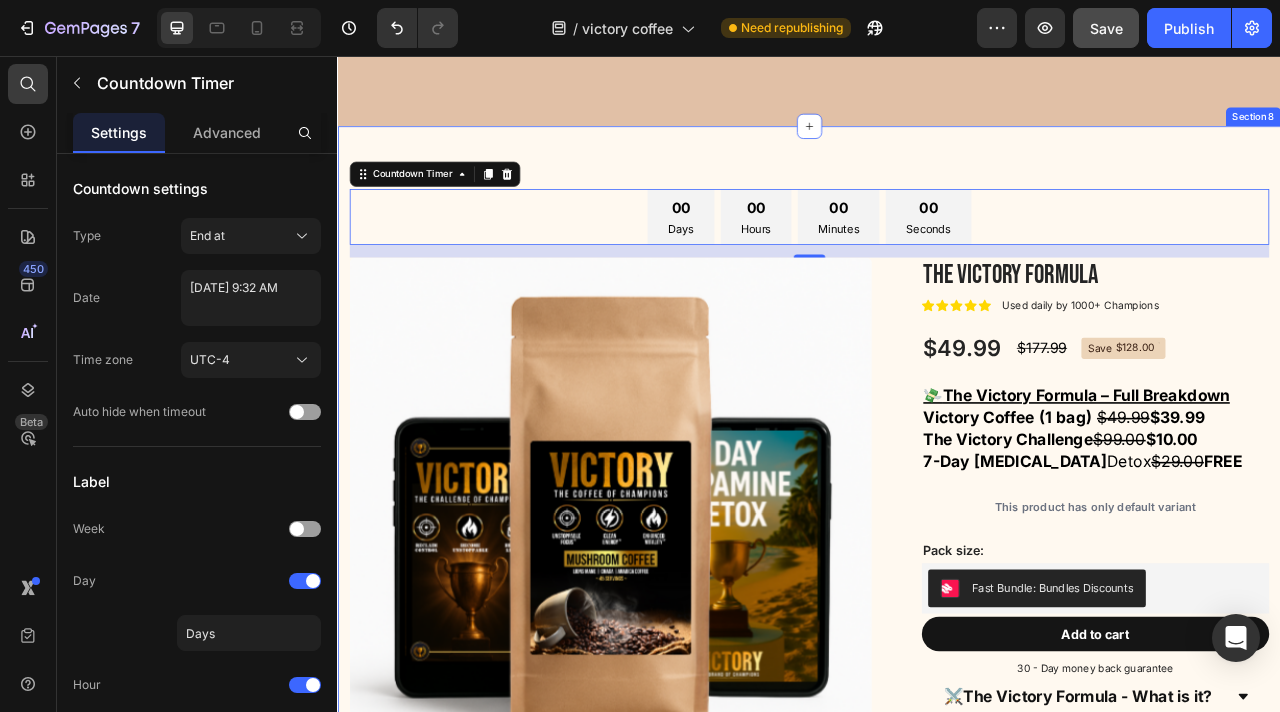 scroll, scrollTop: 3788, scrollLeft: 0, axis: vertical 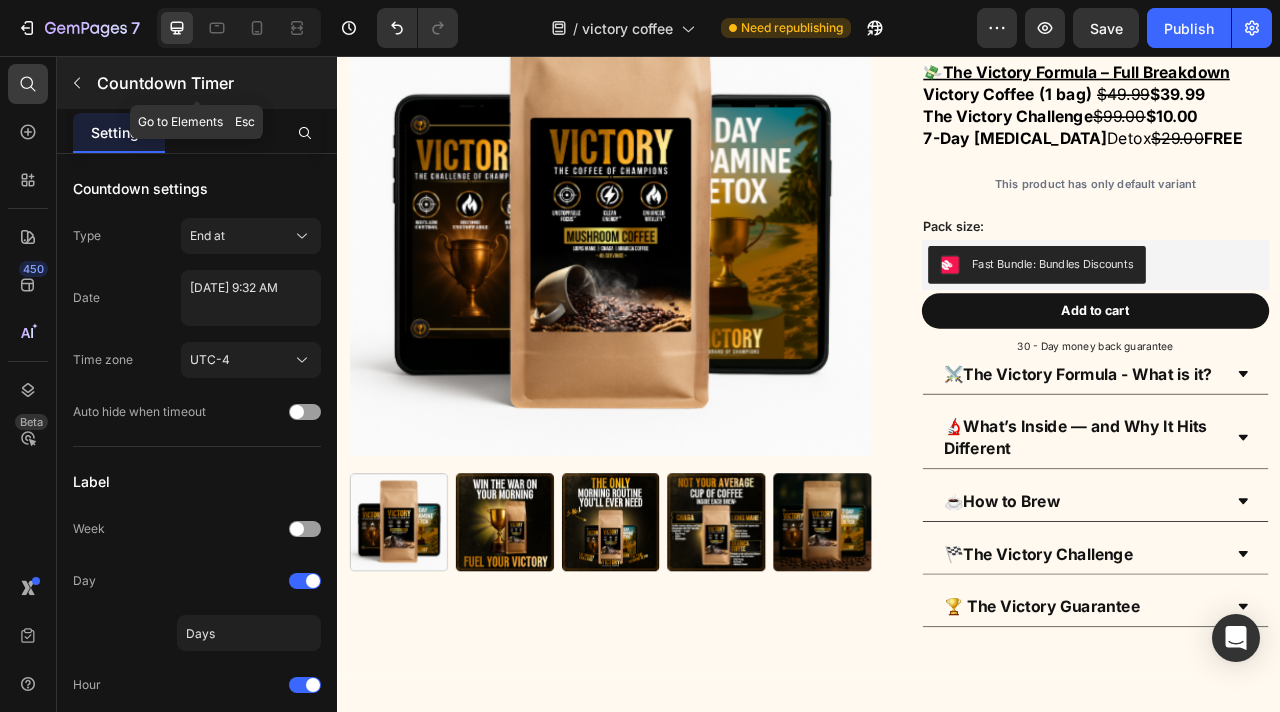 click 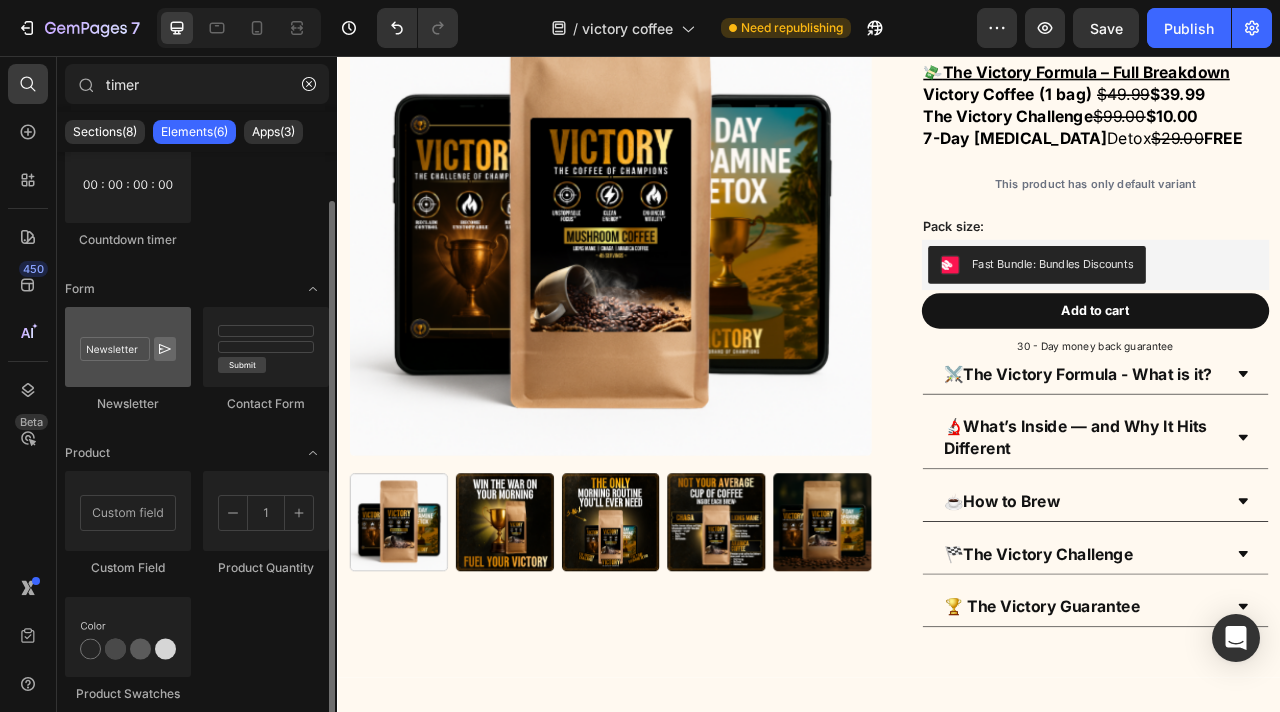 scroll, scrollTop: 0, scrollLeft: 0, axis: both 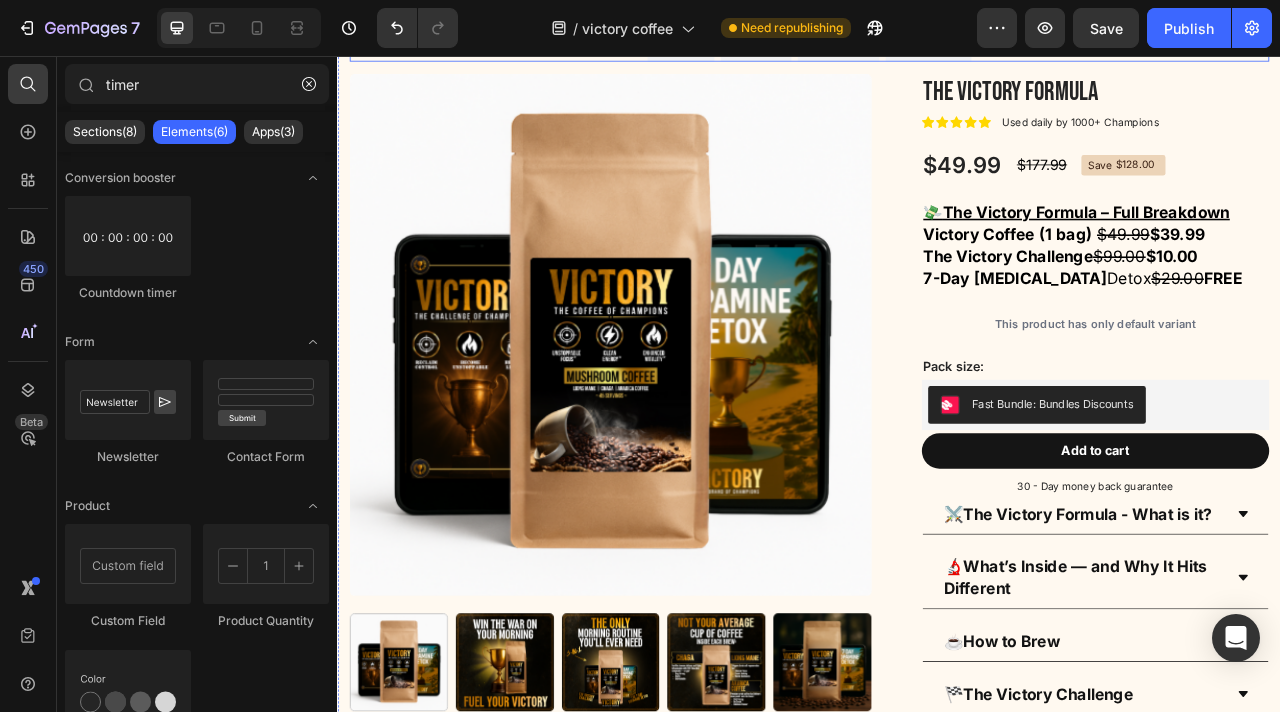 click on "00 Days 00 Hours 00 Minutes 00 Seconds" at bounding box center (937, 27) 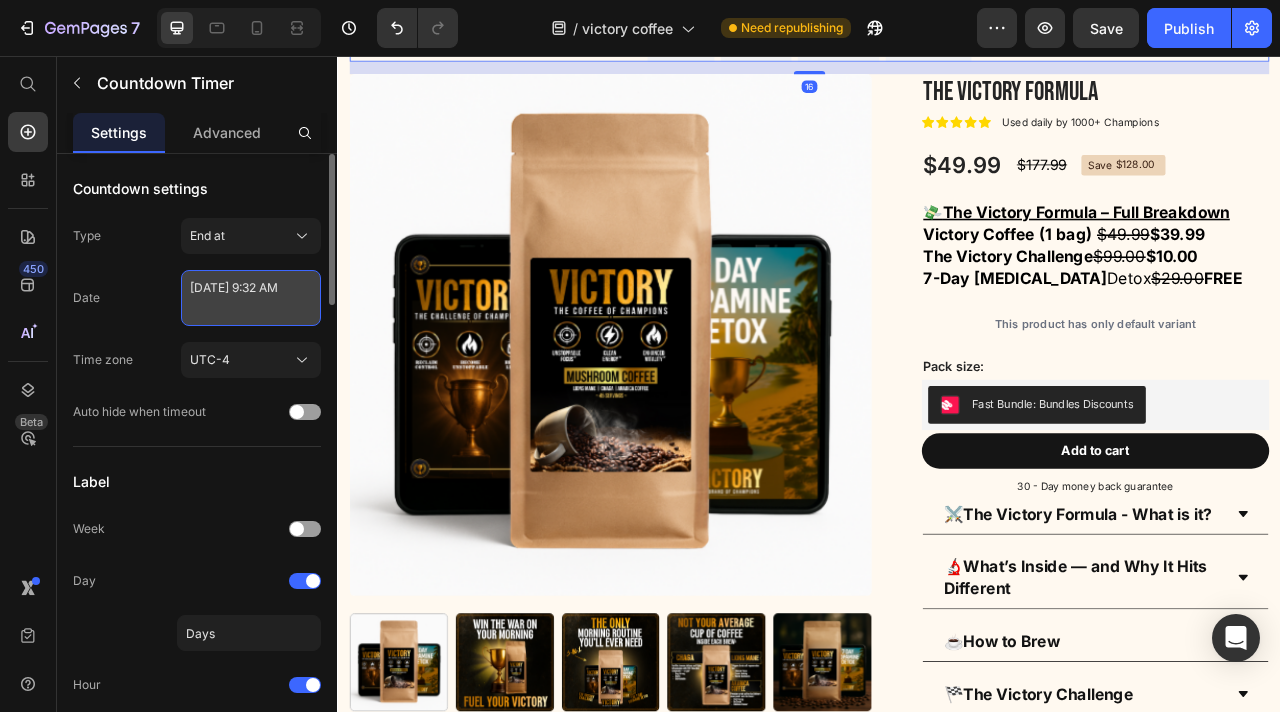 click on "[DATE] 9:32 AM" at bounding box center (251, 298) 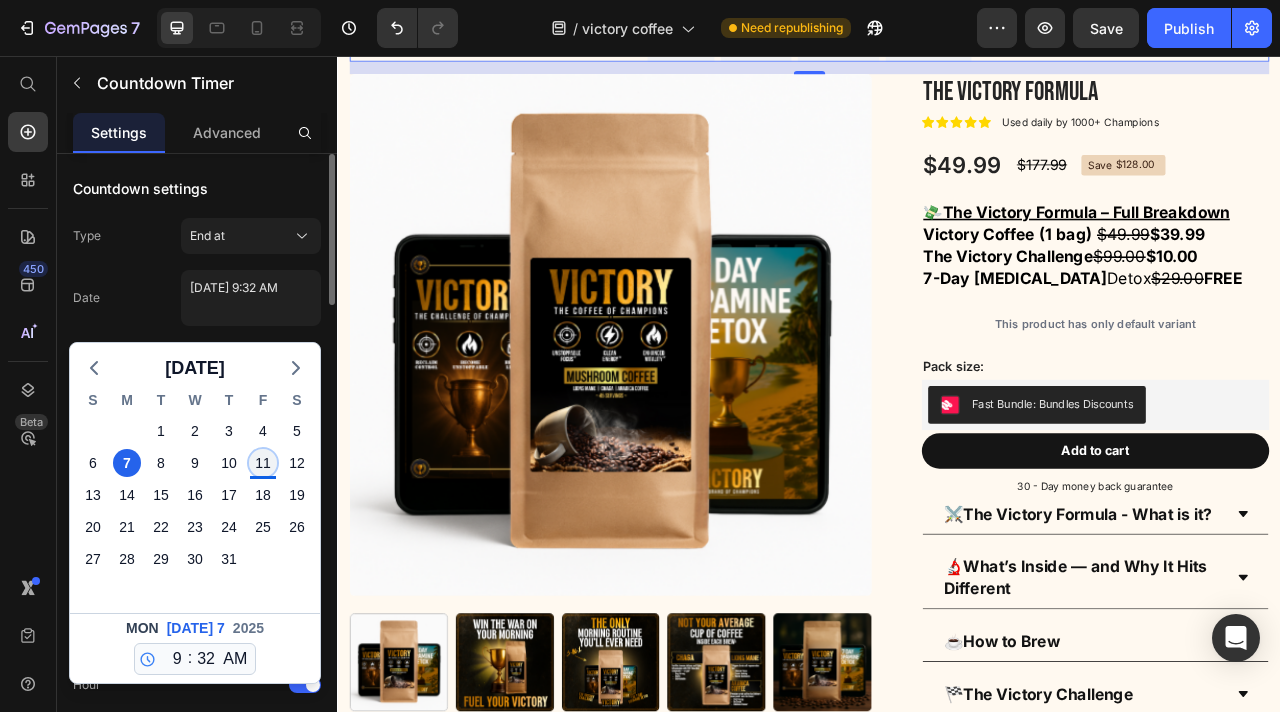 click on "11" 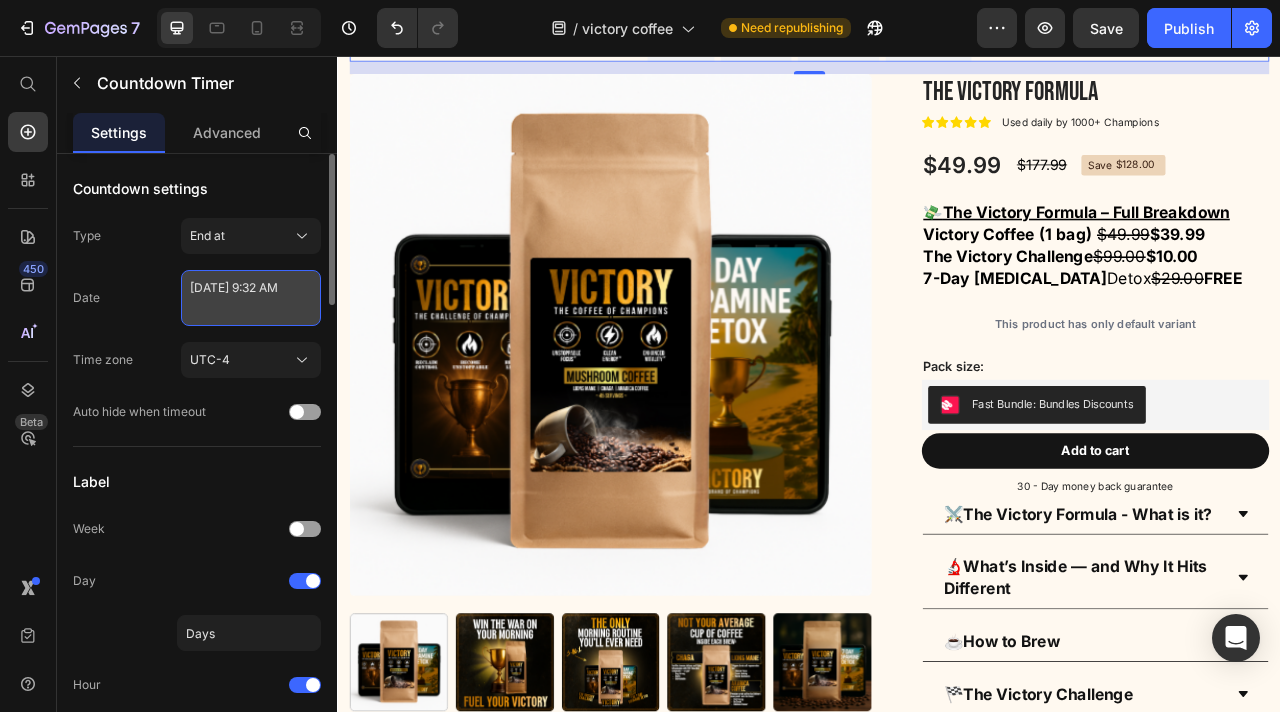 click on "[DATE] 9:32 AM" at bounding box center (251, 298) 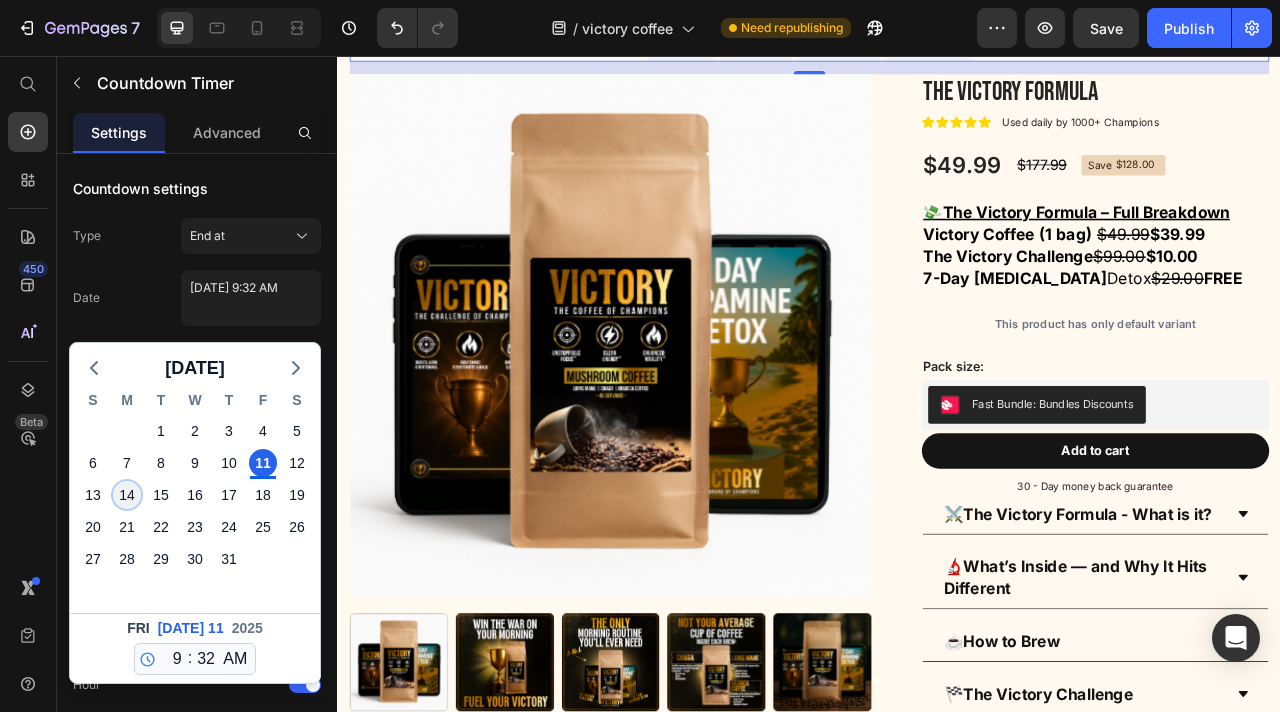 click on "14" 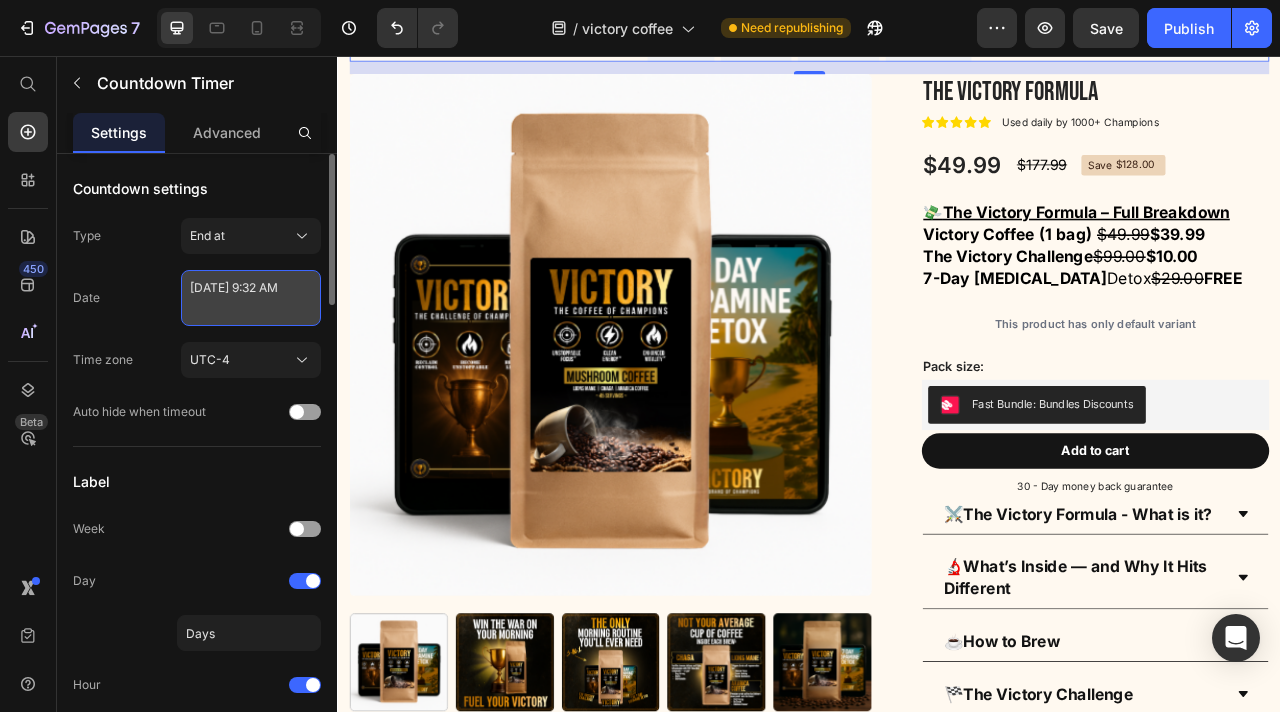 click on "[DATE] 9:32 AM" at bounding box center (251, 298) 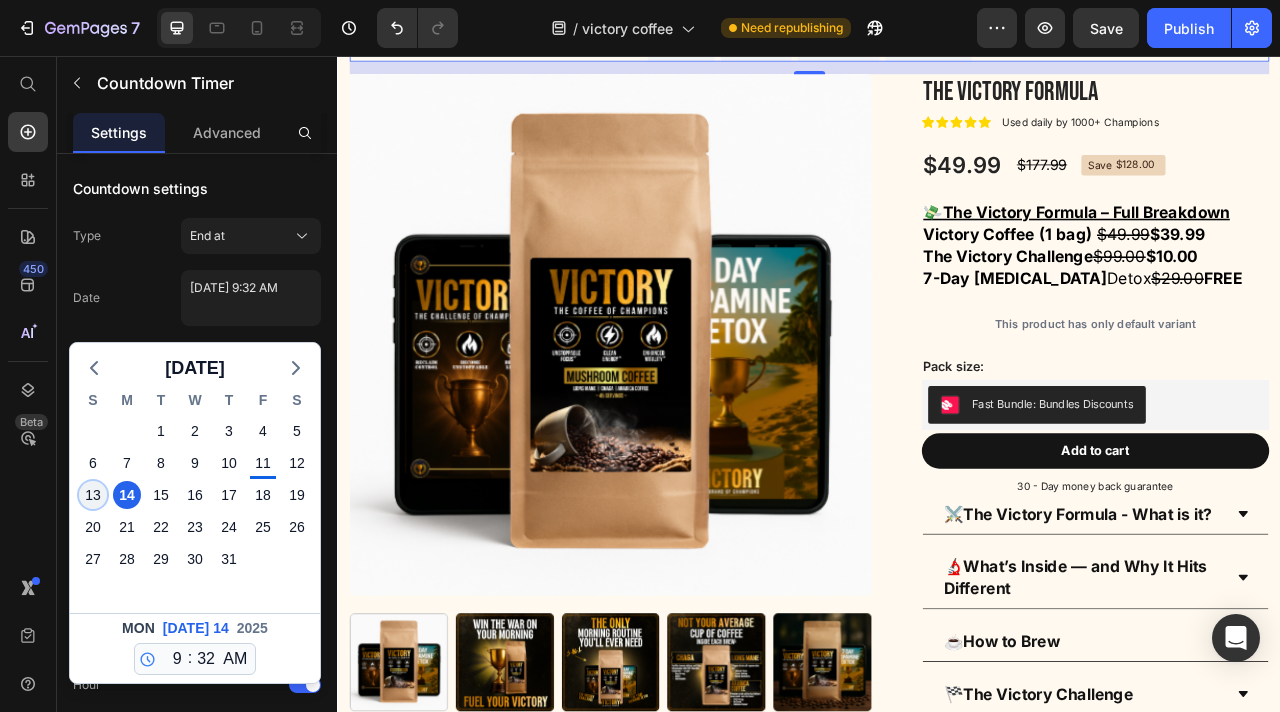 click on "13" 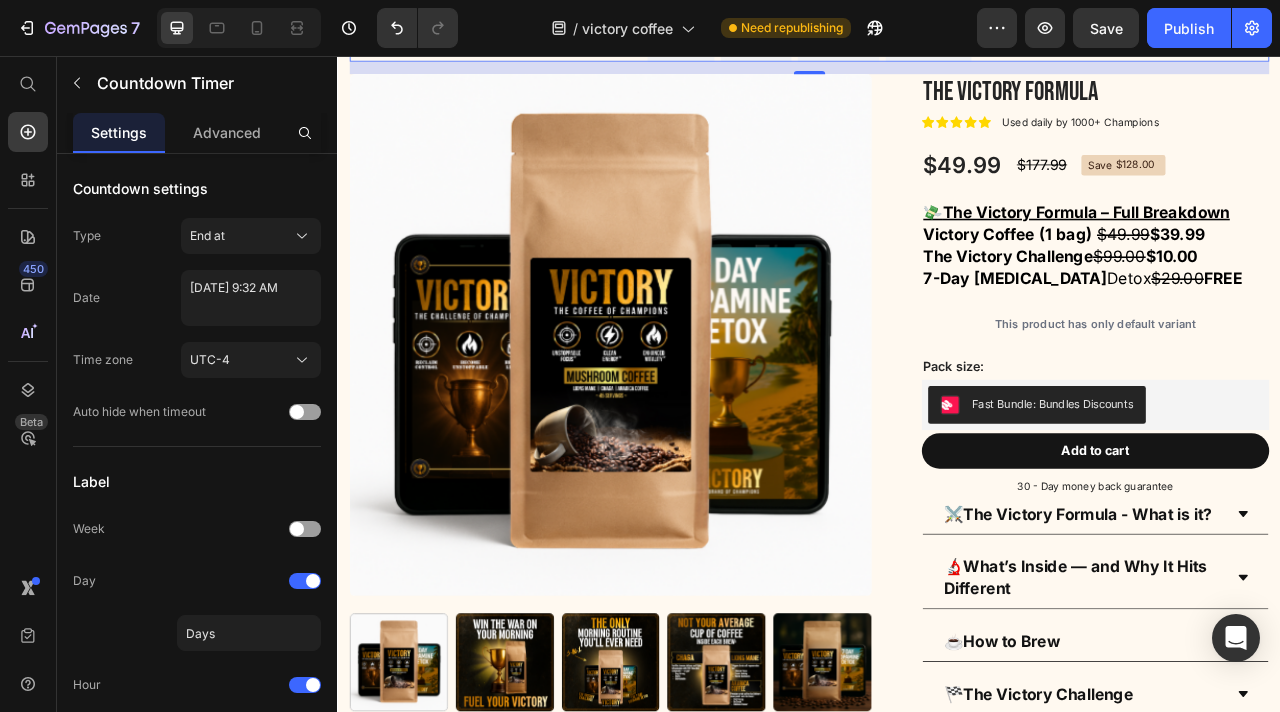 scroll, scrollTop: 3673, scrollLeft: 0, axis: vertical 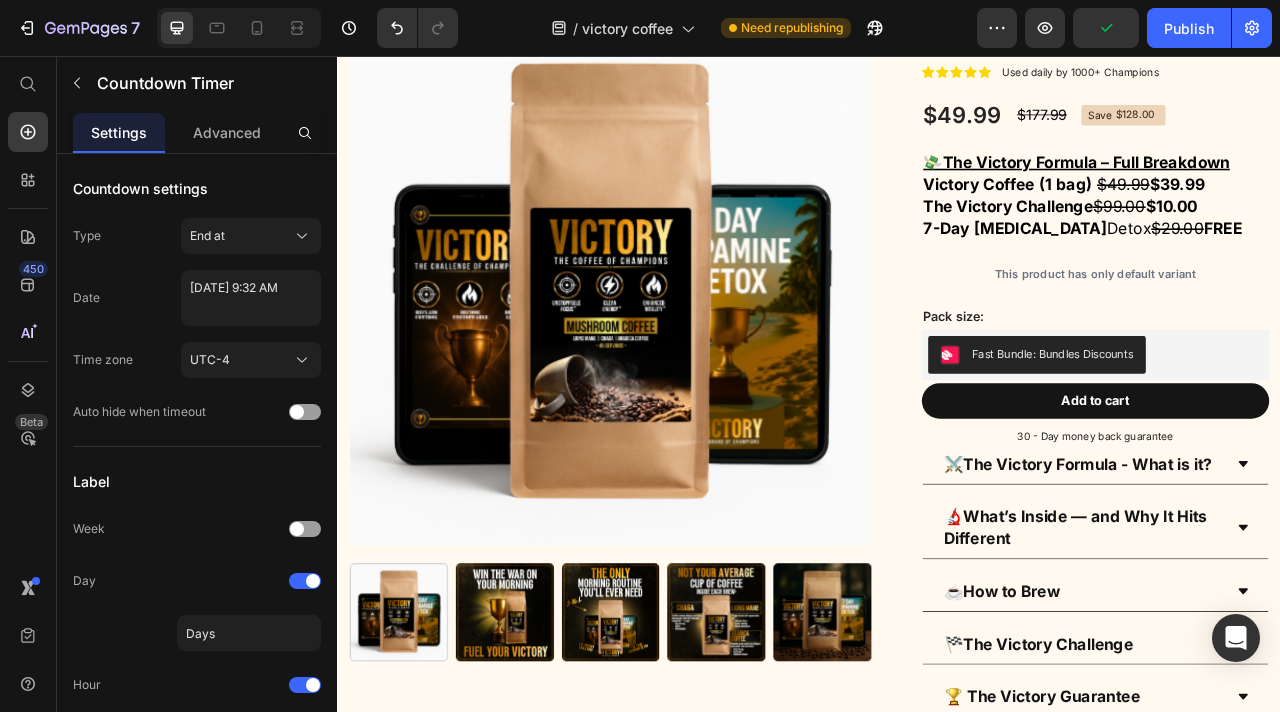 click on "Thats only $1.11/Day - Cheaper than a Starbucks… with 100x more performance" at bounding box center (937, -289) 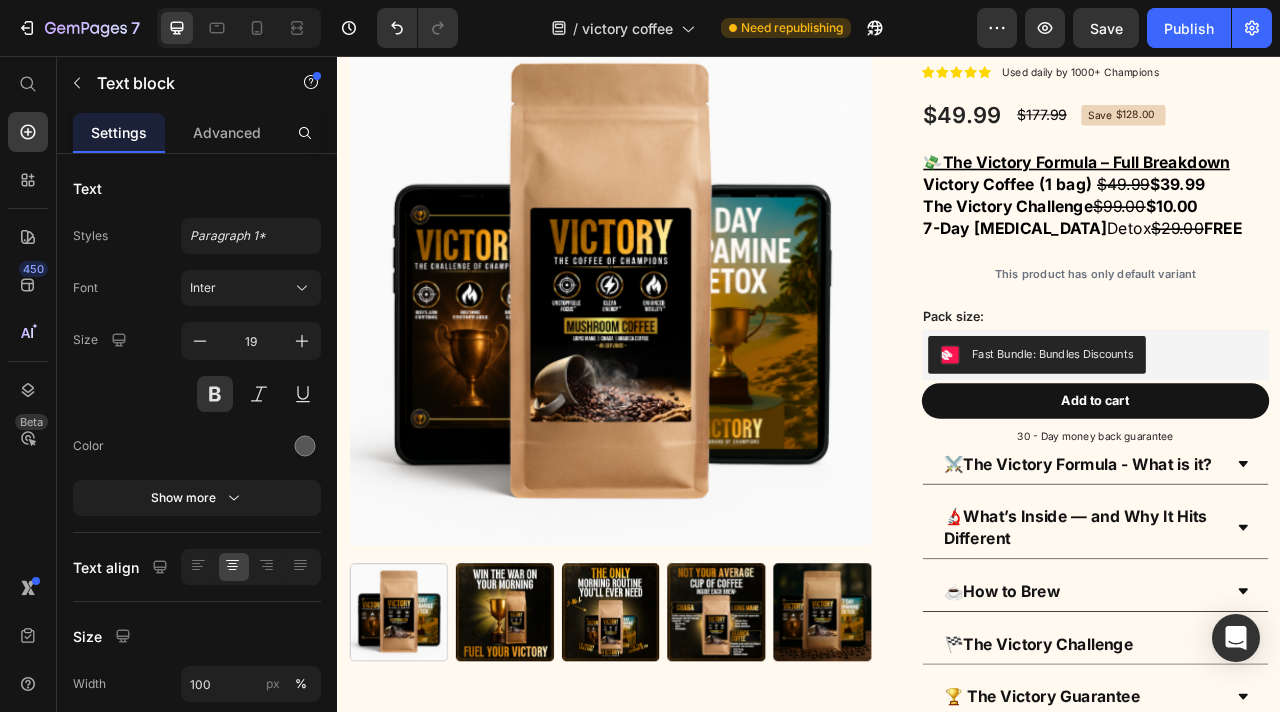 click 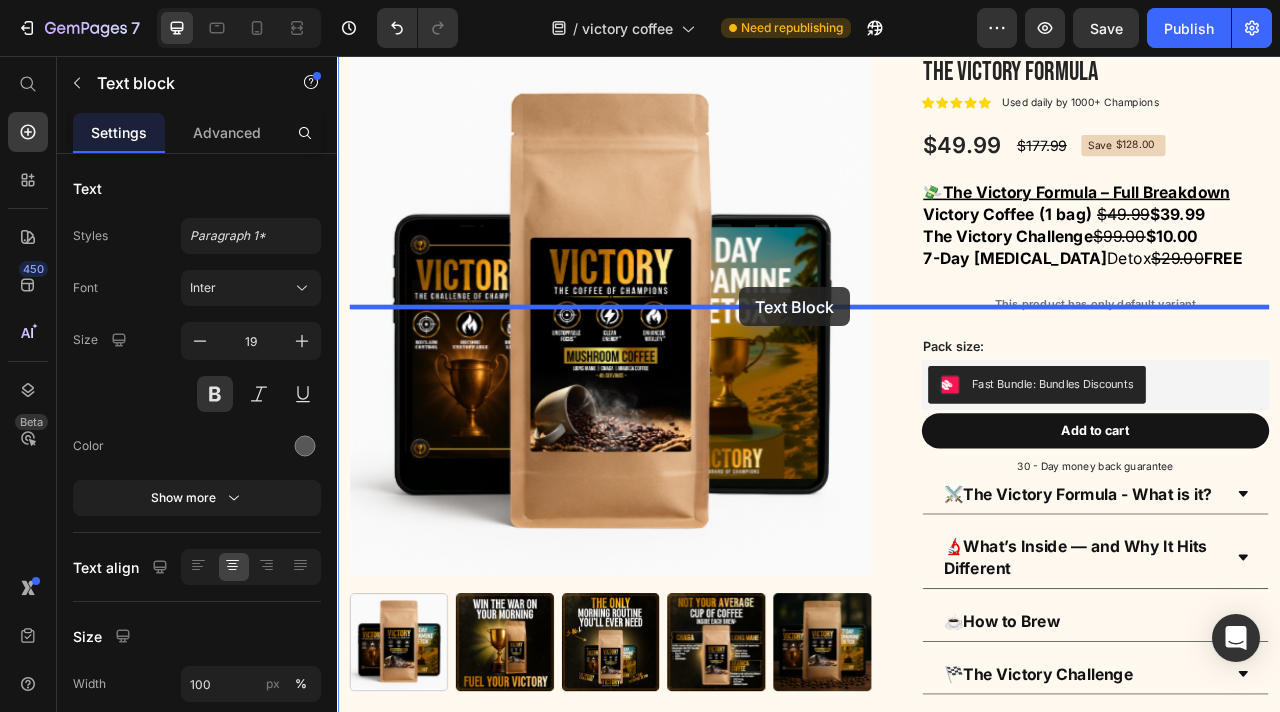 drag, startPoint x: 870, startPoint y: 162, endPoint x: 848, endPoint y: 350, distance: 189.28285 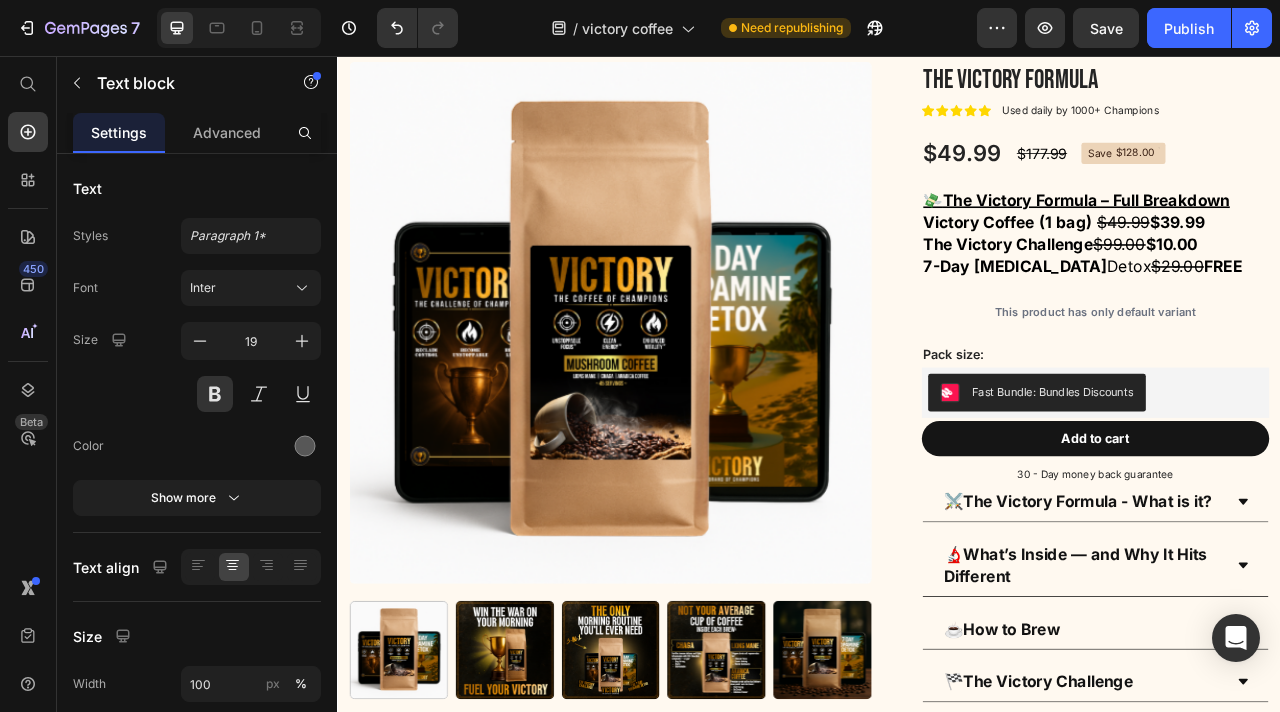 drag, startPoint x: 929, startPoint y: 389, endPoint x: 931, endPoint y: 326, distance: 63.03174 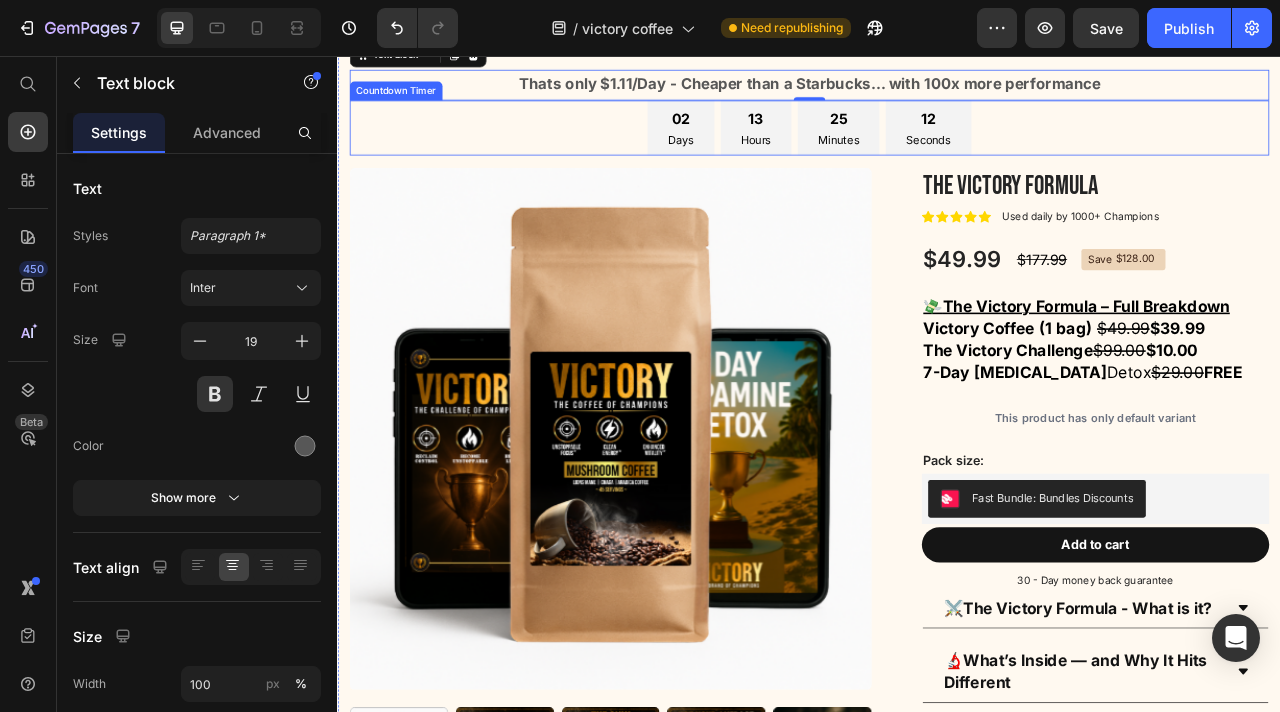 scroll, scrollTop: 3635, scrollLeft: 0, axis: vertical 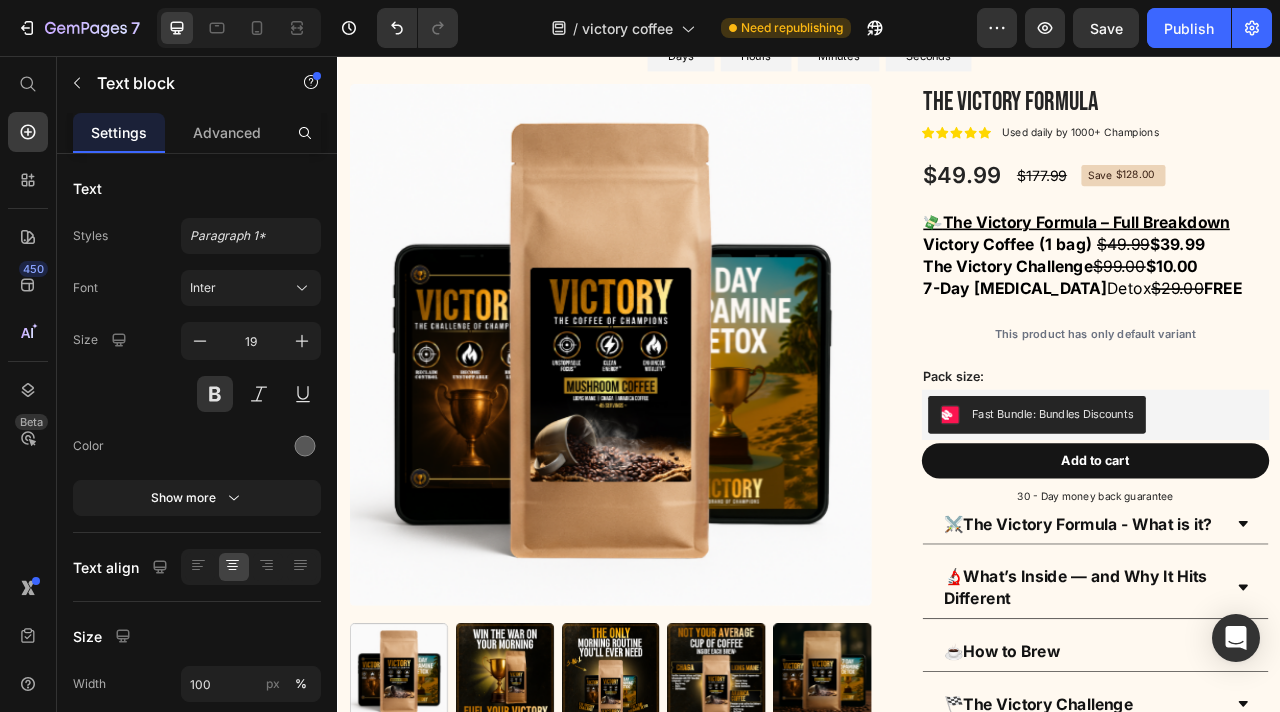 click on "Thats only $1.11/Day - Cheaper than a Starbucks… with 100x more performance" at bounding box center [937, -15] 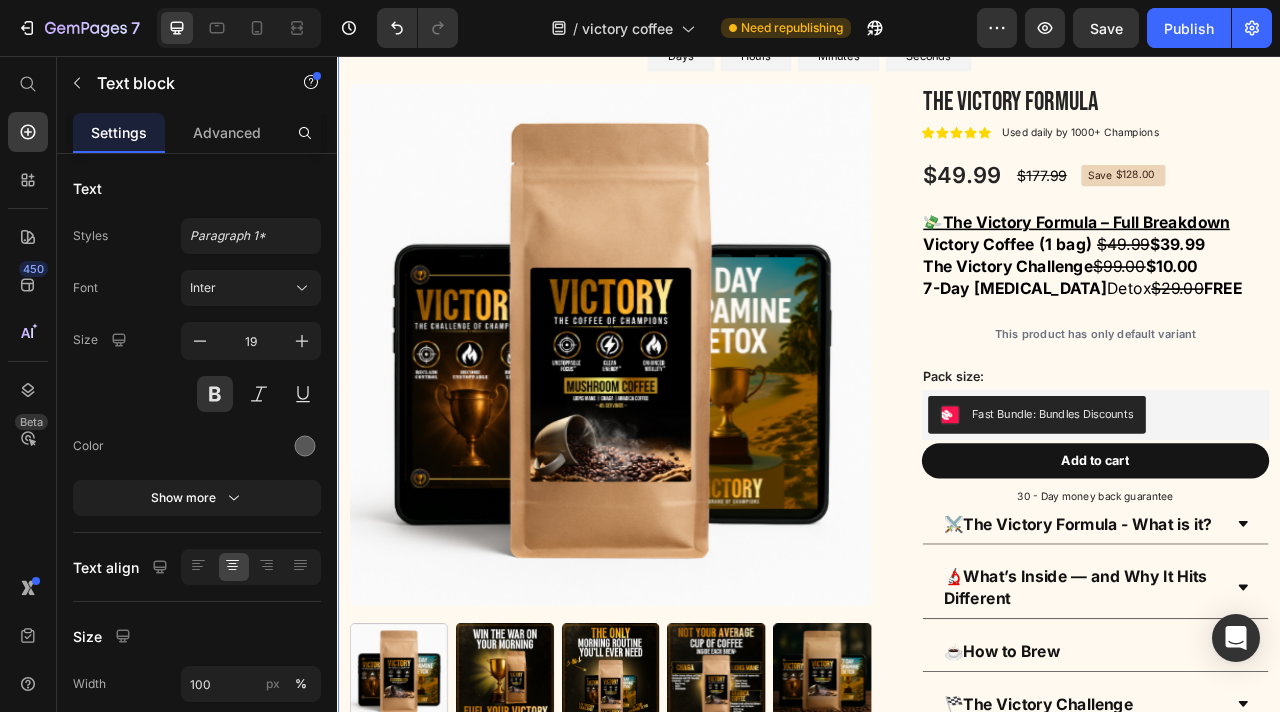 click on "Includes 2 Free Gifts + Save $128 — Offer Ends In: Text block   0 02 Days 13 Hours 24 Minutes 54 Seconds Countdown Timer Product Images The Victory Formula Product Title Icon Icon Icon Icon Icon Icon List Used daily by 1000+ Champions Text Block Row $49.99 Product Price $177.99 Product Price Save $128.00 Discount Tag Row 💸  The Victory Formula – Full Breakdown Victory Coffee (1 bag)   $49.99  $39.99 The Victory Challenge  $99.00  $10.00 7-Day [MEDICAL_DATA]  Detox  $29.00  FREE Text Block This product has only default variant Product Variants & Swatches Pack size: Text Block Fast Bundle: Bundles Discounts Fast Bundle: Bundles Discounts Add to cart Add to Cart 30 - Day money back guarantee Text Block
⚔️  The Victory Formula - What is it?
🔬  What’s Inside — and Why It Hits Different
☕  How to Brew
🏁  The Victory Challenge
Row" at bounding box center [937, 461] 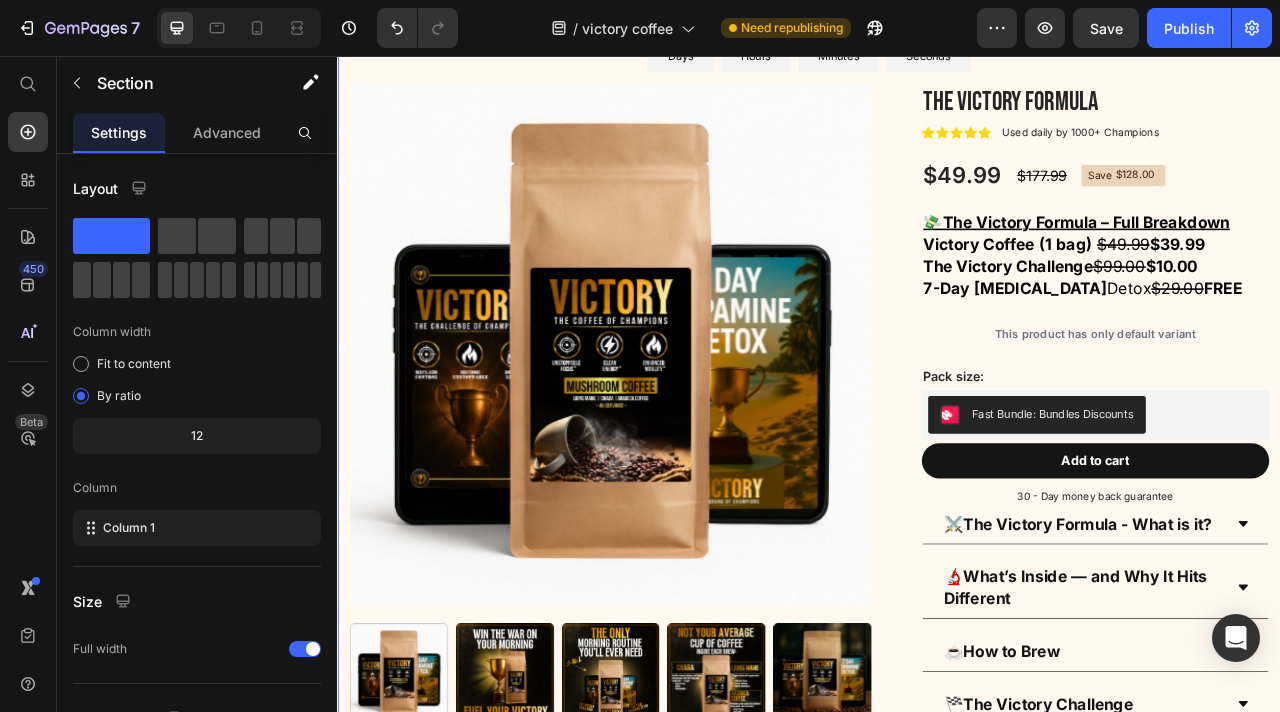 scroll, scrollTop: 0, scrollLeft: 0, axis: both 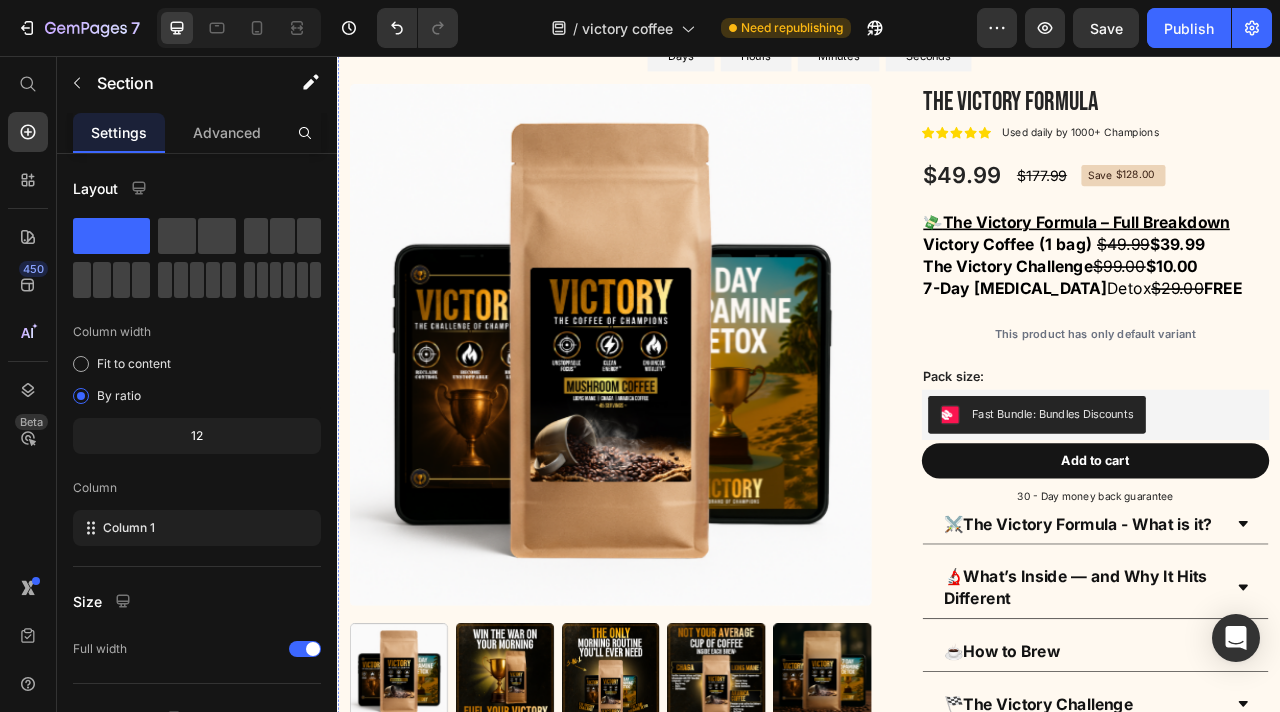 click on "Includes 2 Free Gifts + Save $128 — Offer Ends In:" at bounding box center [937, -15] 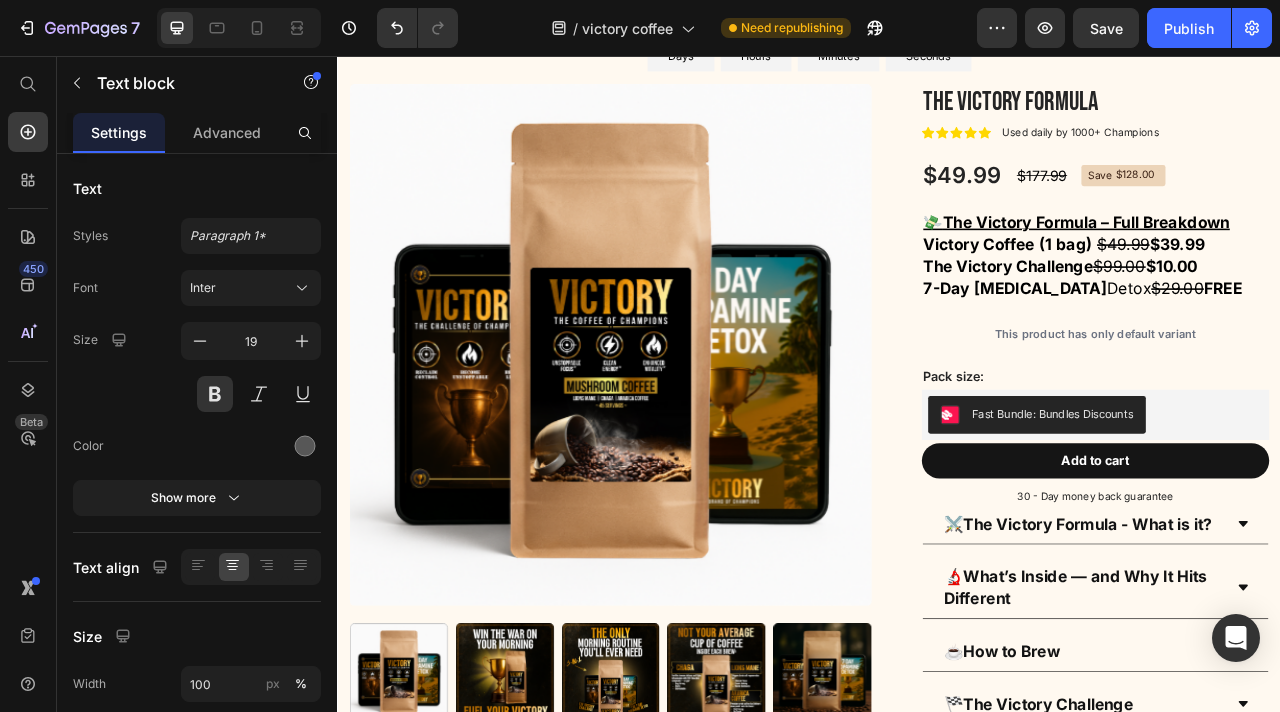 click 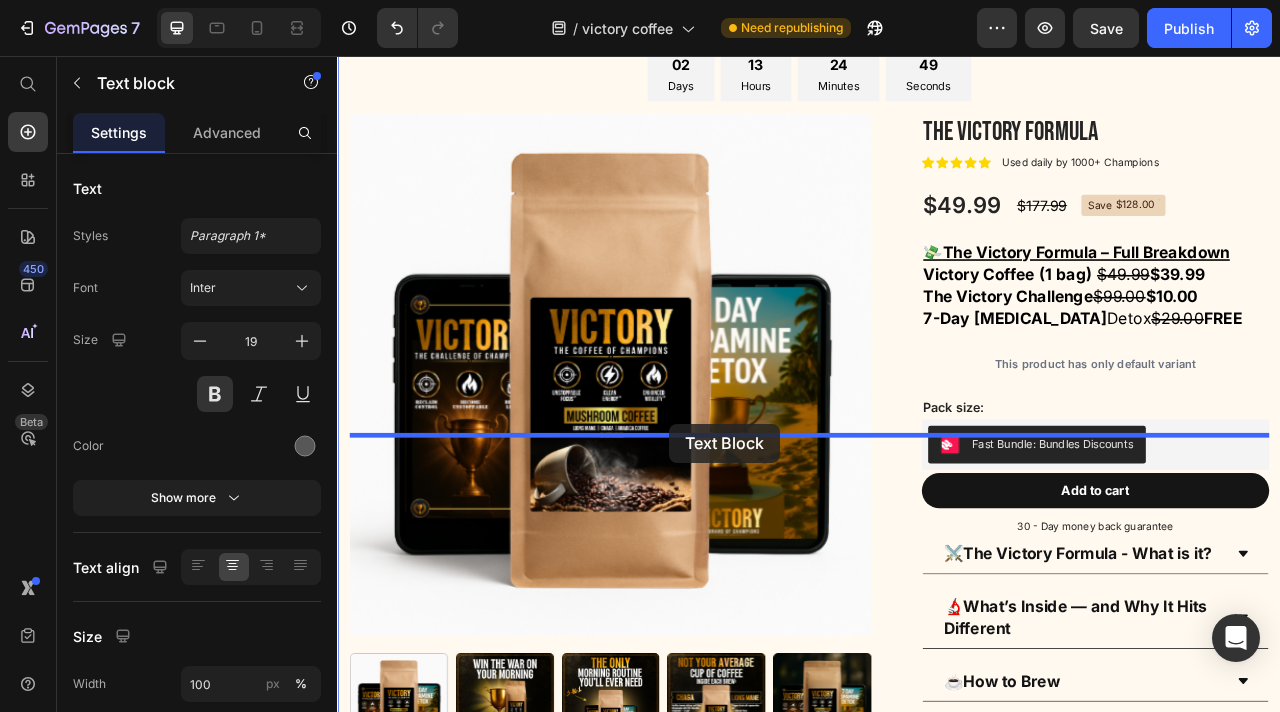 drag, startPoint x: 764, startPoint y: 426, endPoint x: 760, endPoint y: 524, distance: 98.0816 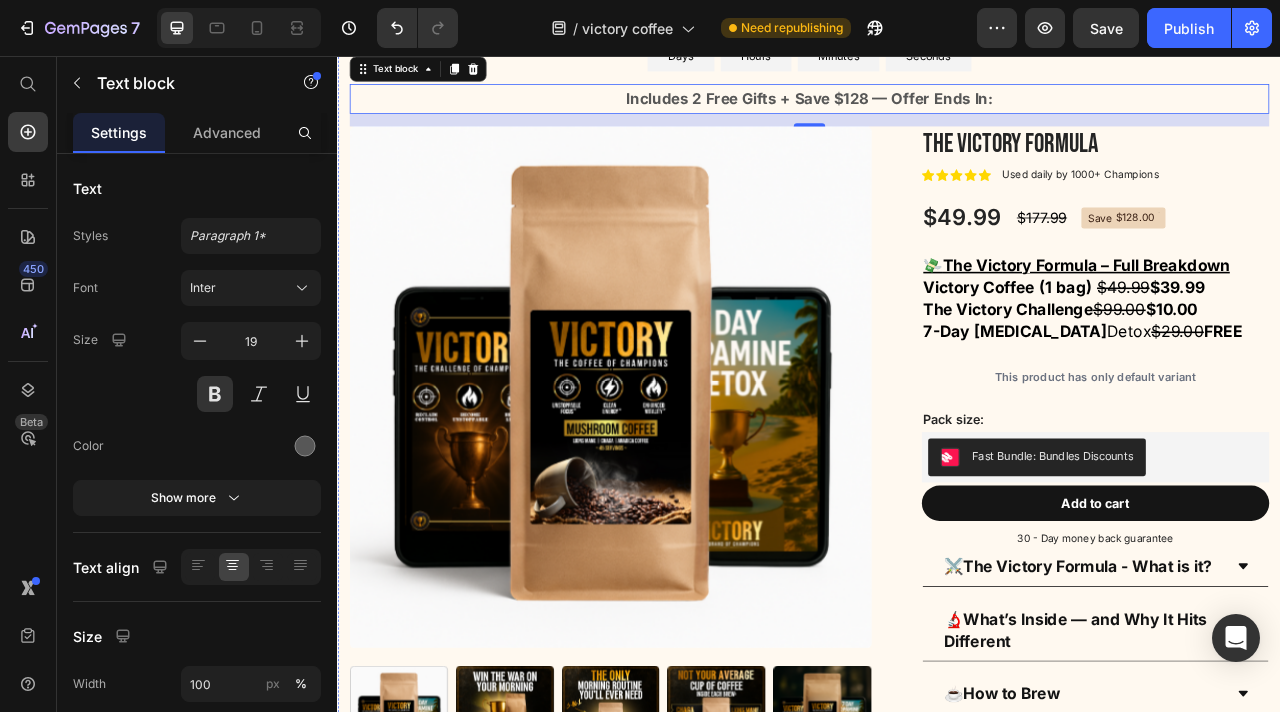 click on "Includes 2 Free Gifts + Save $128 — Offer Ends In:" at bounding box center [937, -15] 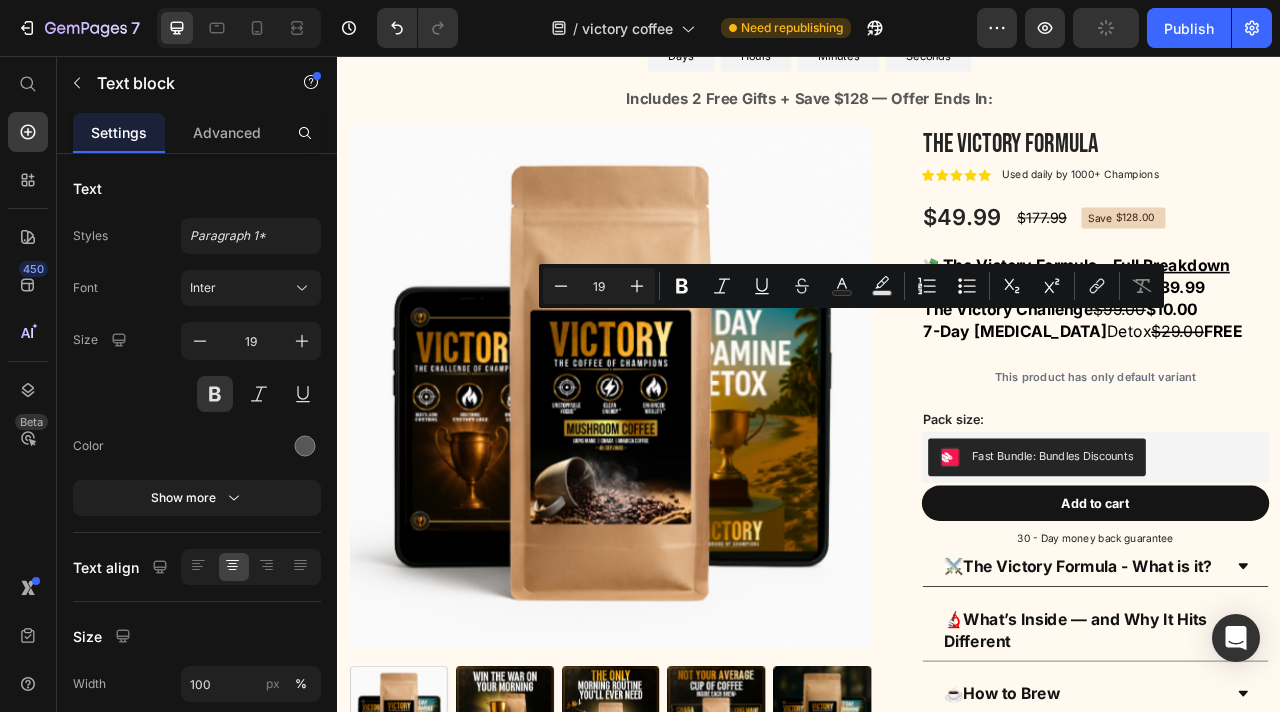 click on "Includes 2 Free Gifts + Save $128 — Offer Ends In:" at bounding box center [937, -15] 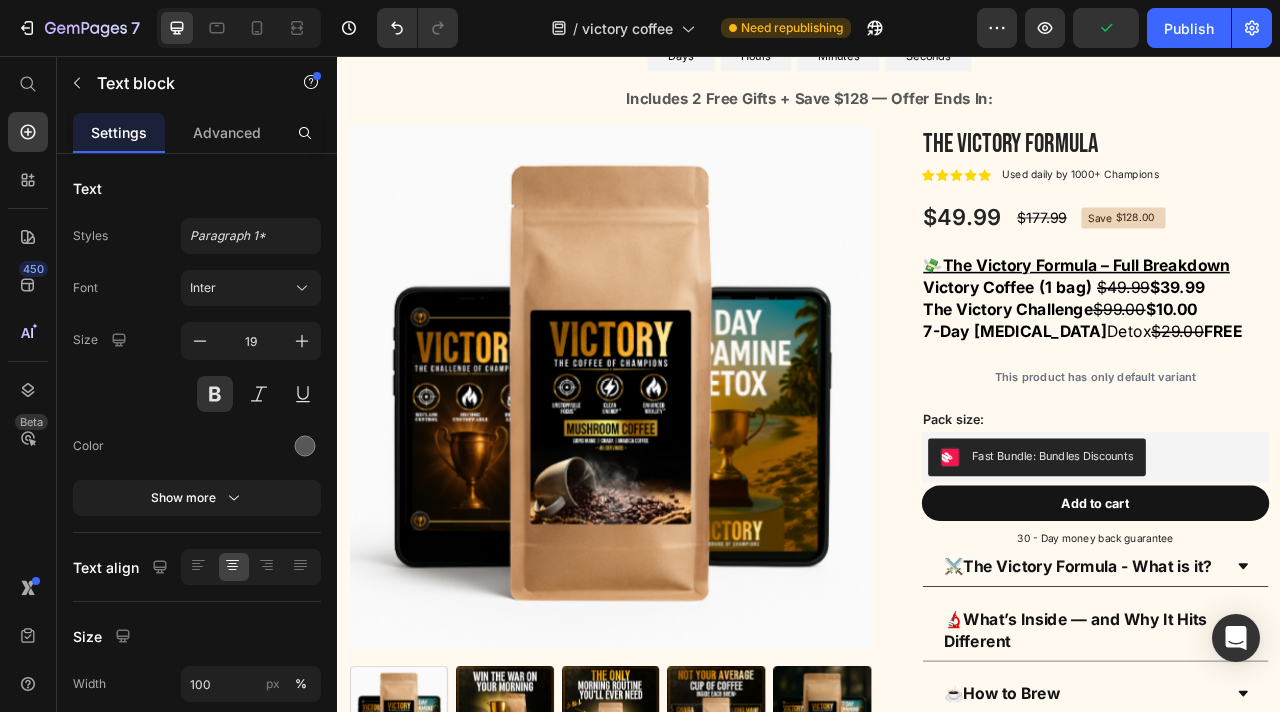drag, startPoint x: 789, startPoint y: 400, endPoint x: 708, endPoint y: 394, distance: 81.22192 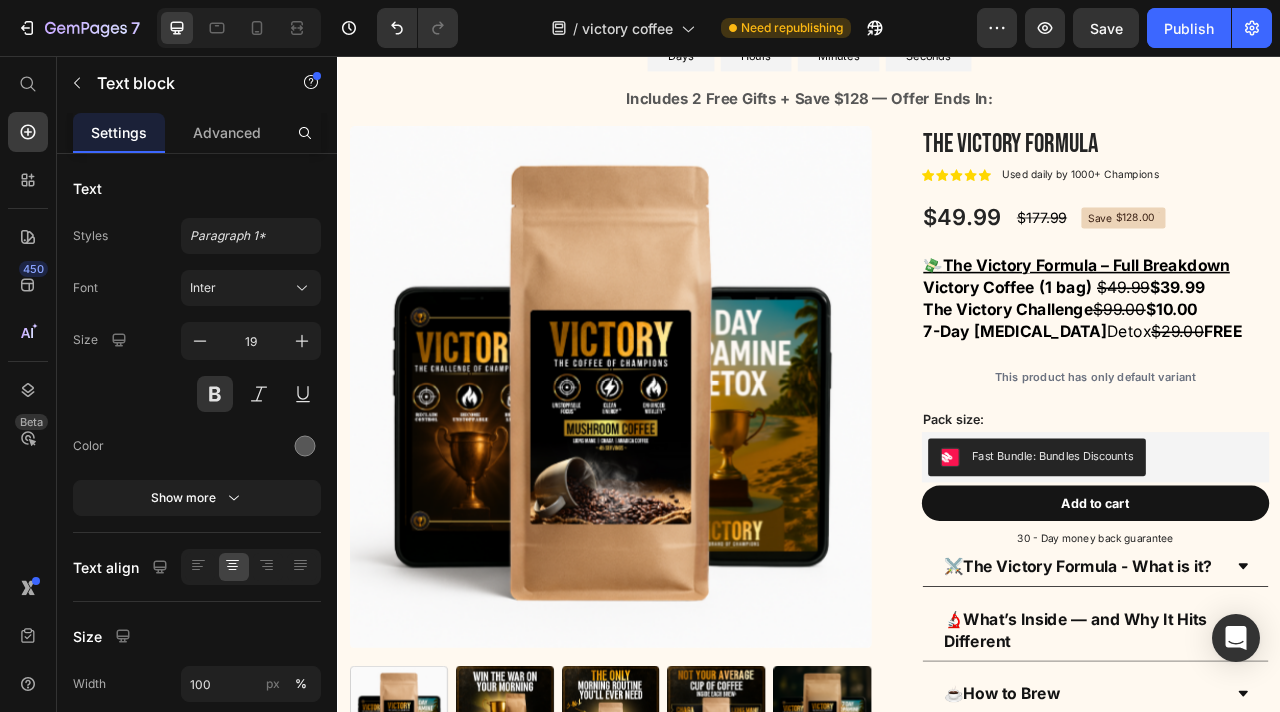 click on "2 Free Gifts + Save $128 — Offer Ends In:" at bounding box center (937, -15) 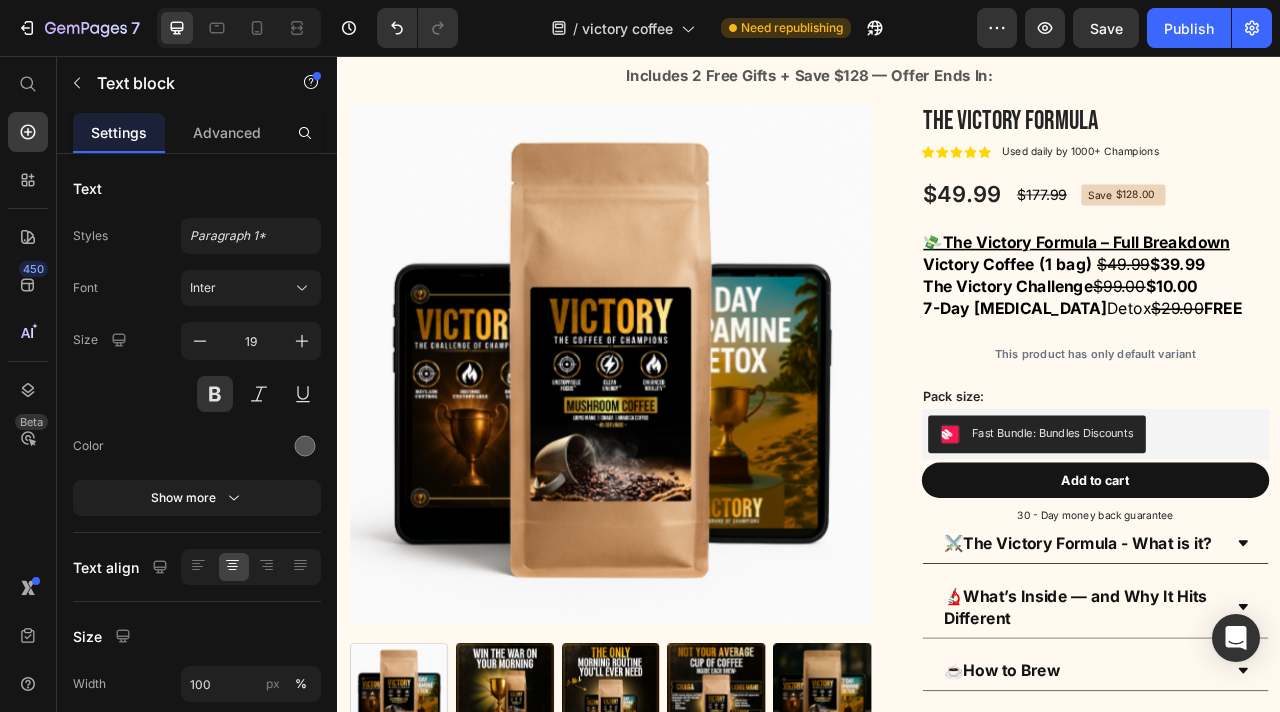 scroll, scrollTop: 3669, scrollLeft: 0, axis: vertical 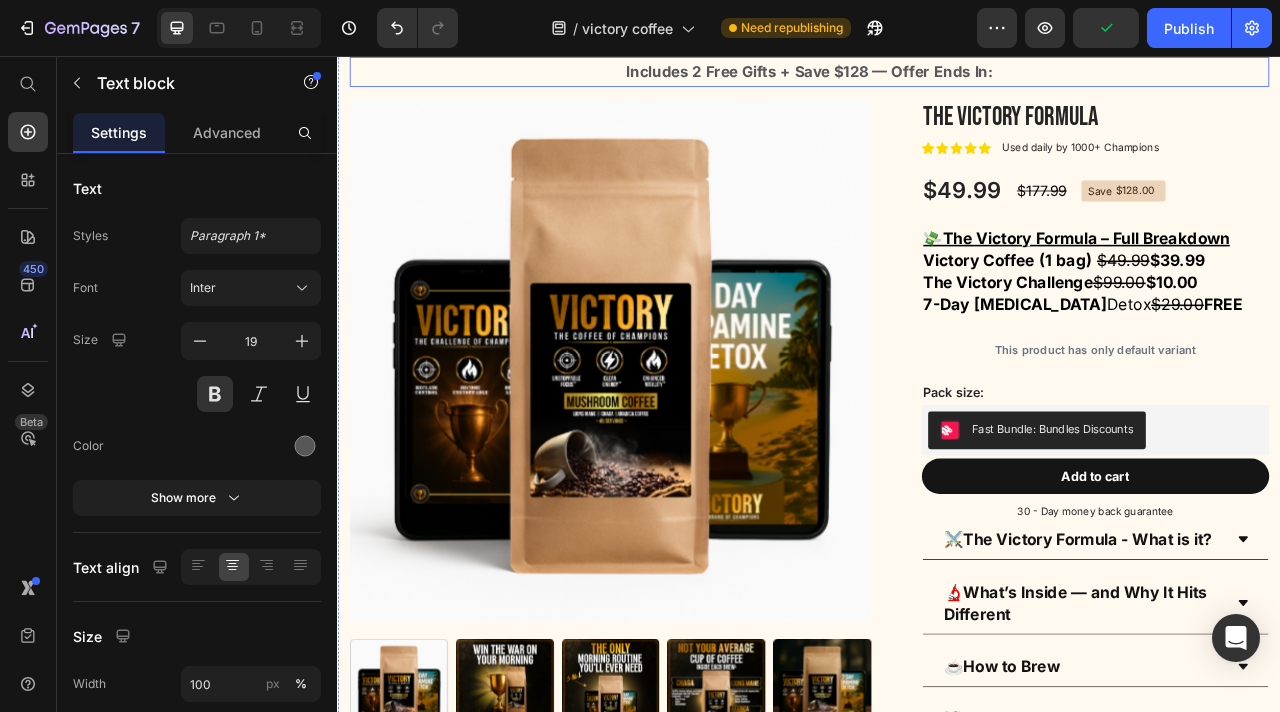 click on "Includes 2 Free Gifts + Save $128 — Offer Ends In:" at bounding box center (937, 76) 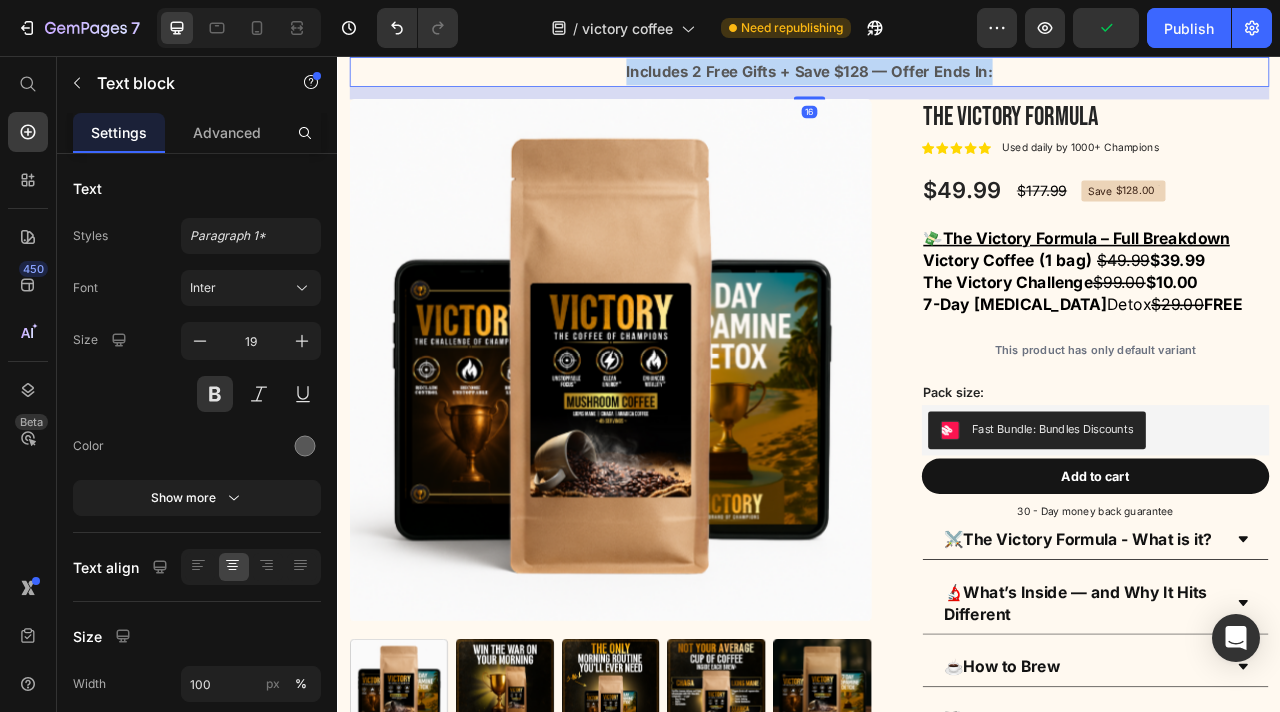 click on "Includes 2 Free Gifts + Save $128 — Offer Ends In:" at bounding box center [937, 76] 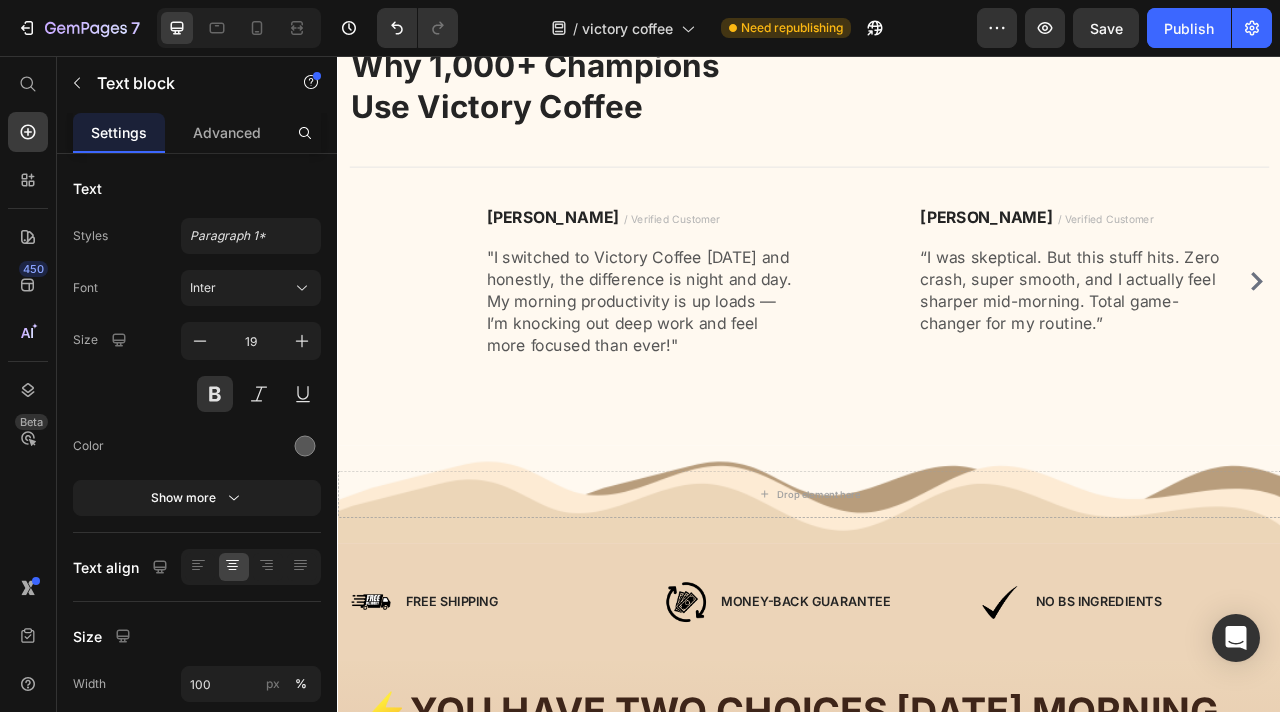 scroll, scrollTop: 5783, scrollLeft: 0, axis: vertical 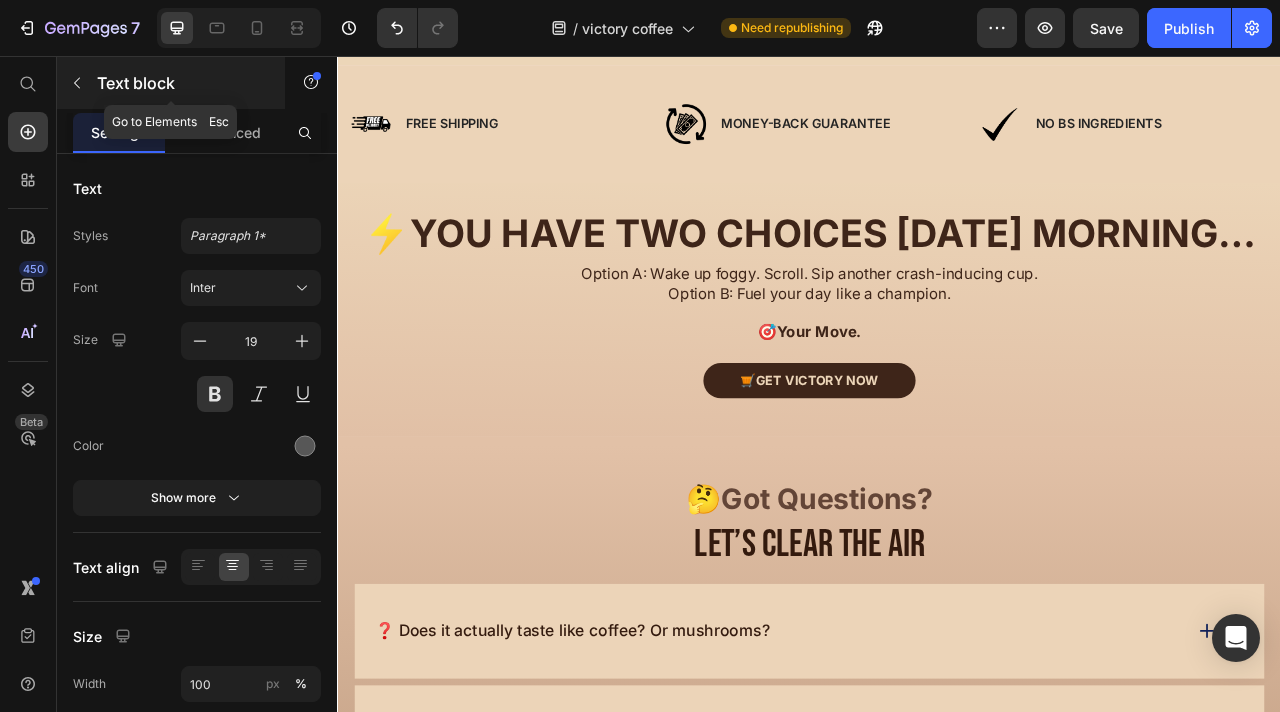 click at bounding box center [77, 83] 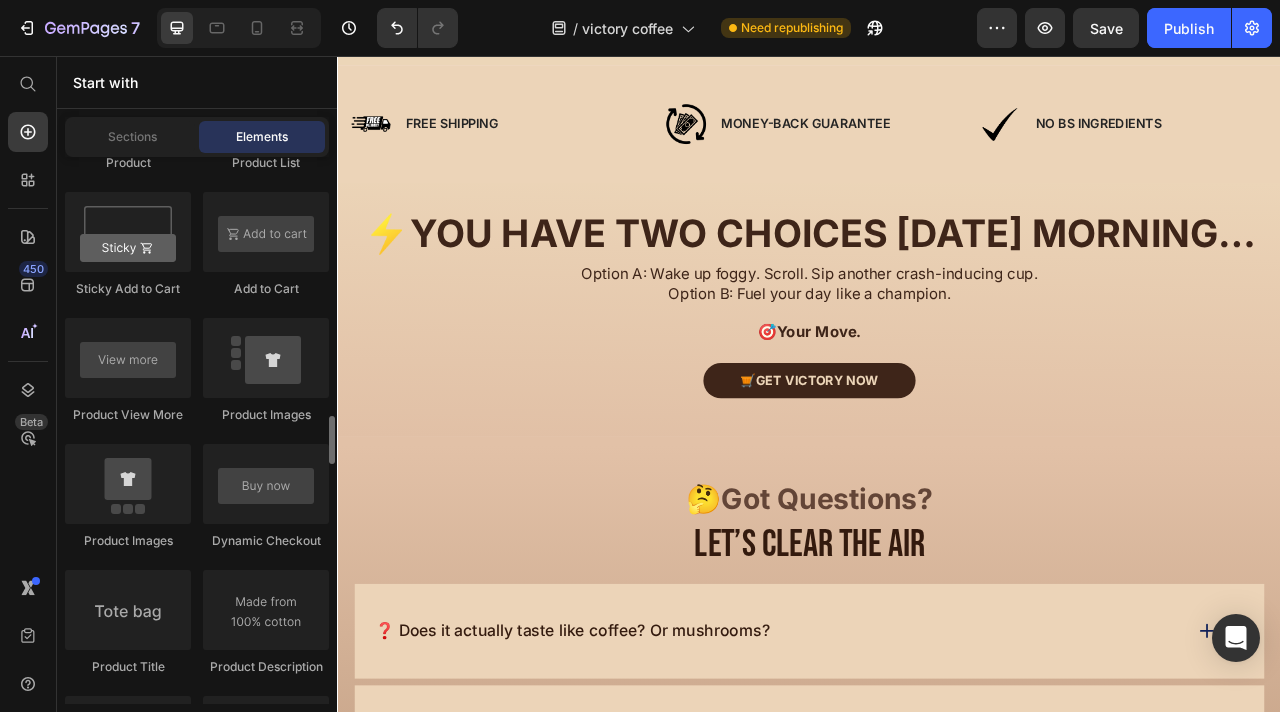 scroll, scrollTop: 2901, scrollLeft: 0, axis: vertical 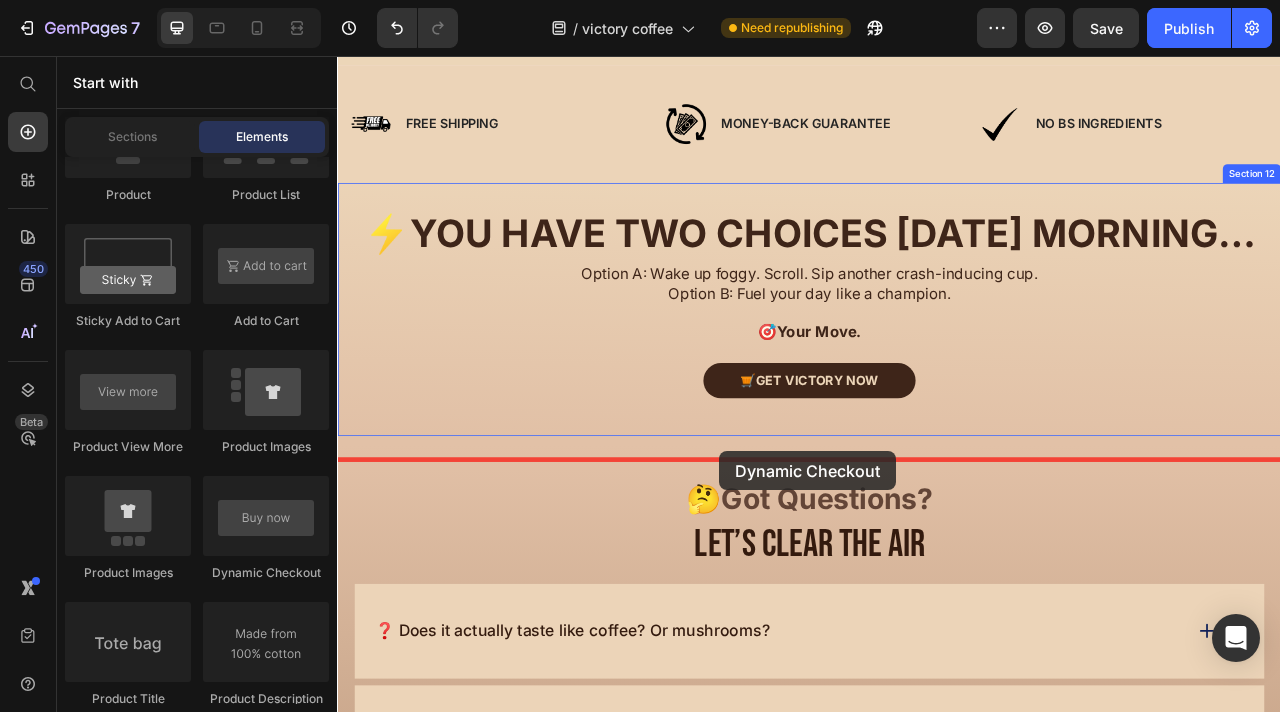 drag, startPoint x: 575, startPoint y: 585, endPoint x: 823, endPoint y: 557, distance: 249.57564 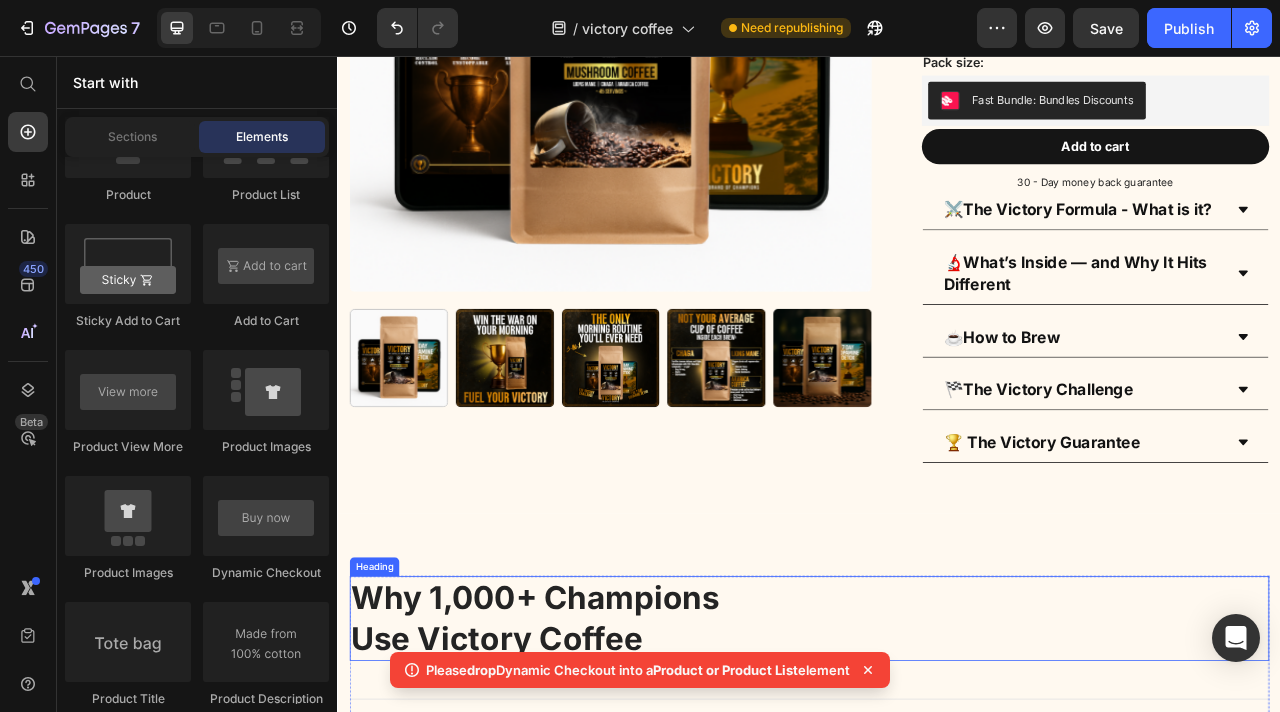 scroll, scrollTop: 4313, scrollLeft: 0, axis: vertical 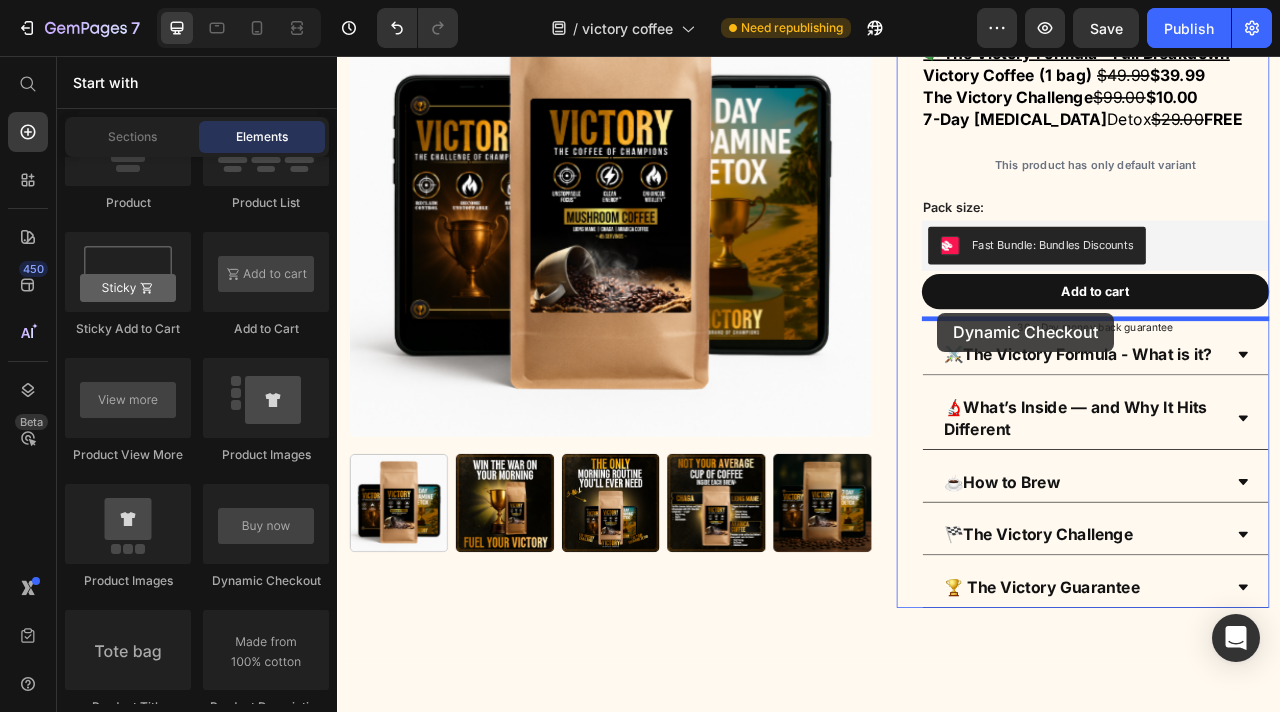 drag, startPoint x: 607, startPoint y: 589, endPoint x: 1101, endPoint y: 383, distance: 535.2308 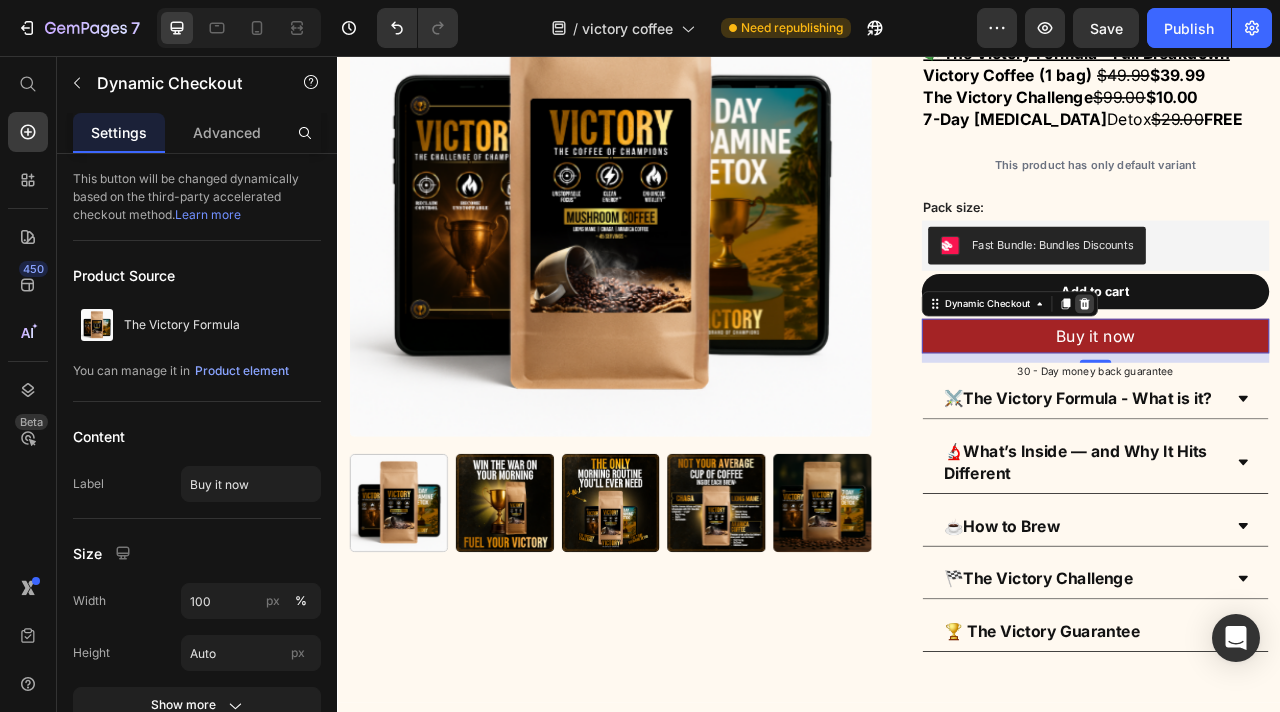 click 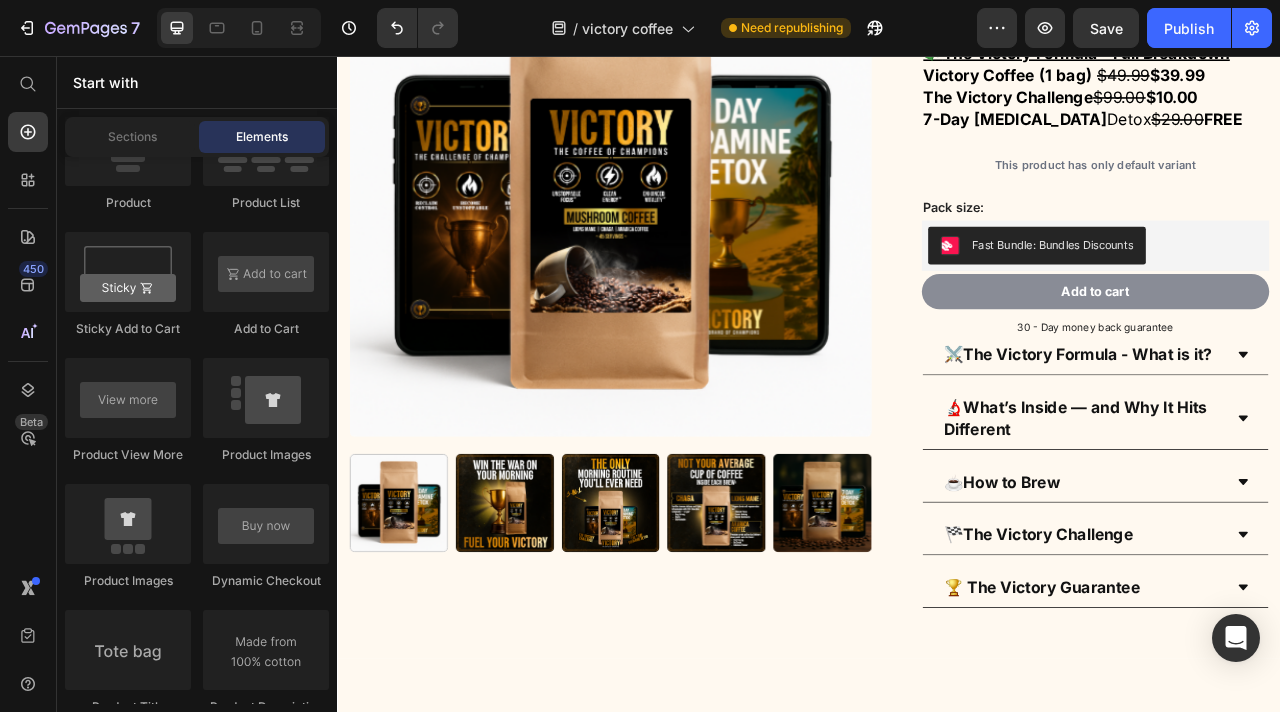 click on "Add to cart" at bounding box center (1301, 355) 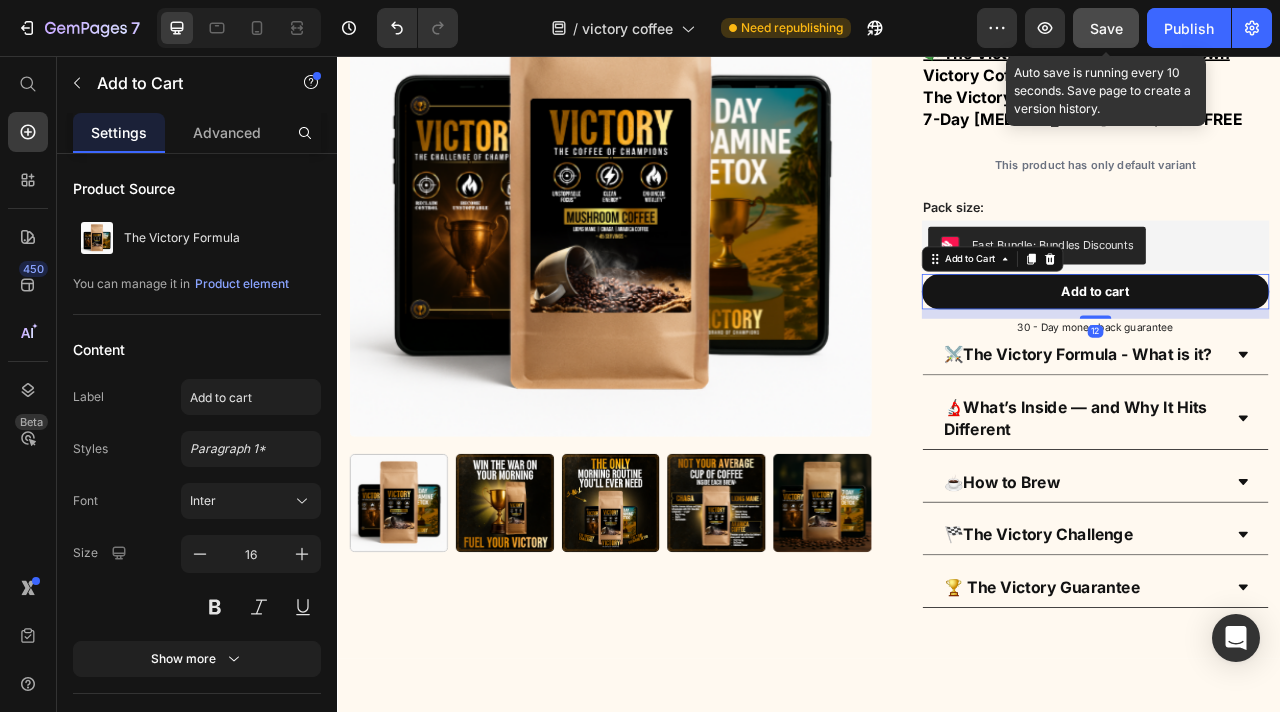 click on "Save" at bounding box center [1106, 28] 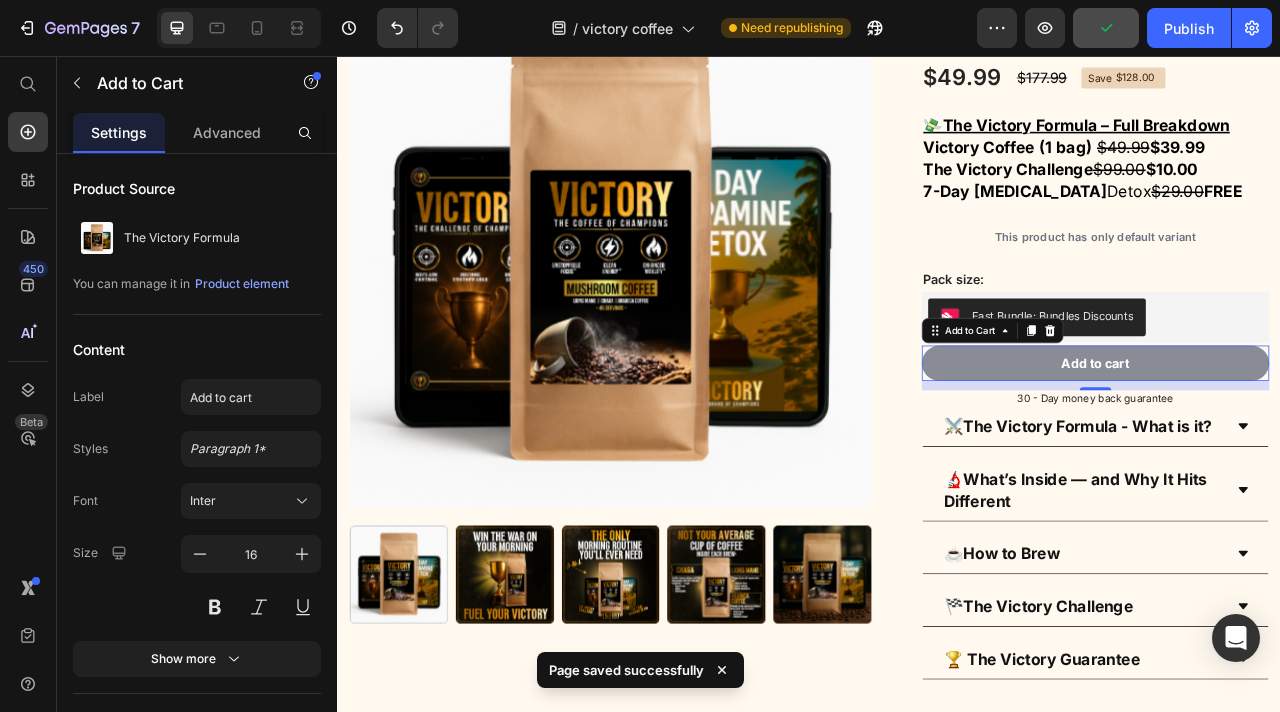 scroll, scrollTop: 3568, scrollLeft: 0, axis: vertical 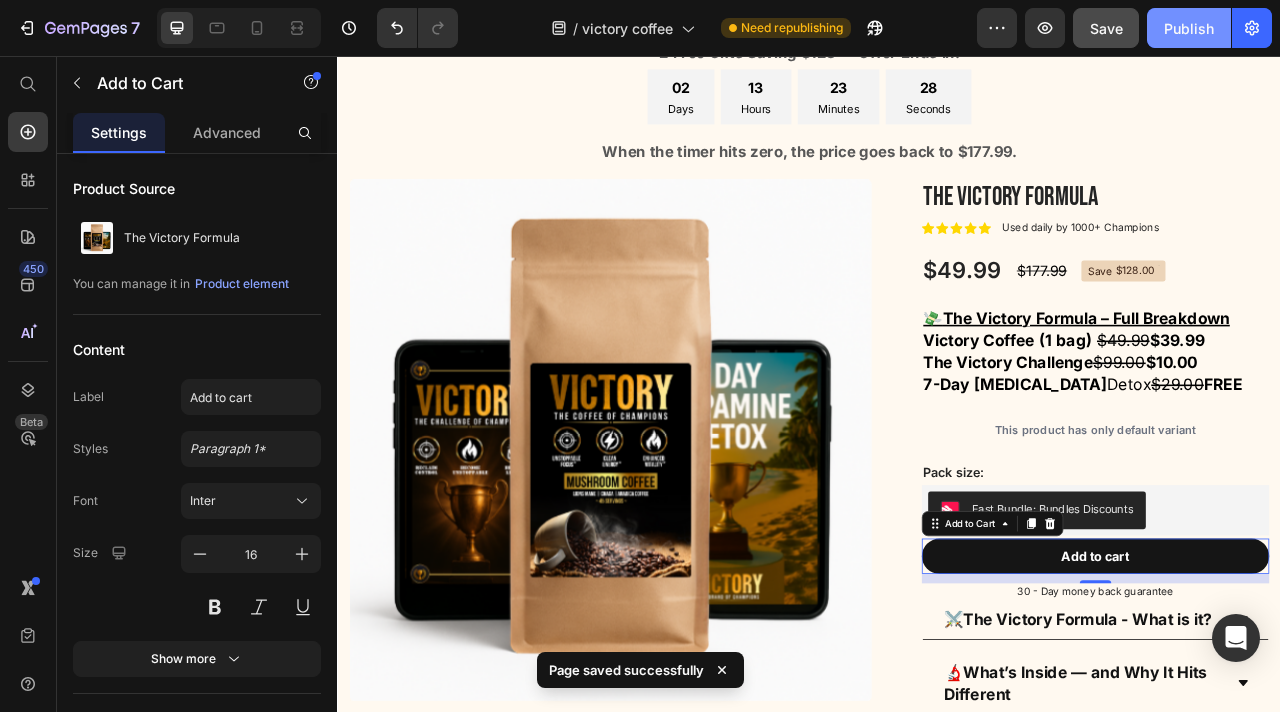 click on "Publish" 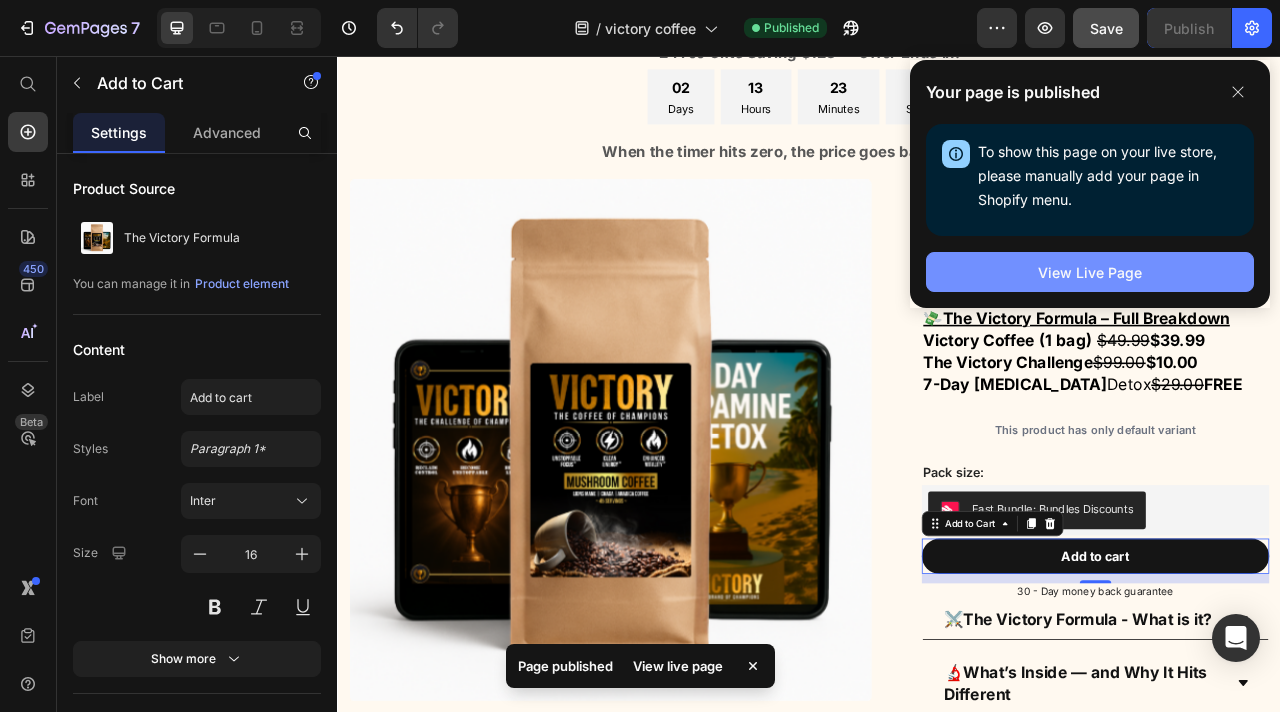 click on "View Live Page" at bounding box center [1090, 272] 